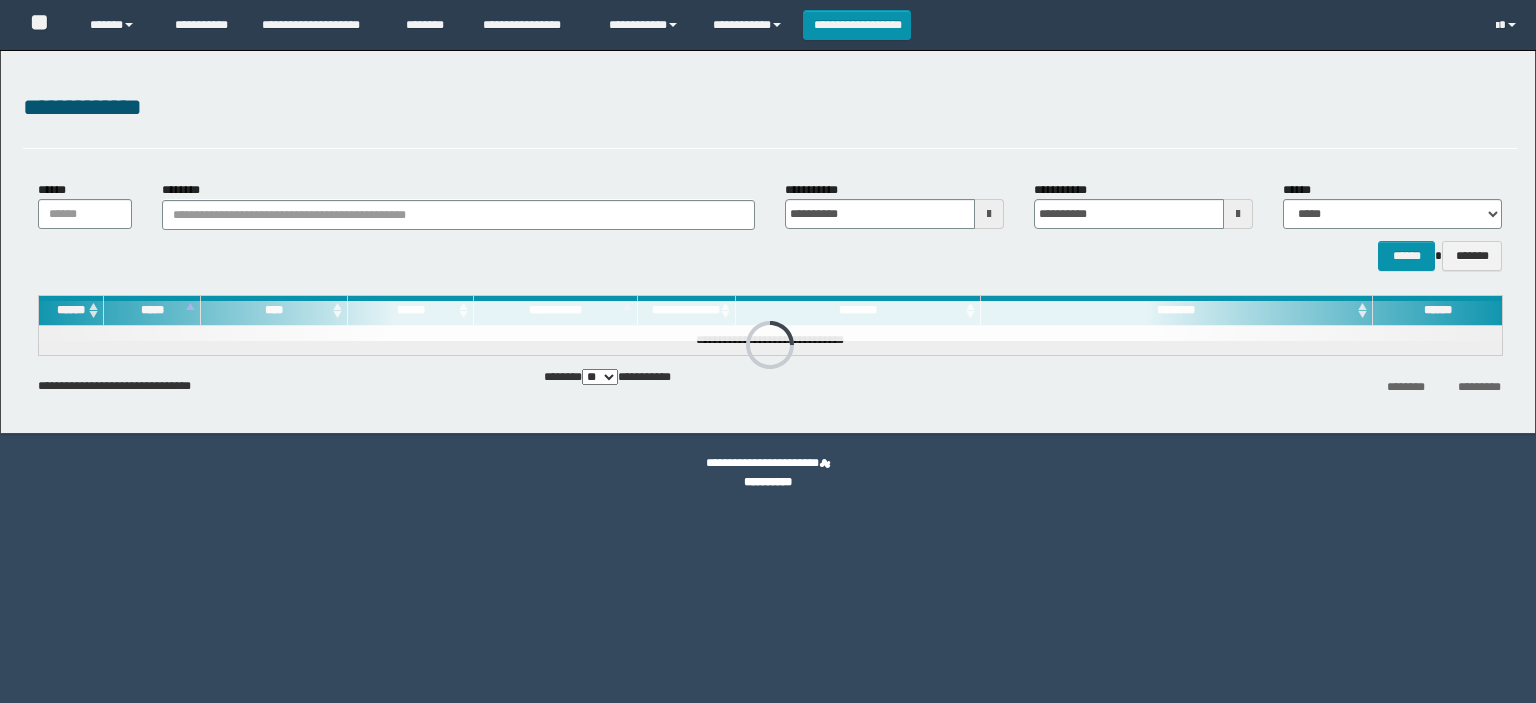 scroll, scrollTop: 0, scrollLeft: 0, axis: both 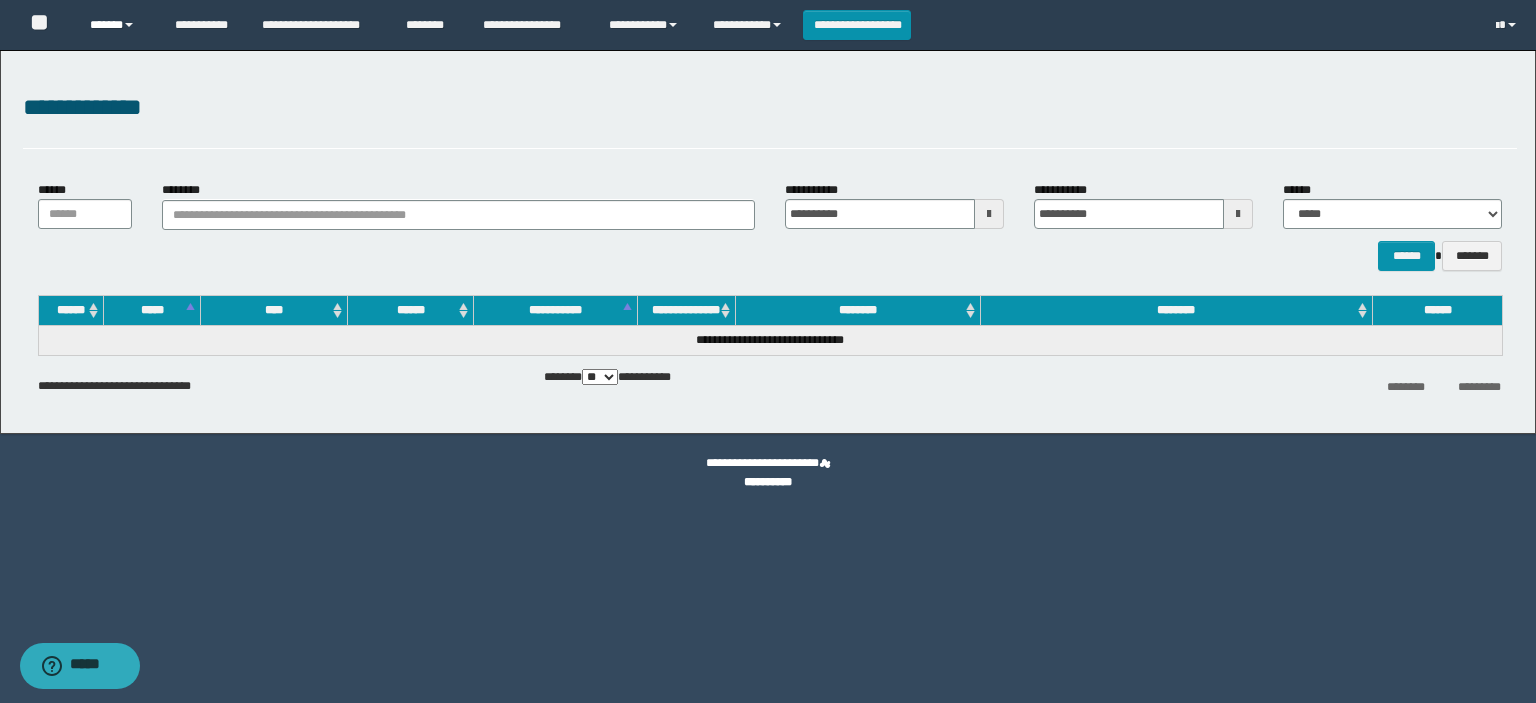 click on "******" at bounding box center (117, 25) 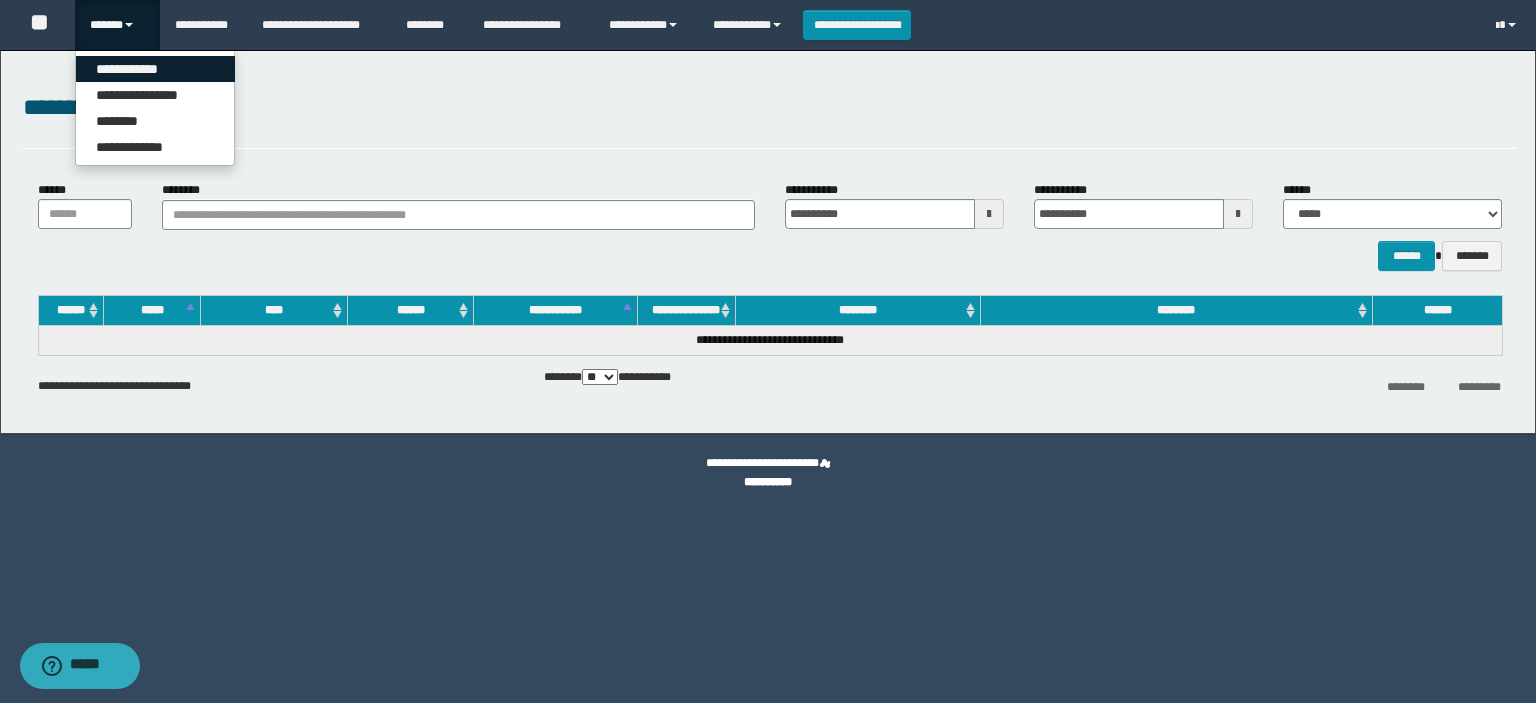 click on "**********" at bounding box center (155, 69) 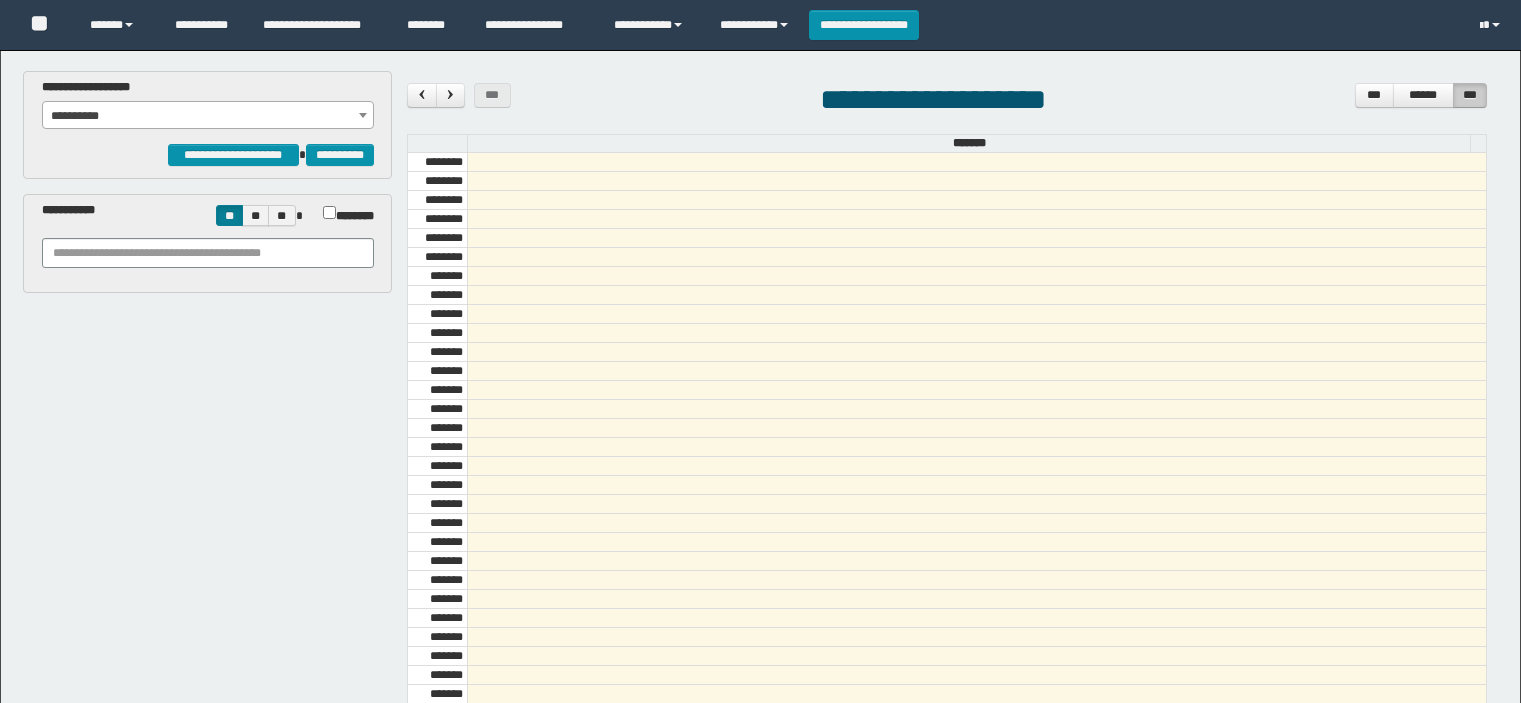 scroll, scrollTop: 0, scrollLeft: 0, axis: both 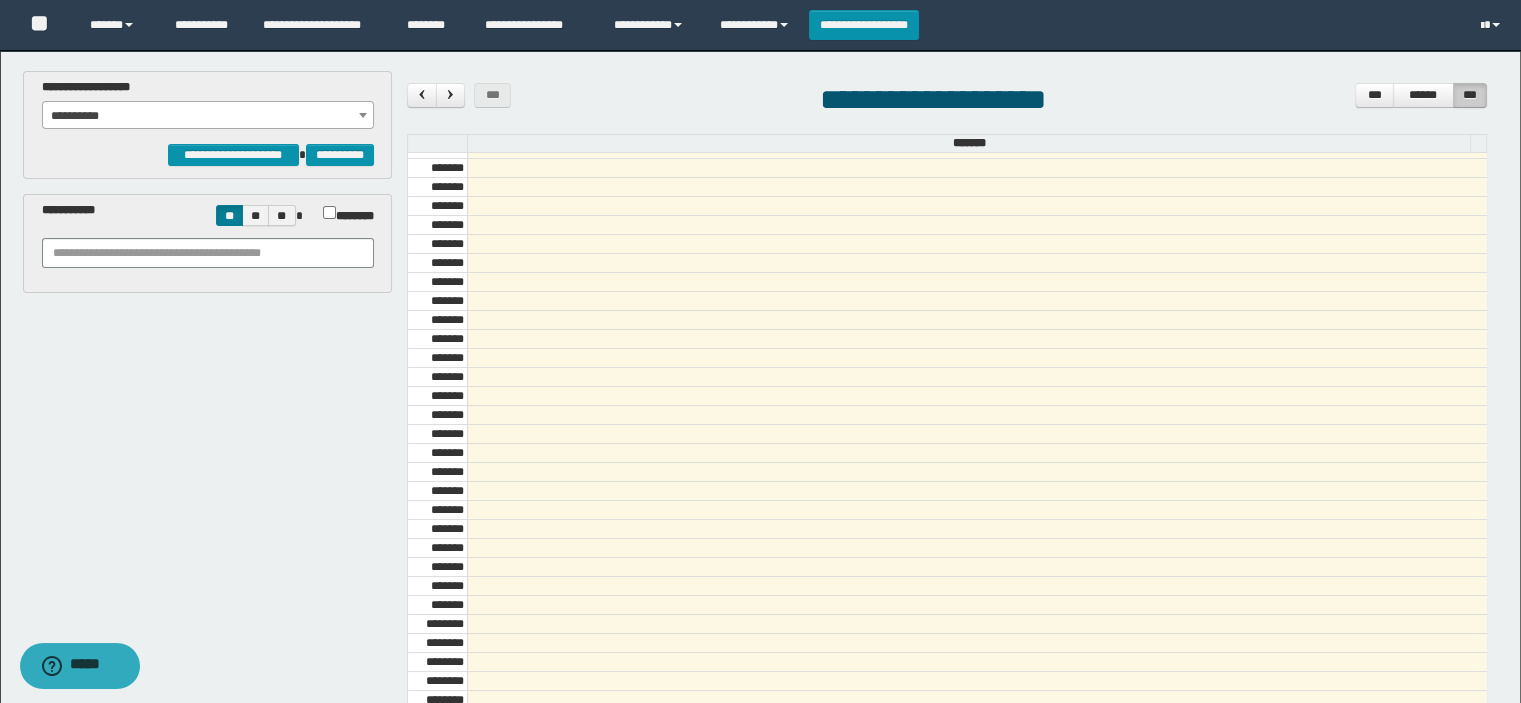 click on "**********" at bounding box center [760, 351] 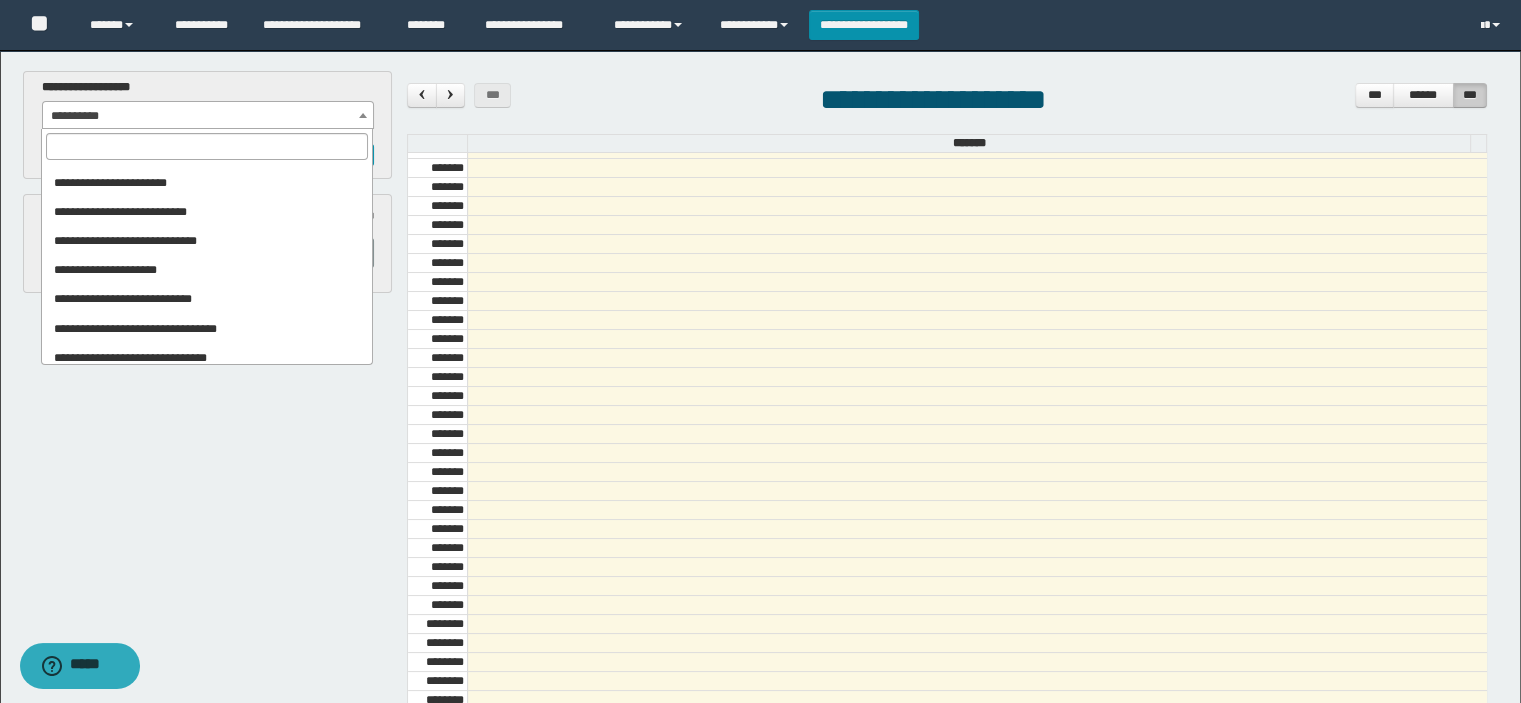 scroll, scrollTop: 200, scrollLeft: 0, axis: vertical 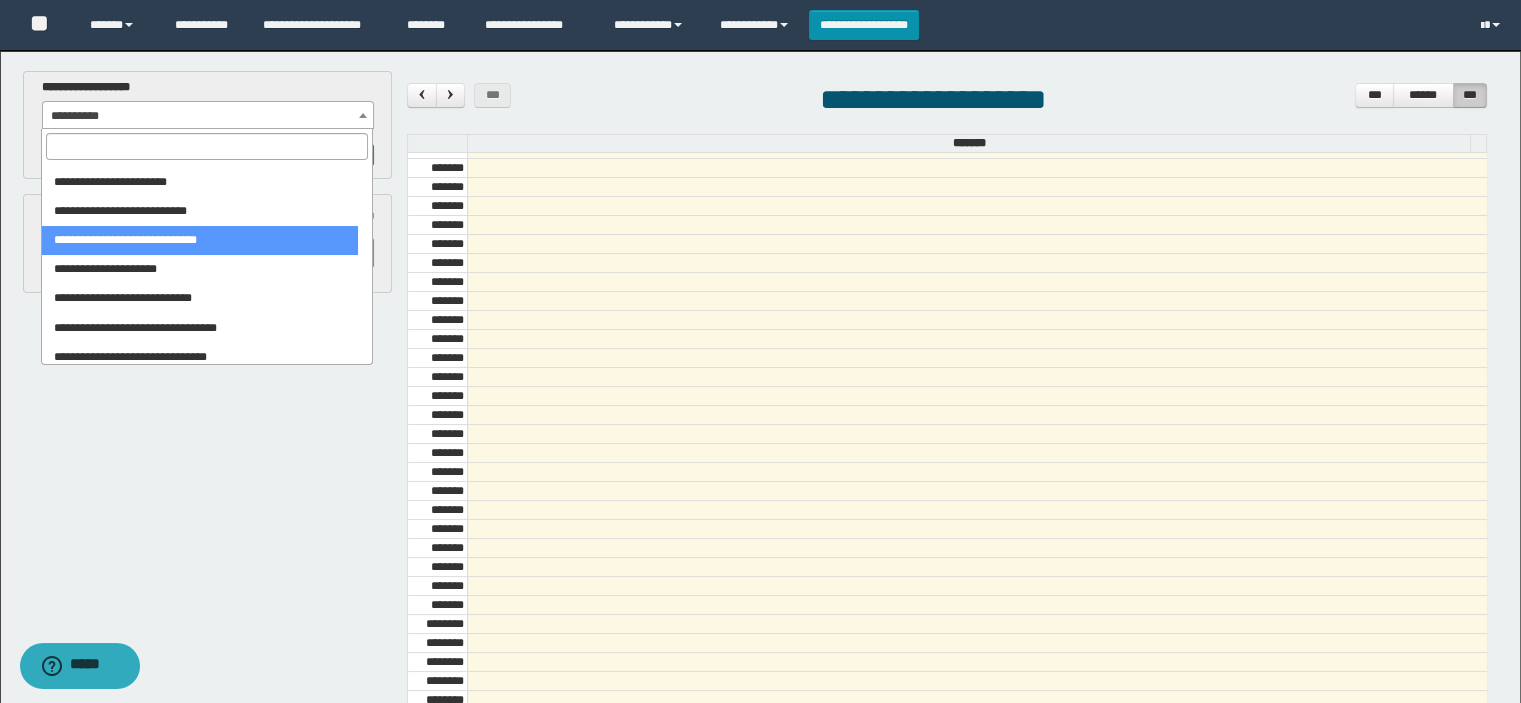 select on "******" 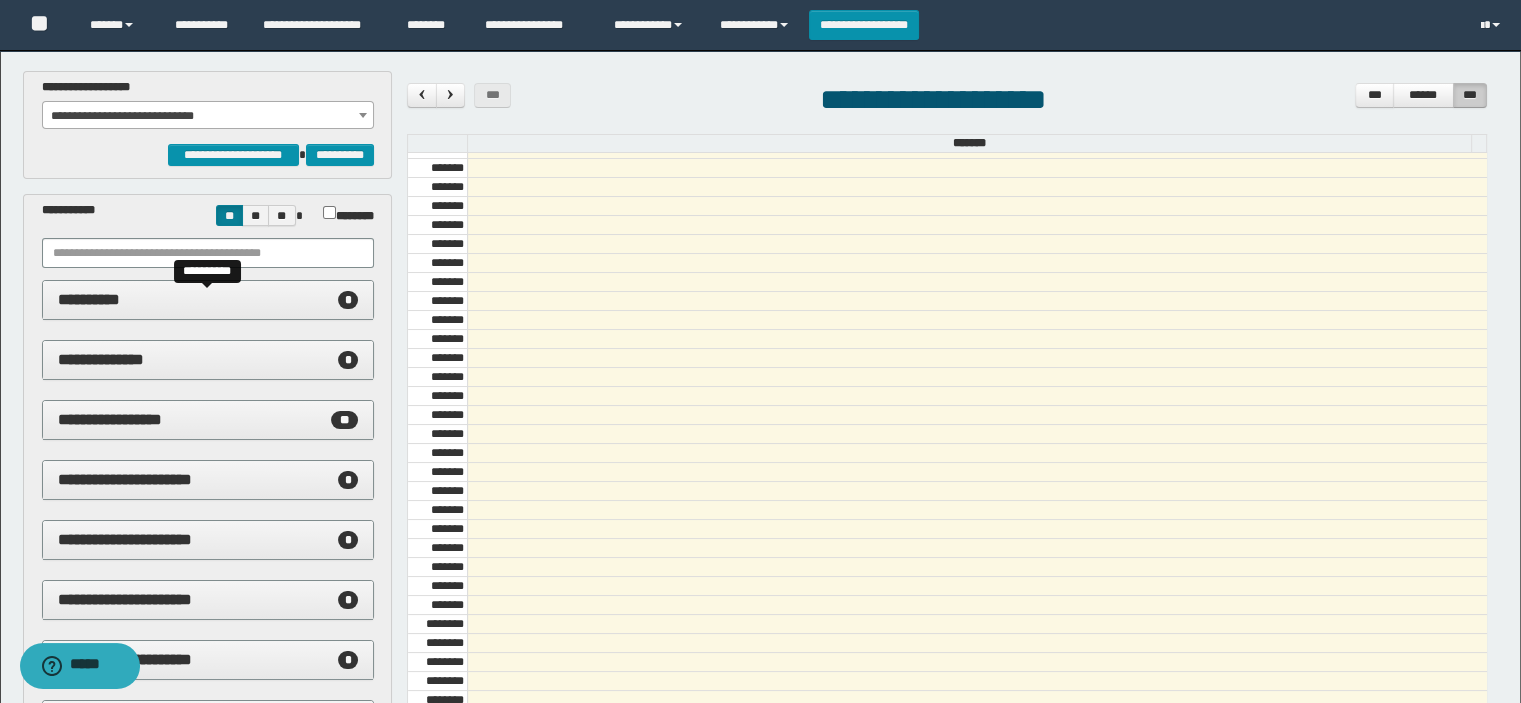 click on "**********" at bounding box center (208, 300) 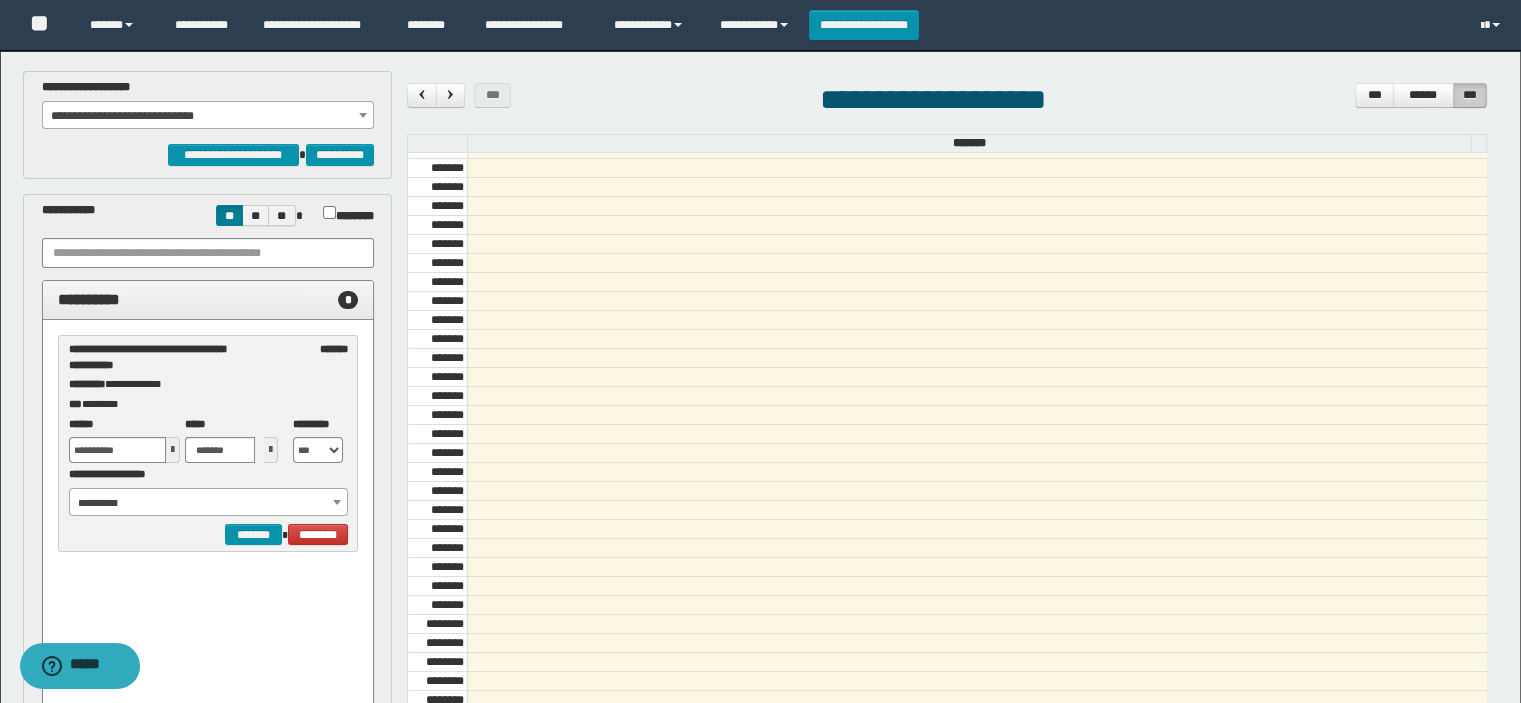 click on "**********" at bounding box center [209, 503] 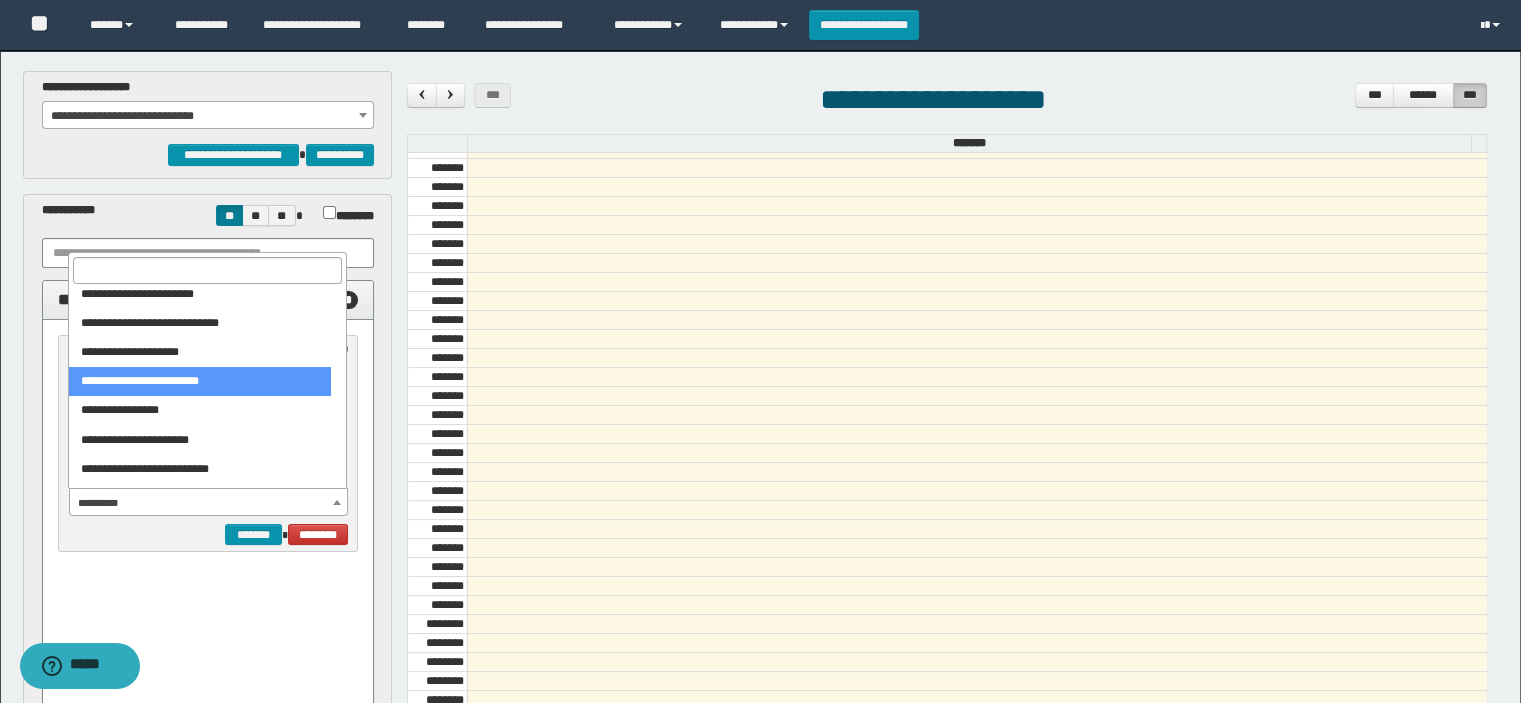 scroll, scrollTop: 200, scrollLeft: 0, axis: vertical 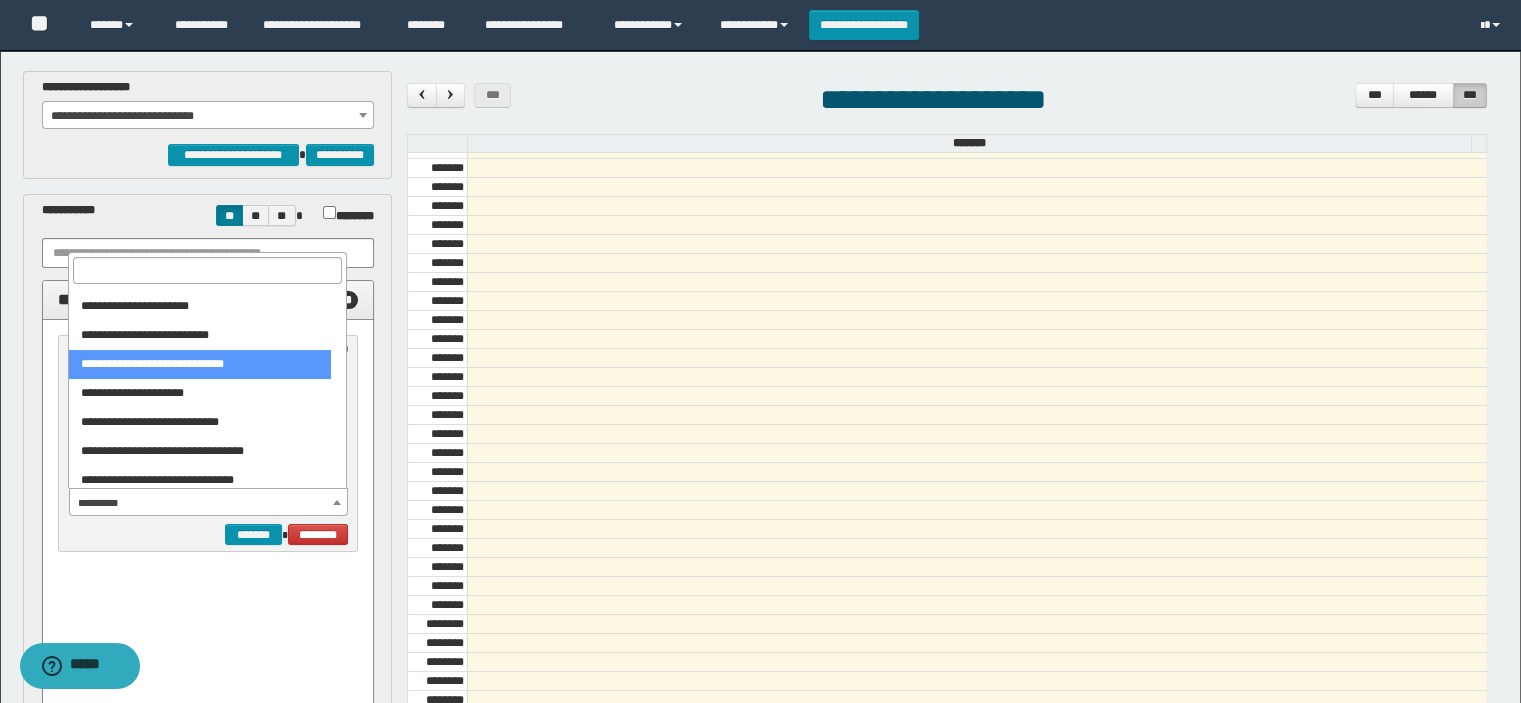select on "******" 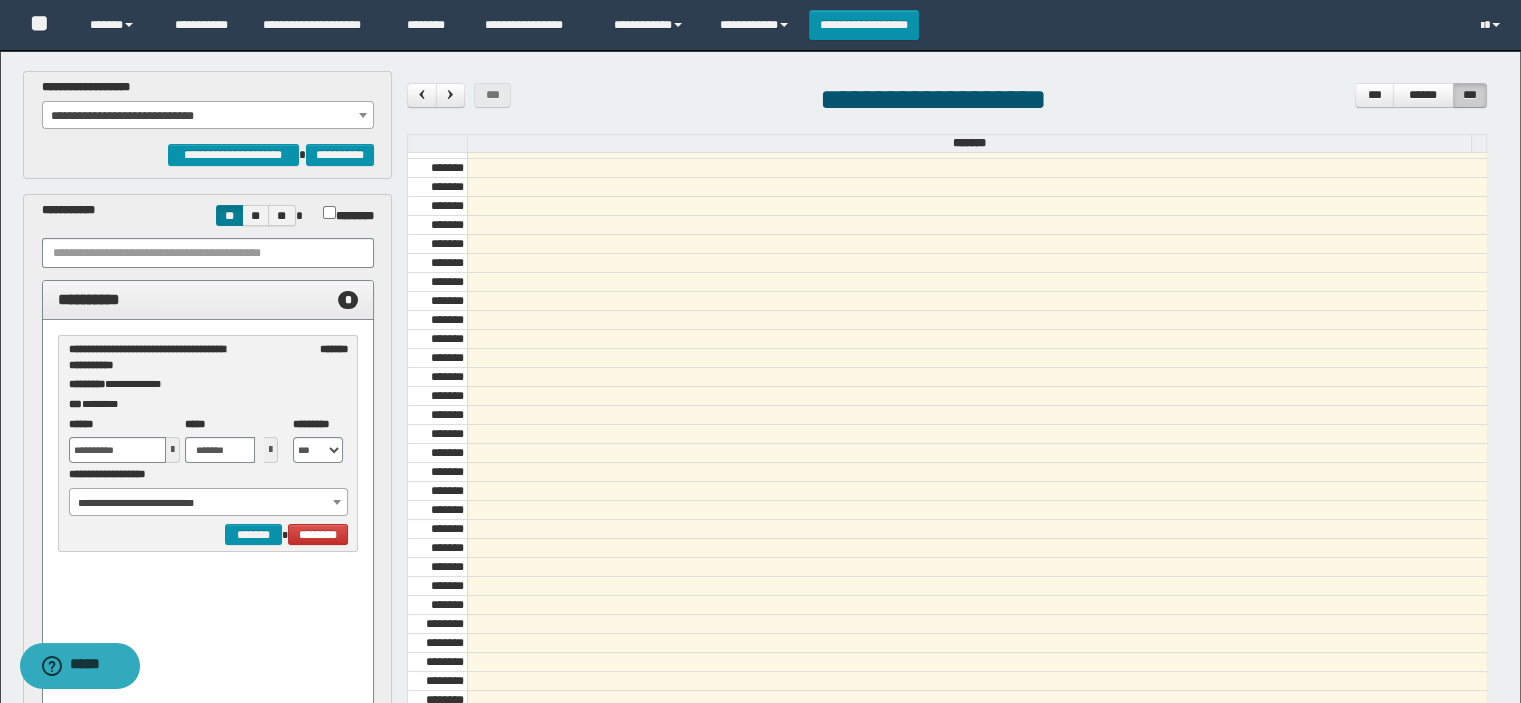 click on "**********" at bounding box center (208, 481) 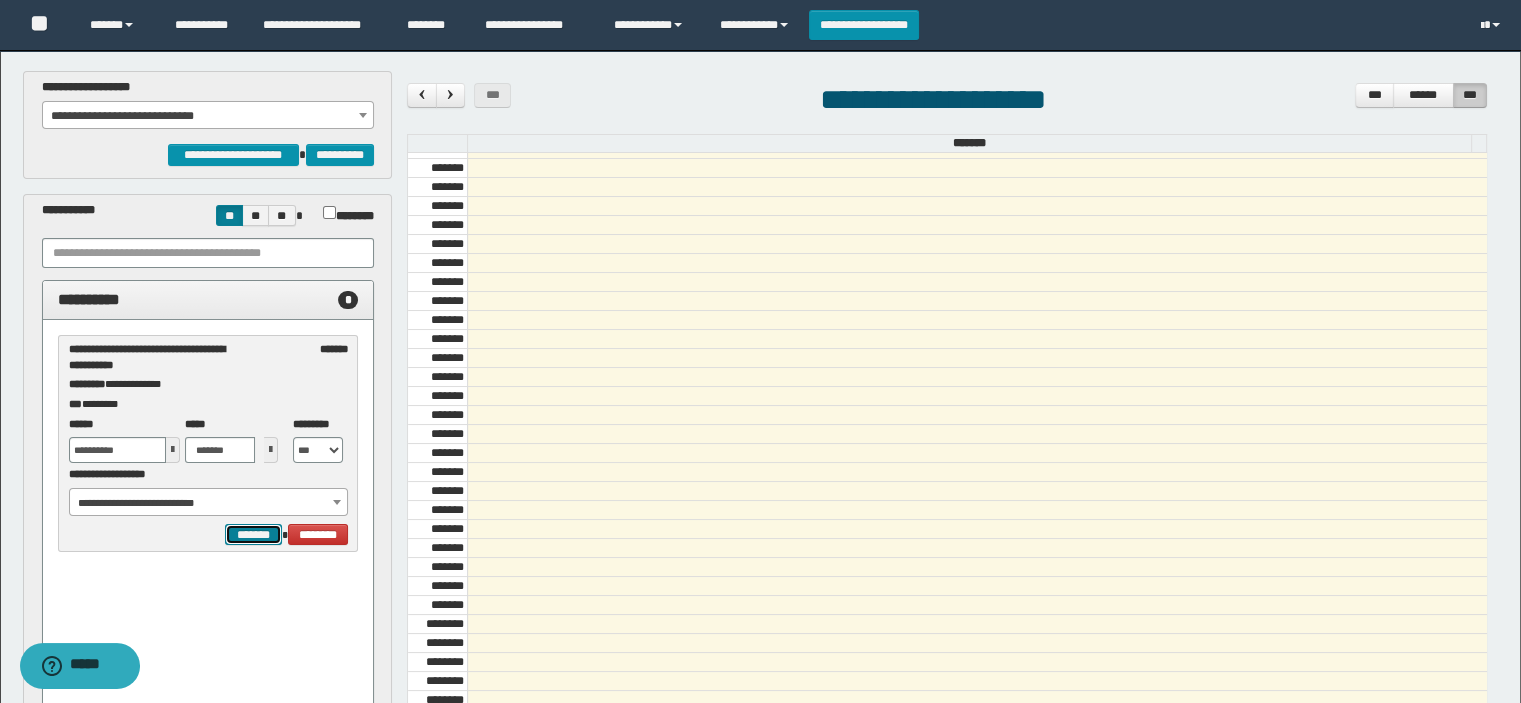 click on "*******" at bounding box center [253, 535] 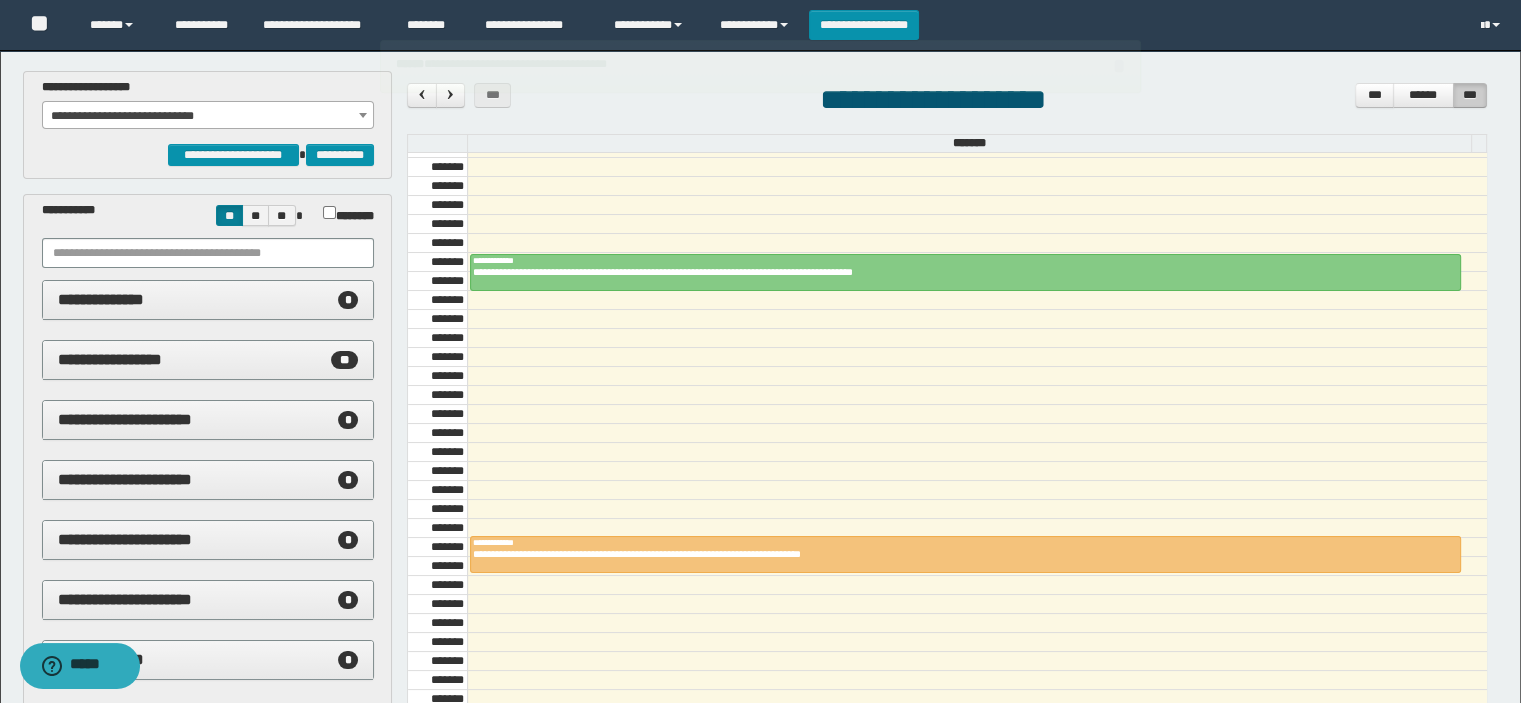 scroll, scrollTop: 1678, scrollLeft: 0, axis: vertical 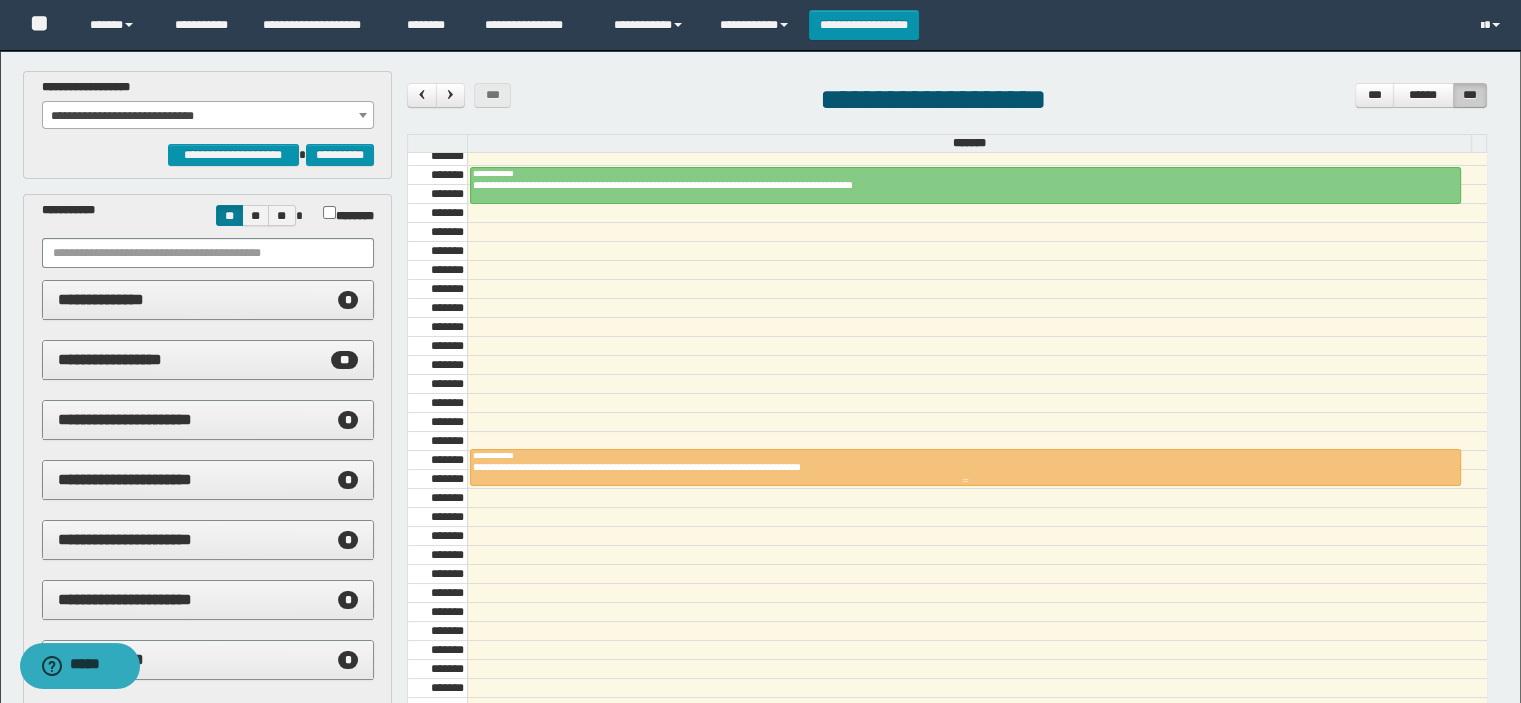 click at bounding box center [965, 481] 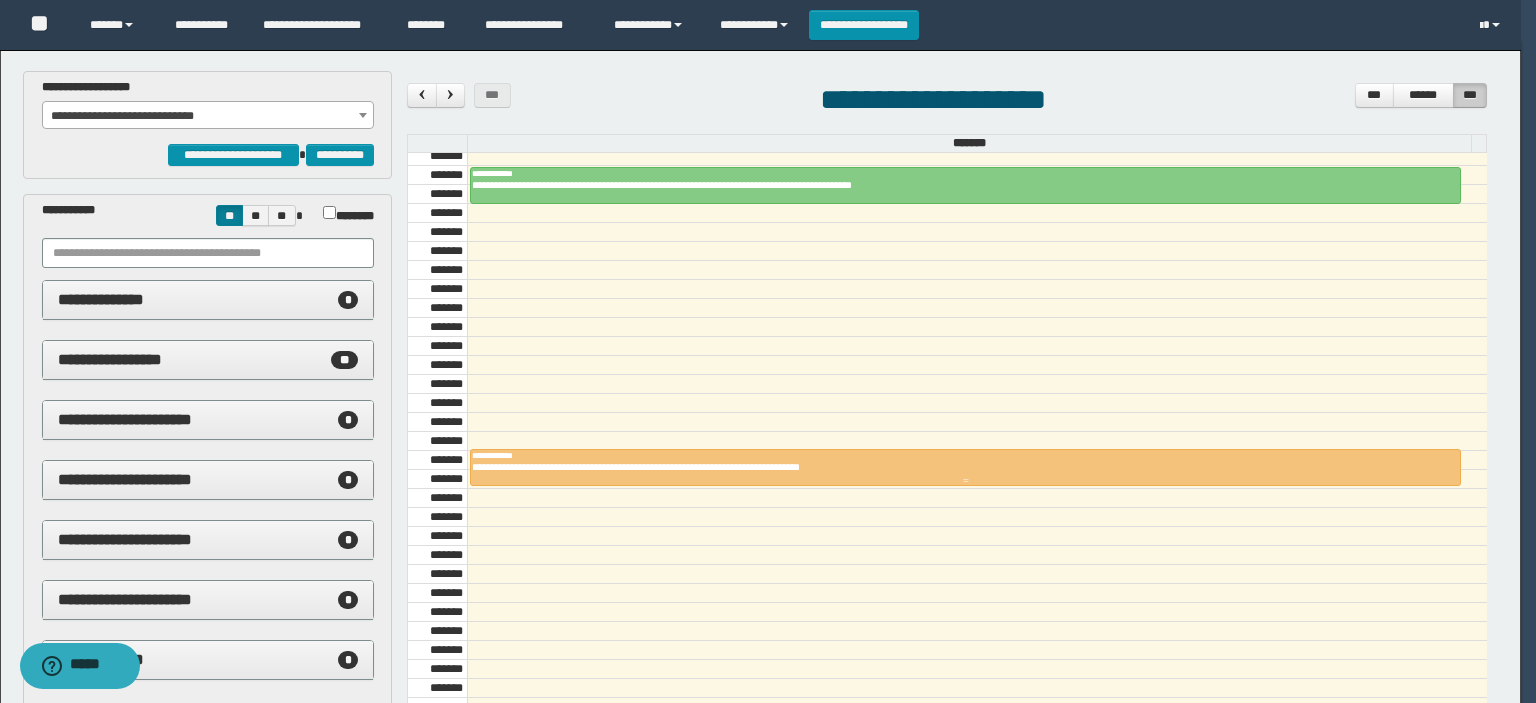 type on "**********" 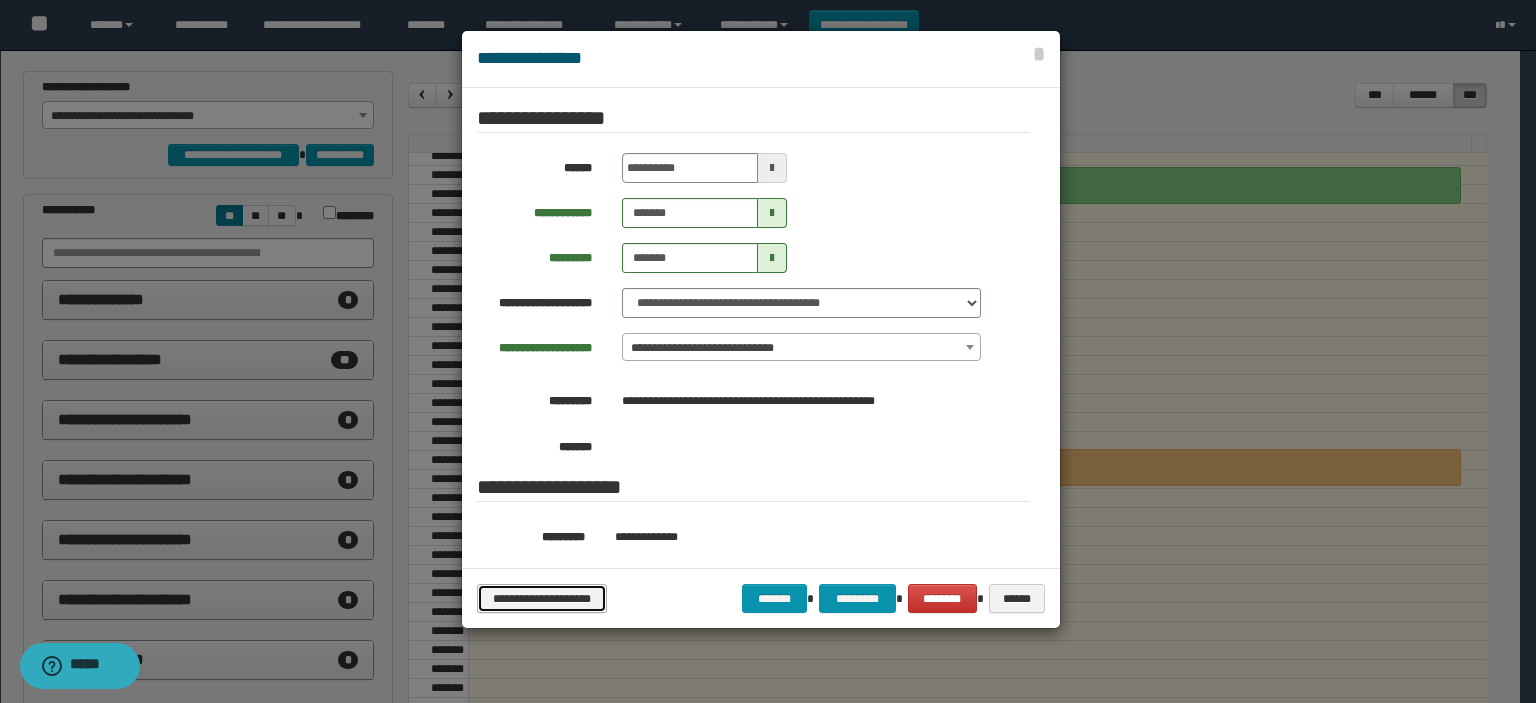 click on "**********" at bounding box center [542, 599] 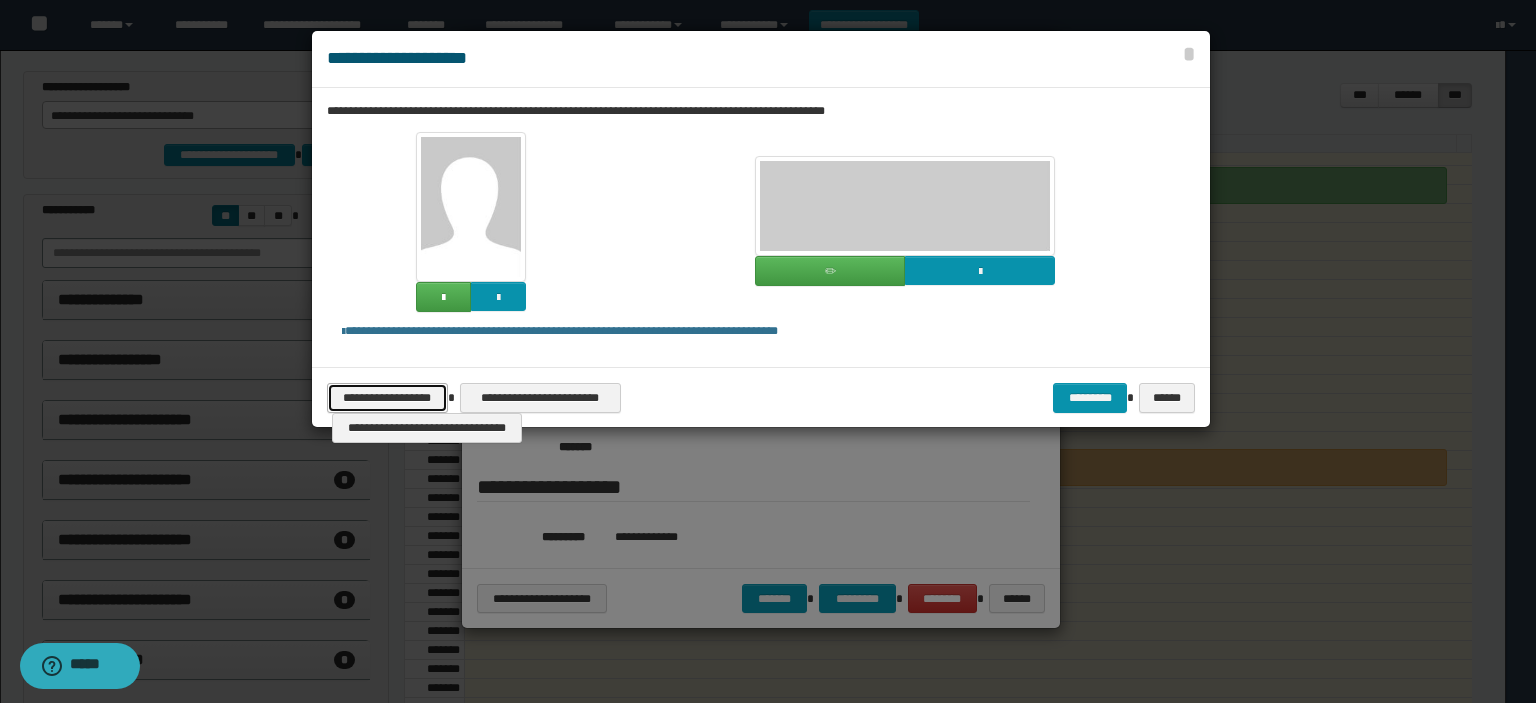 click on "**********" at bounding box center [387, 398] 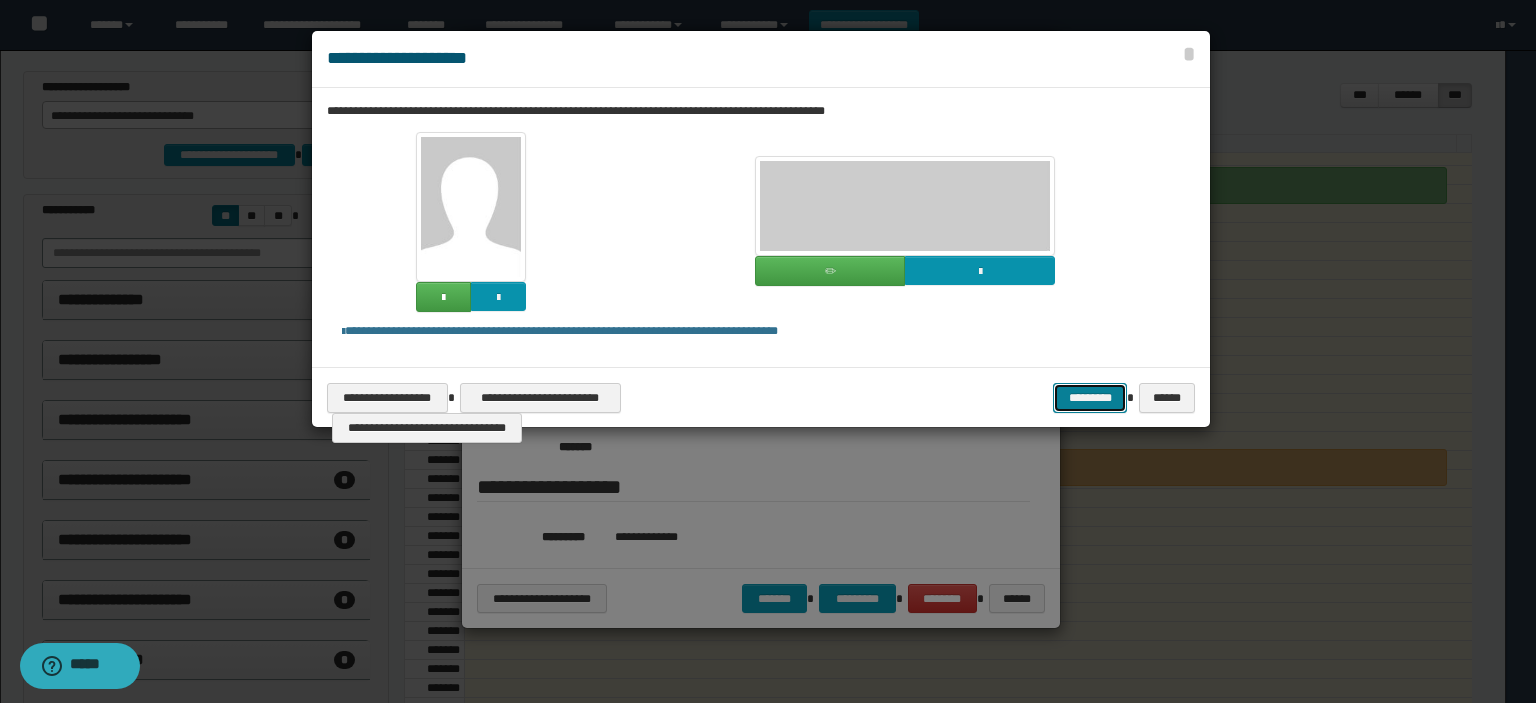 click on "*********" at bounding box center [1090, 398] 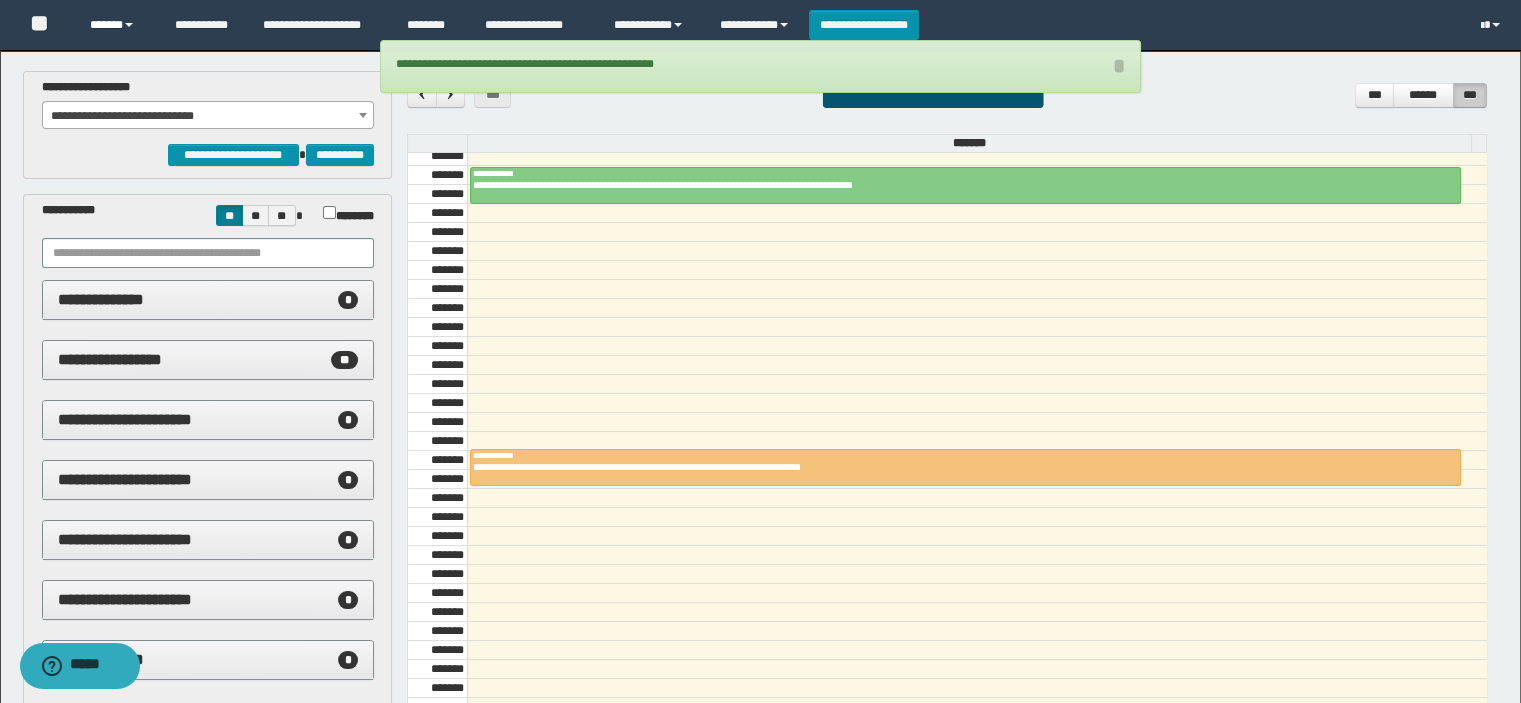 click on "******" at bounding box center (117, 25) 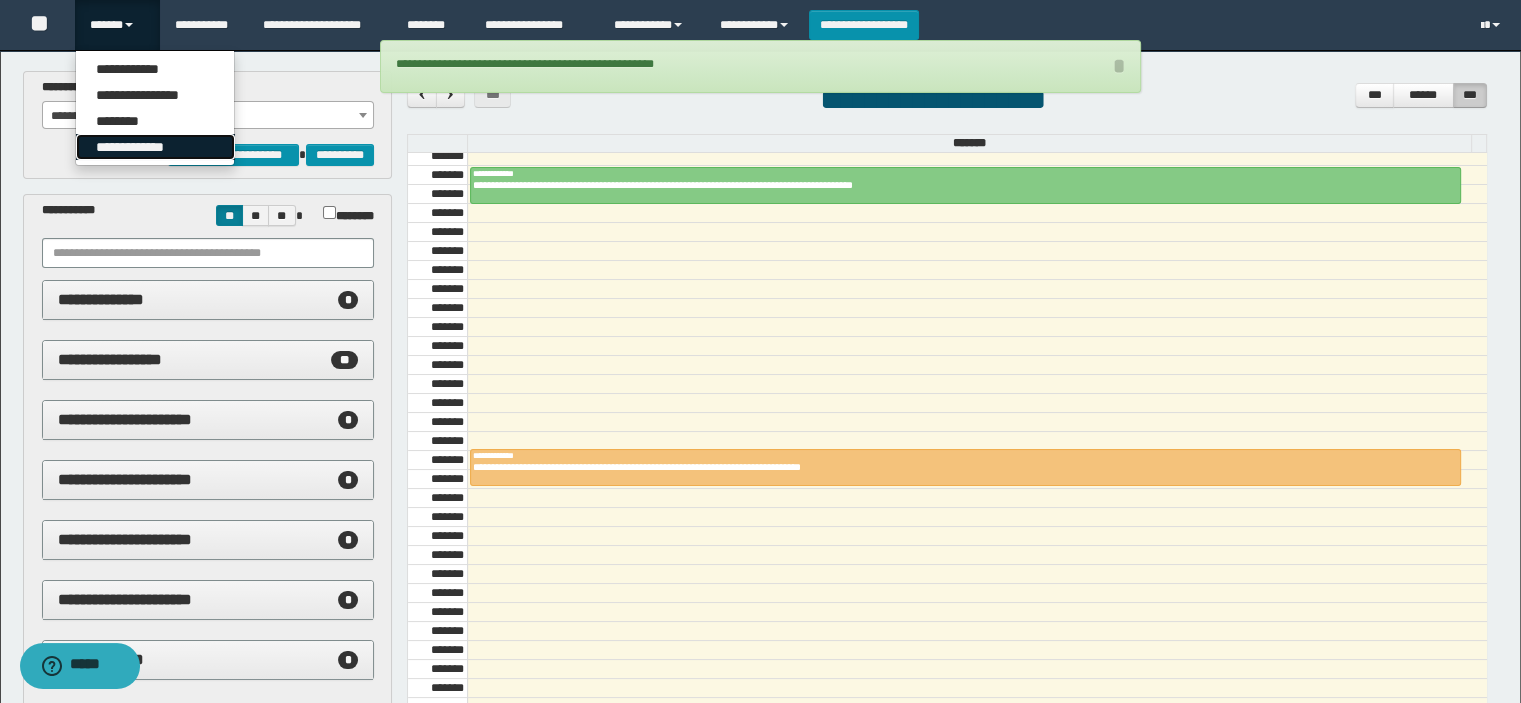 click on "**********" at bounding box center [155, 147] 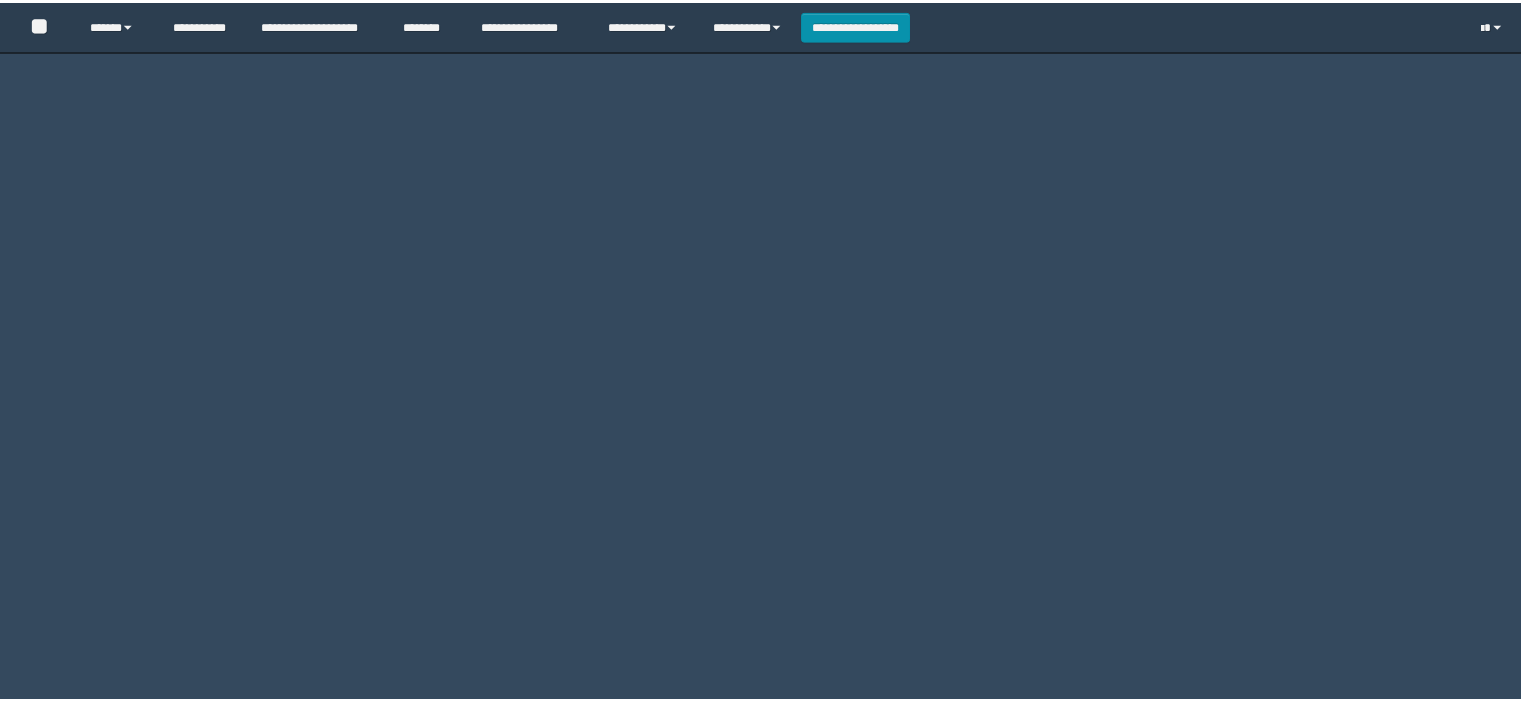 scroll, scrollTop: 0, scrollLeft: 0, axis: both 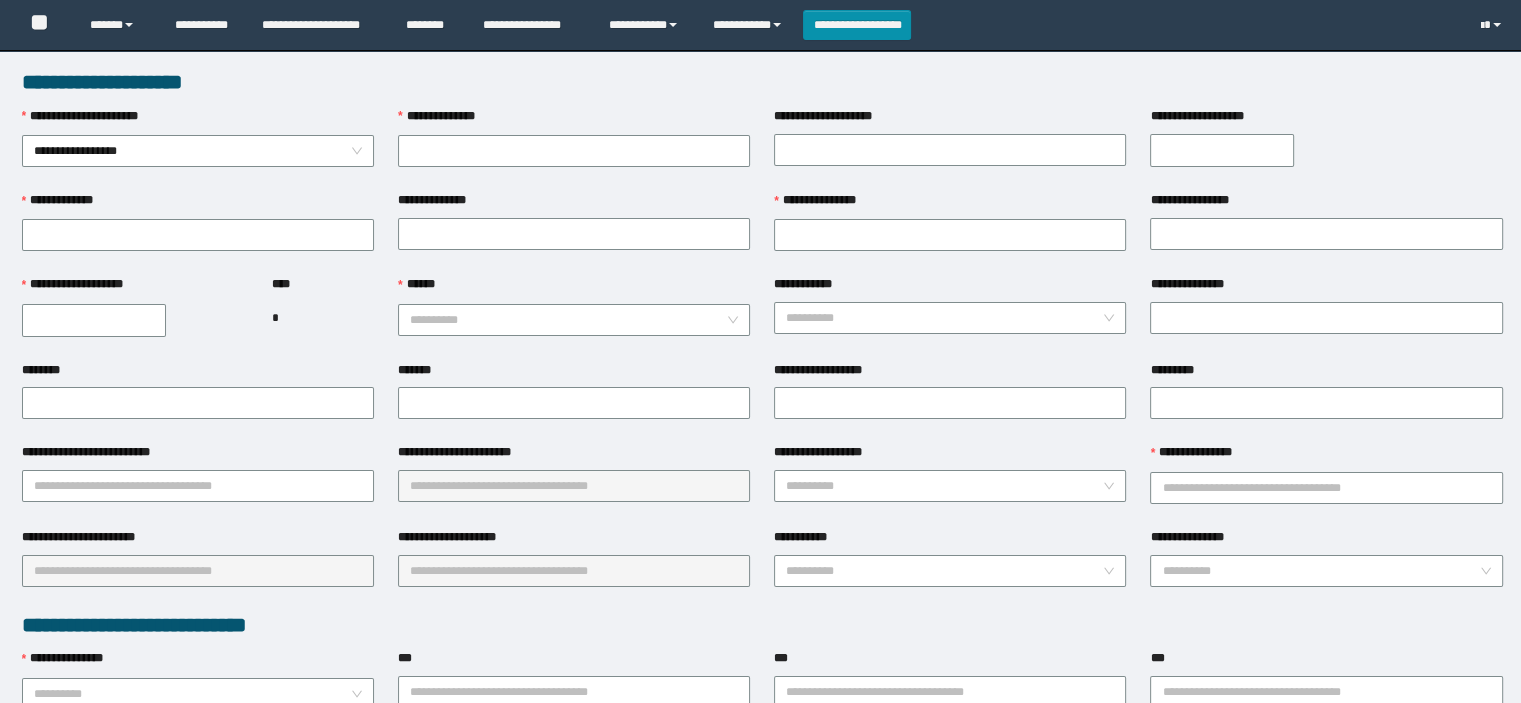 type on "********" 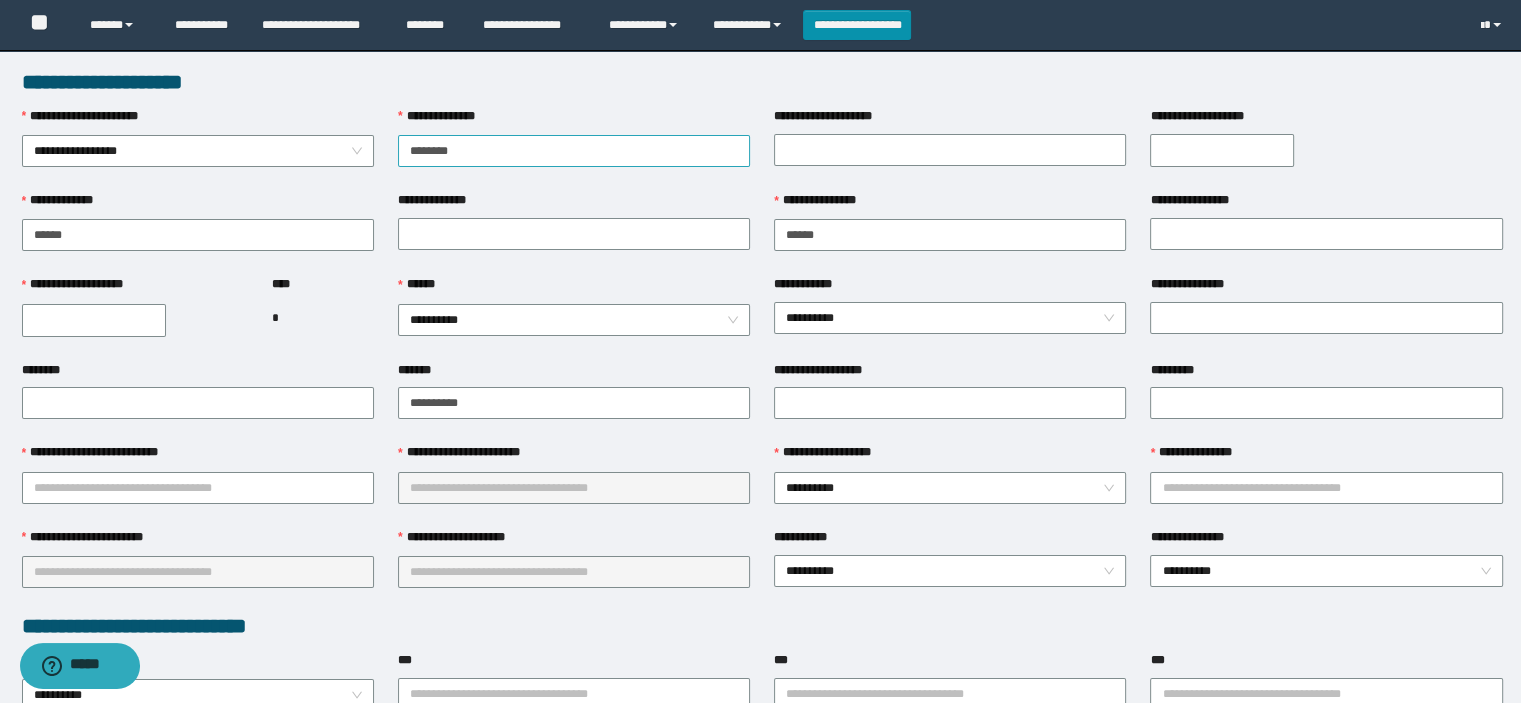 scroll, scrollTop: 0, scrollLeft: 0, axis: both 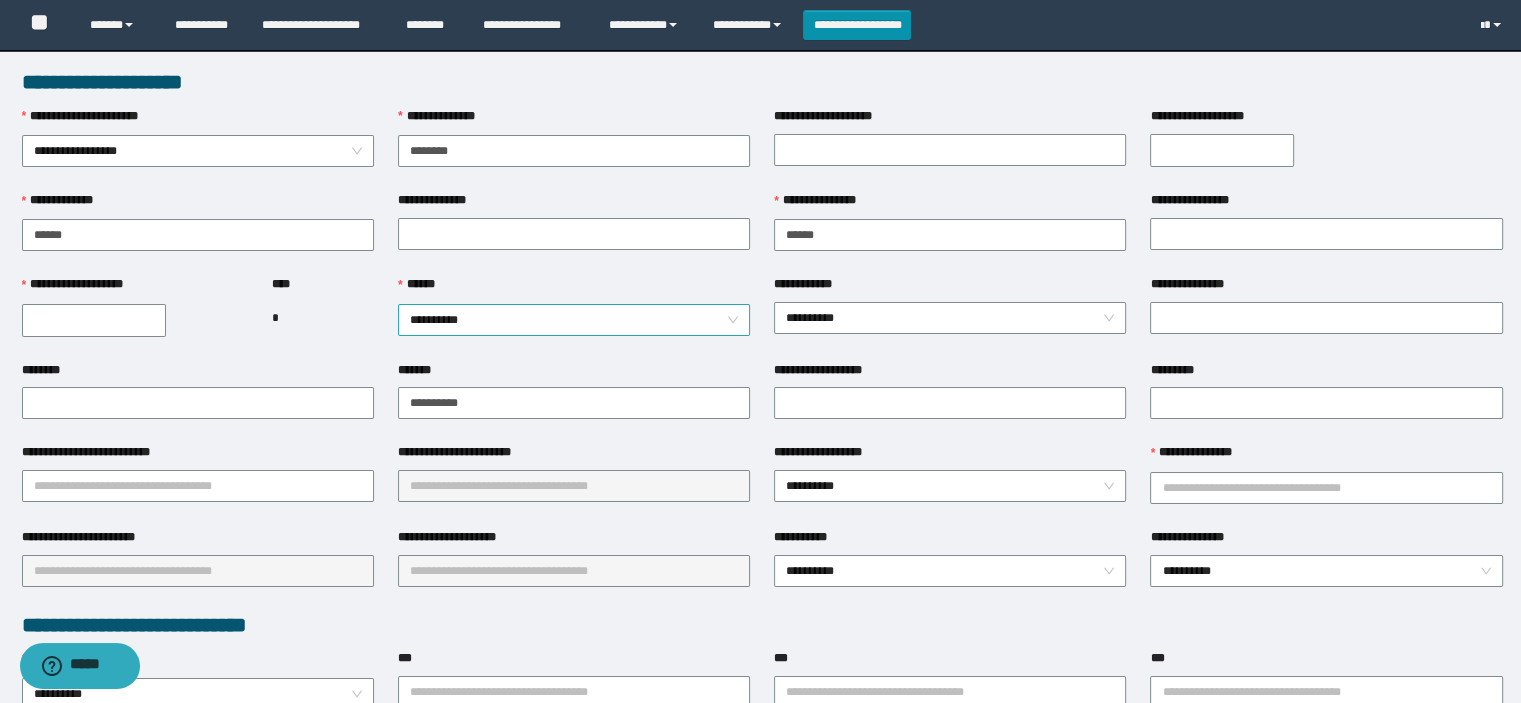 click on "**********" at bounding box center [574, 320] 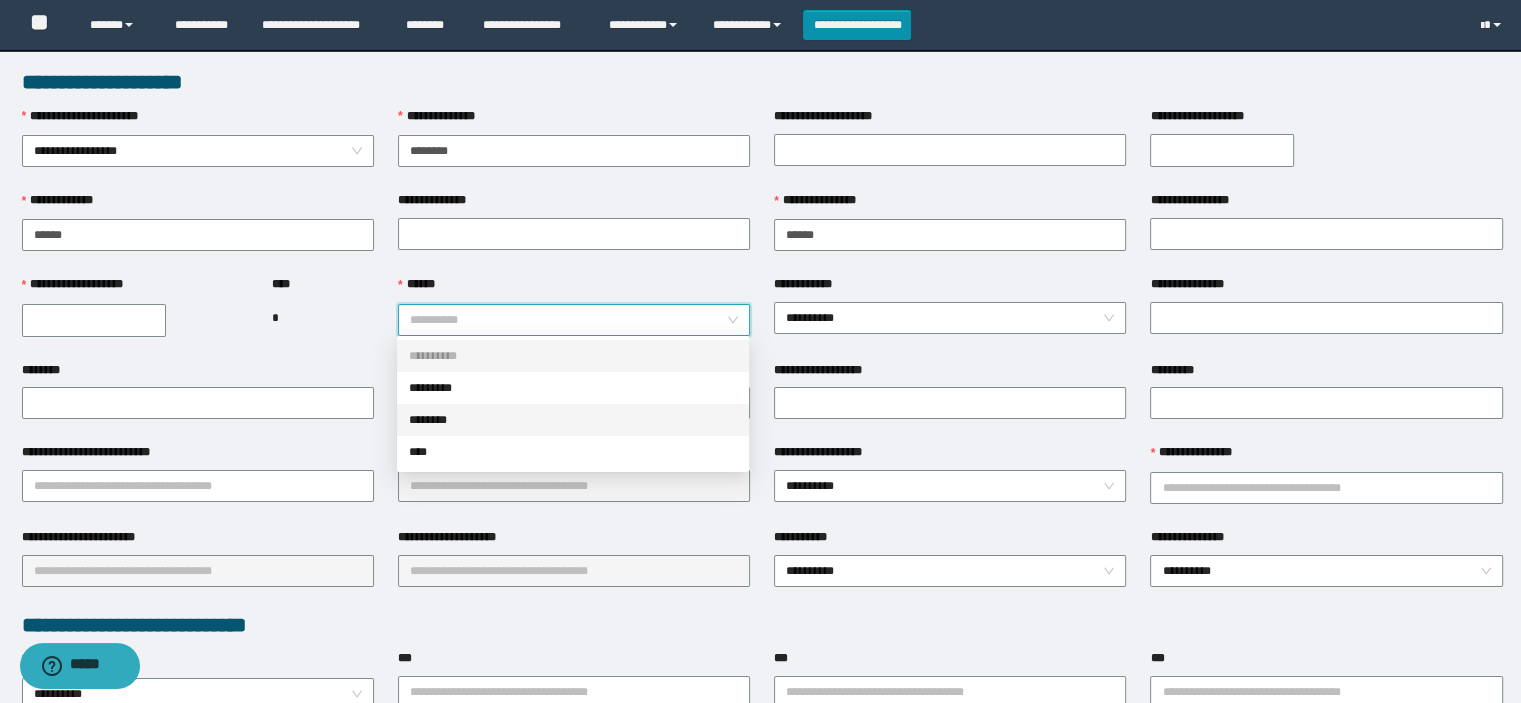 click on "********" at bounding box center (573, 420) 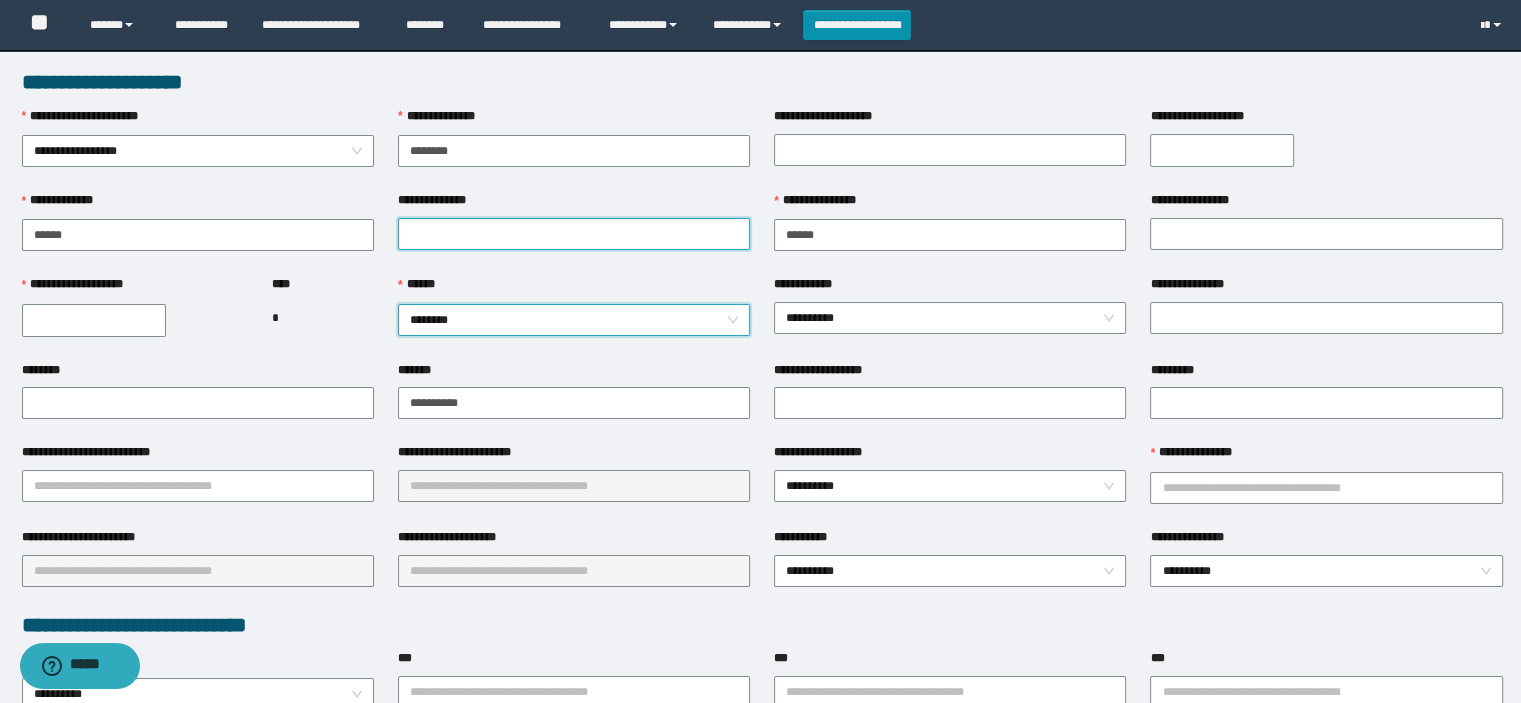 click on "**********" at bounding box center (574, 234) 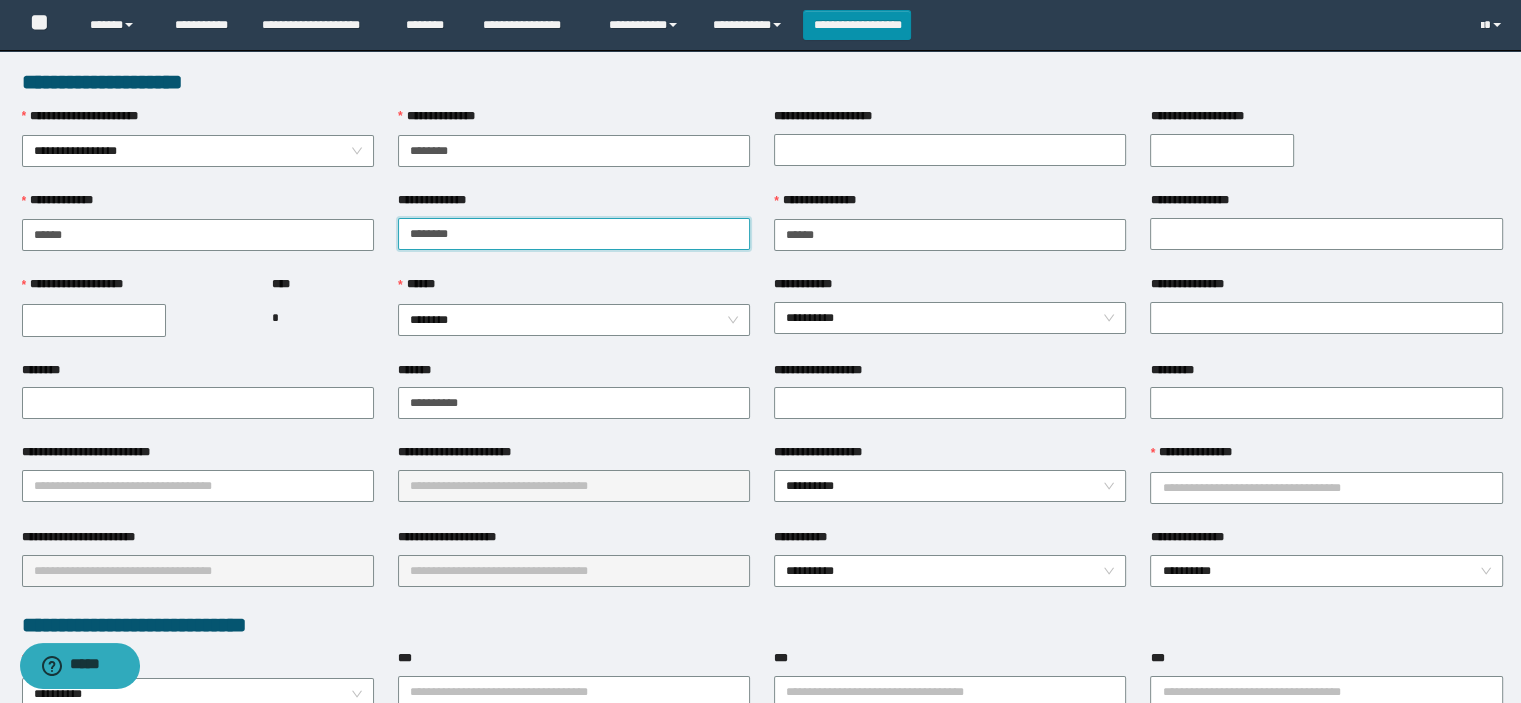 type on "********" 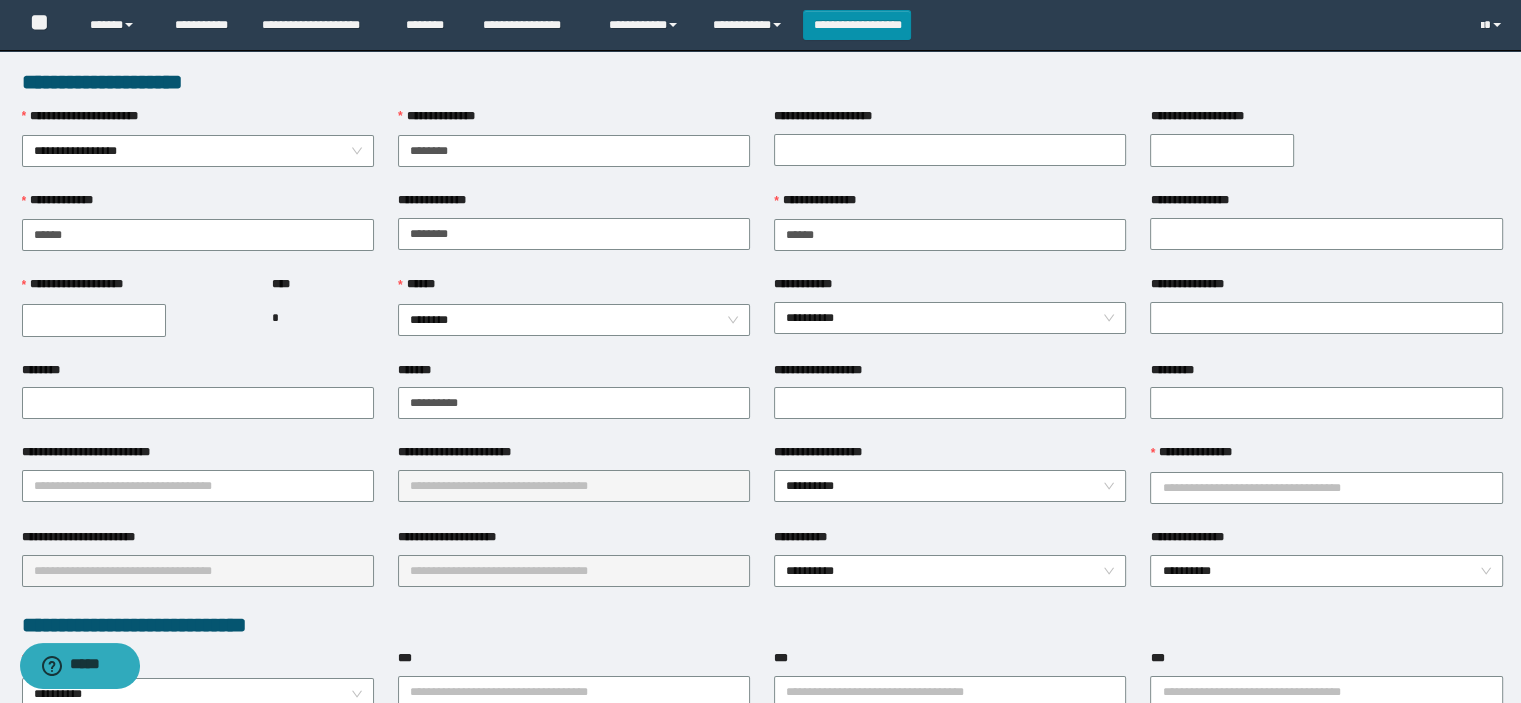 click on "**********" at bounding box center (574, 204) 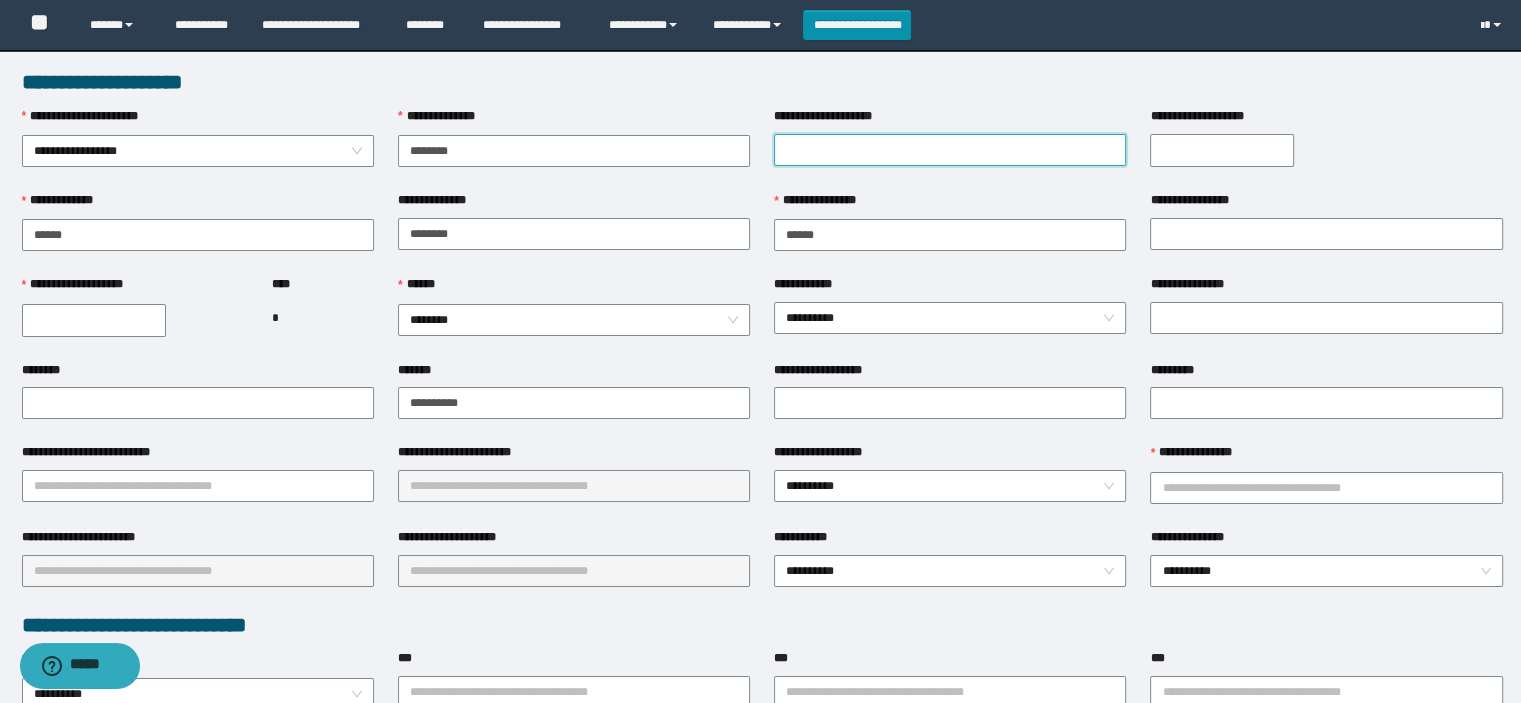 click on "**********" at bounding box center (950, 150) 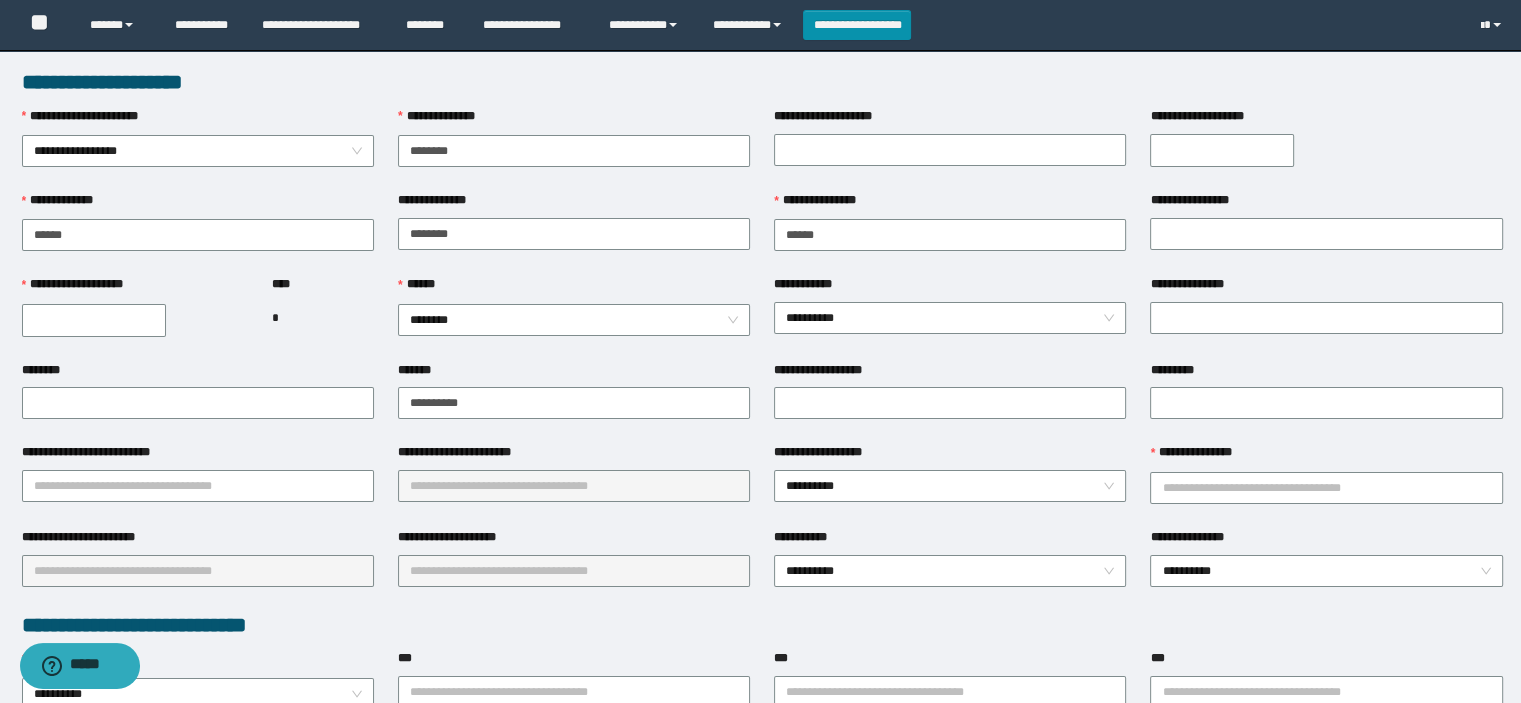 click on "******" at bounding box center [574, 289] 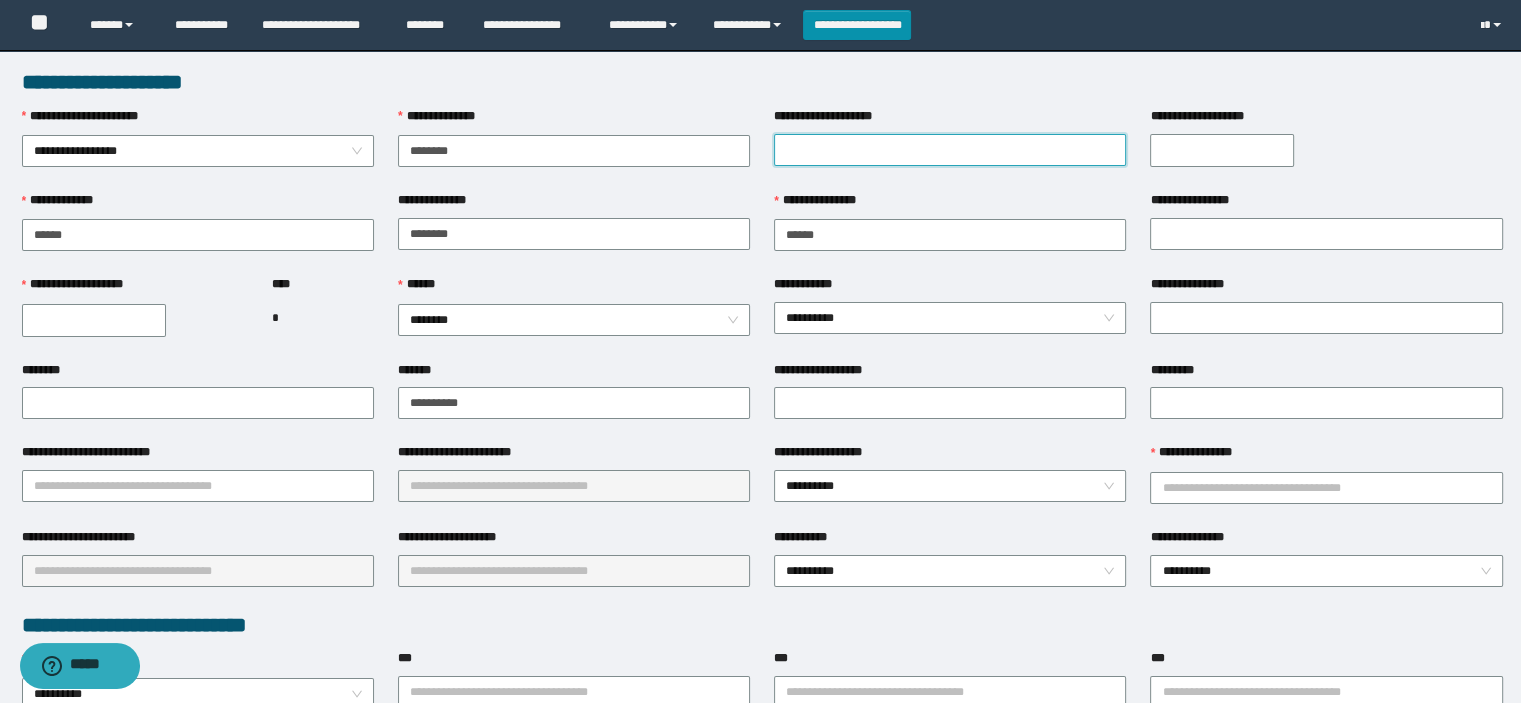 click on "**********" at bounding box center [950, 150] 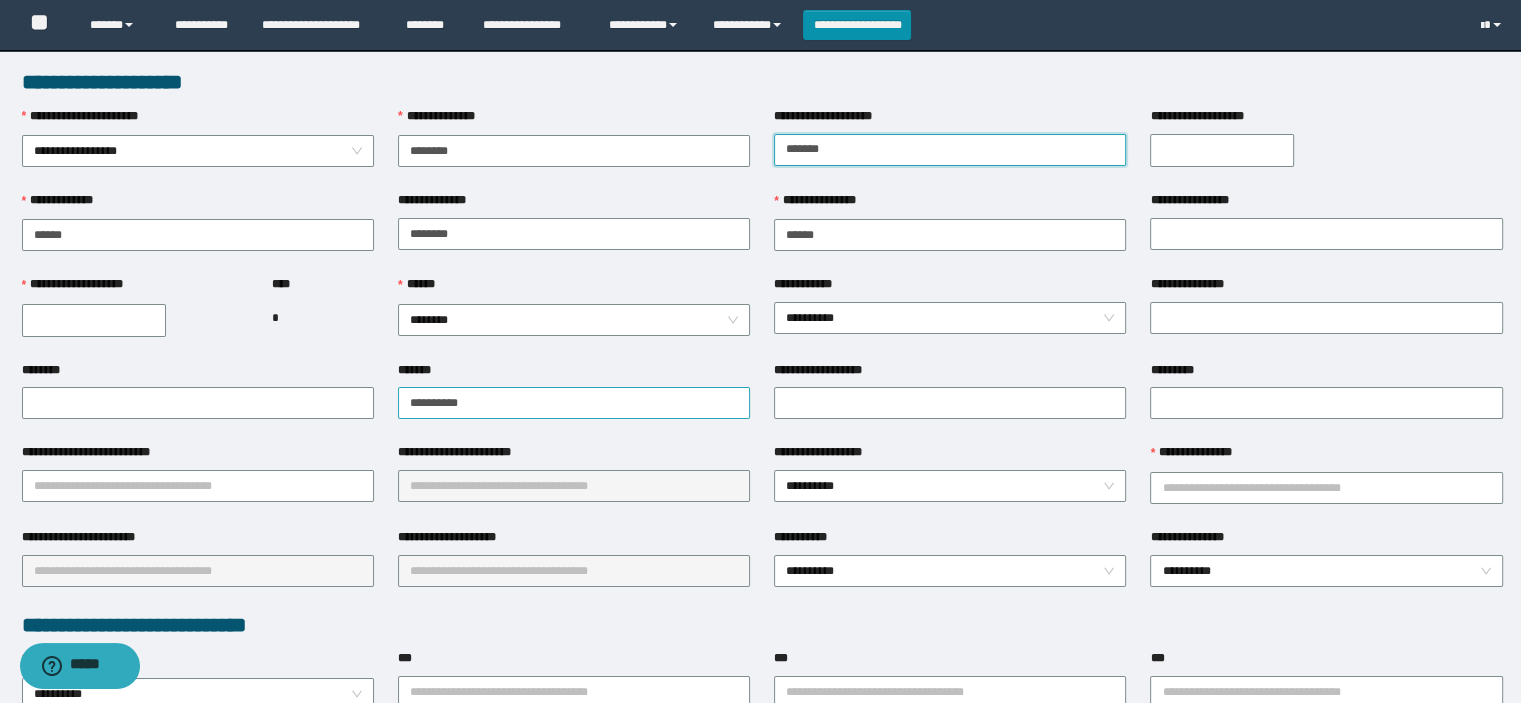 type on "*******" 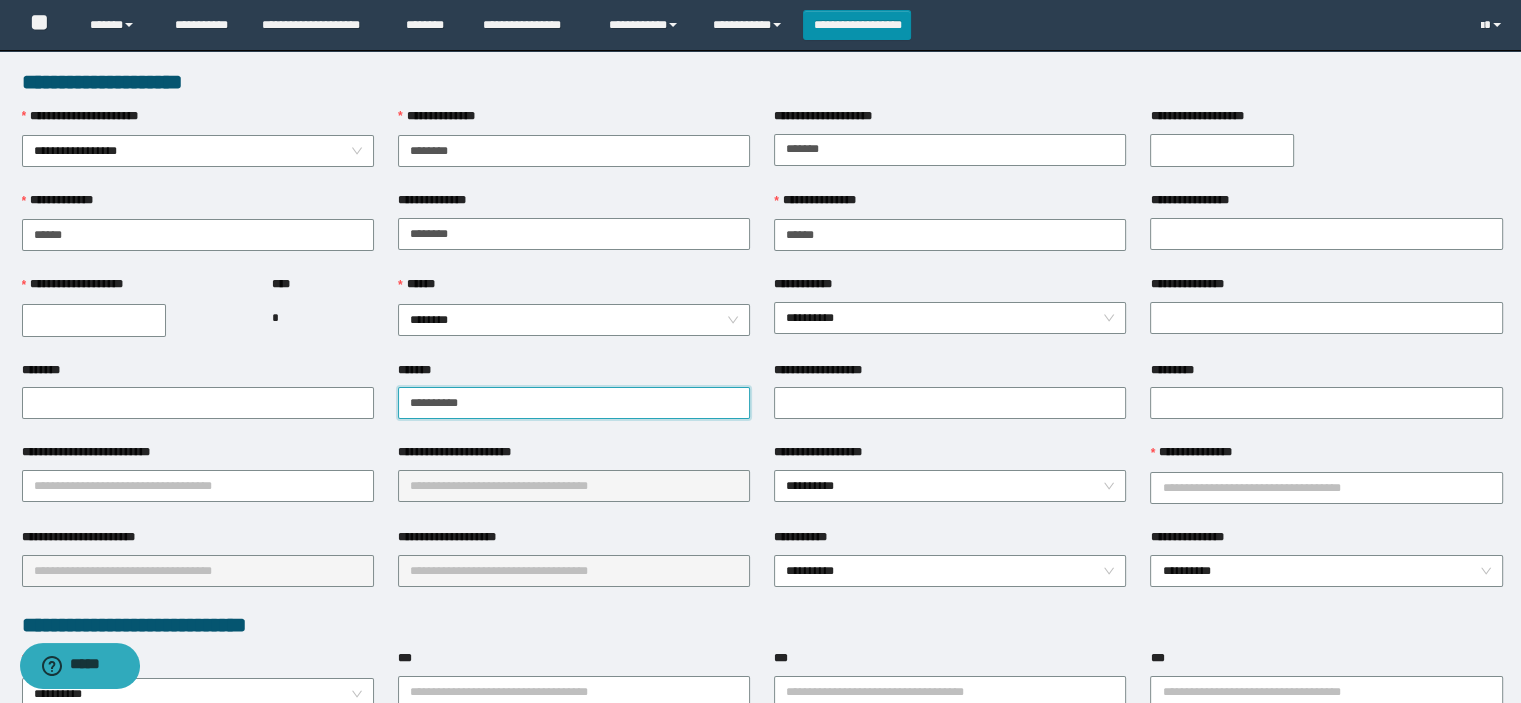 click on "**********" at bounding box center [574, 403] 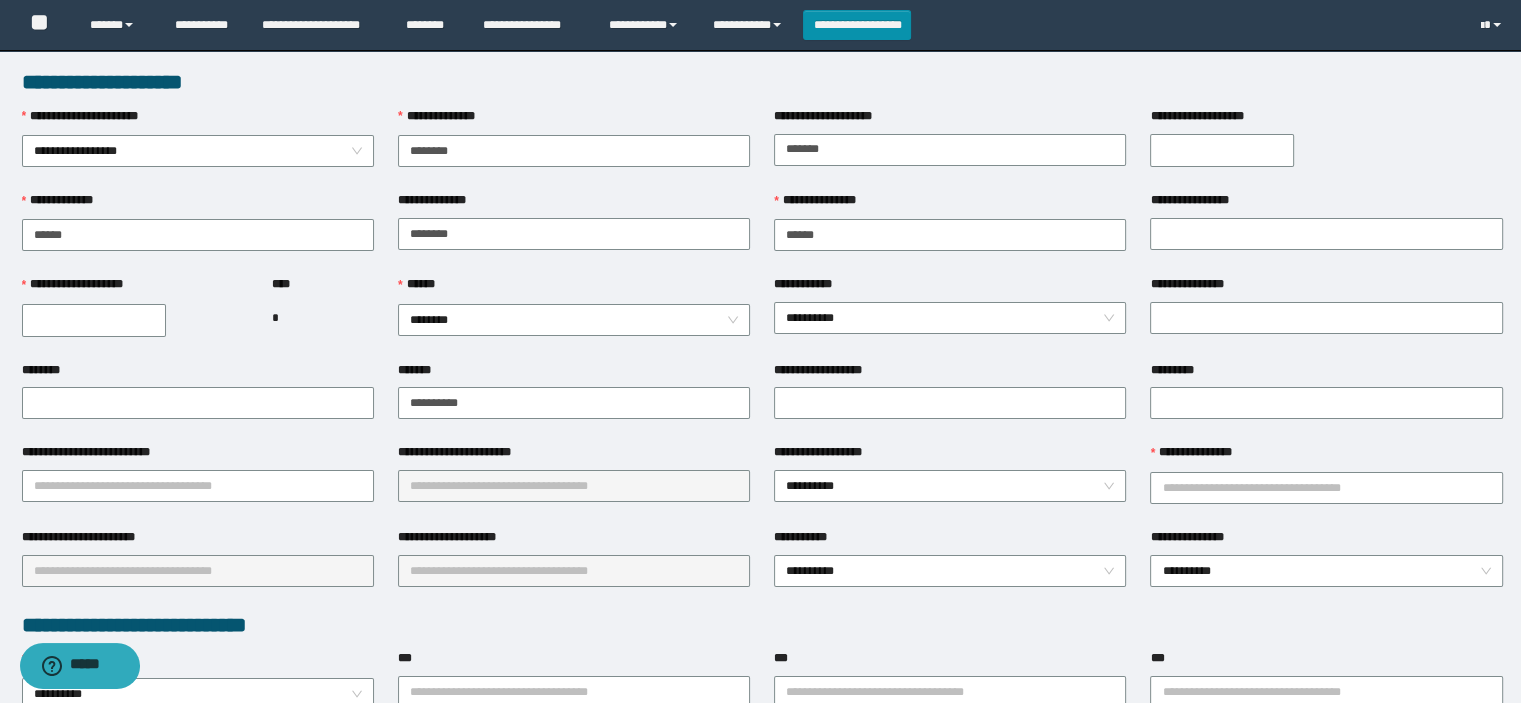 click on "********" at bounding box center [198, 402] 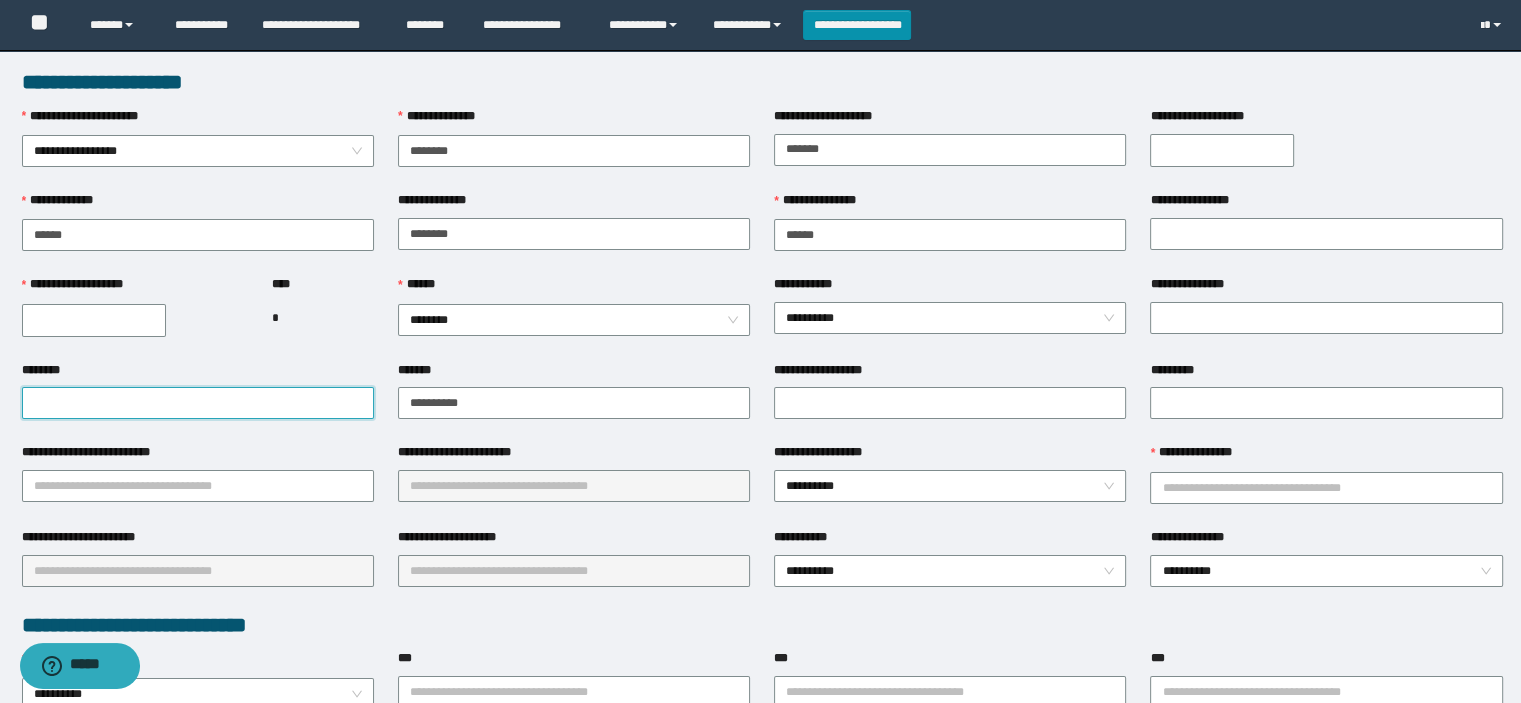 click on "********" at bounding box center (198, 403) 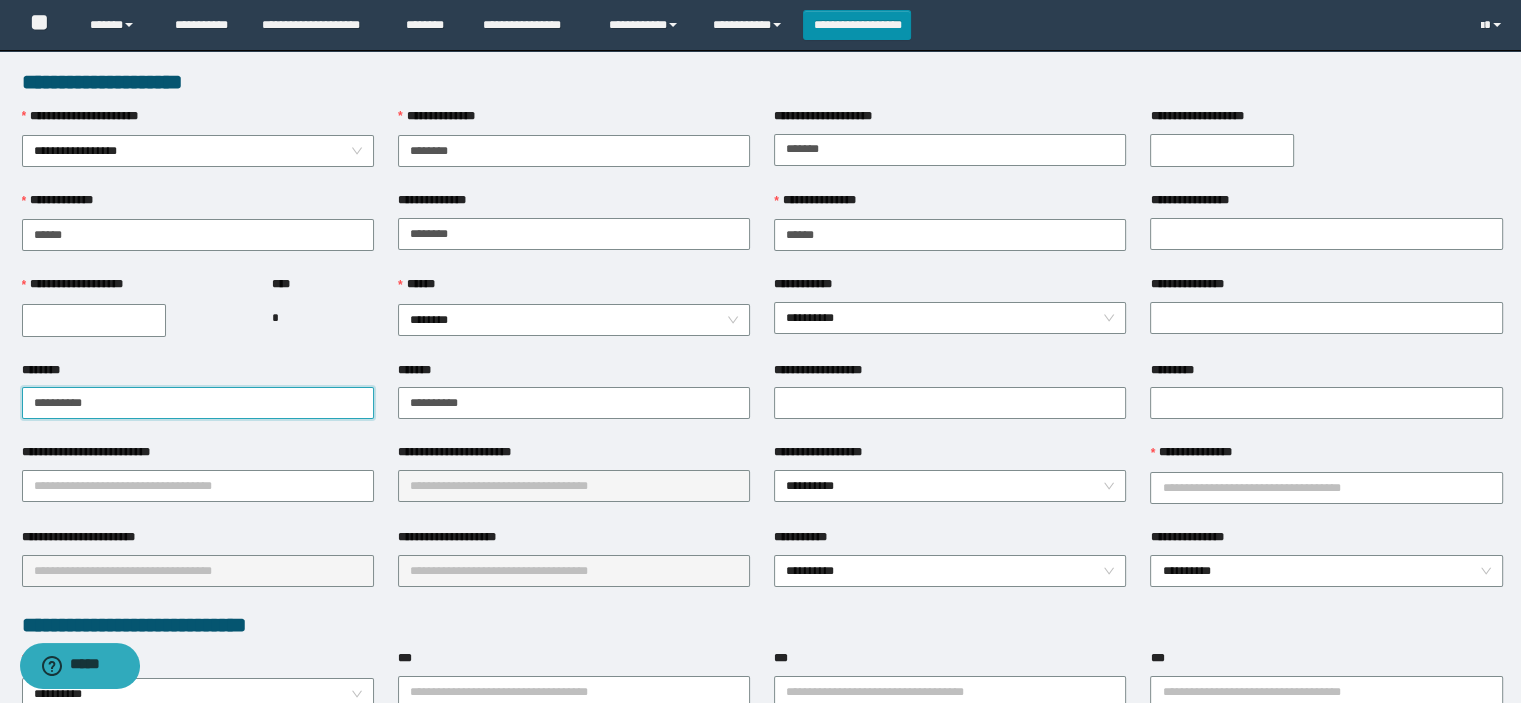 type on "**********" 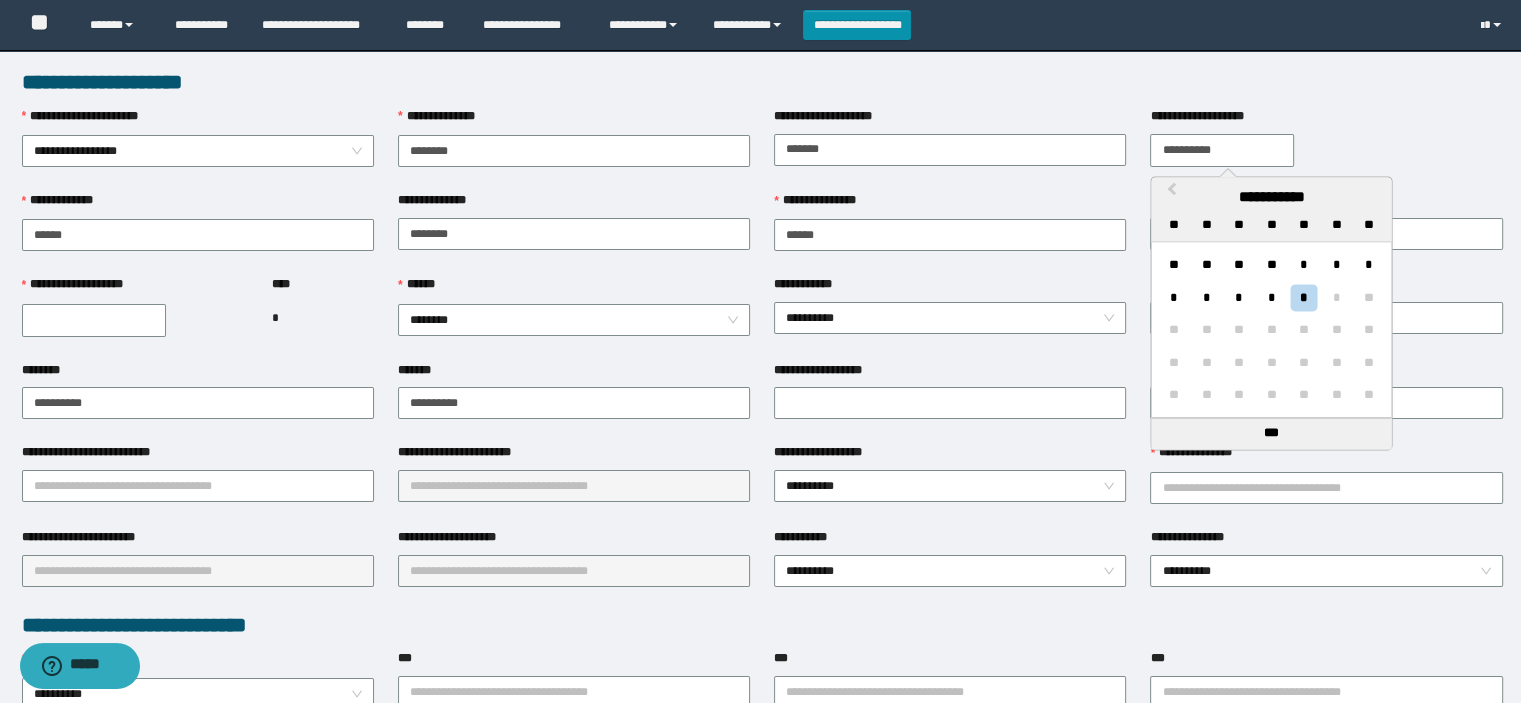 click on "**********" at bounding box center (1222, 150) 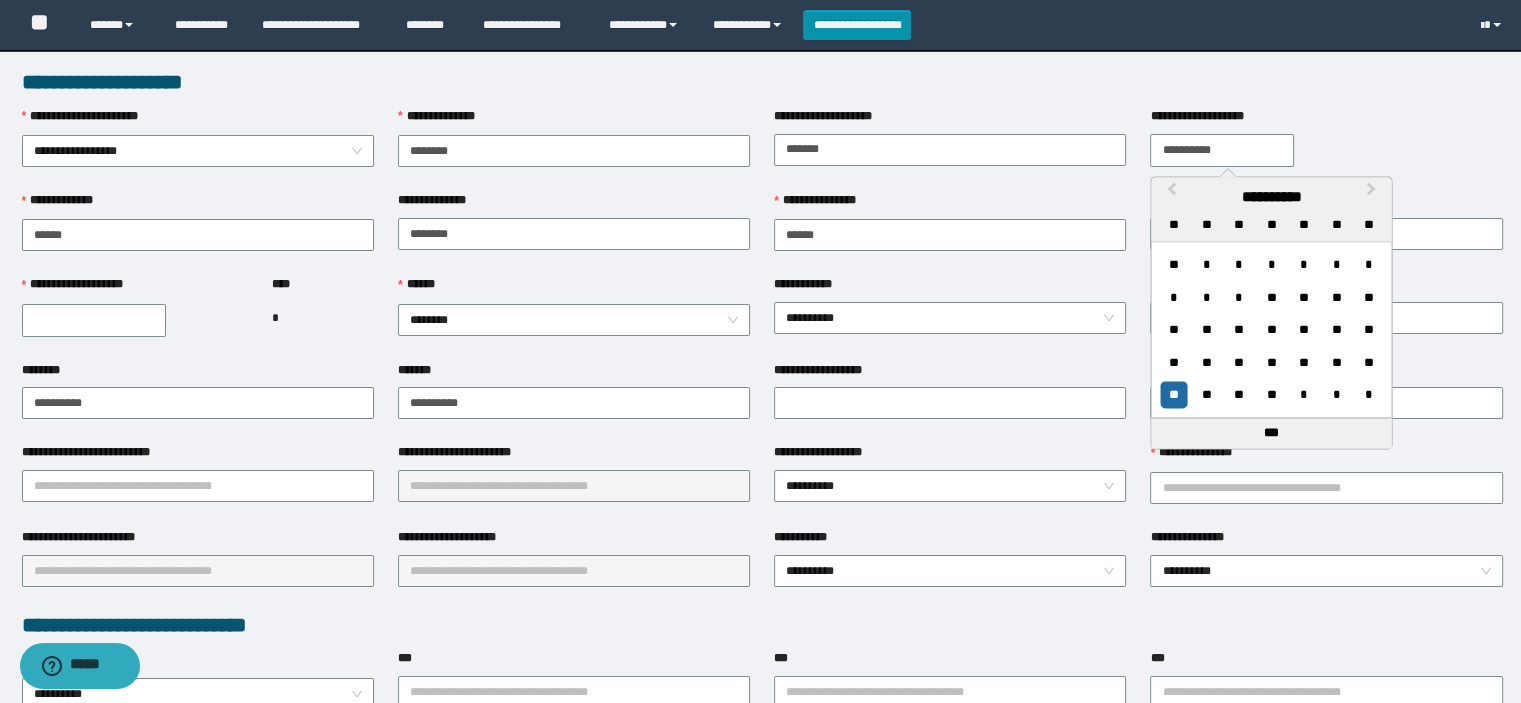 type on "**********" 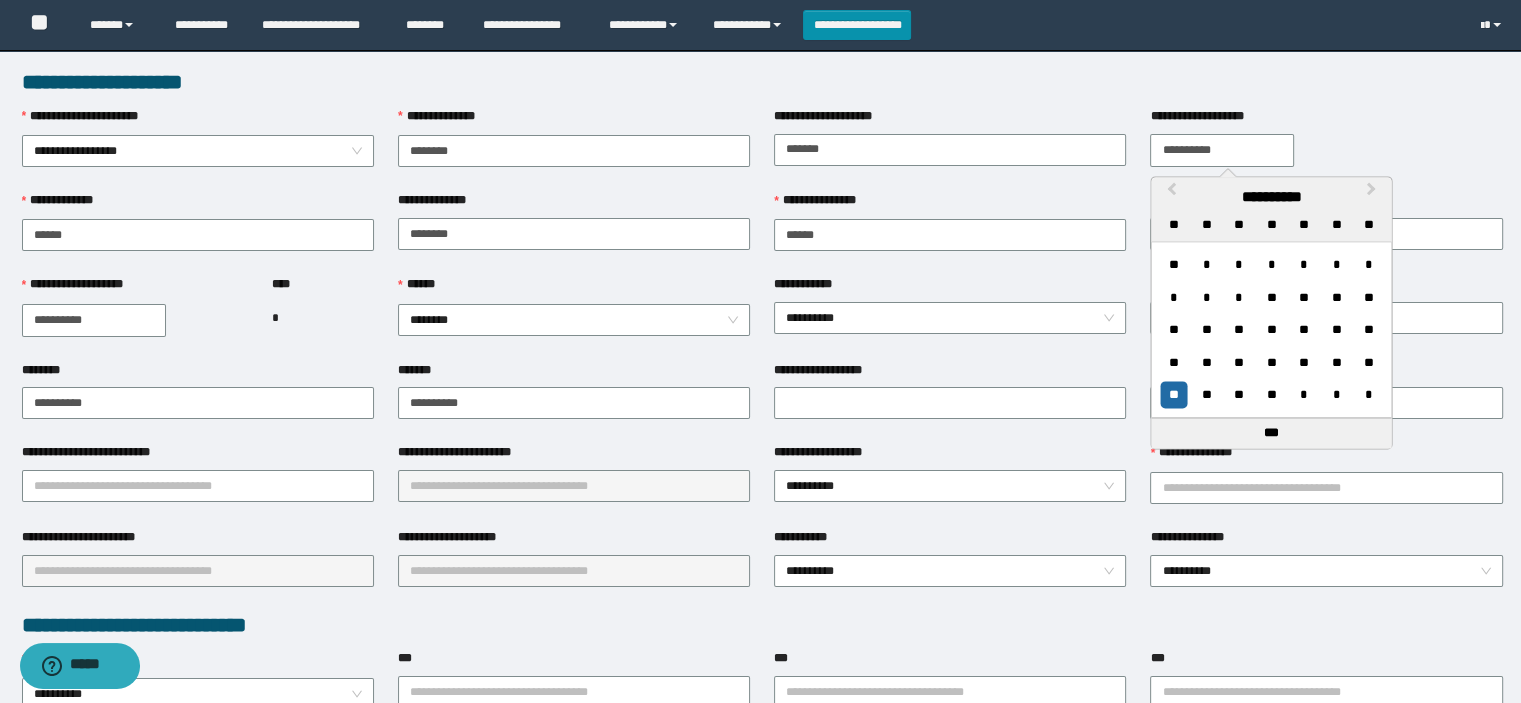 click on "**********" at bounding box center (94, 320) 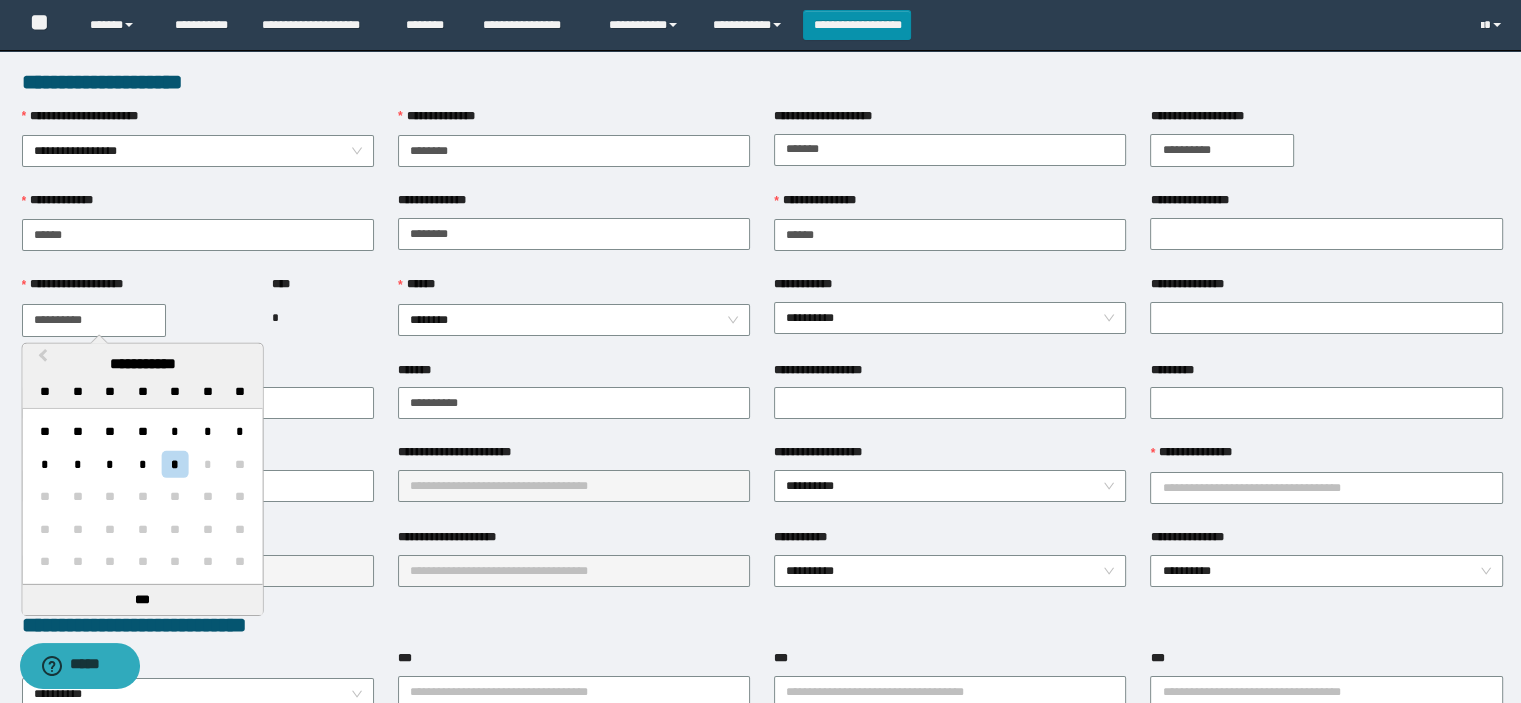 click on "**********" at bounding box center [94, 320] 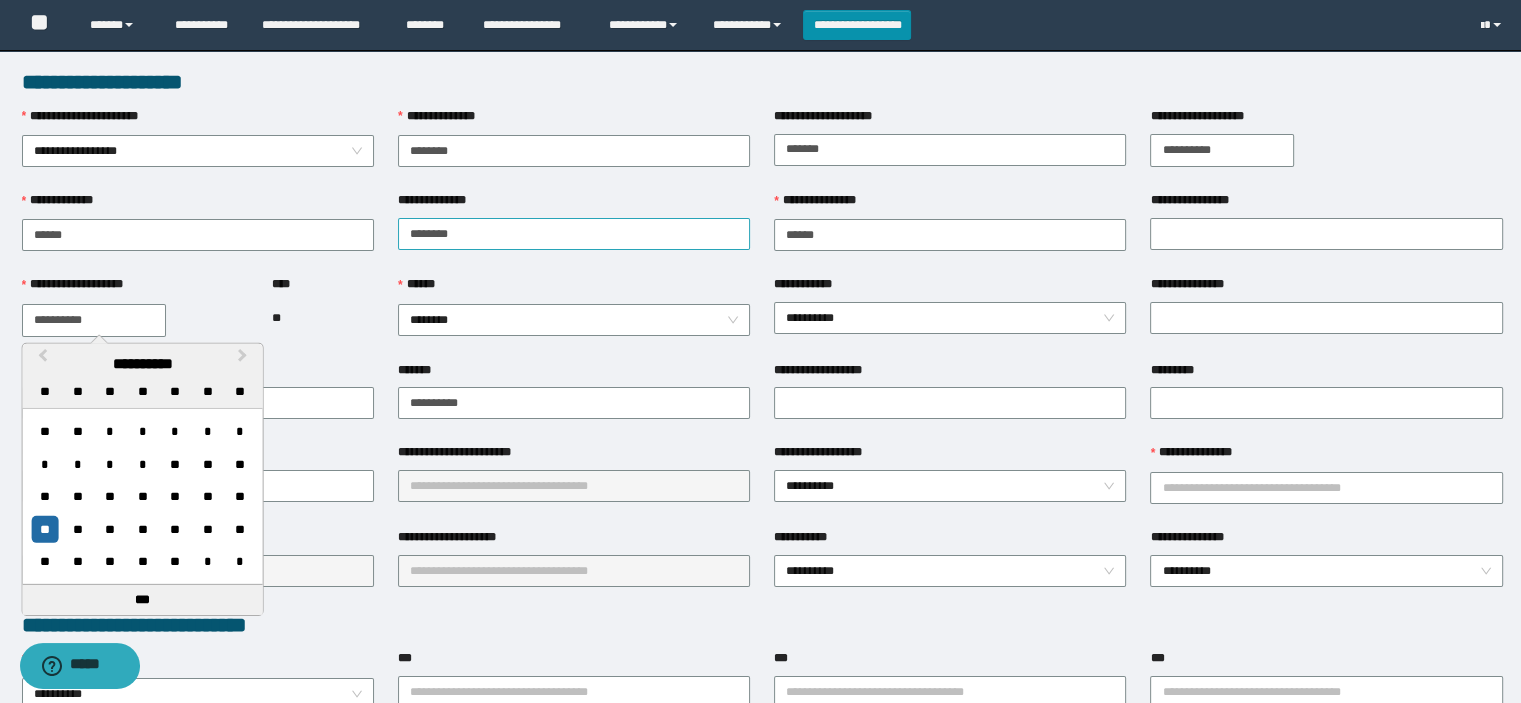 type on "**********" 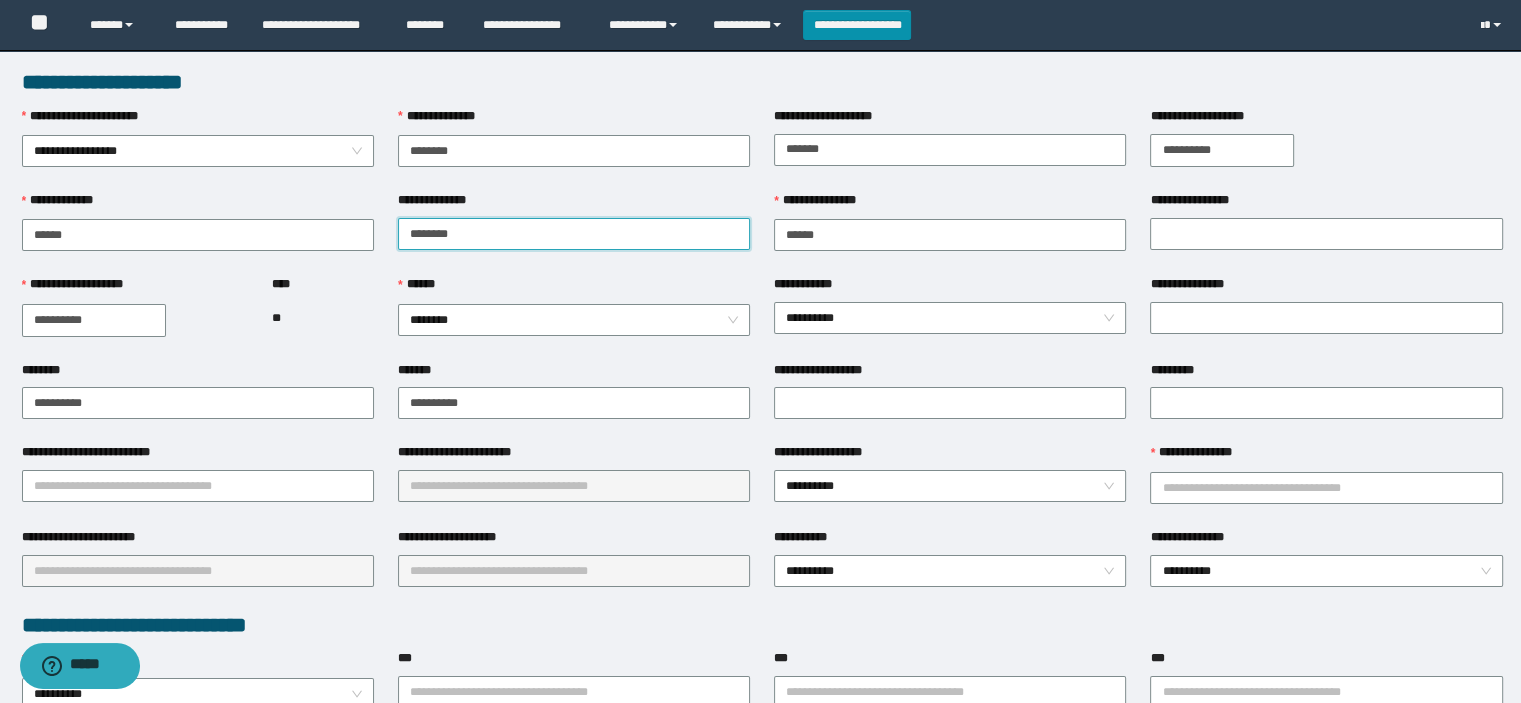 click on "********" at bounding box center (574, 234) 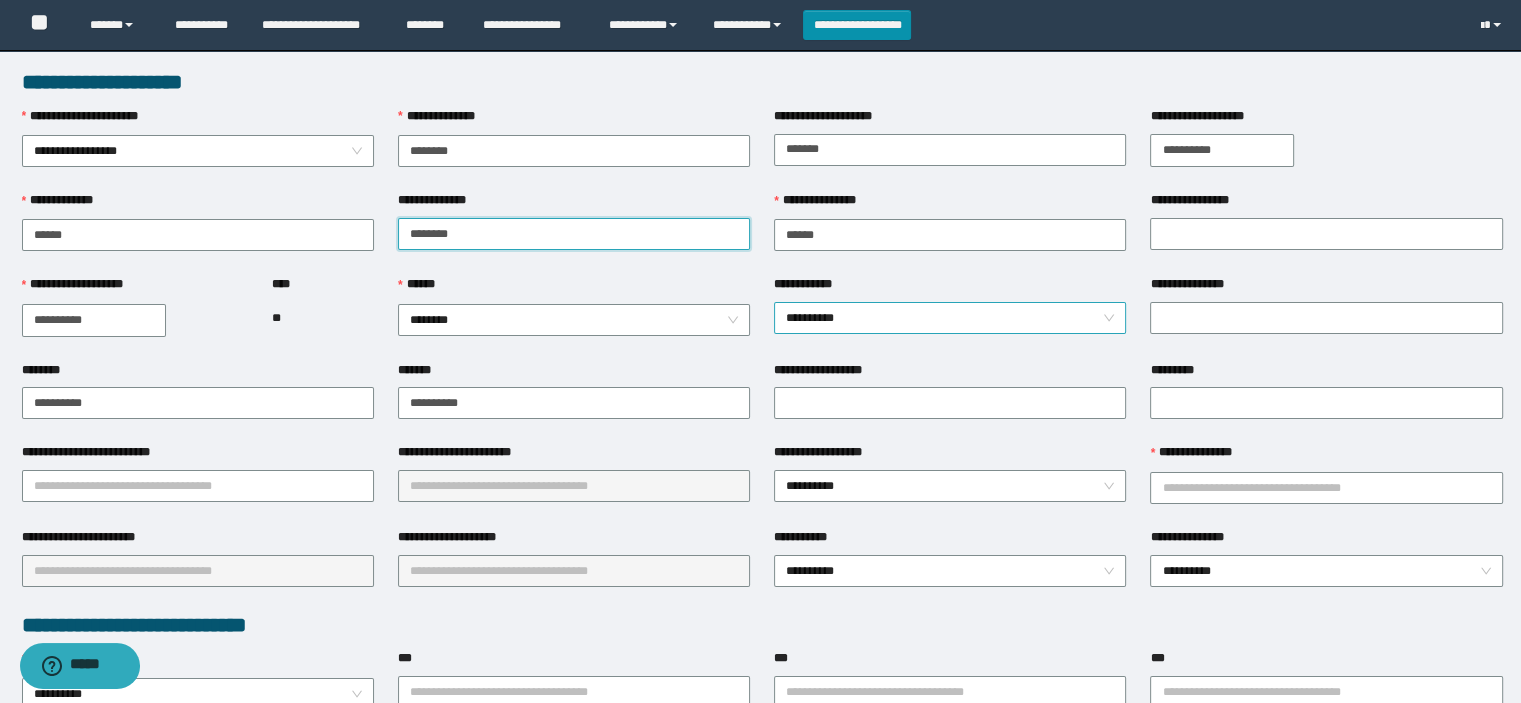 click on "**********" at bounding box center (950, 318) 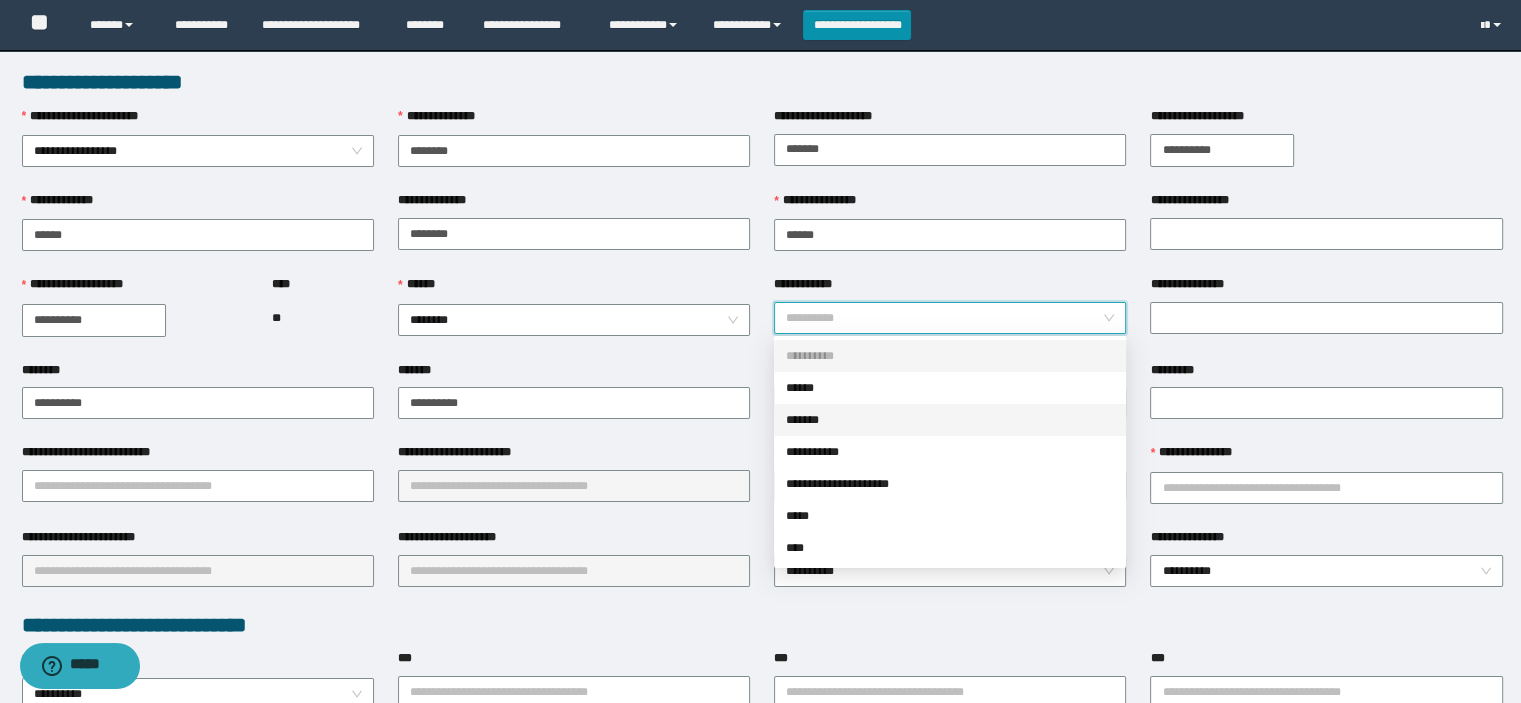 click on "*******" at bounding box center [950, 420] 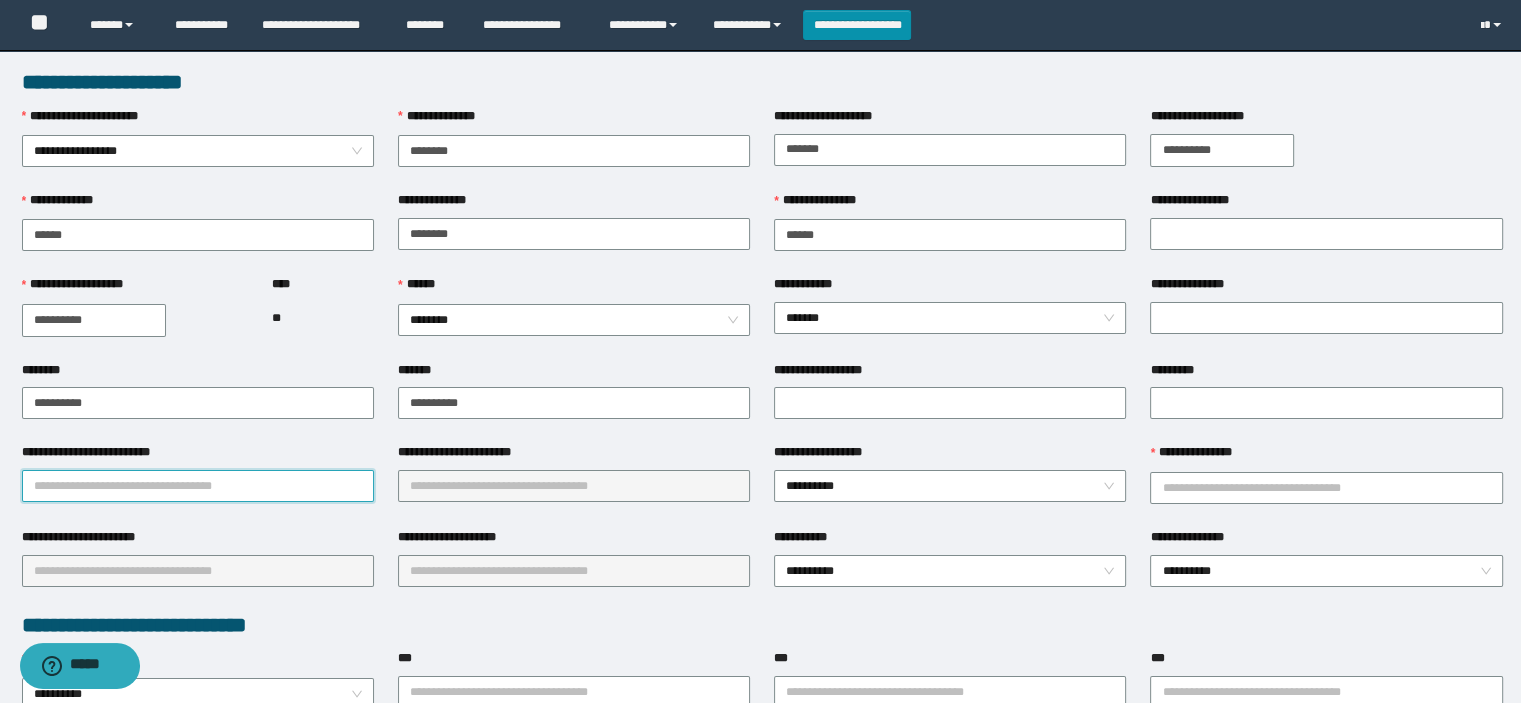 click on "**********" at bounding box center (198, 486) 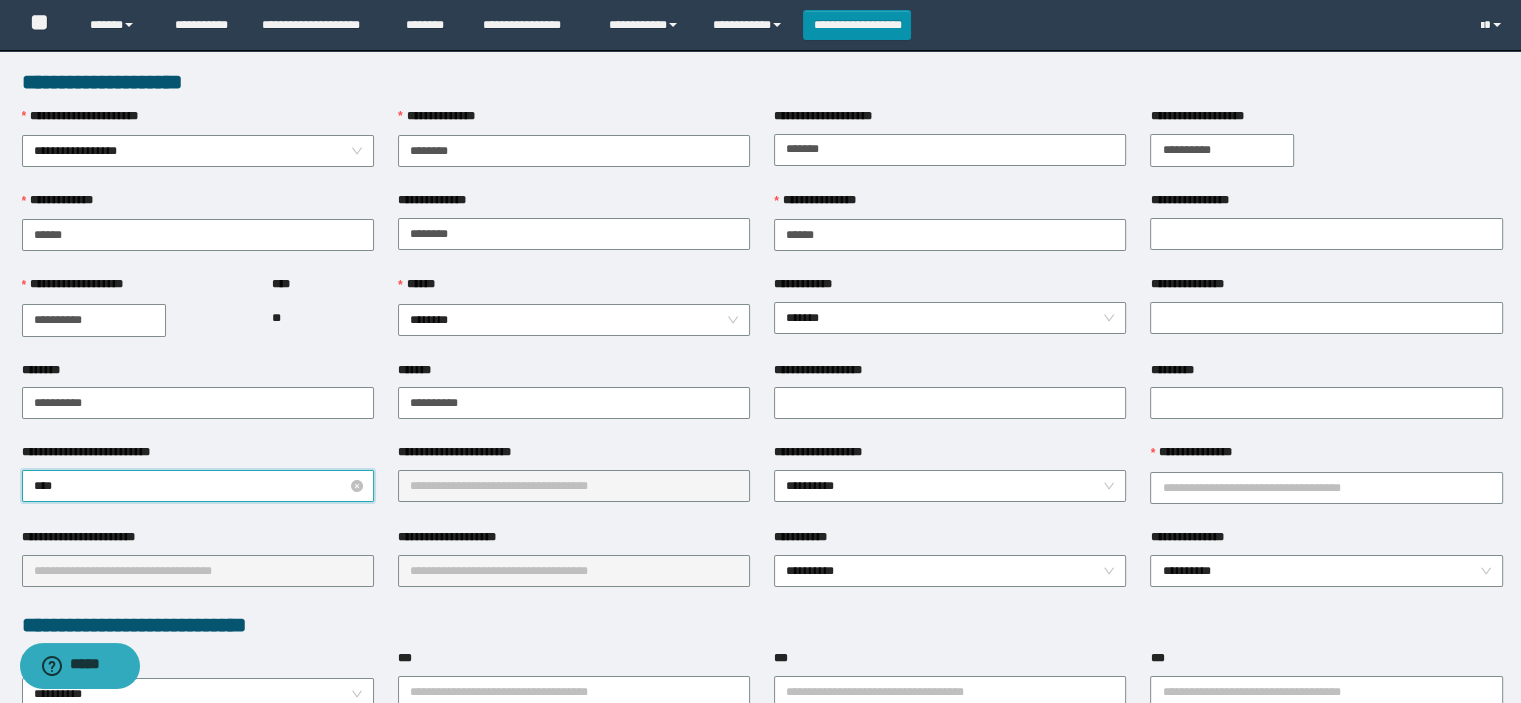 type on "*****" 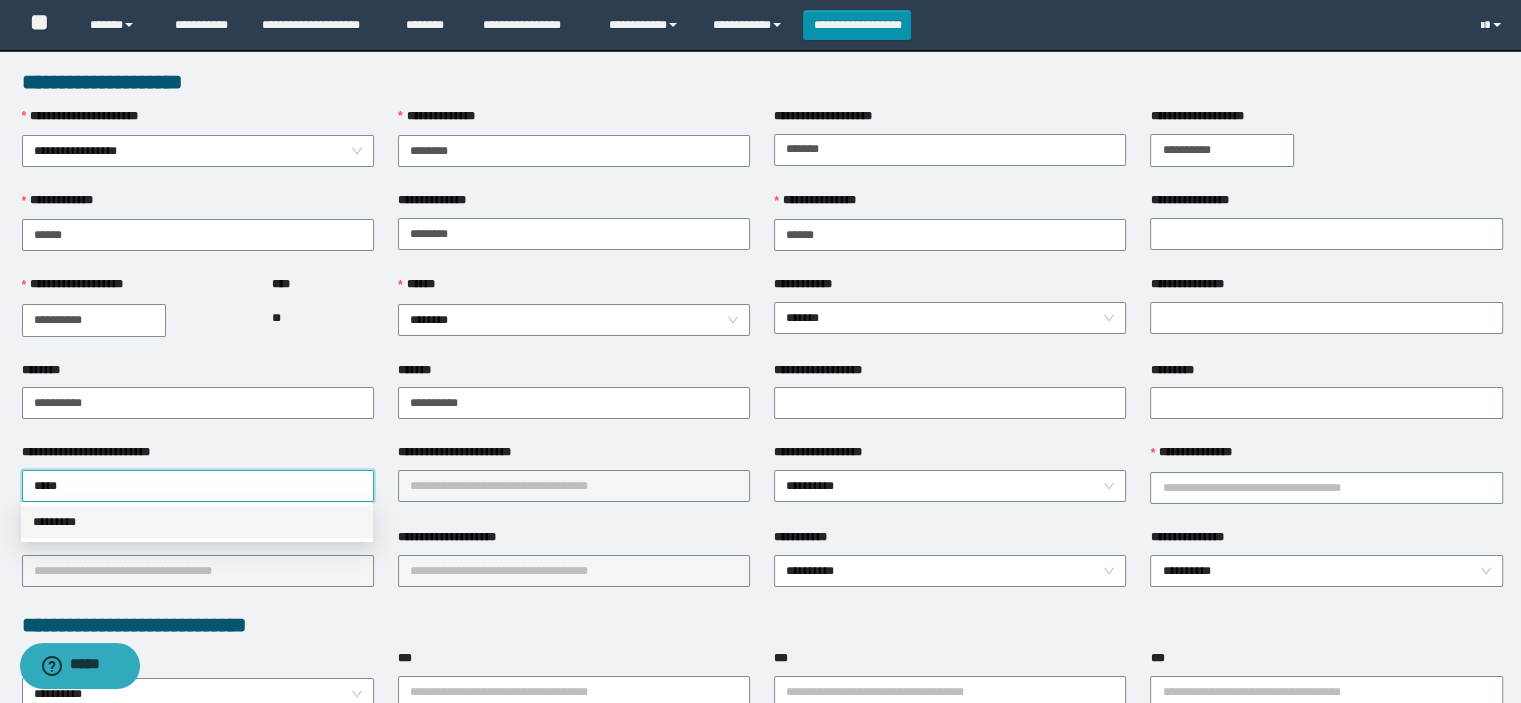 click on "*********" at bounding box center [197, 522] 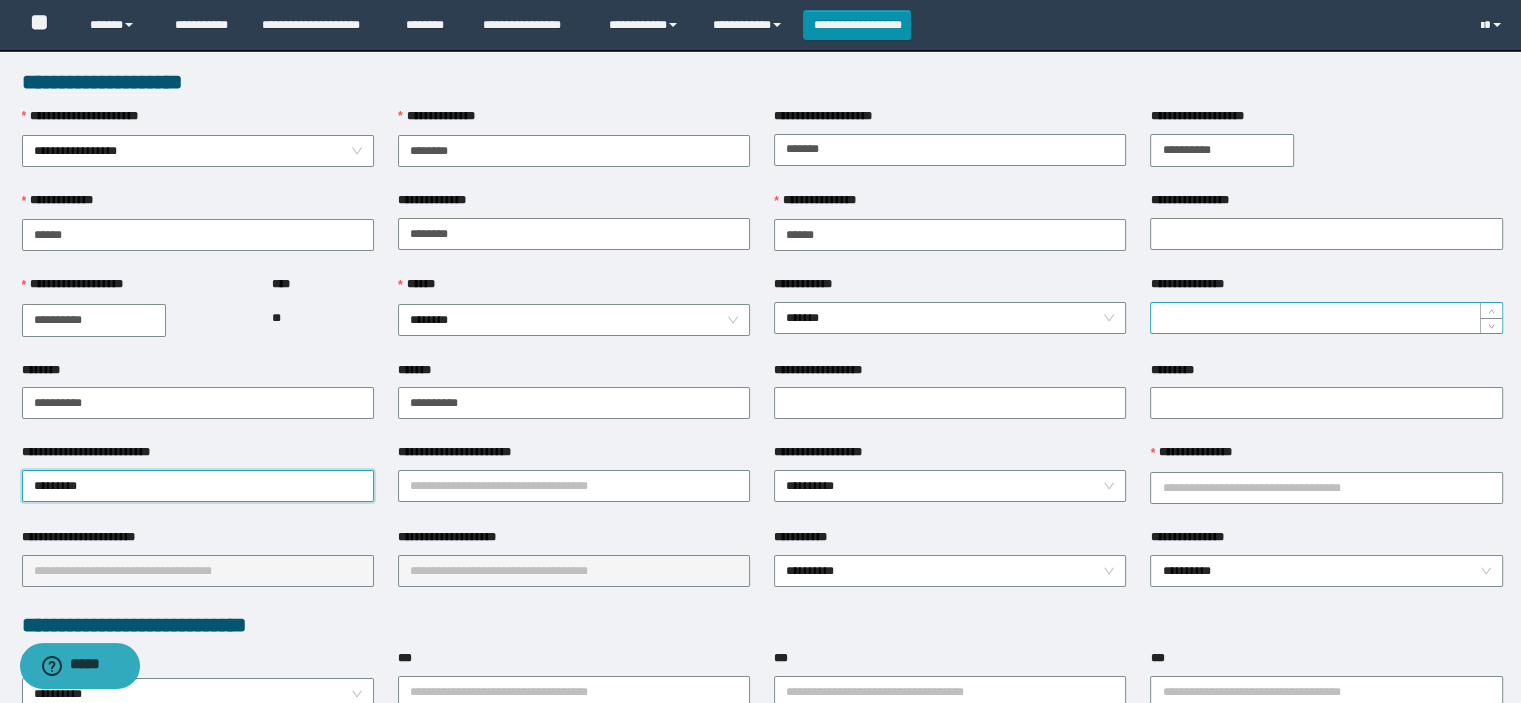 click on "**********" at bounding box center [1326, 318] 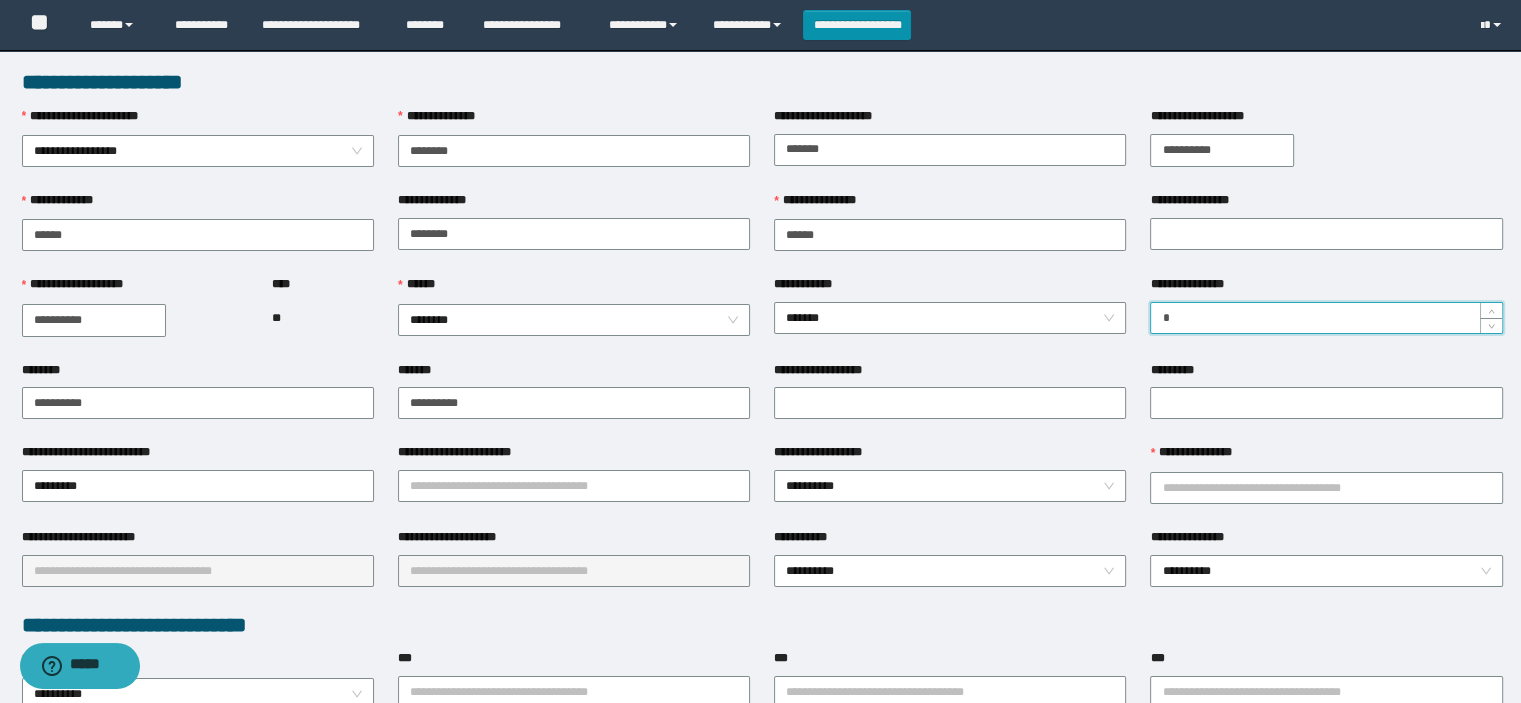 type on "*" 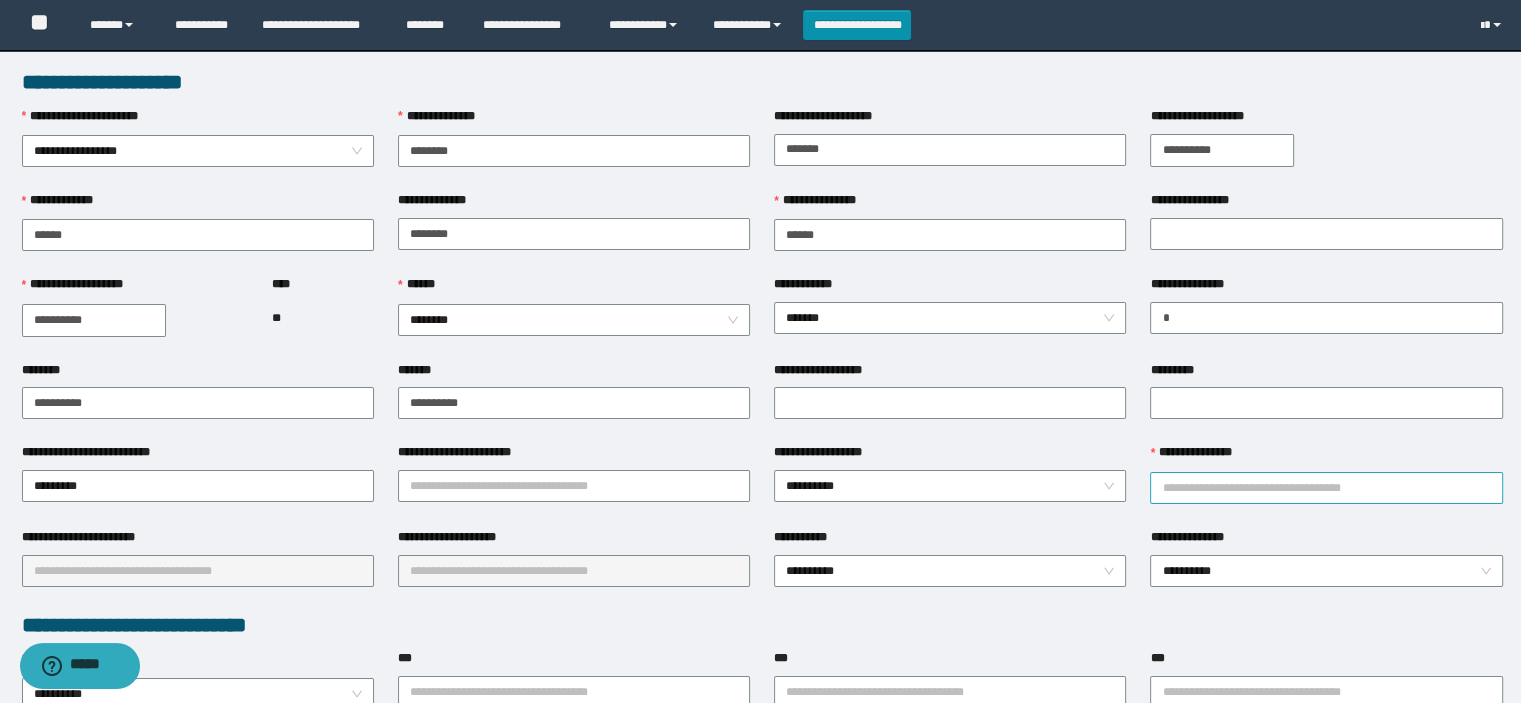 click on "**********" at bounding box center [1326, 488] 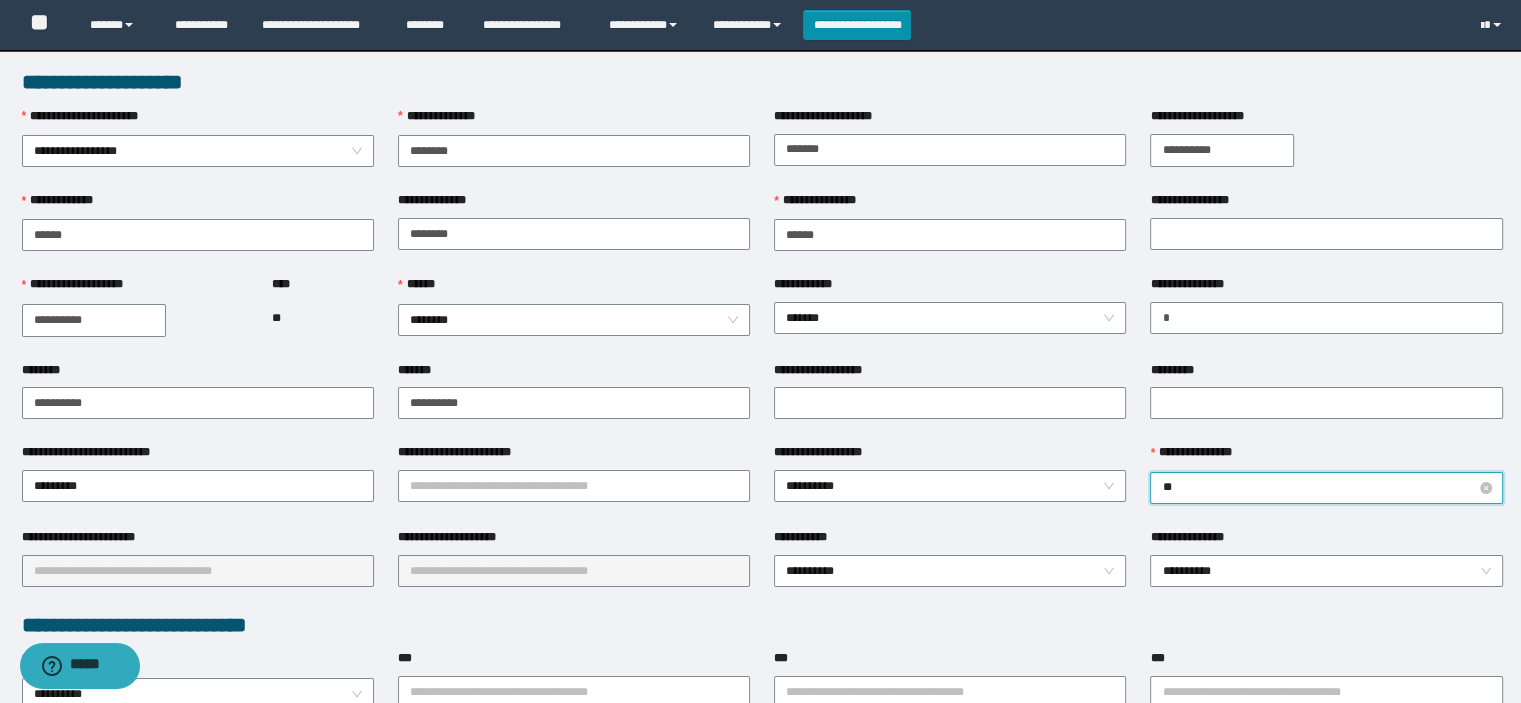 type on "***" 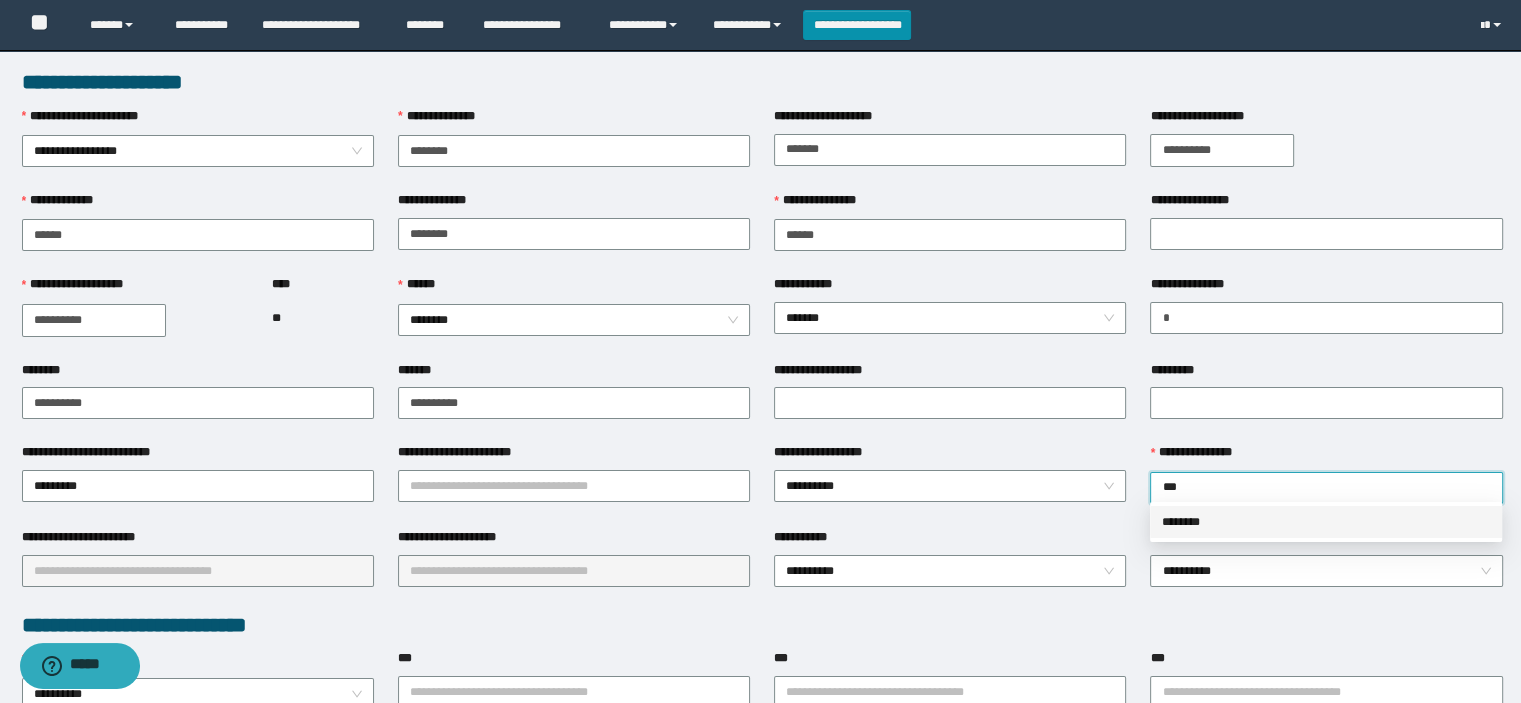 click on "********" at bounding box center [1326, 522] 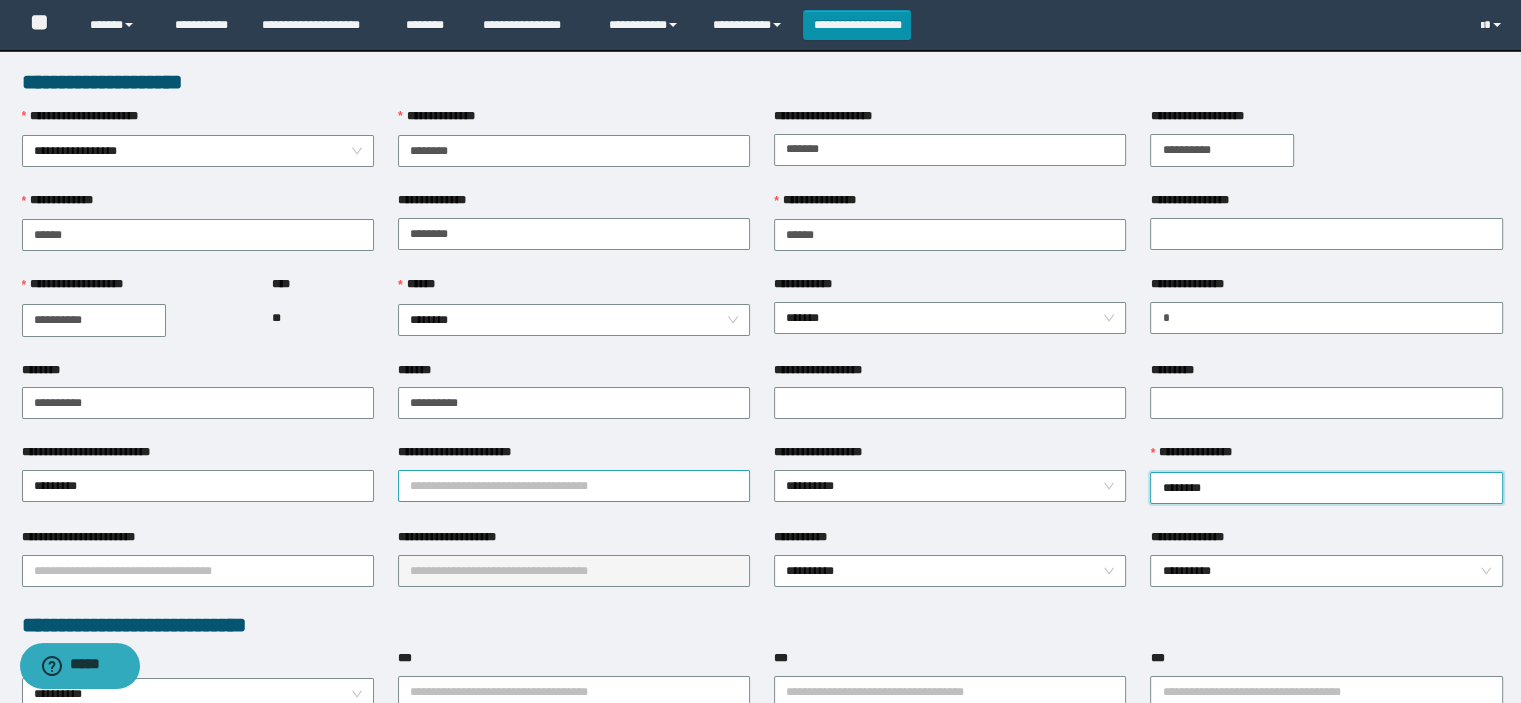click on "**********" at bounding box center (574, 486) 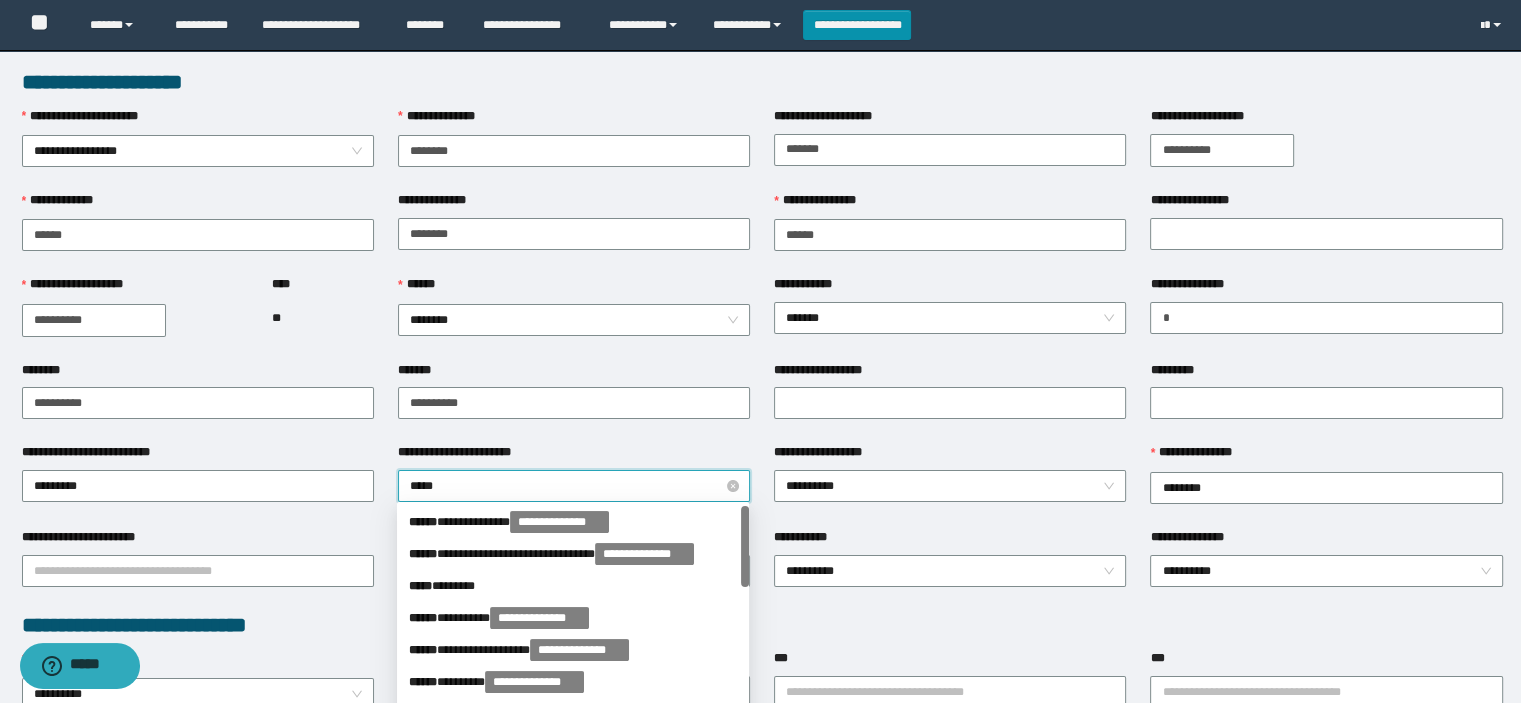 type on "******" 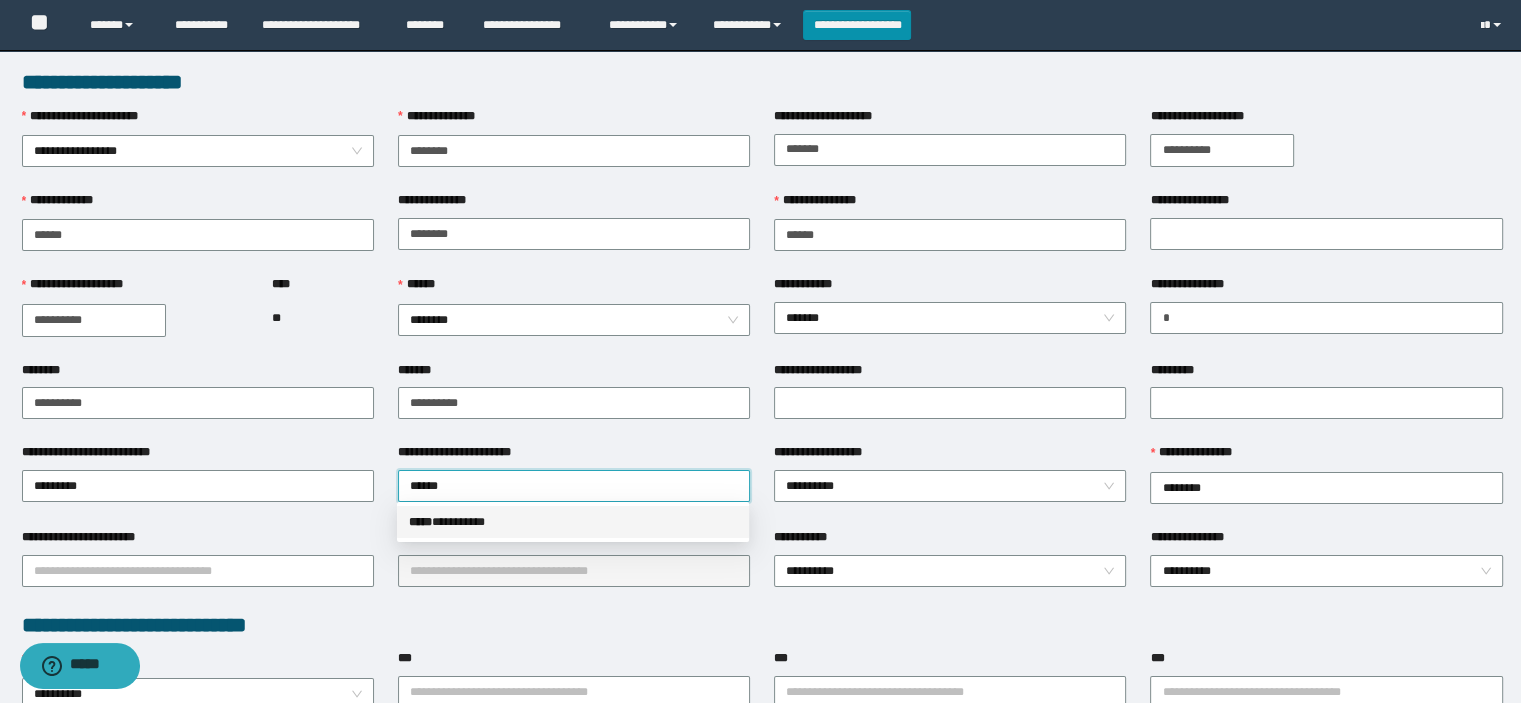 click on "***** * ********" at bounding box center (573, 522) 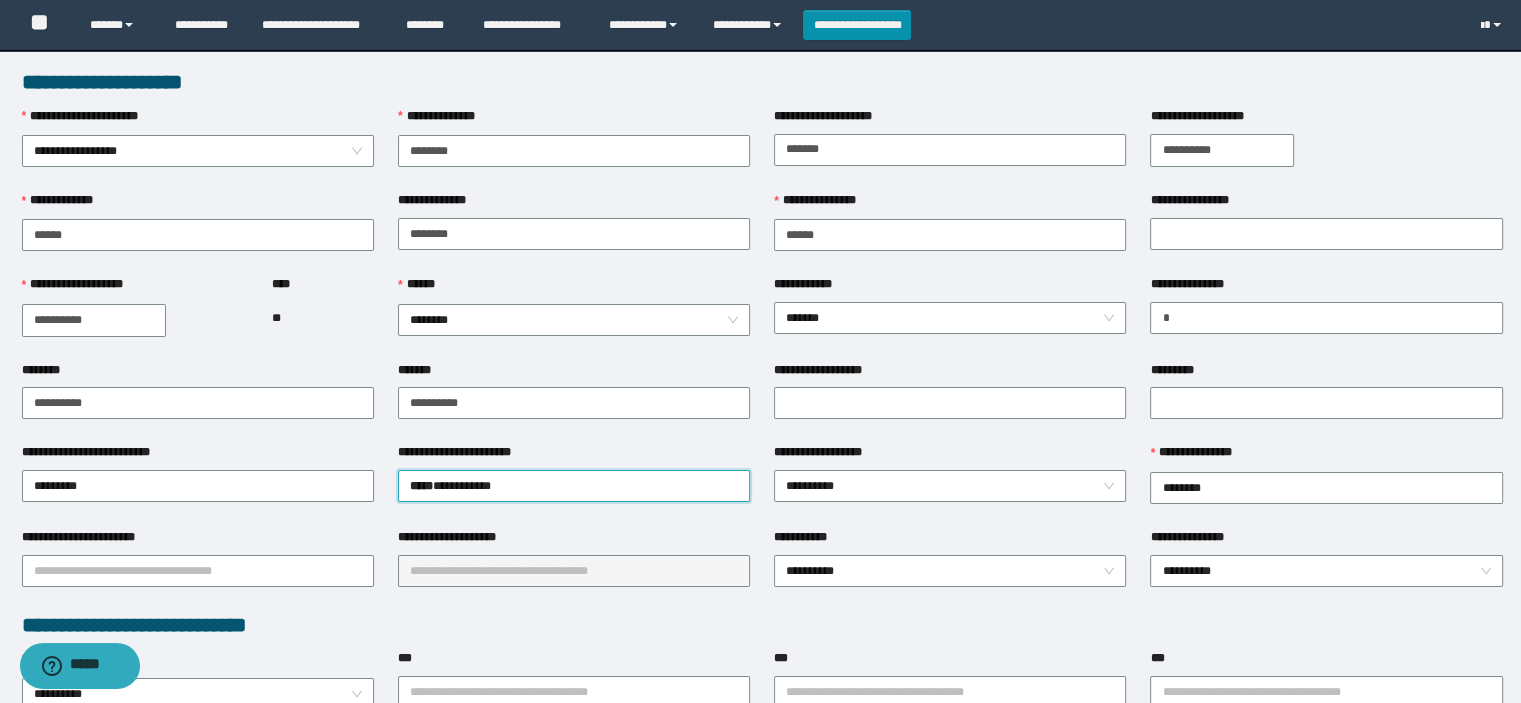 click on "**********" at bounding box center (459, 537) 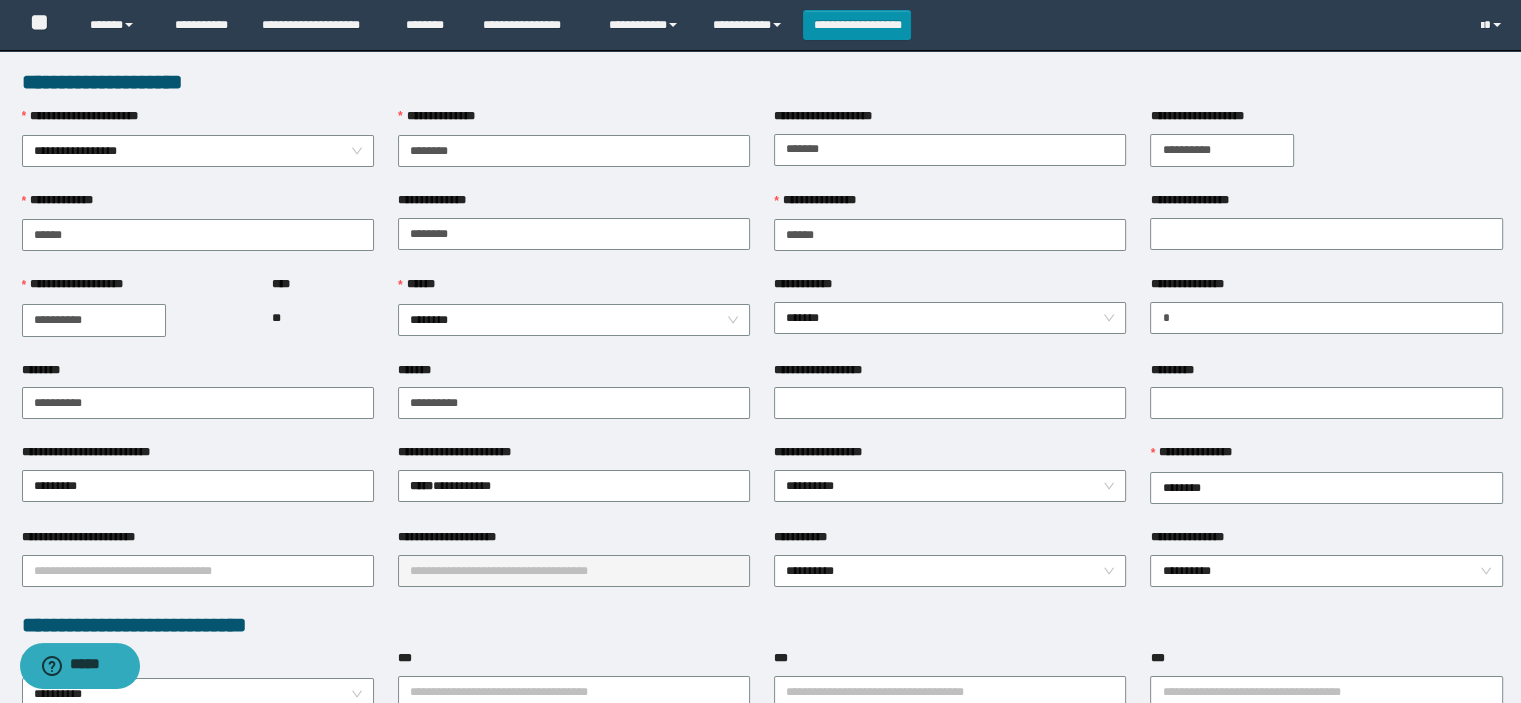 click on "**********" at bounding box center (198, 569) 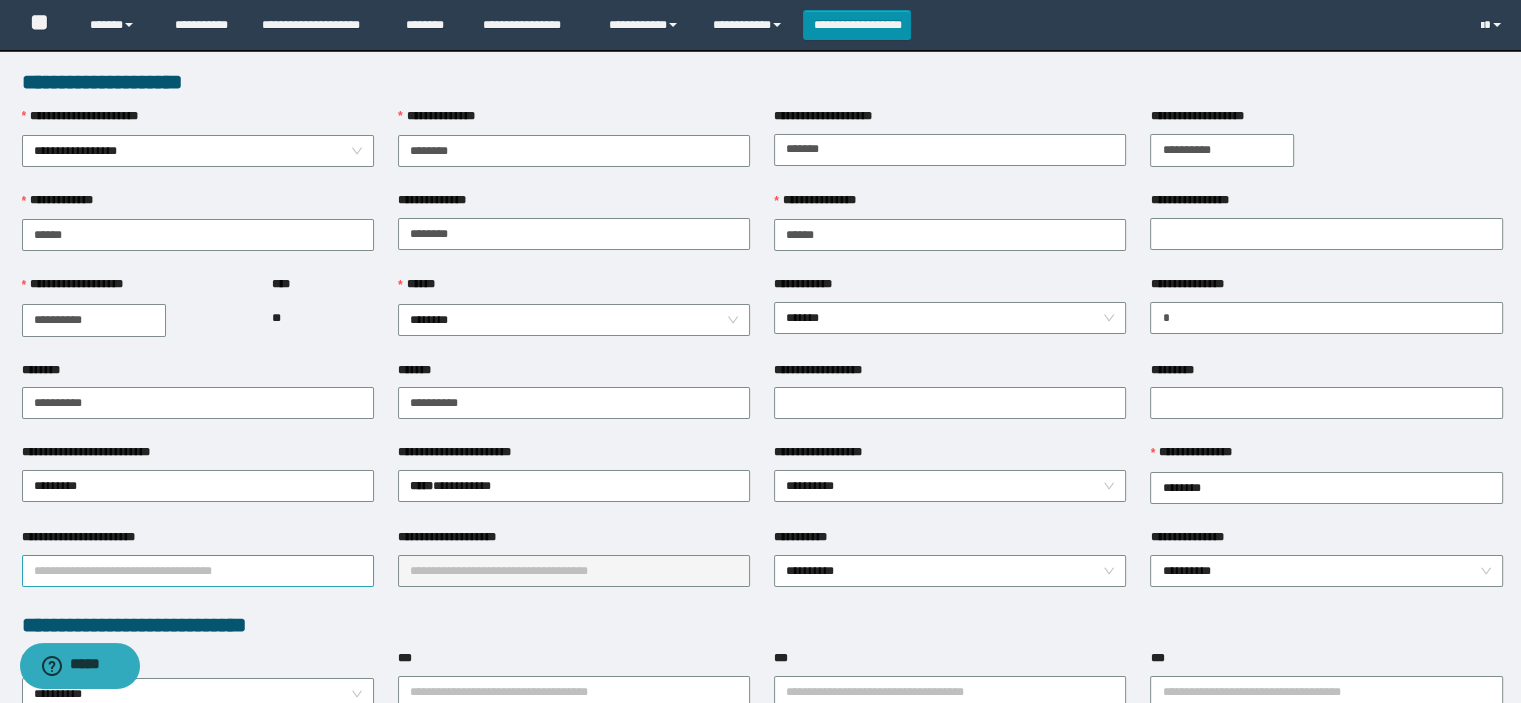 click on "**********" at bounding box center [198, 571] 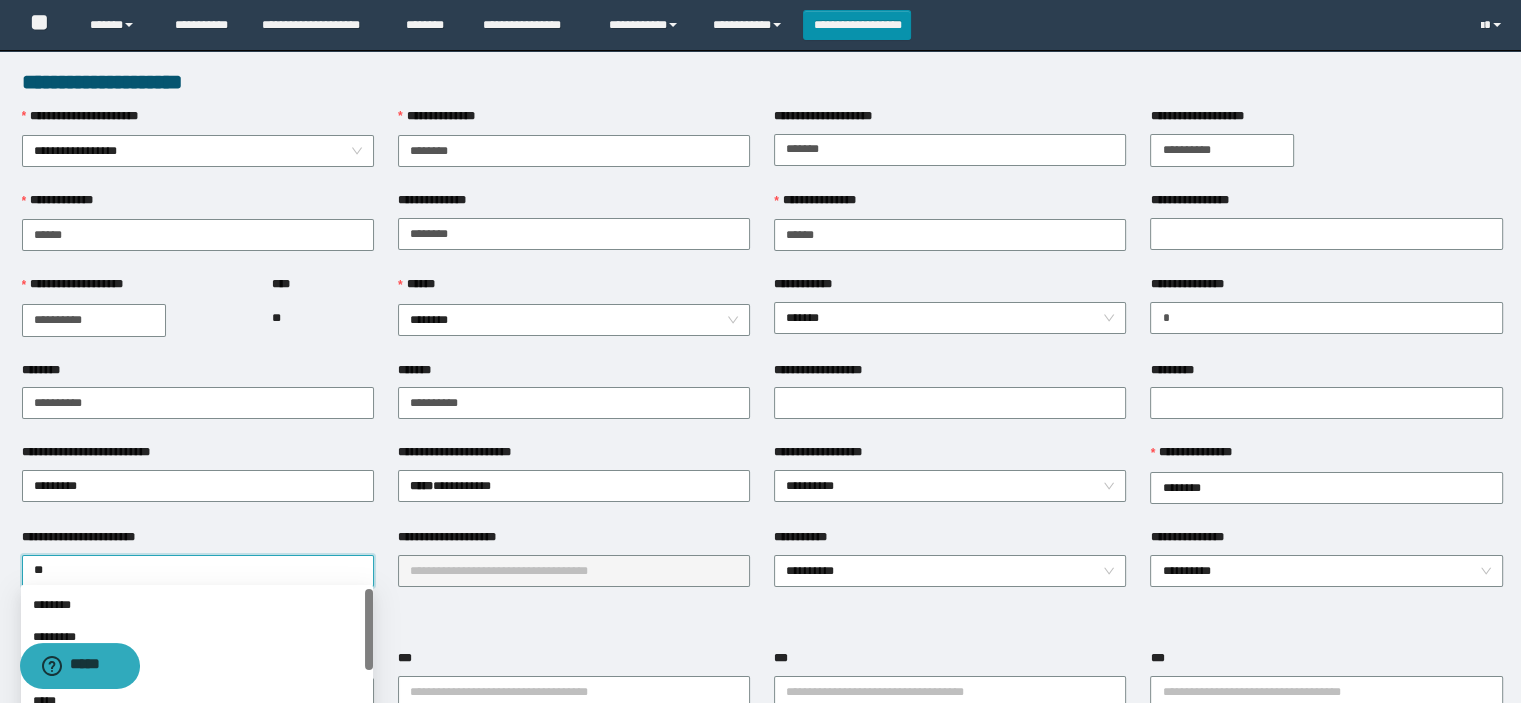 type on "***" 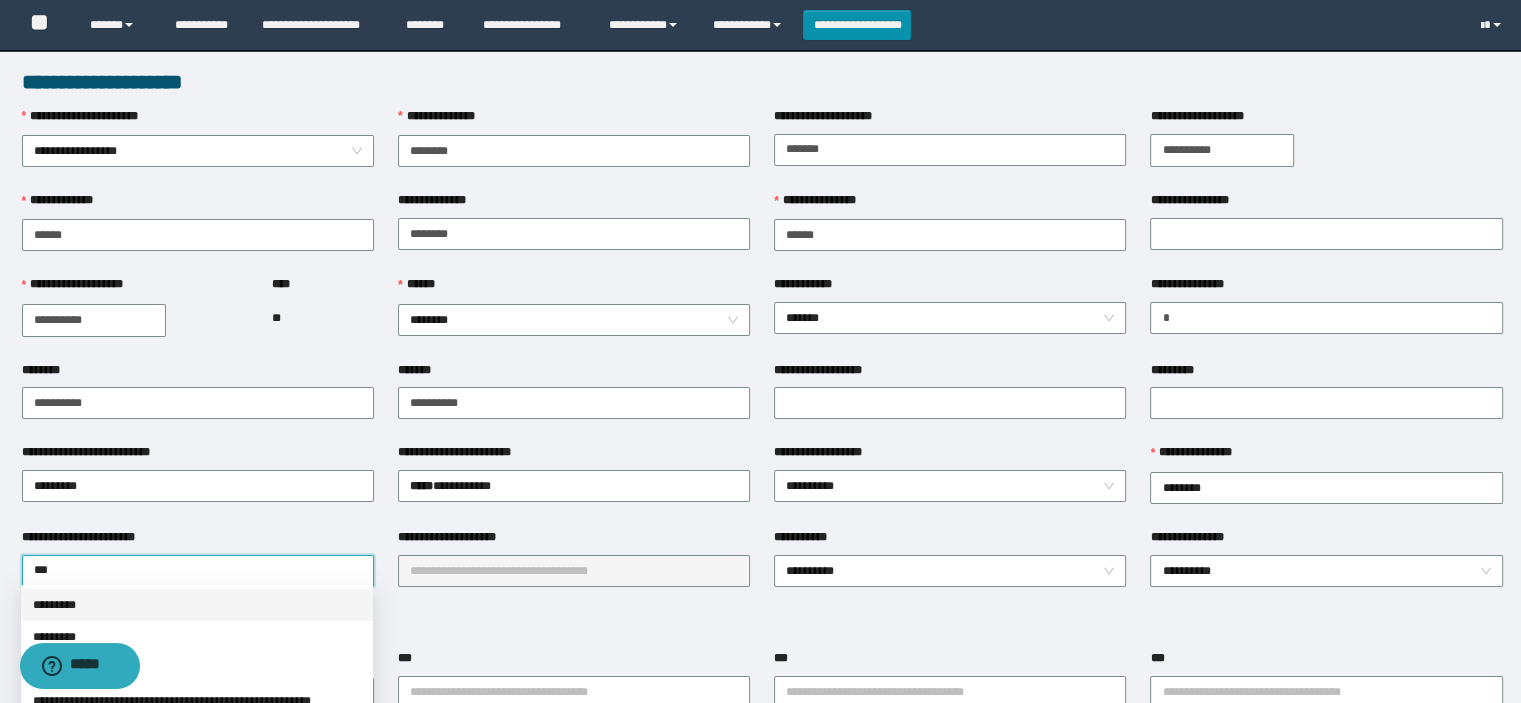 click on "*********" at bounding box center (197, 605) 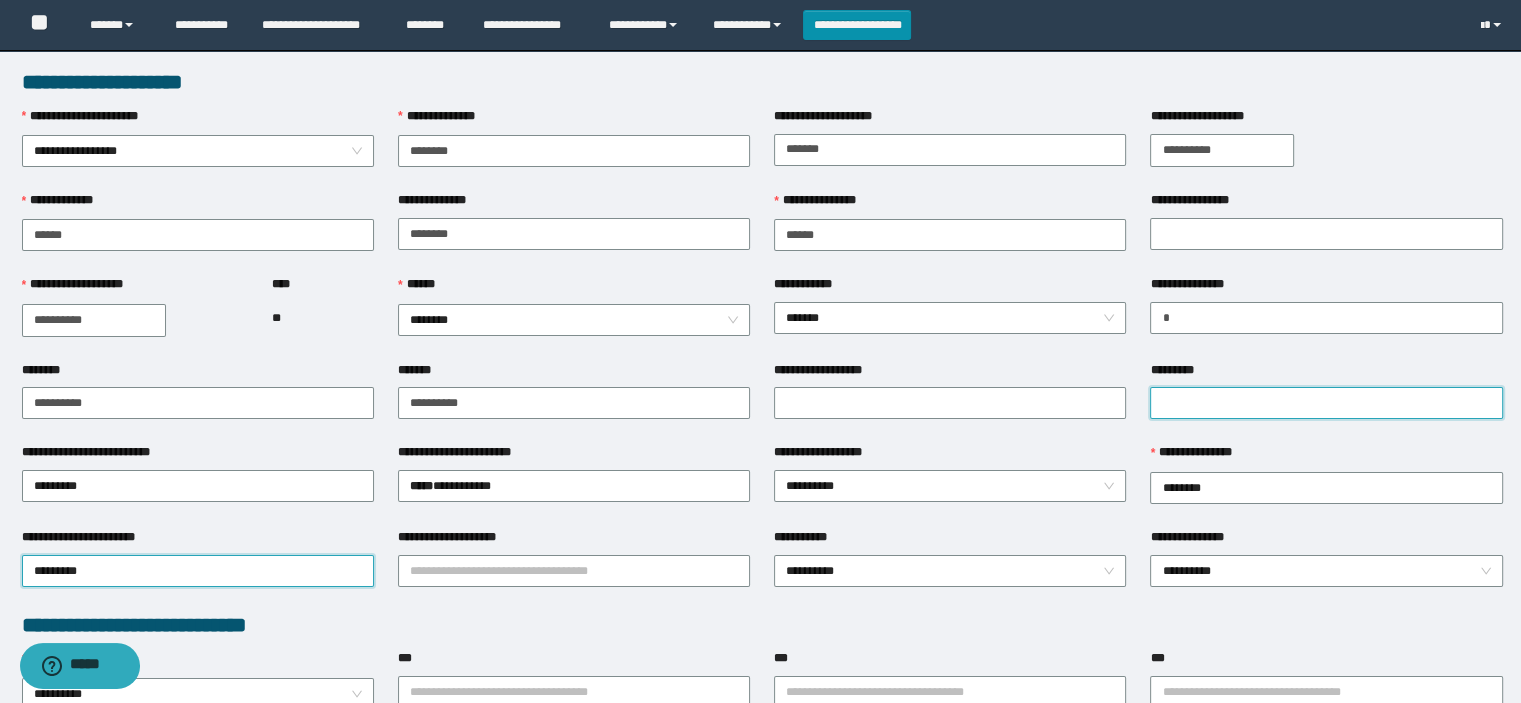 click on "*********" at bounding box center (1326, 403) 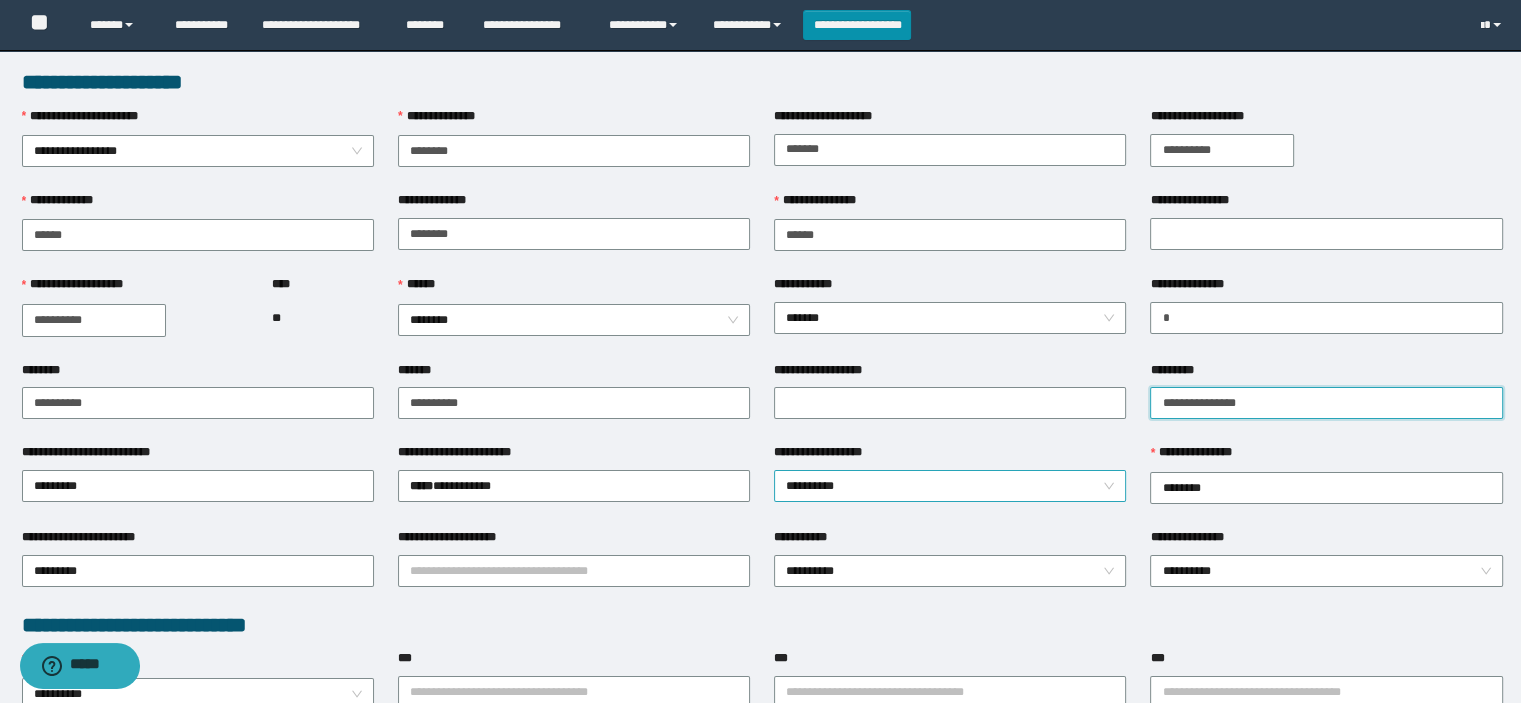 click on "**********" at bounding box center (950, 486) 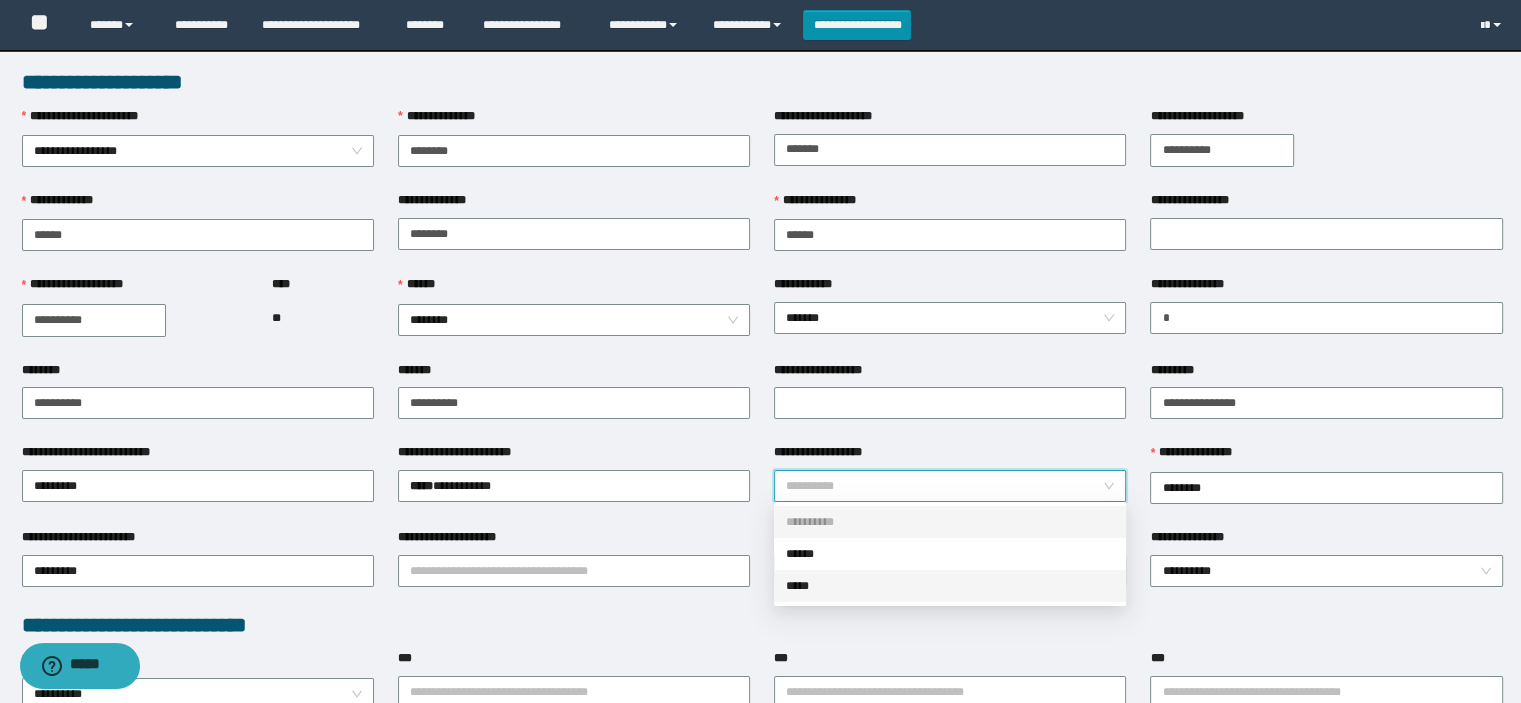 click on "*****" at bounding box center (950, 586) 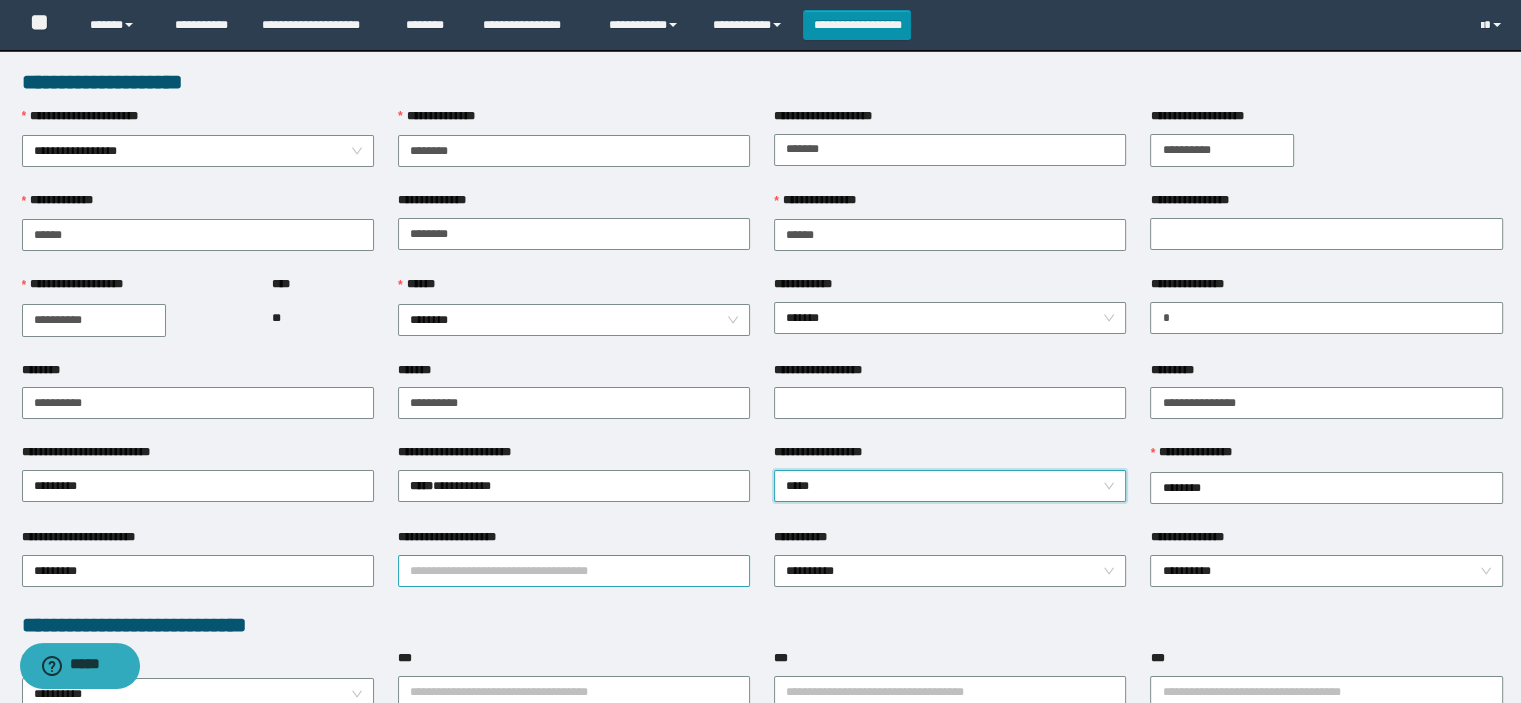 click on "**********" at bounding box center (574, 571) 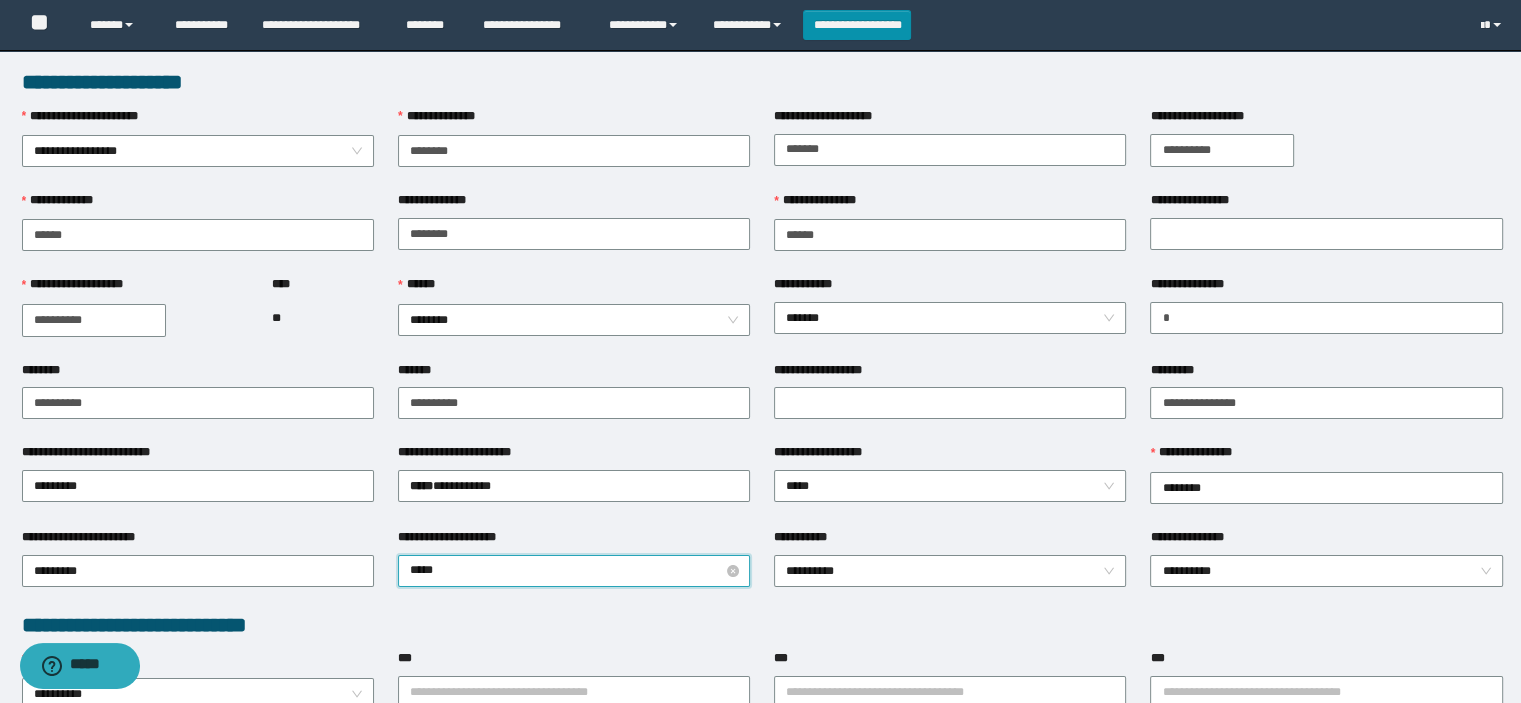 click on "*****" at bounding box center (574, 571) 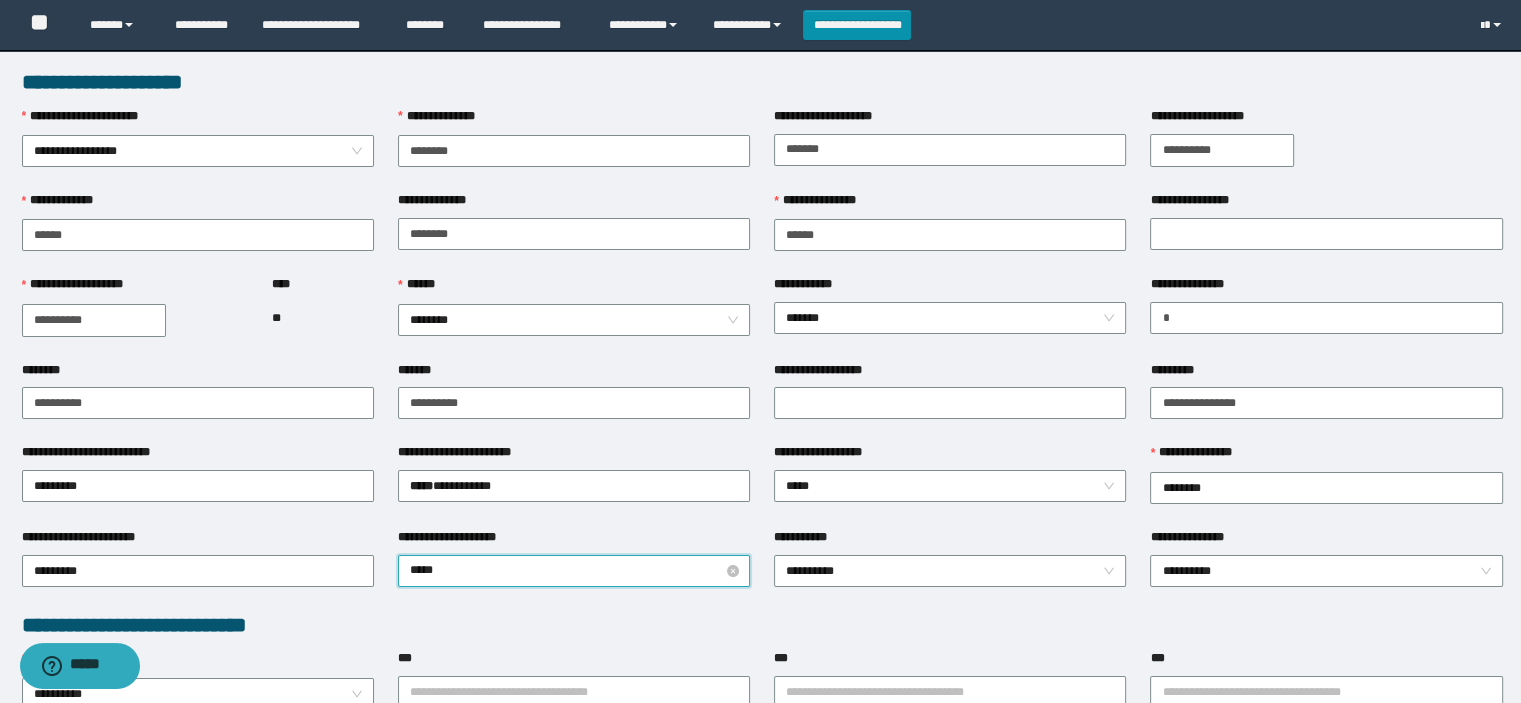 click on "*****" at bounding box center (574, 571) 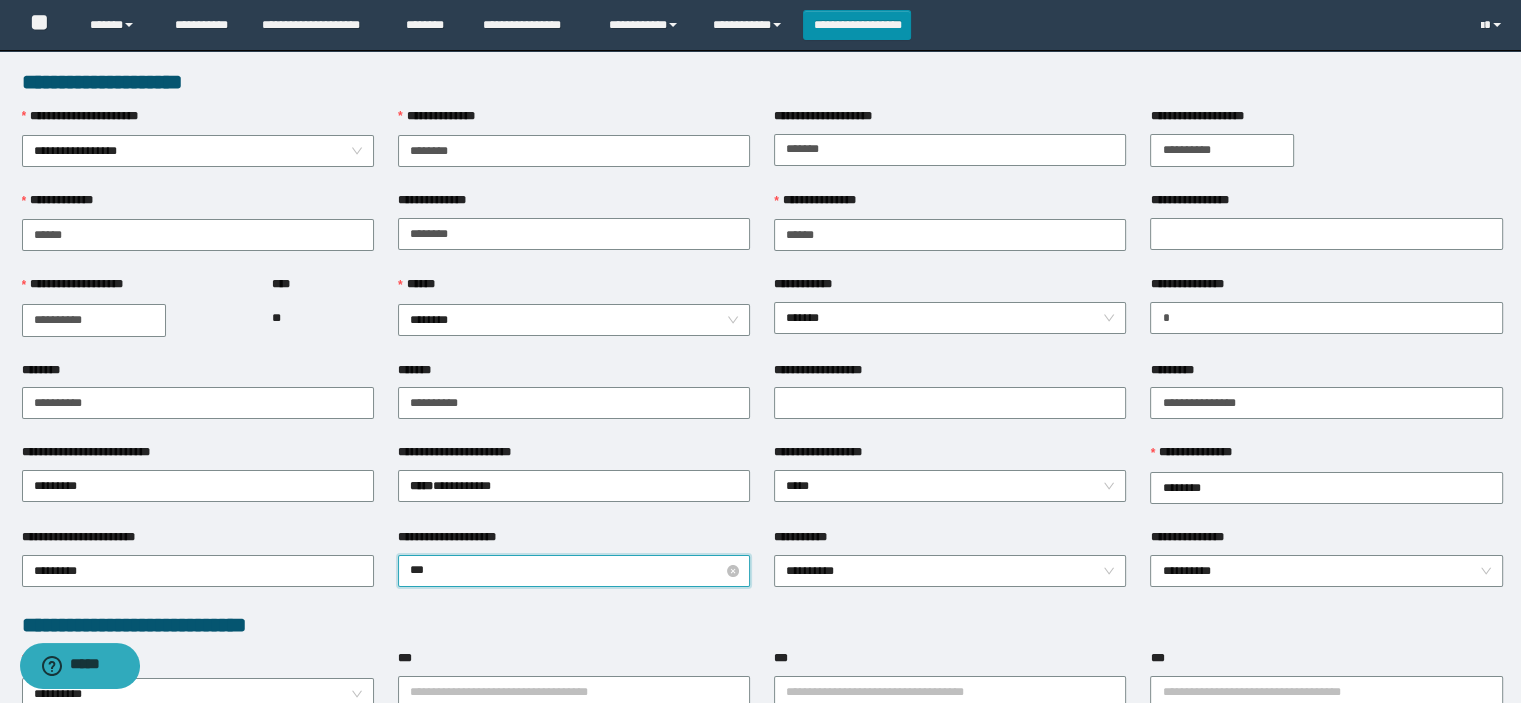 type on "****" 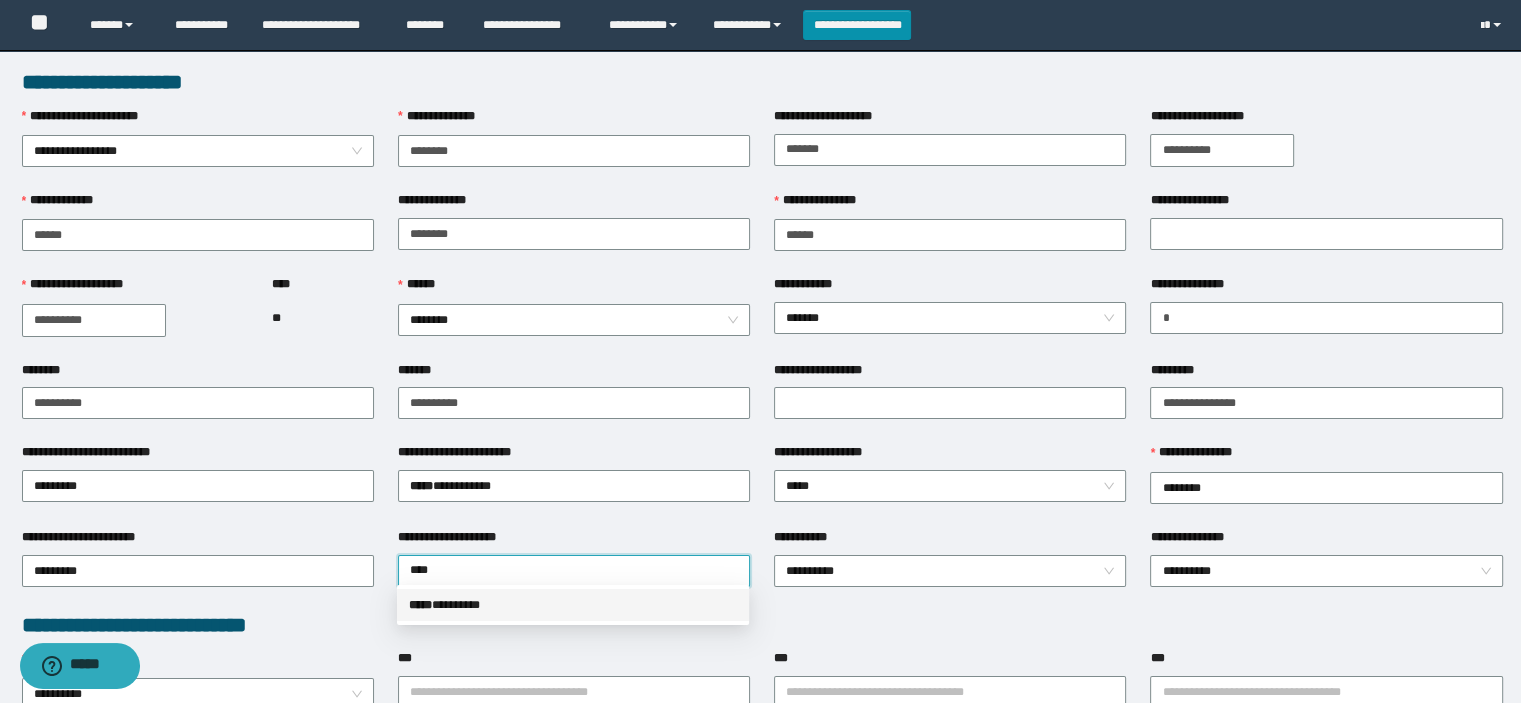 click on "***** * *******" at bounding box center [573, 605] 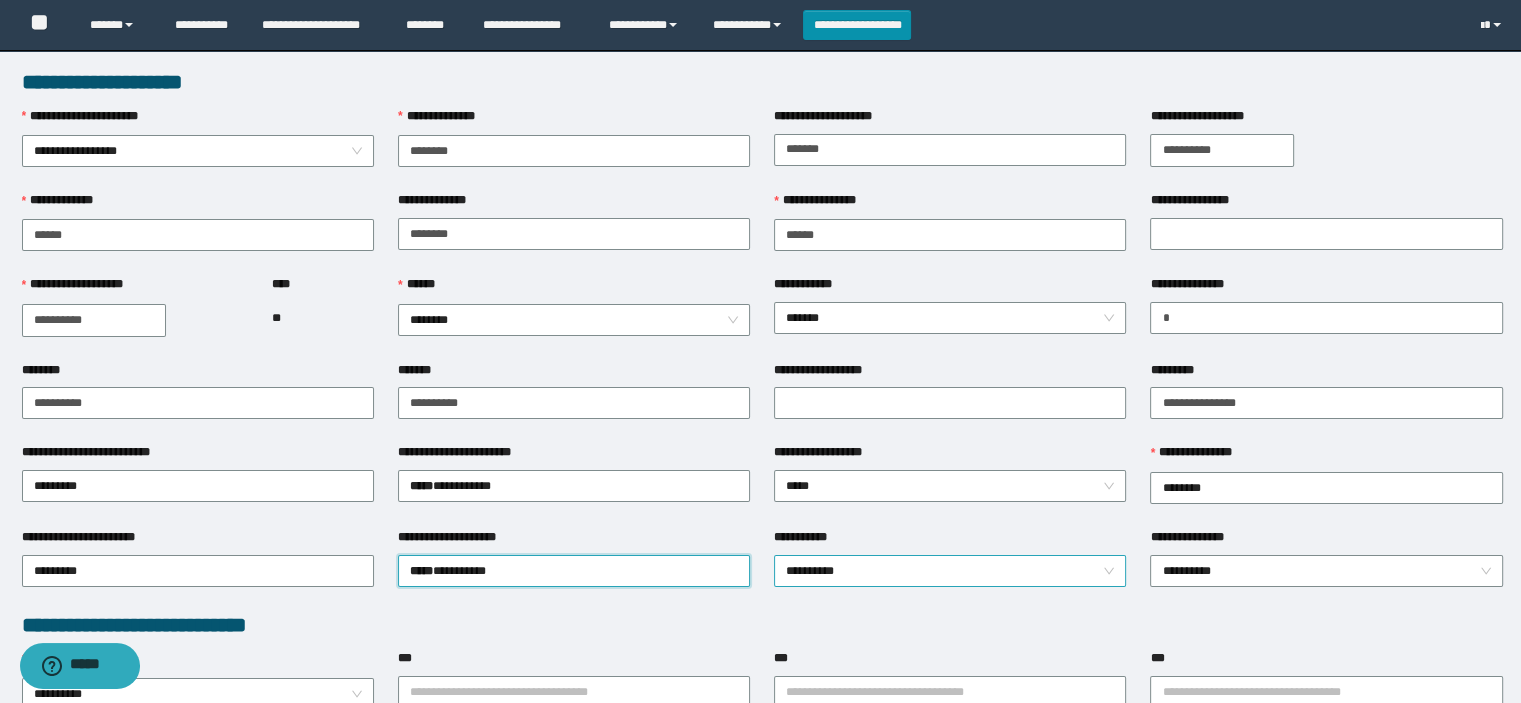 click on "**********" at bounding box center [950, 571] 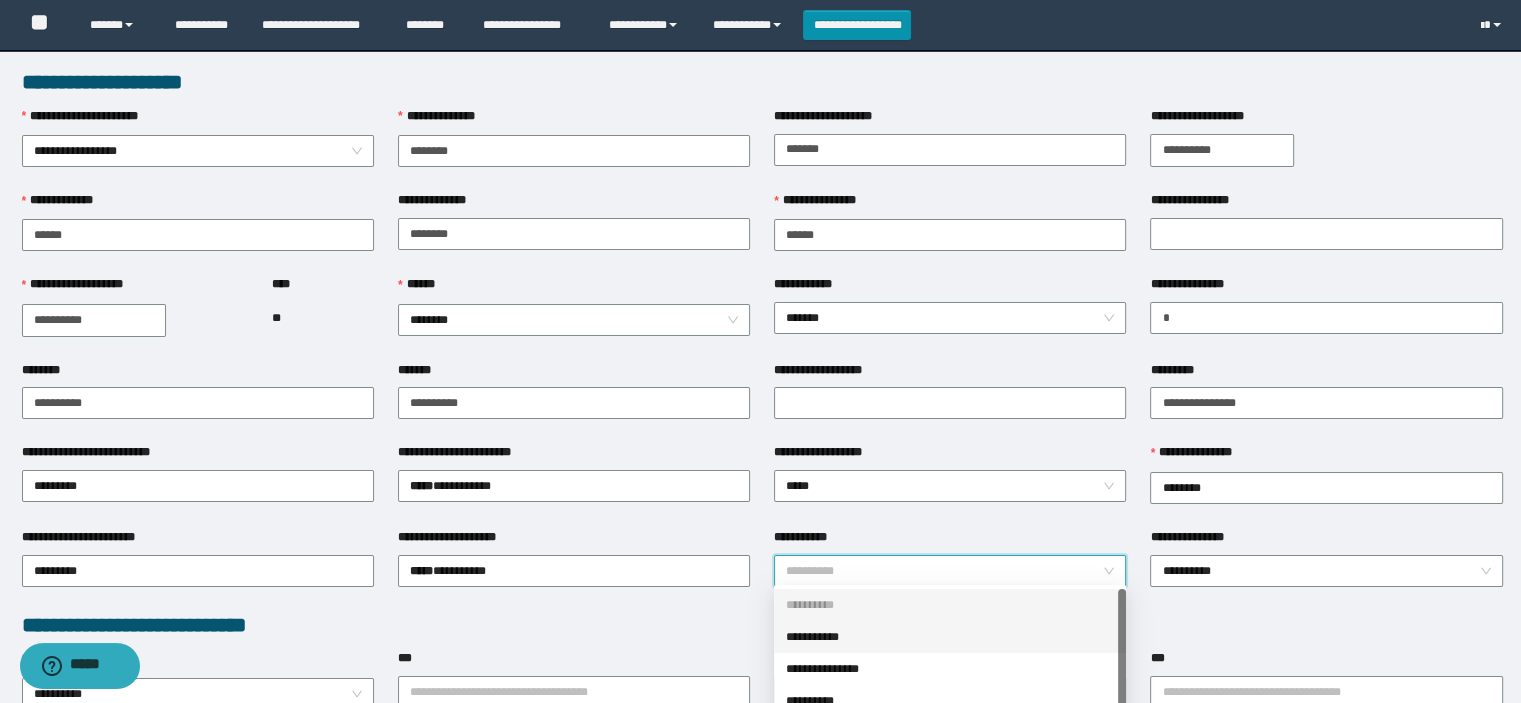 scroll, scrollTop: 160, scrollLeft: 0, axis: vertical 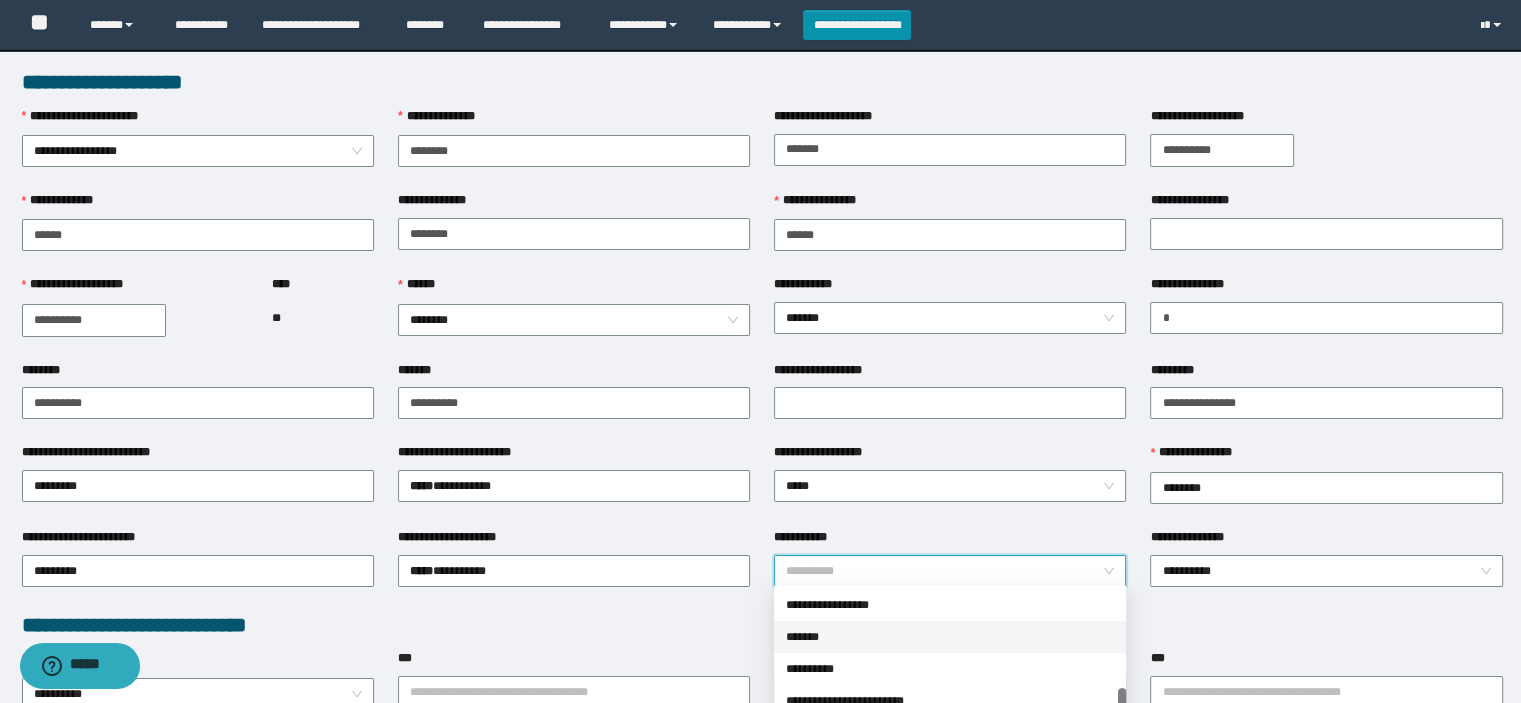 click on "*******" at bounding box center [950, 637] 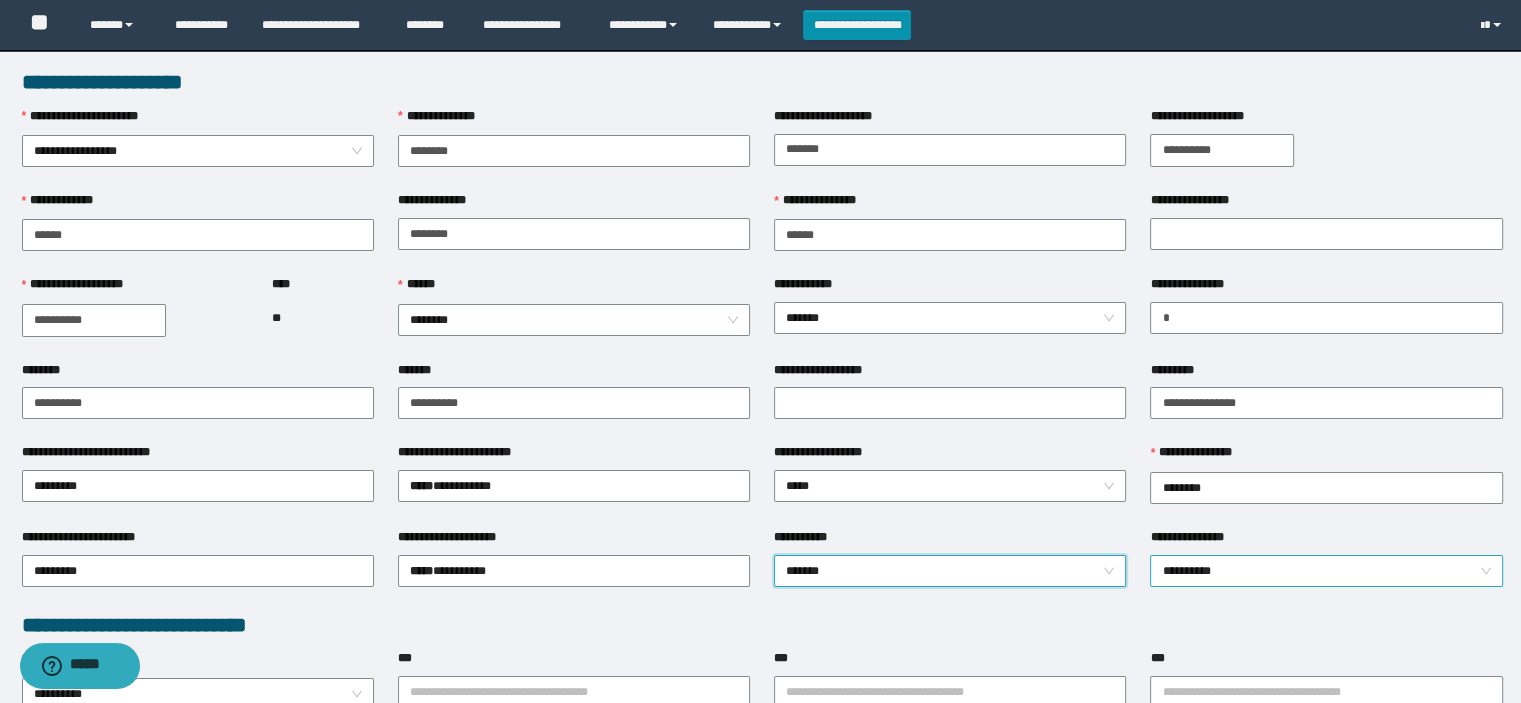 click on "**********" at bounding box center [1326, 571] 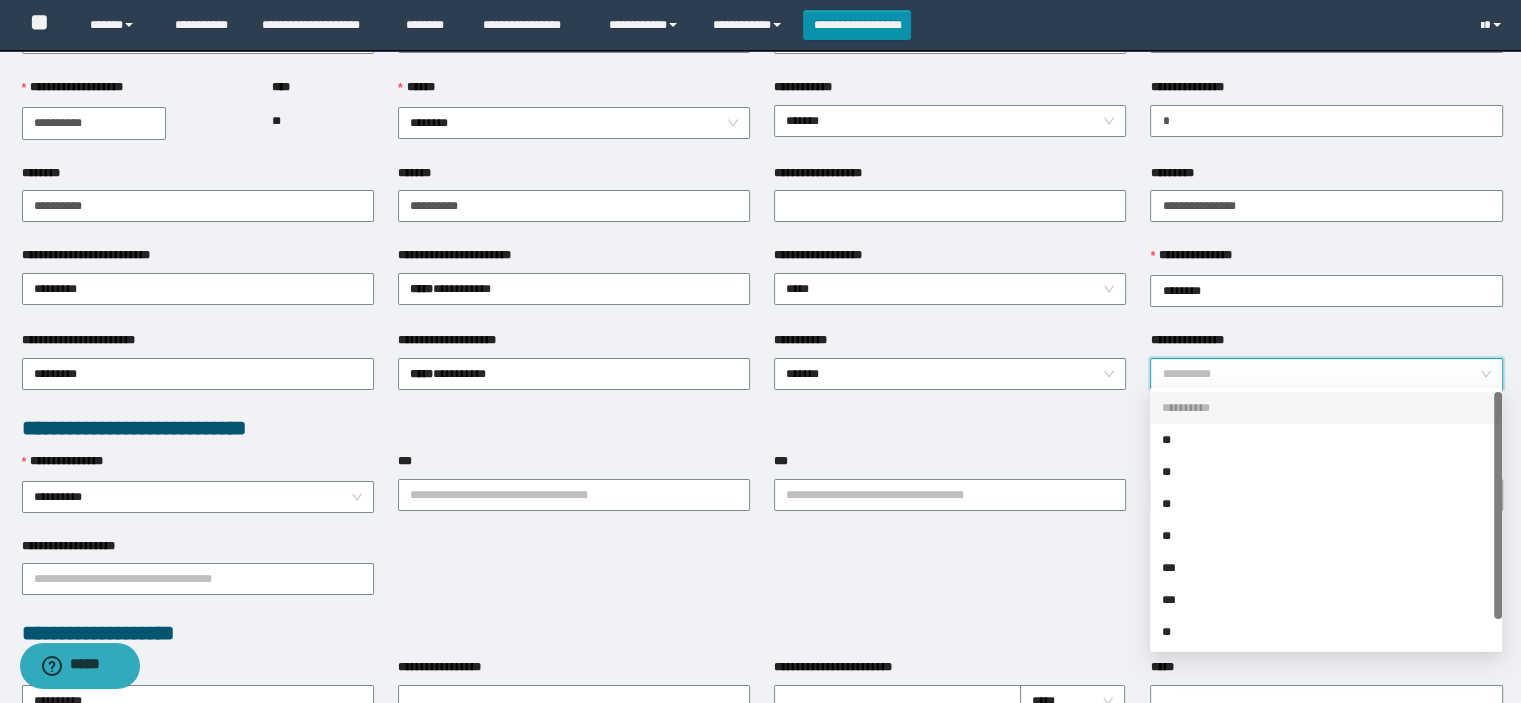 scroll, scrollTop: 200, scrollLeft: 0, axis: vertical 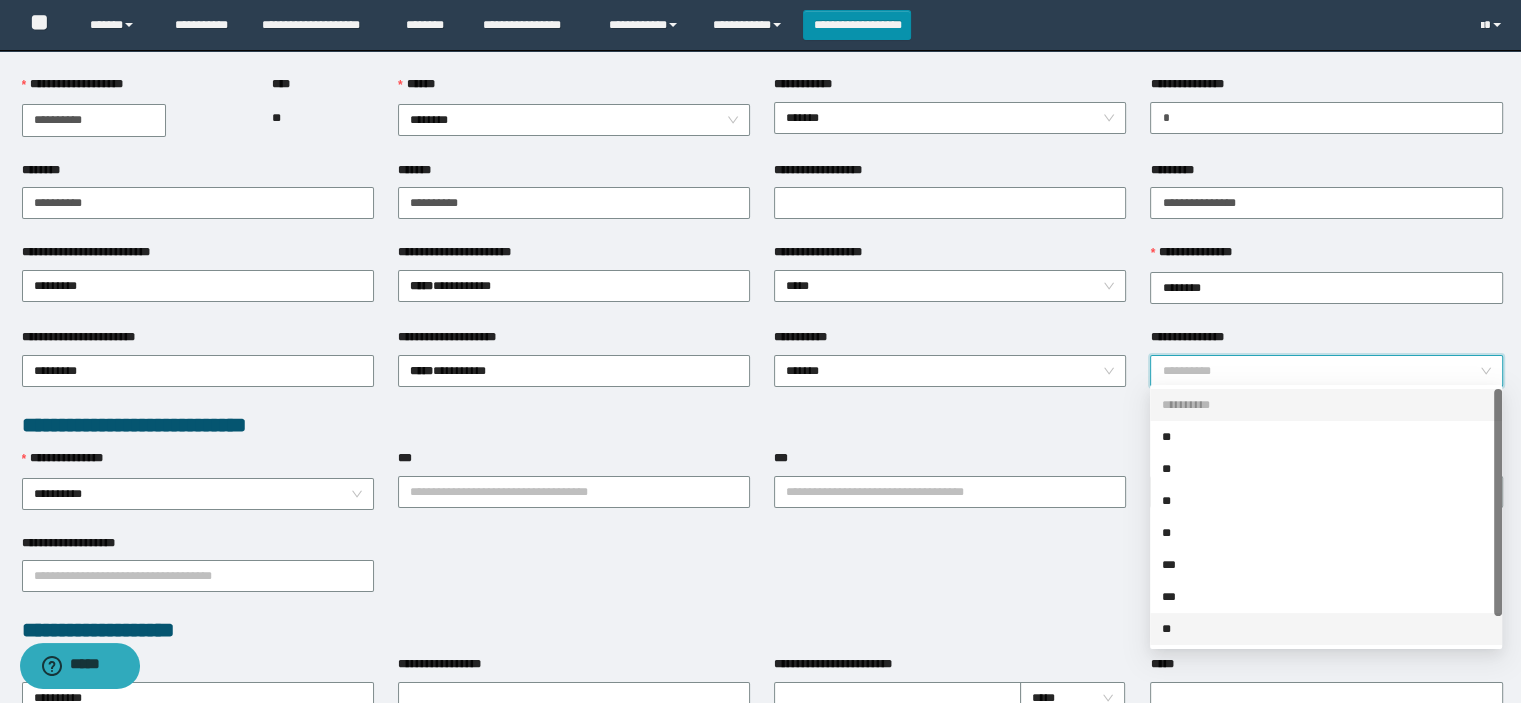 click on "**" at bounding box center (1326, 629) 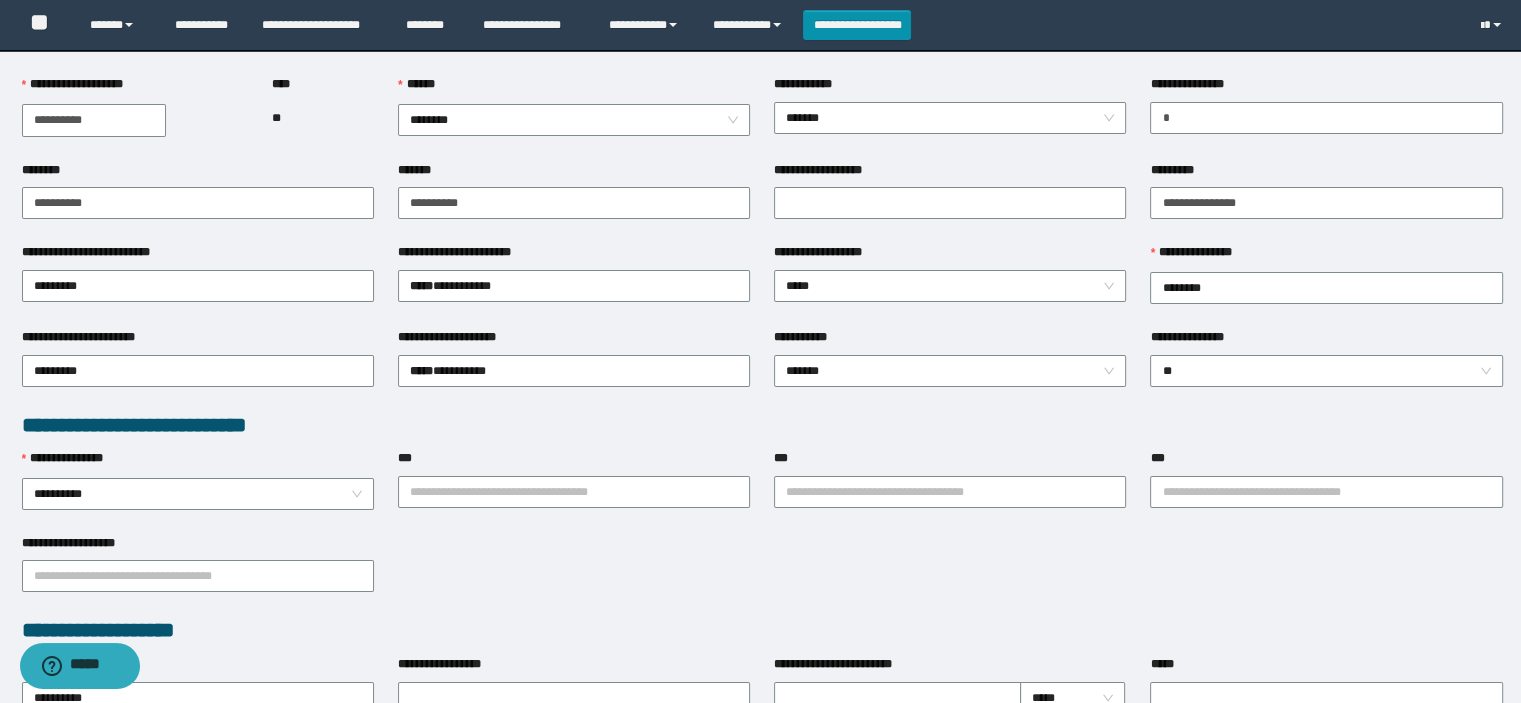 click on "**********" at bounding box center [950, 369] 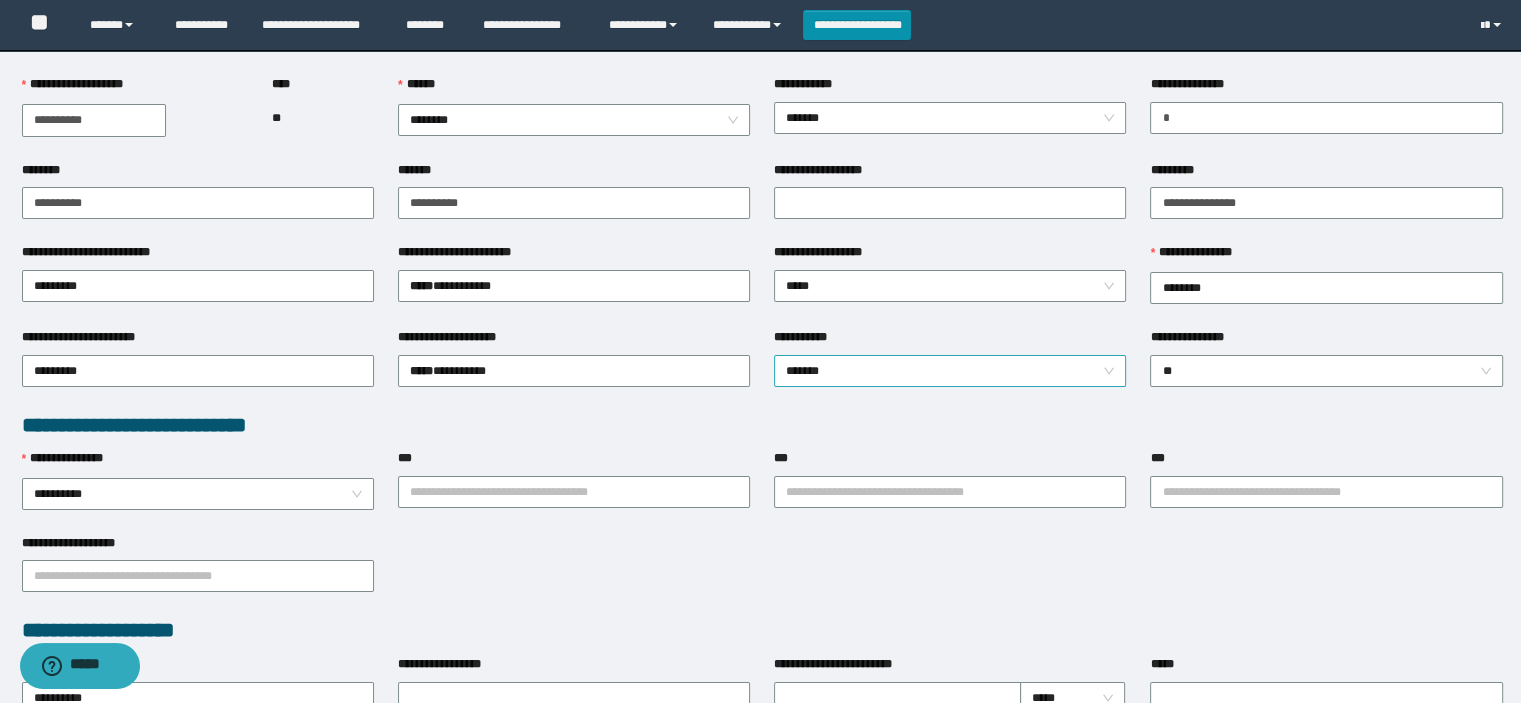 click on "*******" at bounding box center [950, 371] 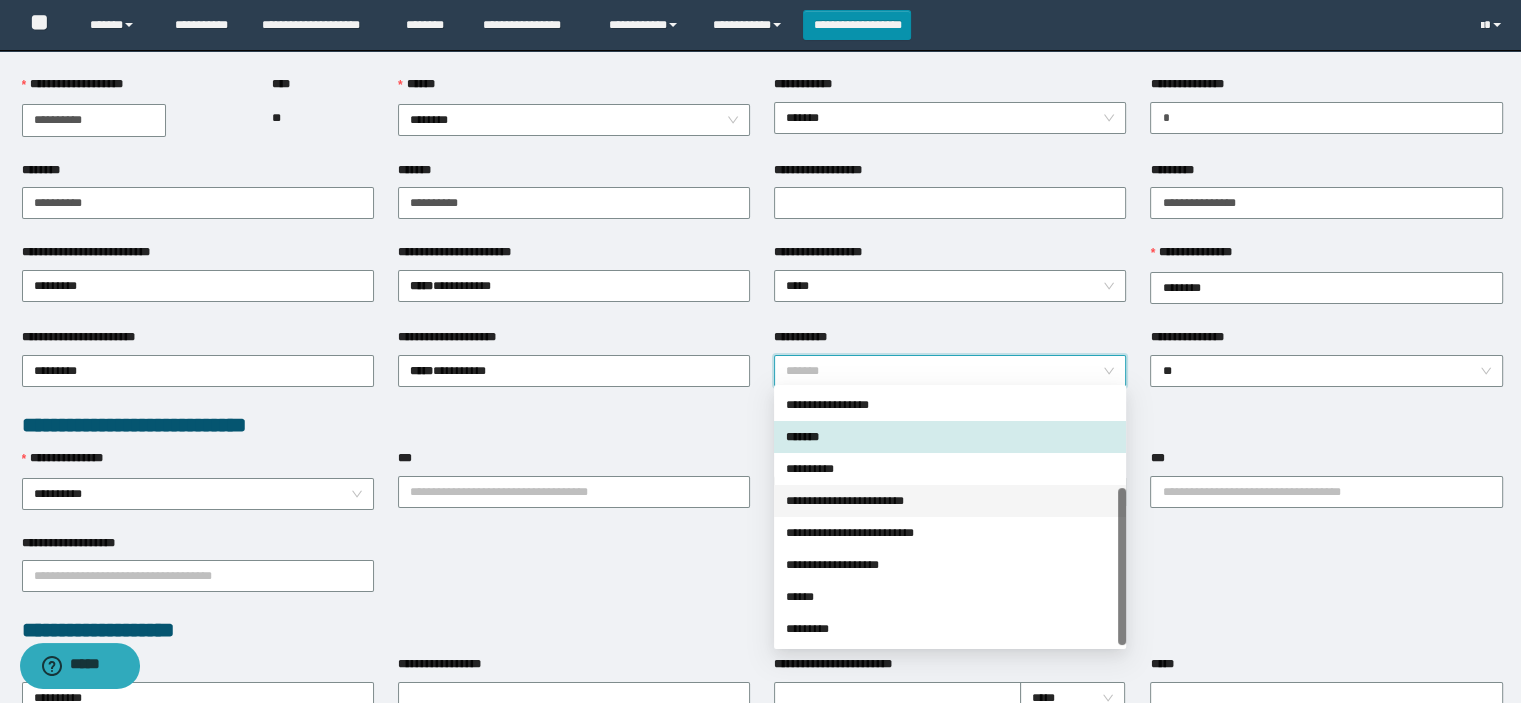 click on "**********" at bounding box center [950, 501] 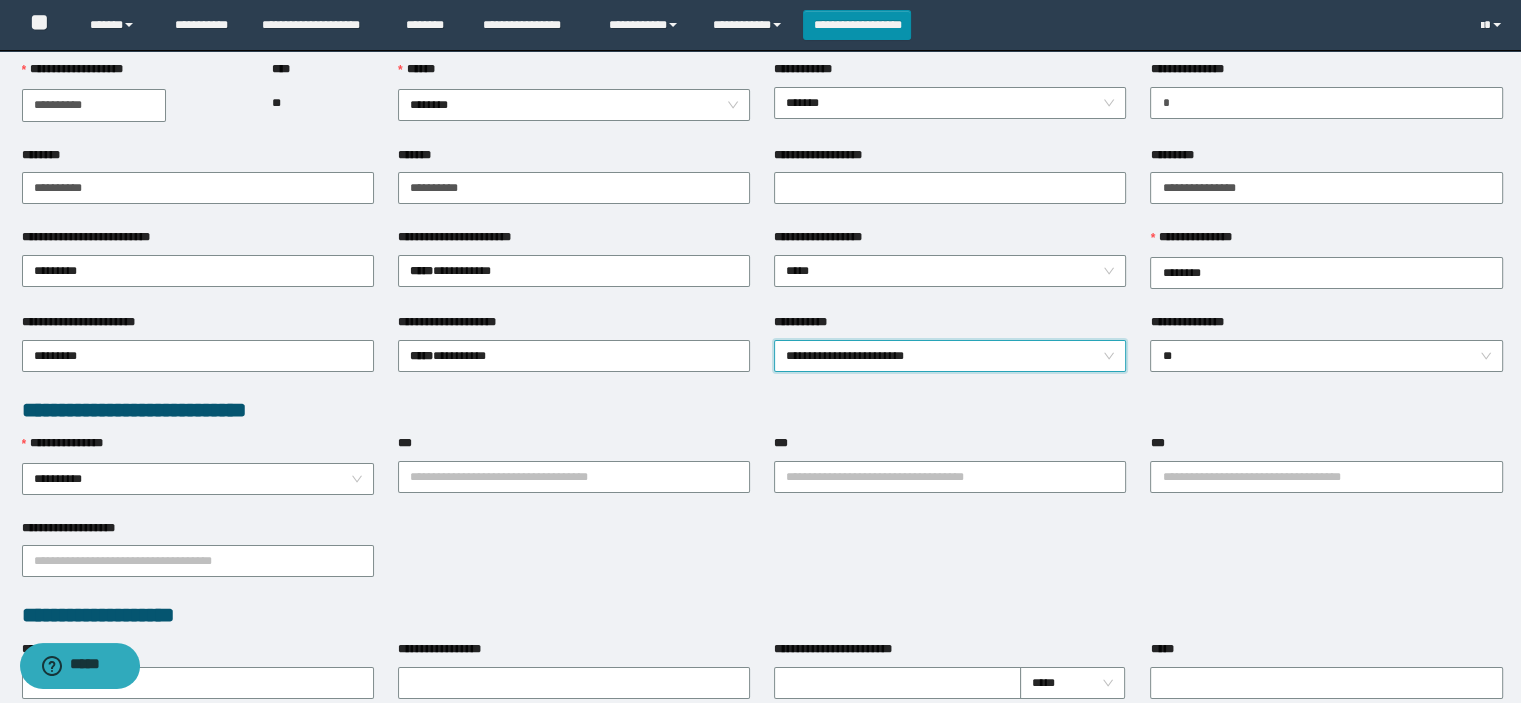 scroll, scrollTop: 400, scrollLeft: 0, axis: vertical 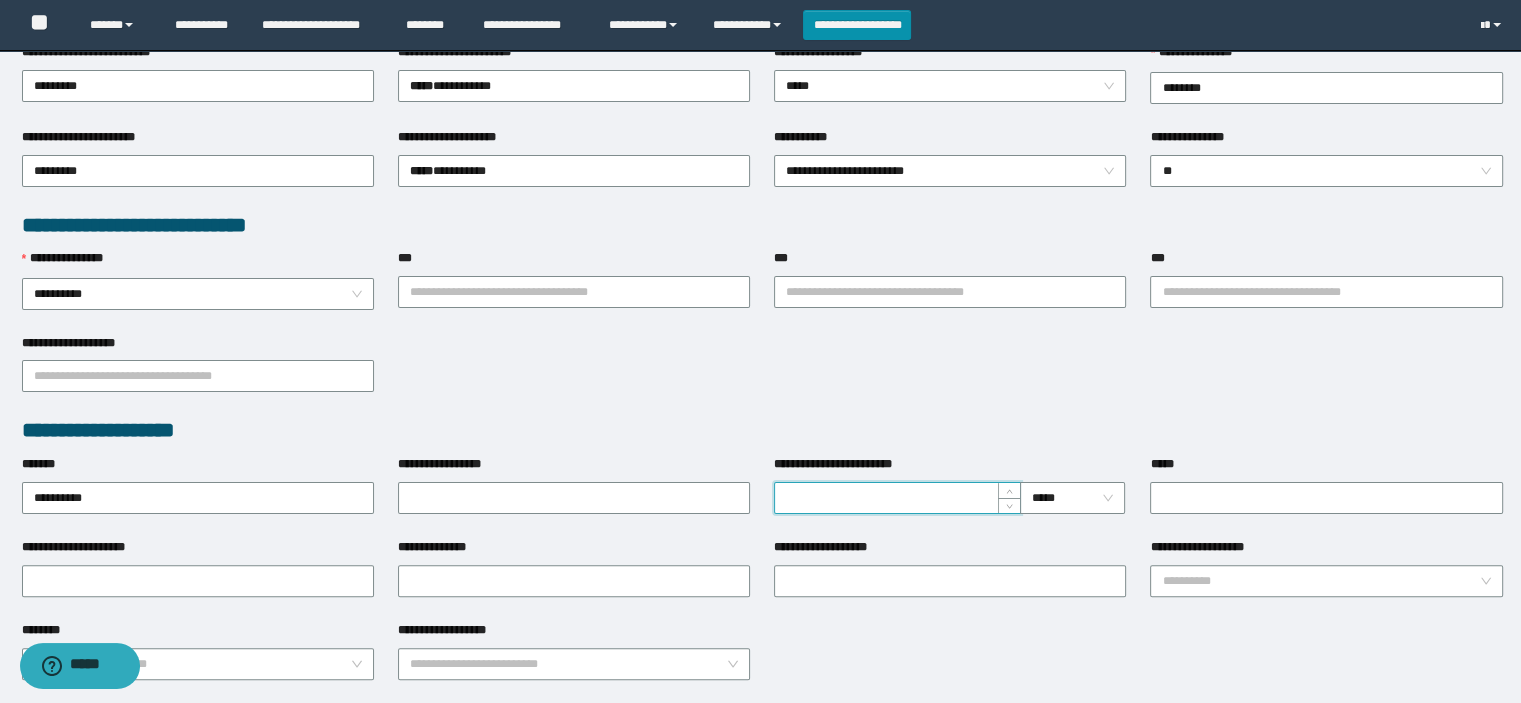 click on "**********" at bounding box center [897, 498] 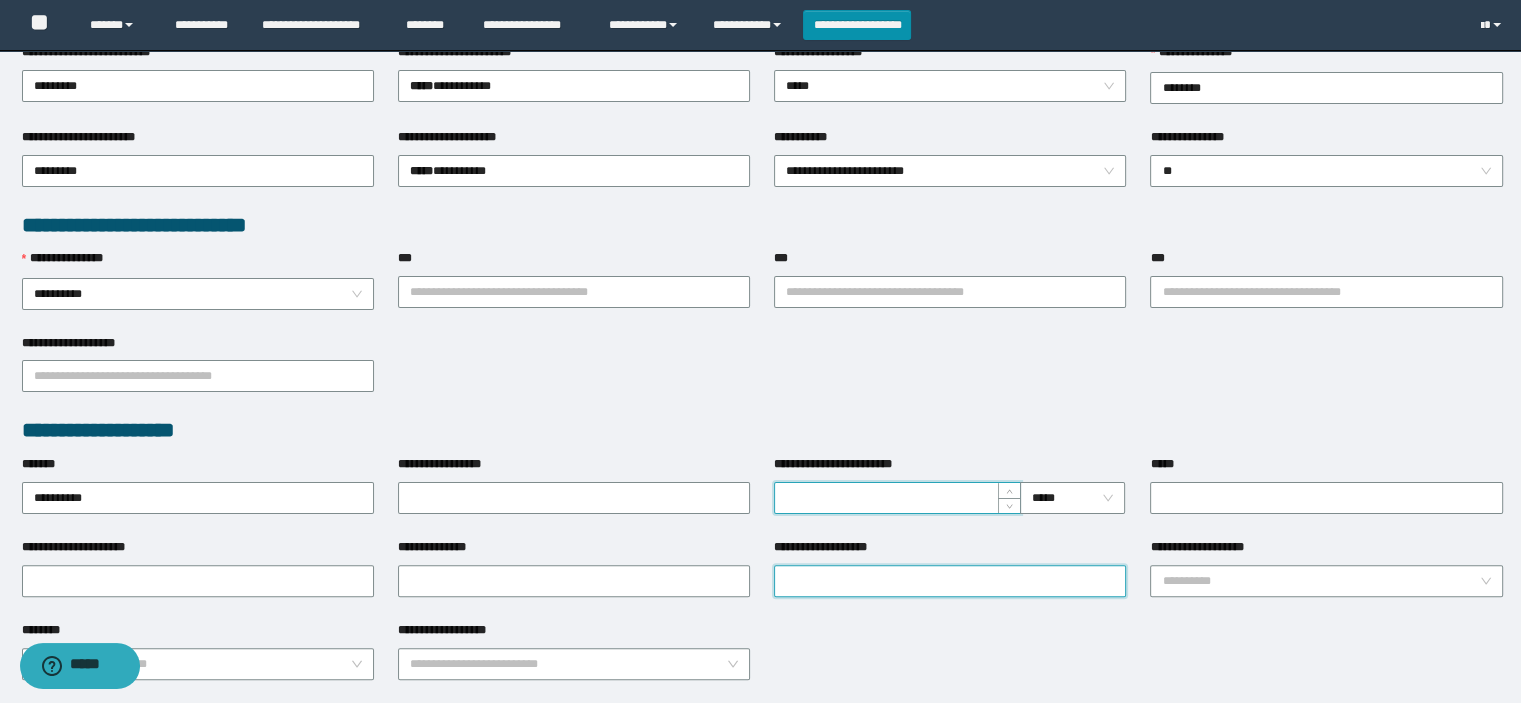 click on "**********" at bounding box center [950, 581] 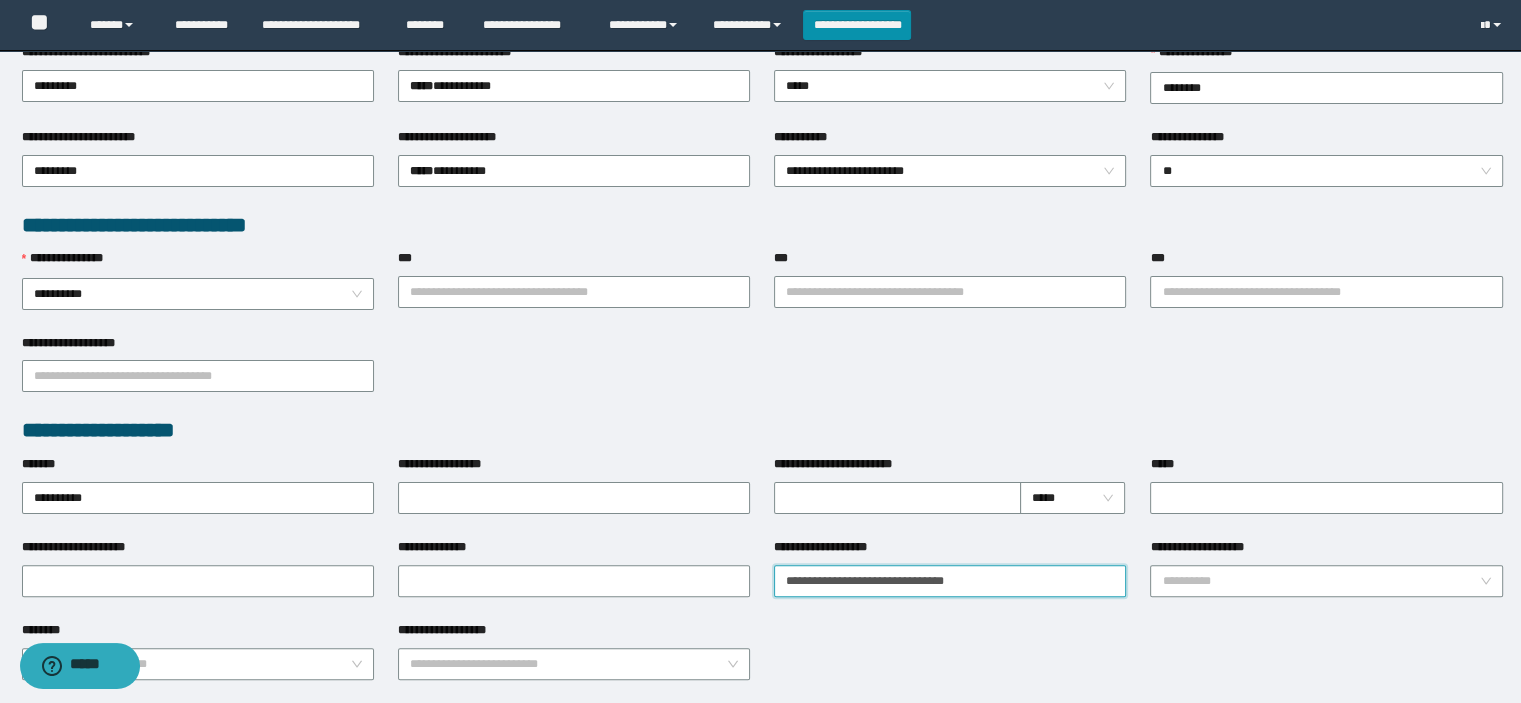 click on "**********" at bounding box center [950, 581] 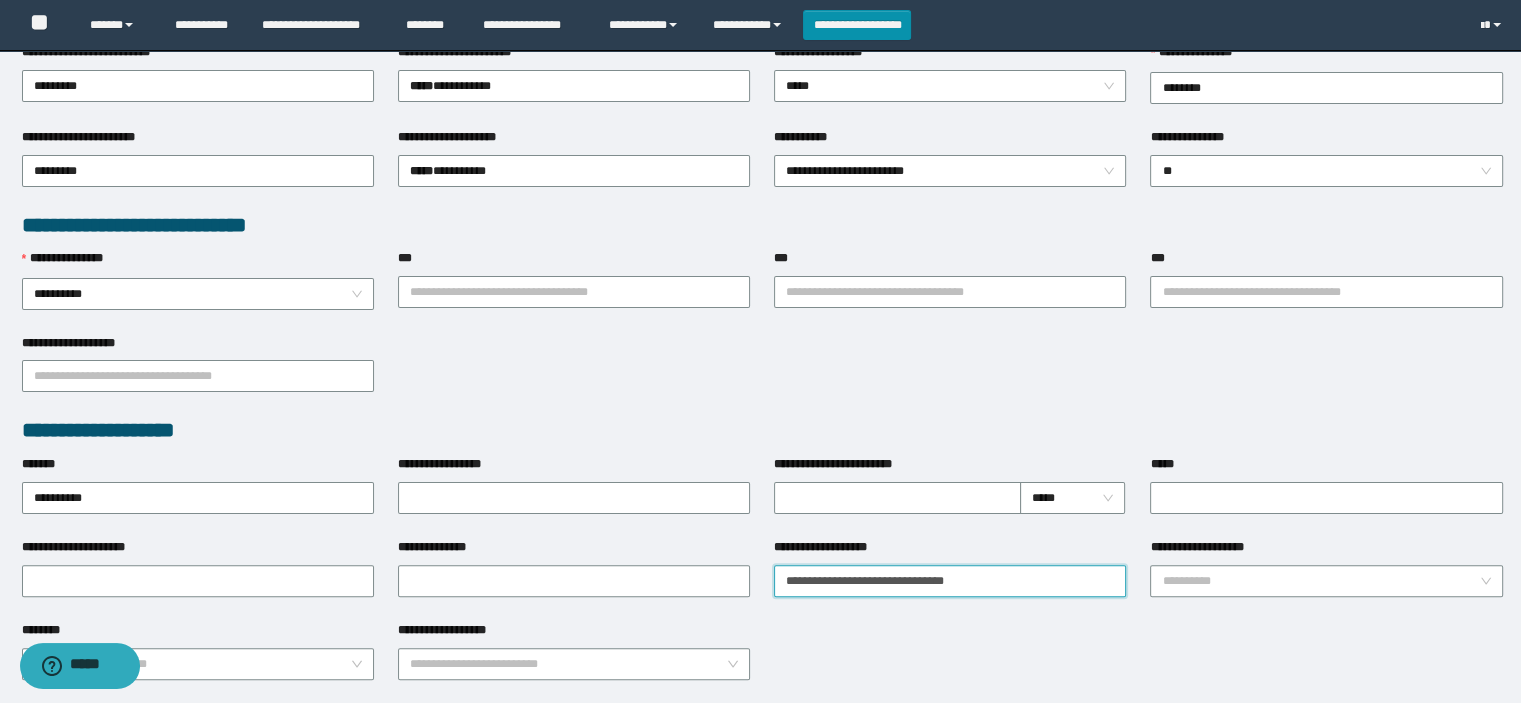 click on "**********" at bounding box center (950, 581) 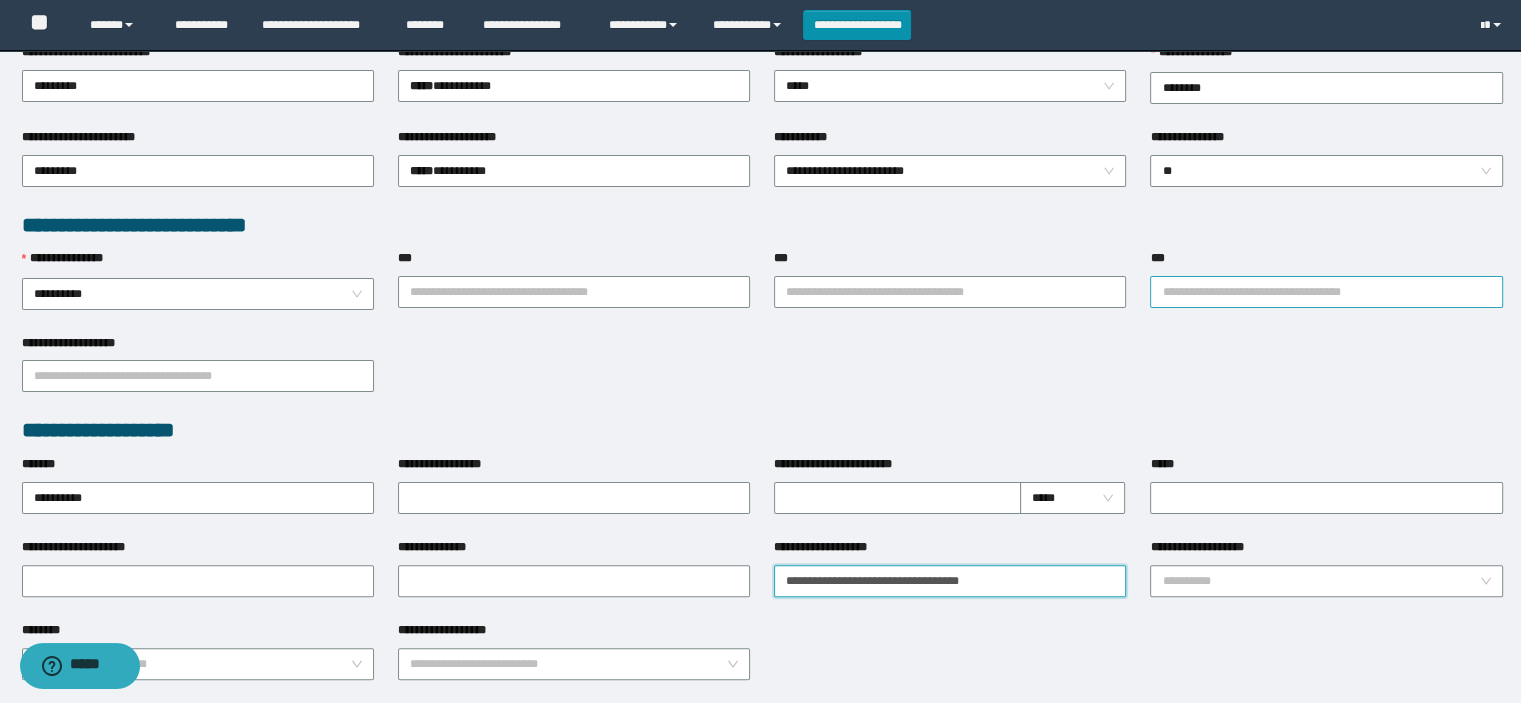type on "**********" 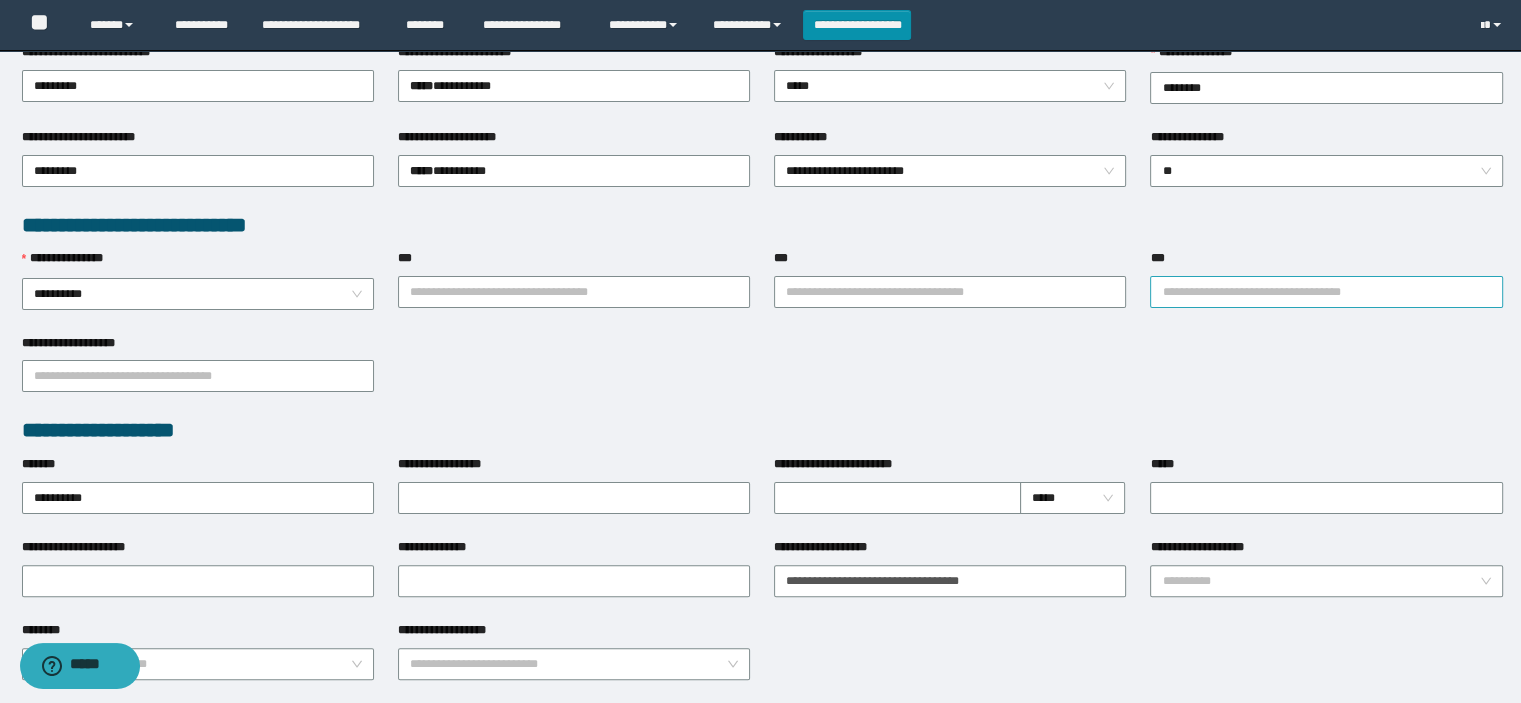 click on "***" at bounding box center [1326, 292] 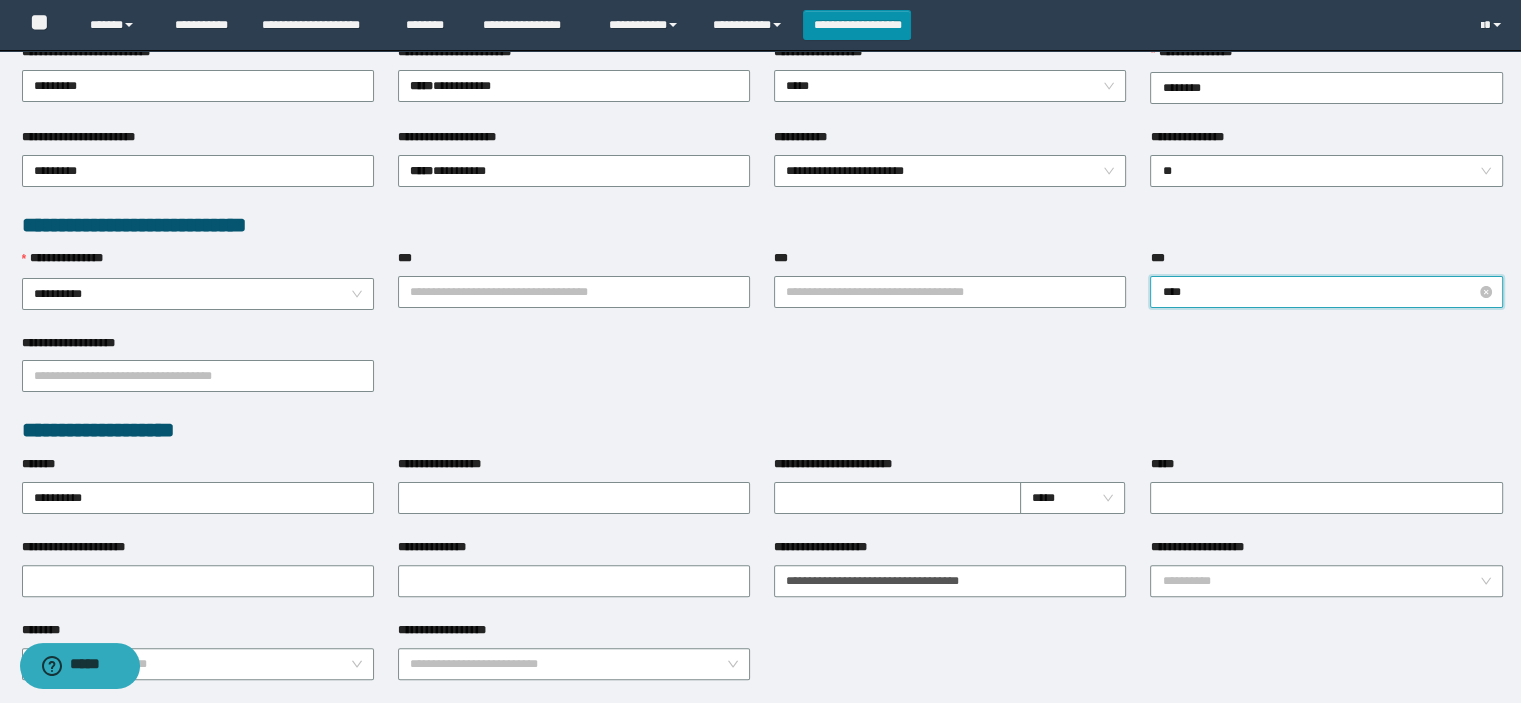 type on "*****" 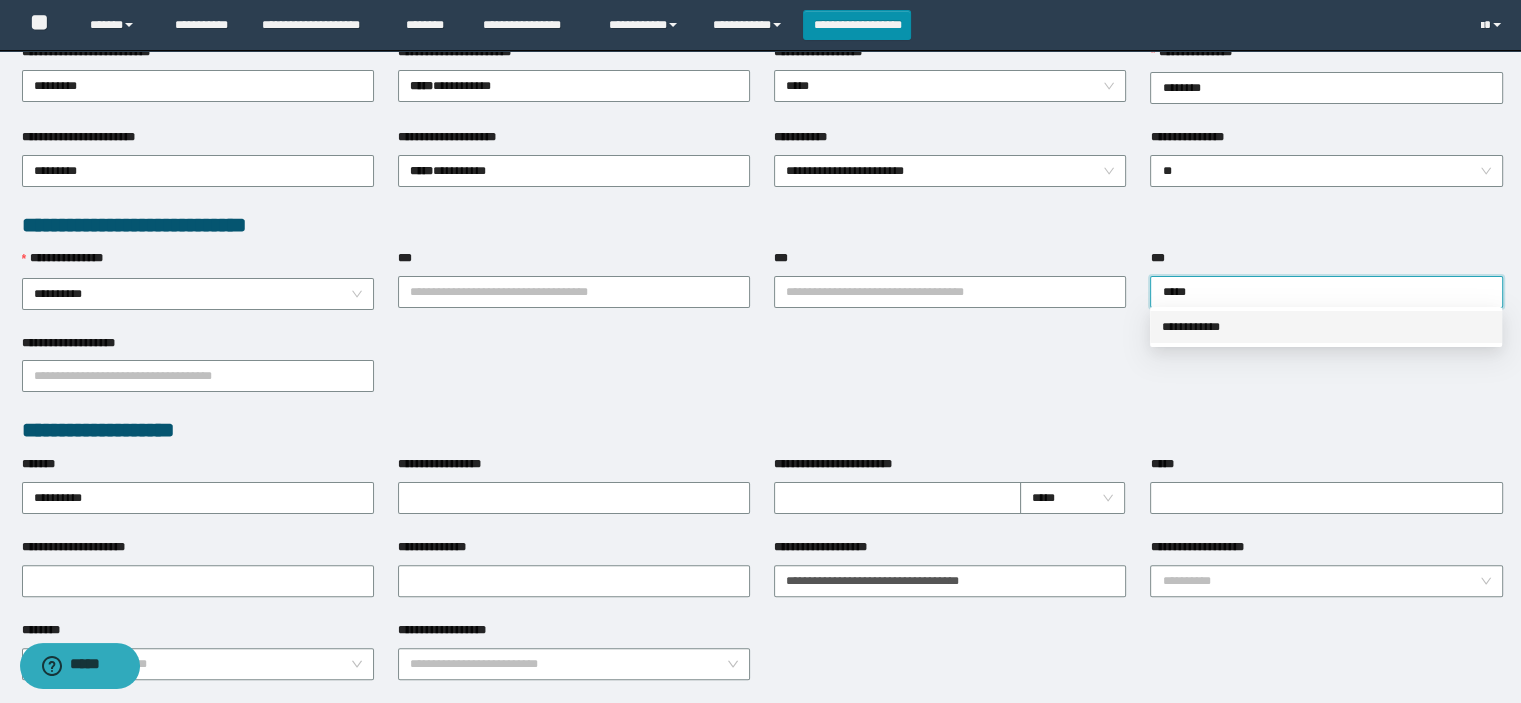 click on "**********" at bounding box center [1326, 327] 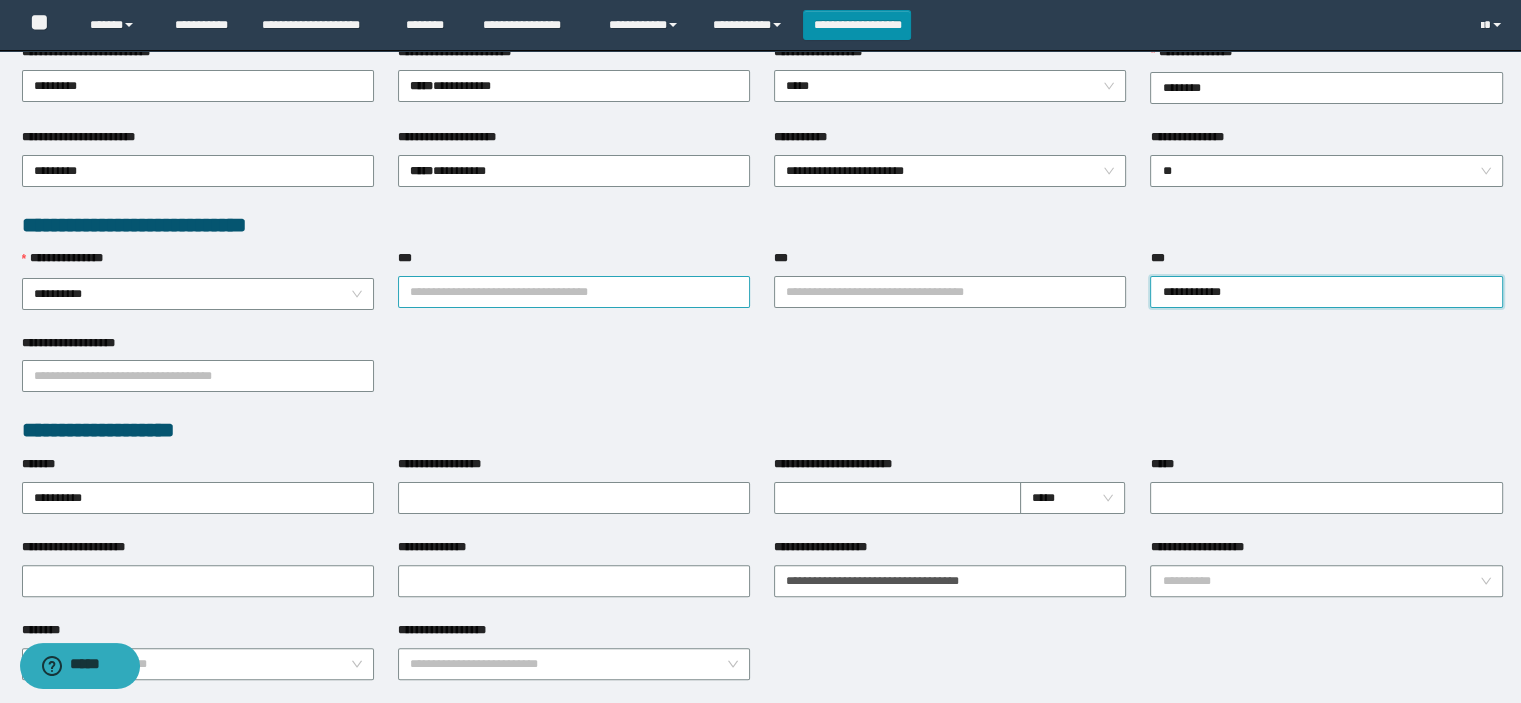 click on "***" at bounding box center (574, 292) 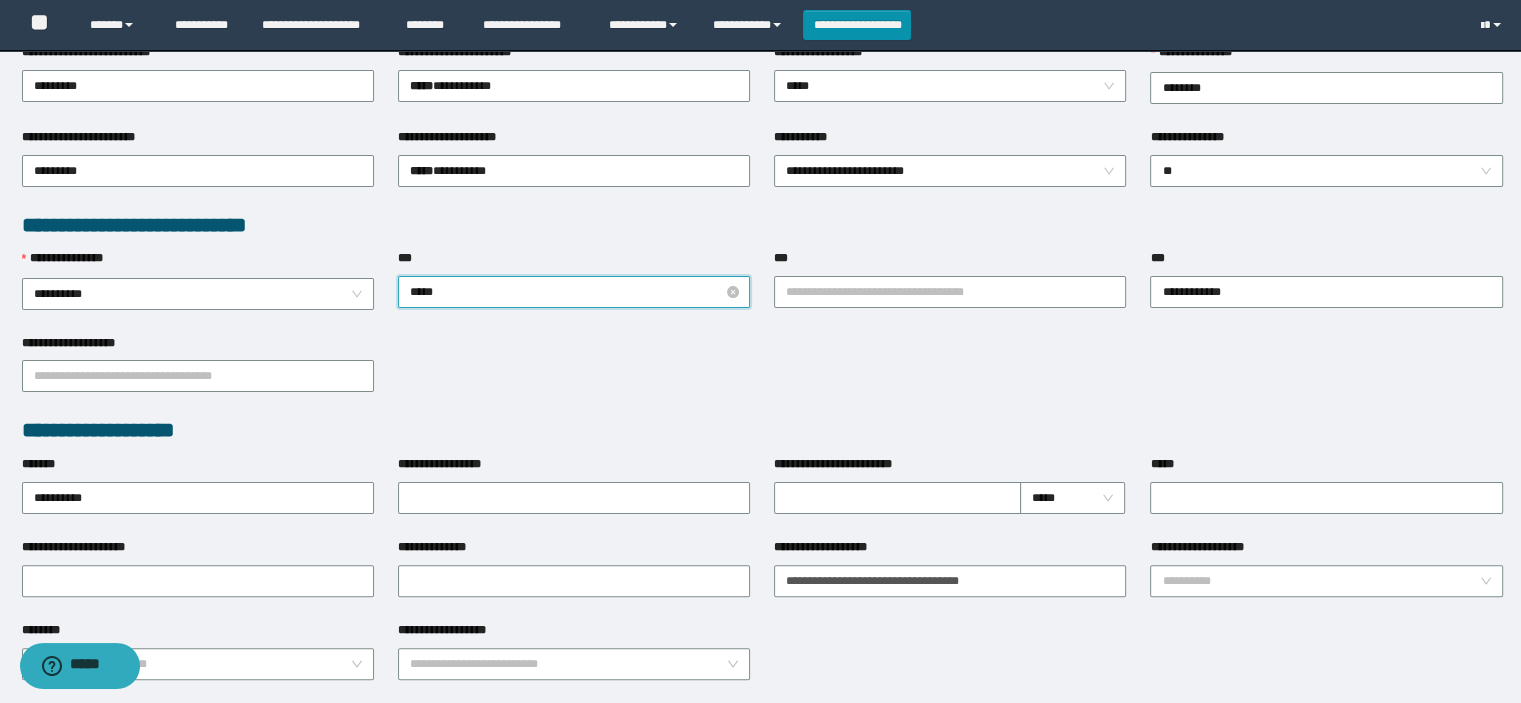 type on "******" 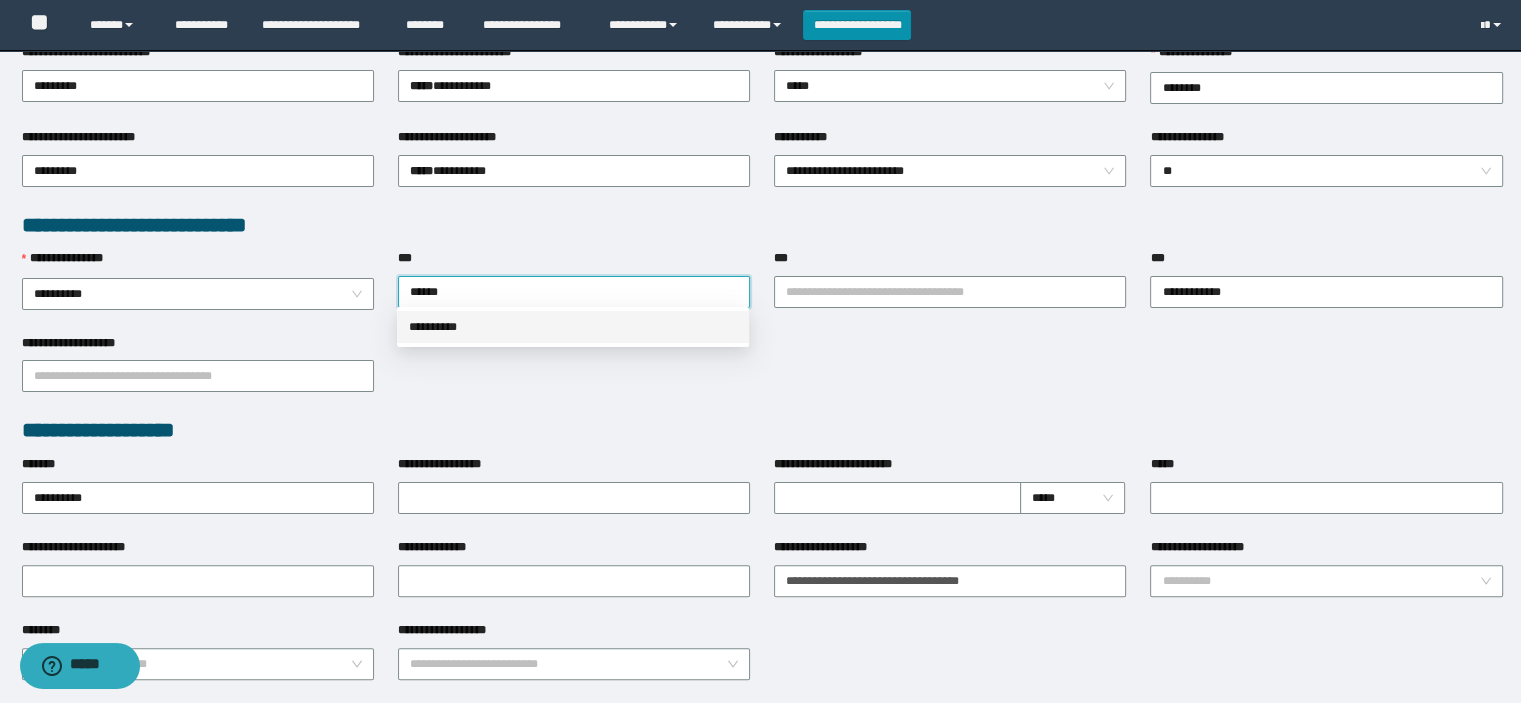 click on "**********" at bounding box center (573, 327) 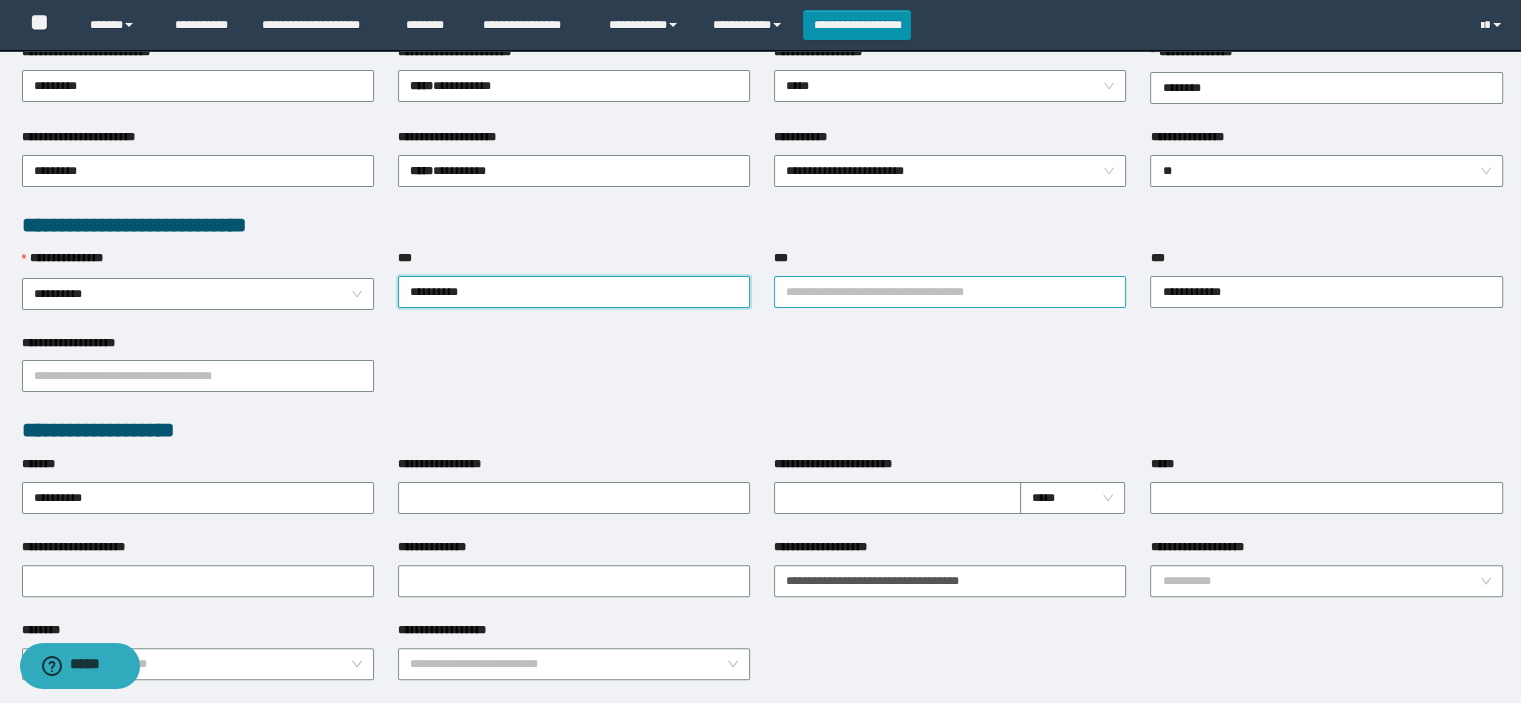 click at bounding box center (950, 292) 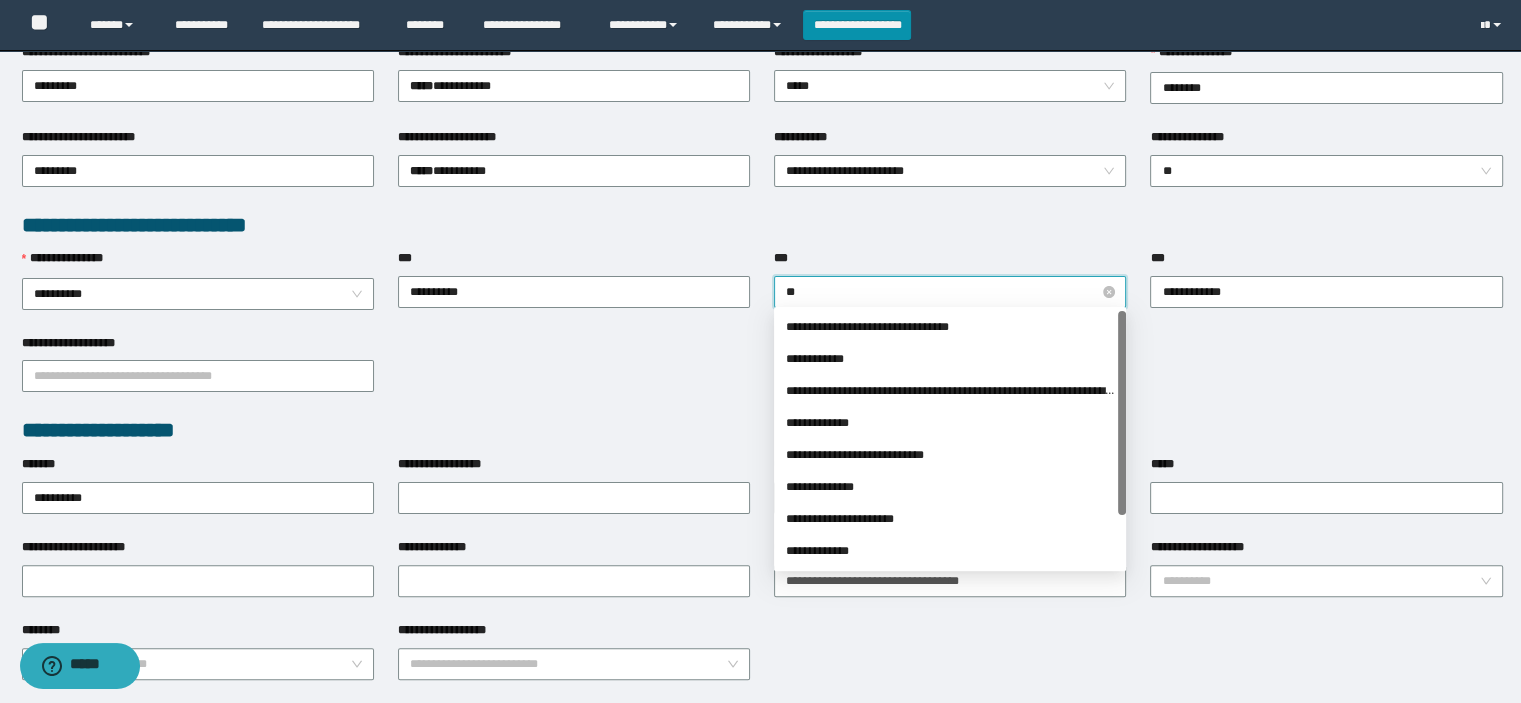type on "***" 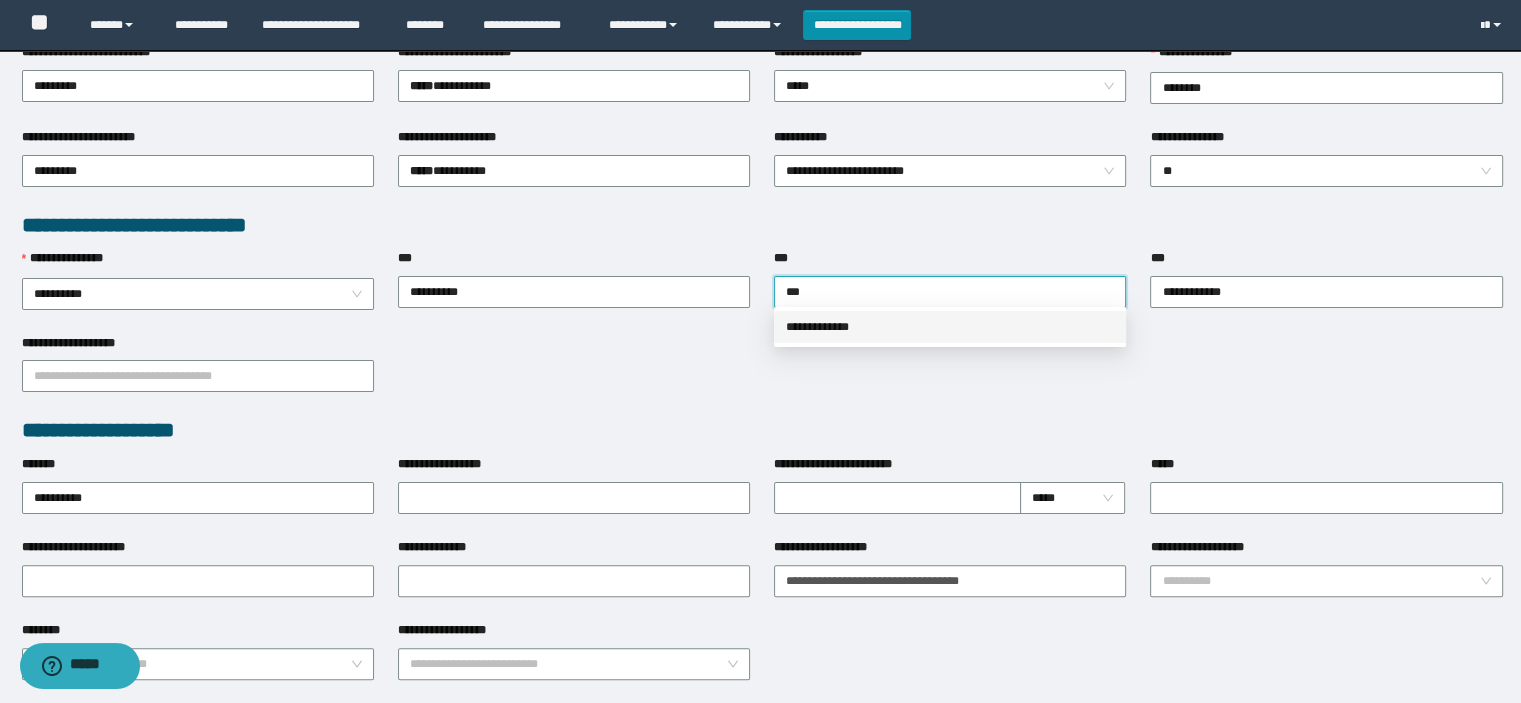 click on "**********" at bounding box center (950, 327) 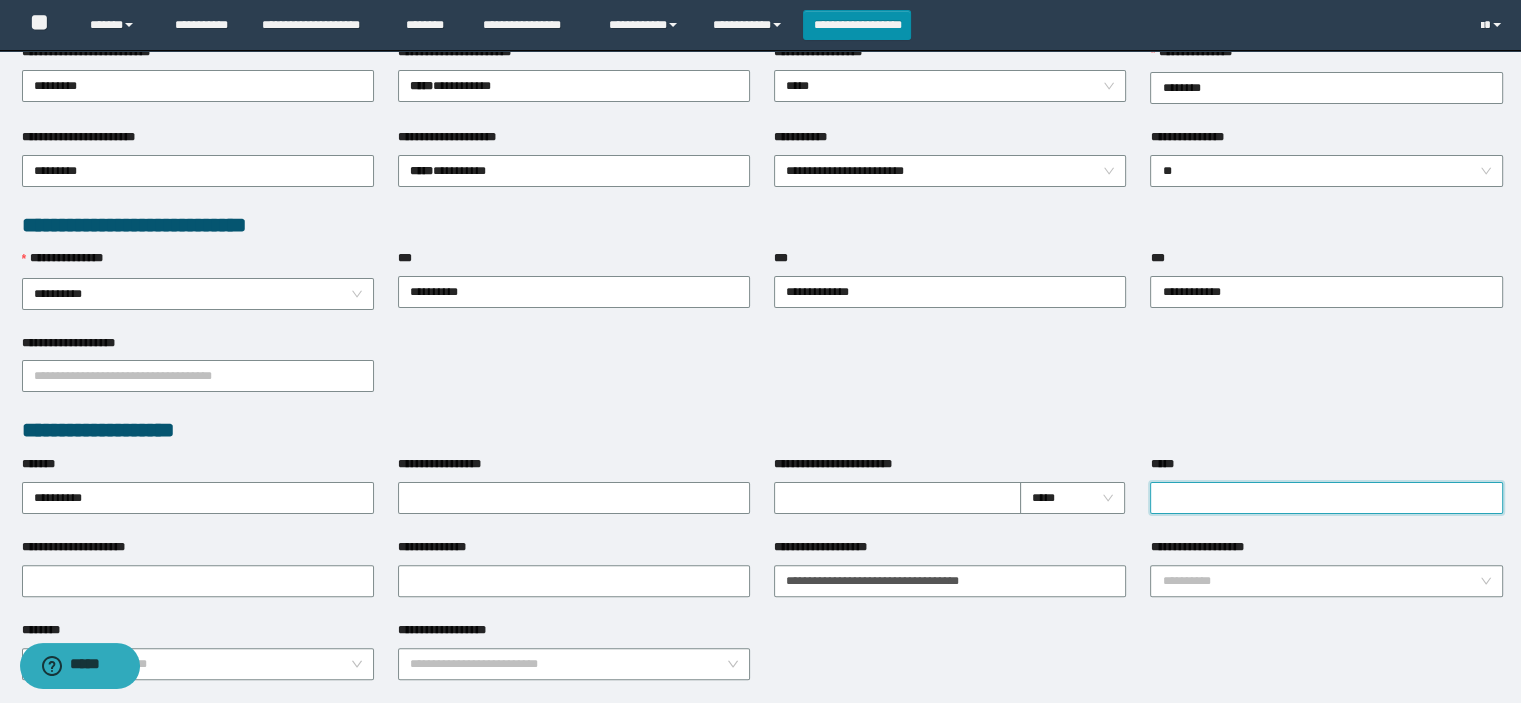 click on "*****" at bounding box center (1326, 498) 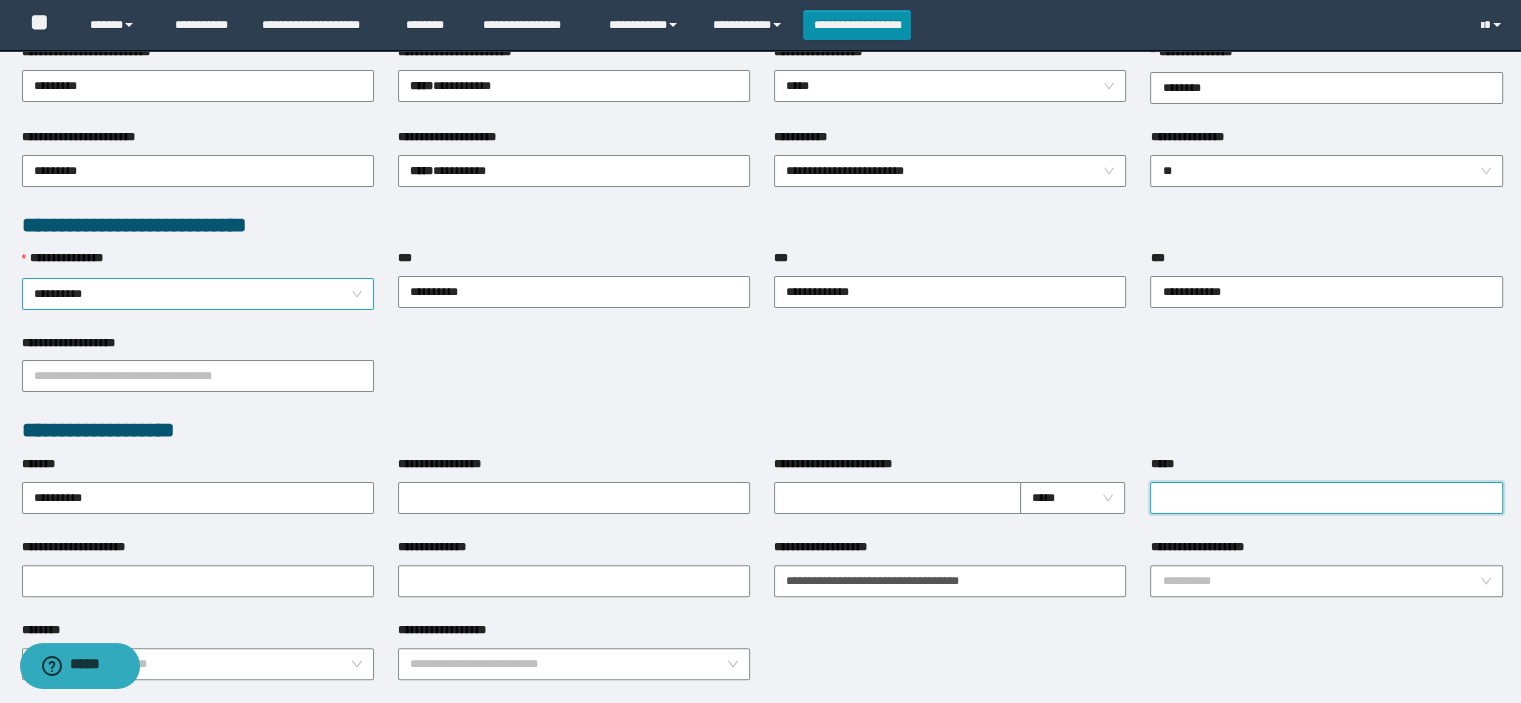 click on "**********" at bounding box center [198, 294] 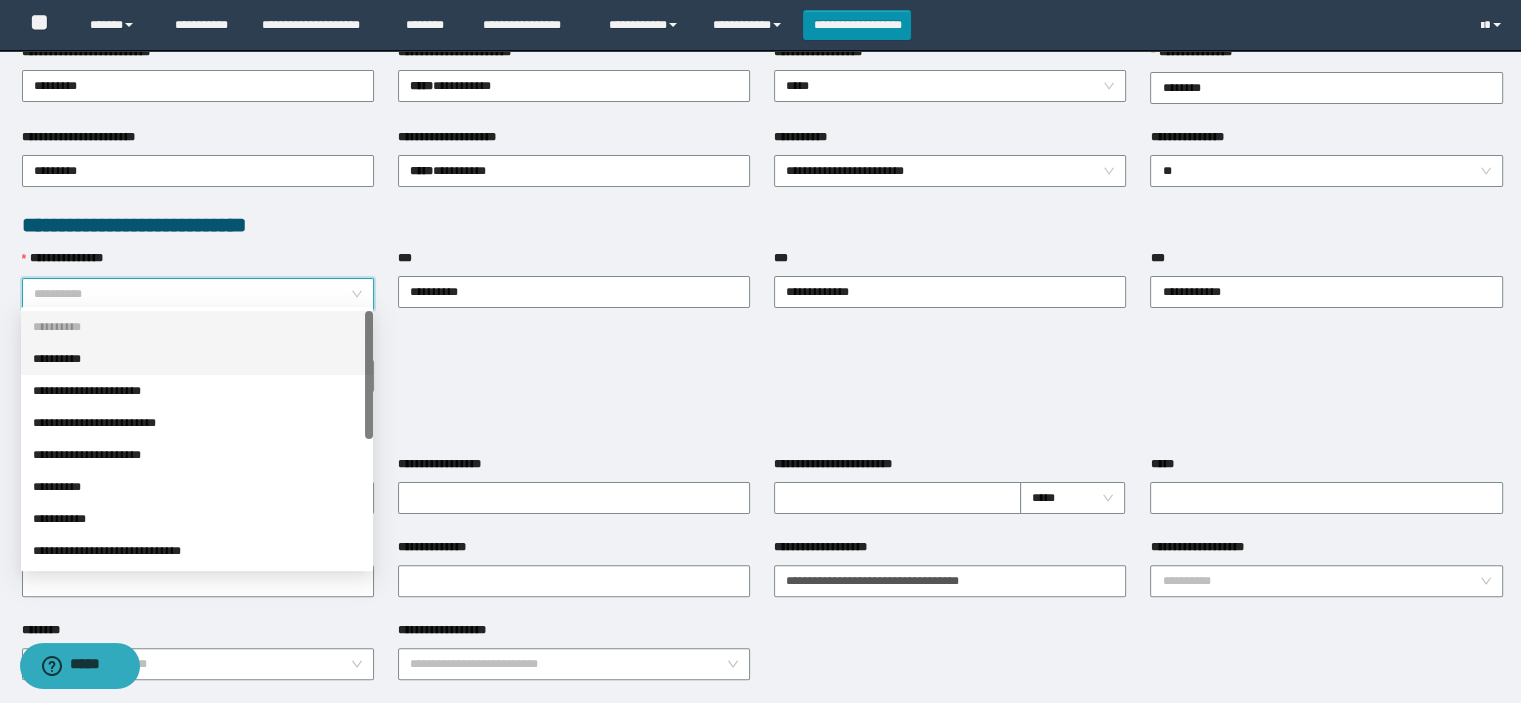 click on "**********" at bounding box center [197, 359] 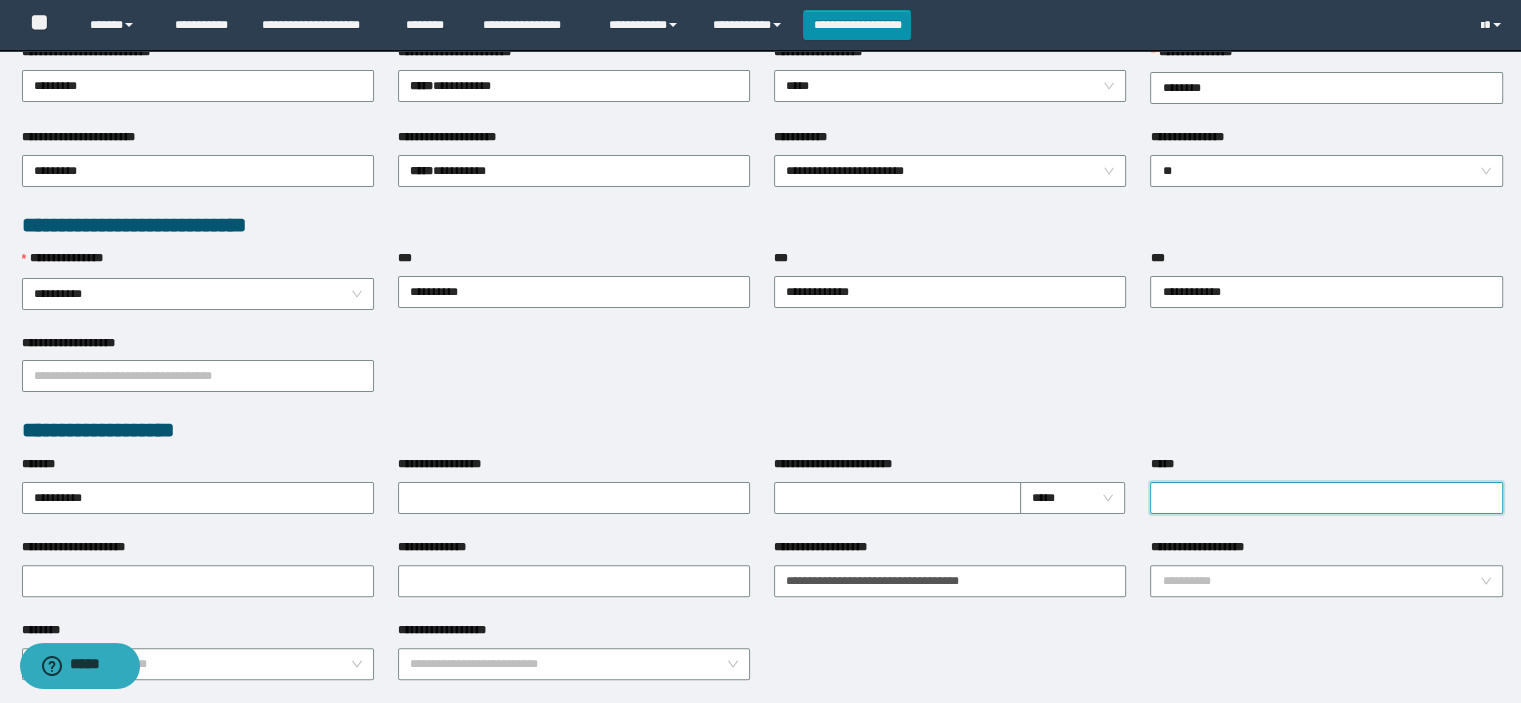 click on "*****" at bounding box center [1326, 498] 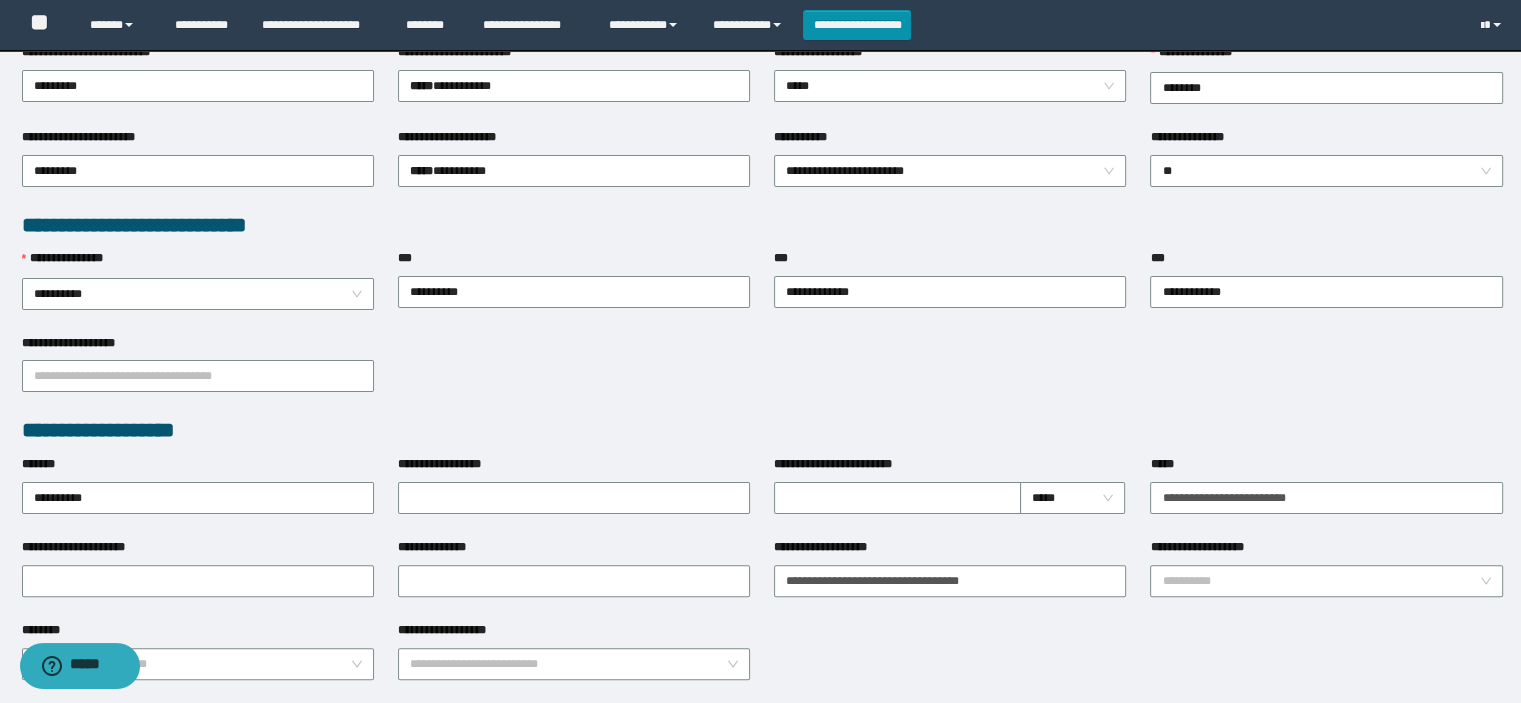 click on "*****" at bounding box center (1326, 468) 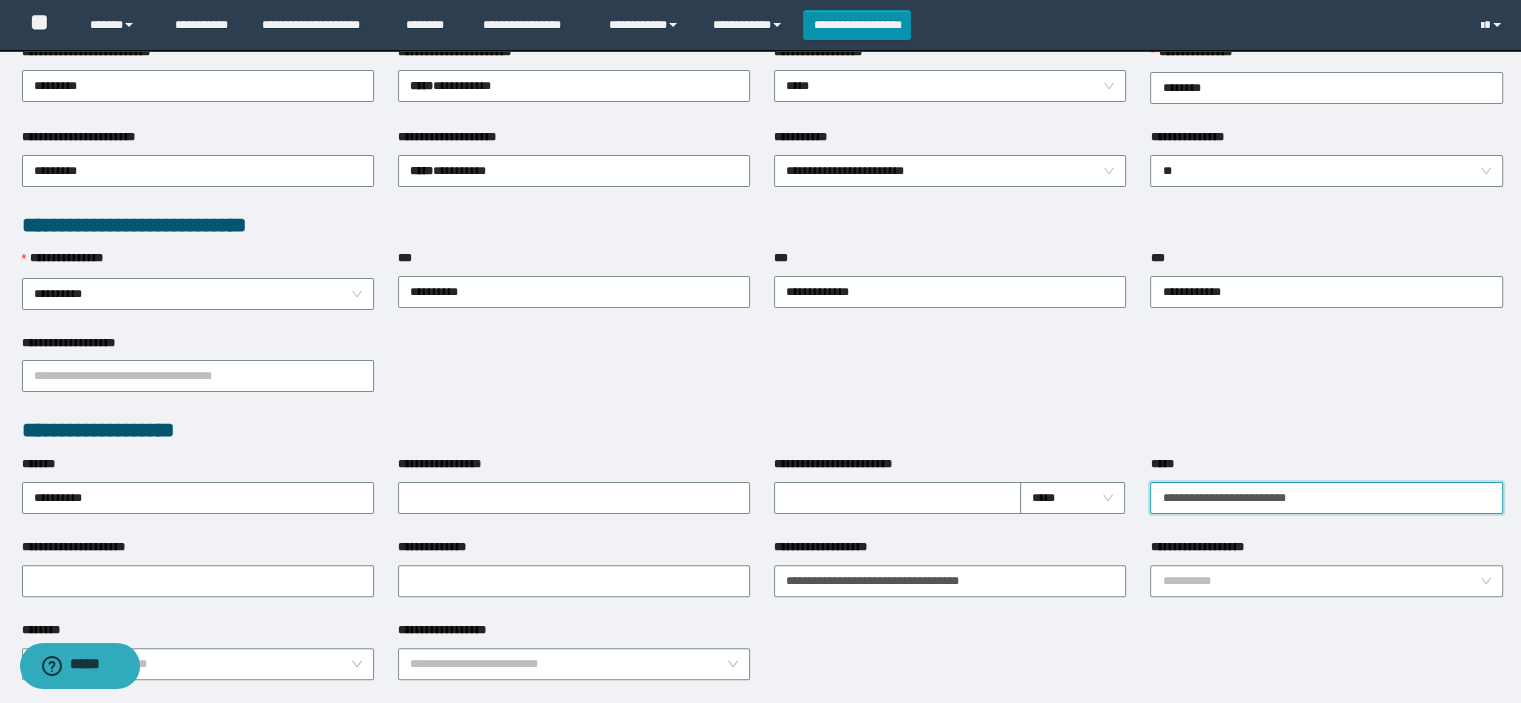 click on "**********" at bounding box center [1326, 498] 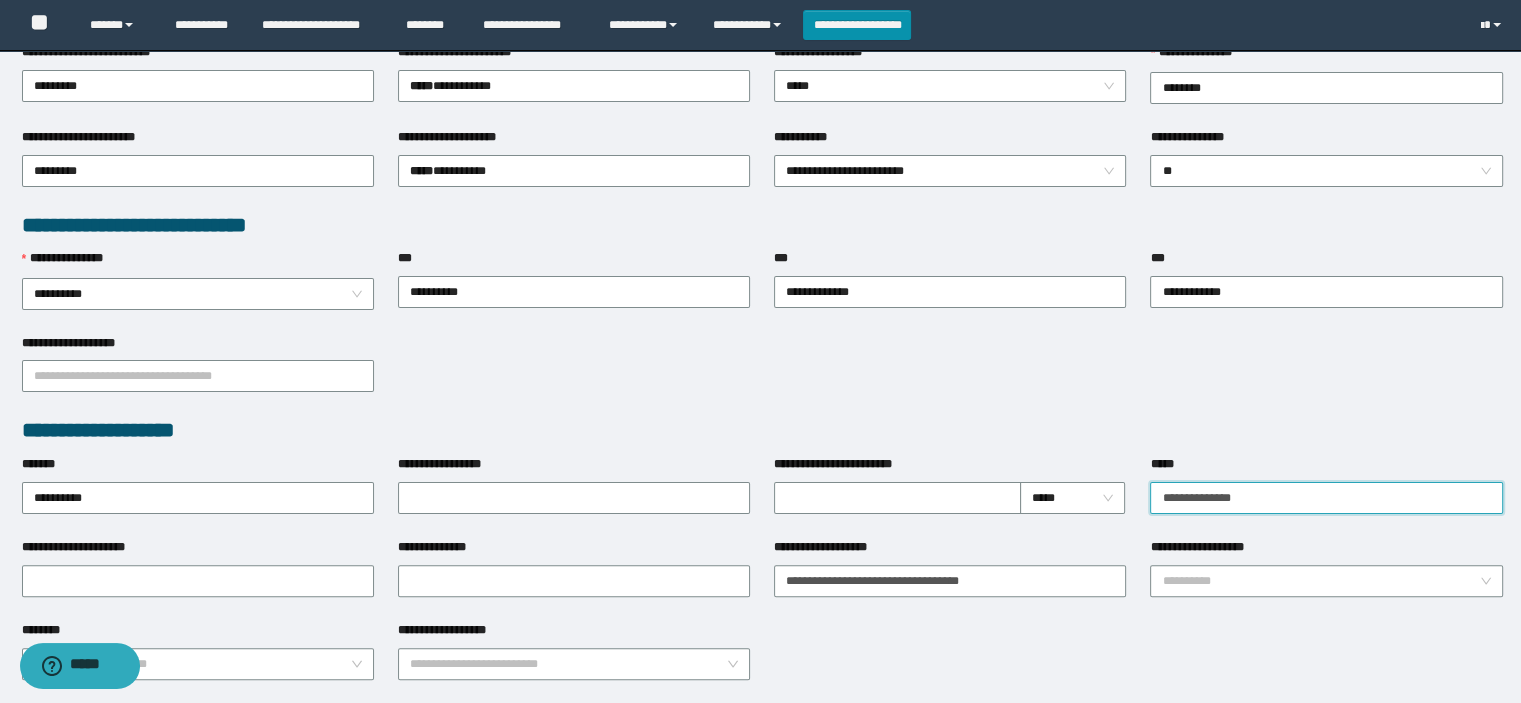 type on "**********" 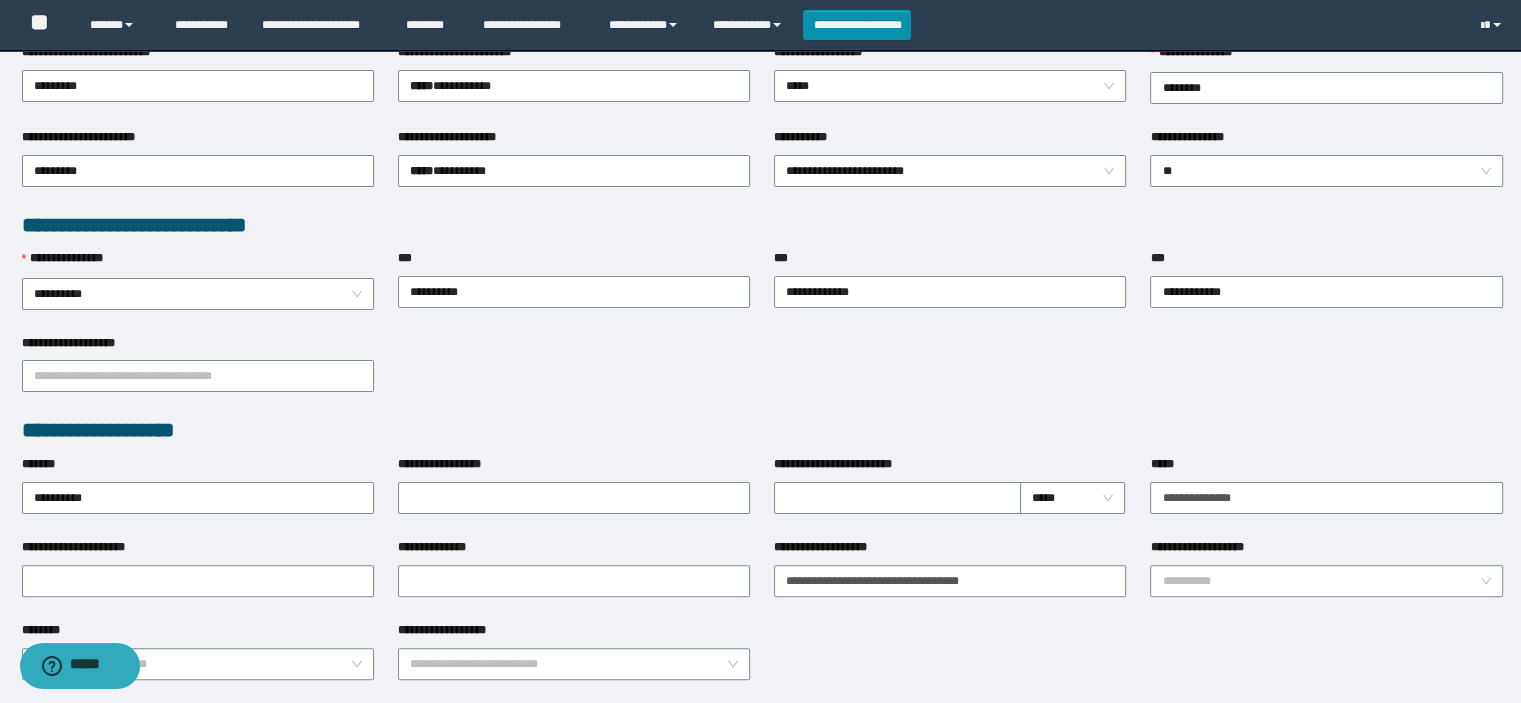 click on "**********" at bounding box center [762, 430] 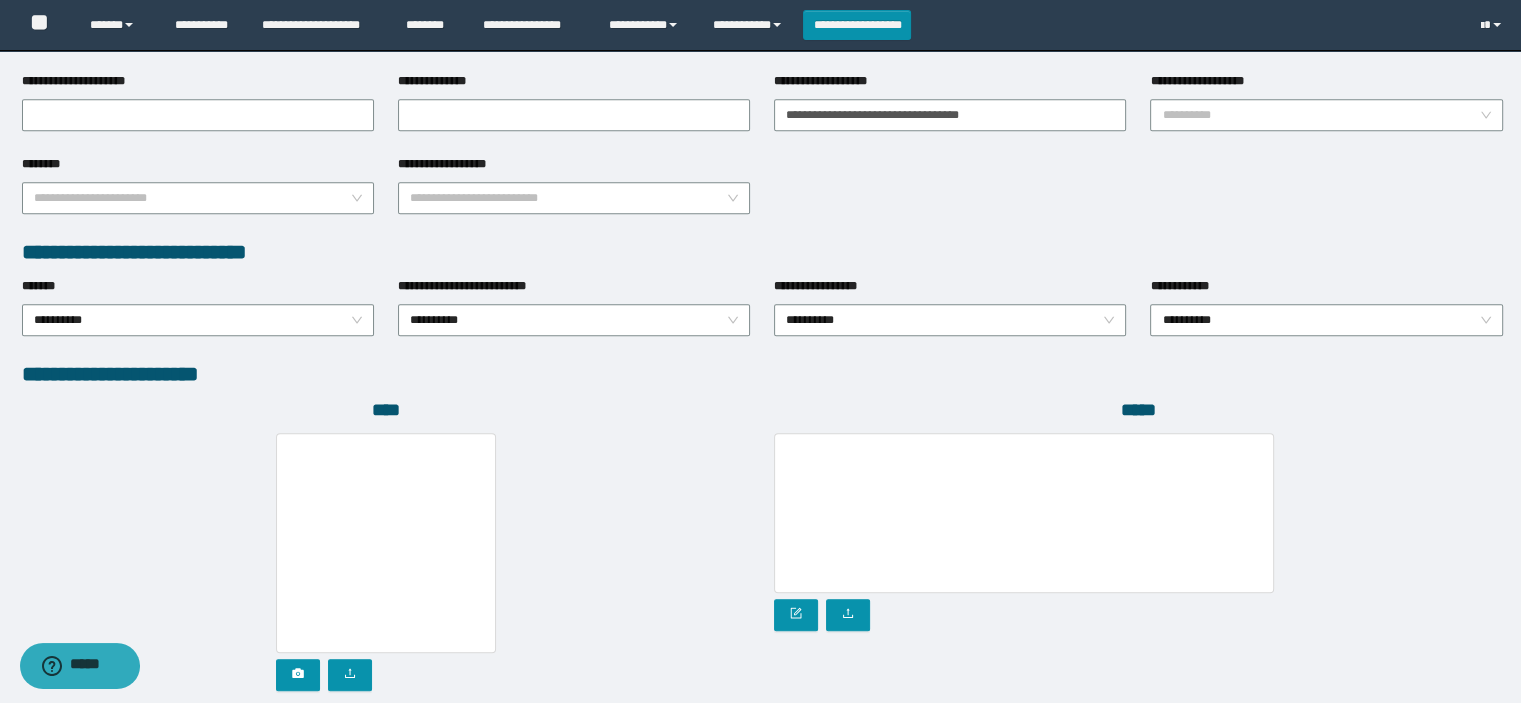 scroll, scrollTop: 900, scrollLeft: 0, axis: vertical 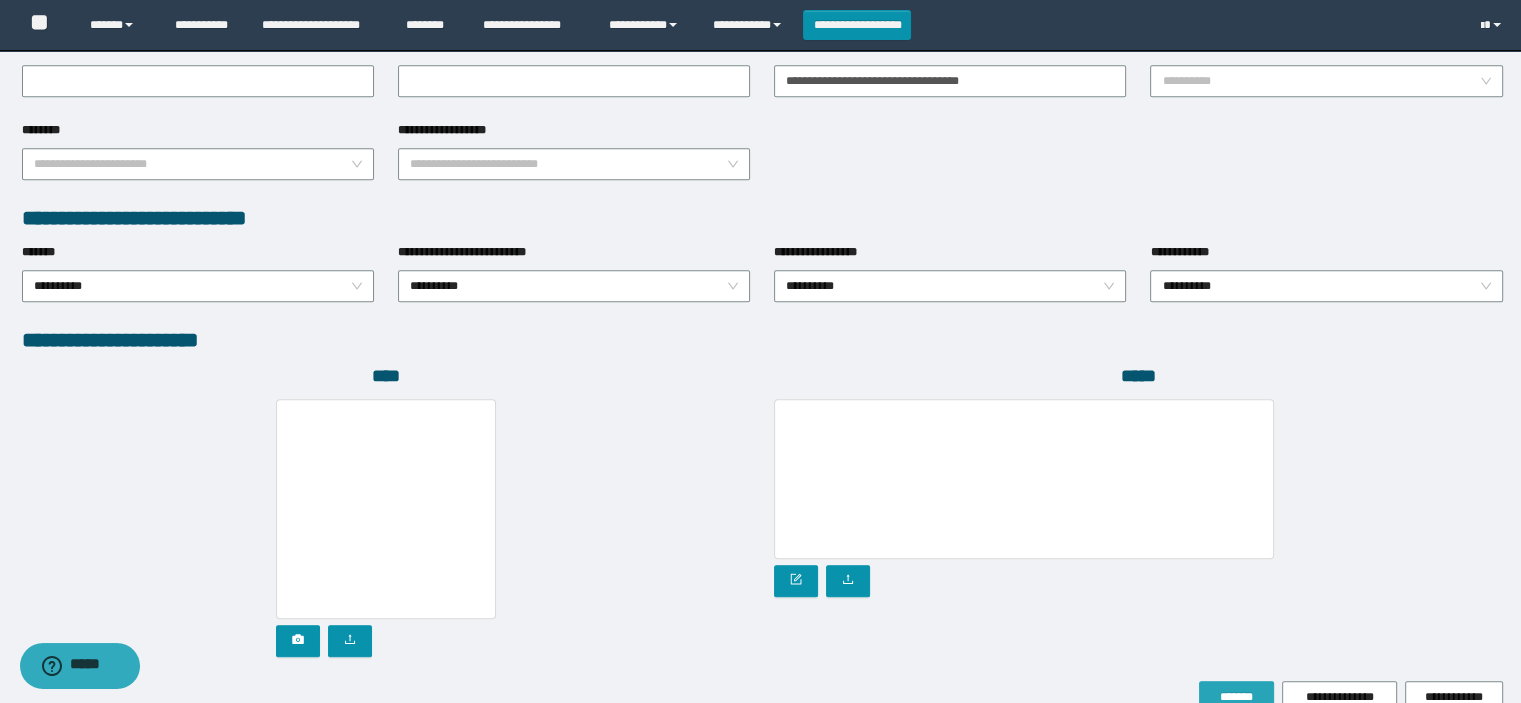 click on "*******" at bounding box center [1236, 697] 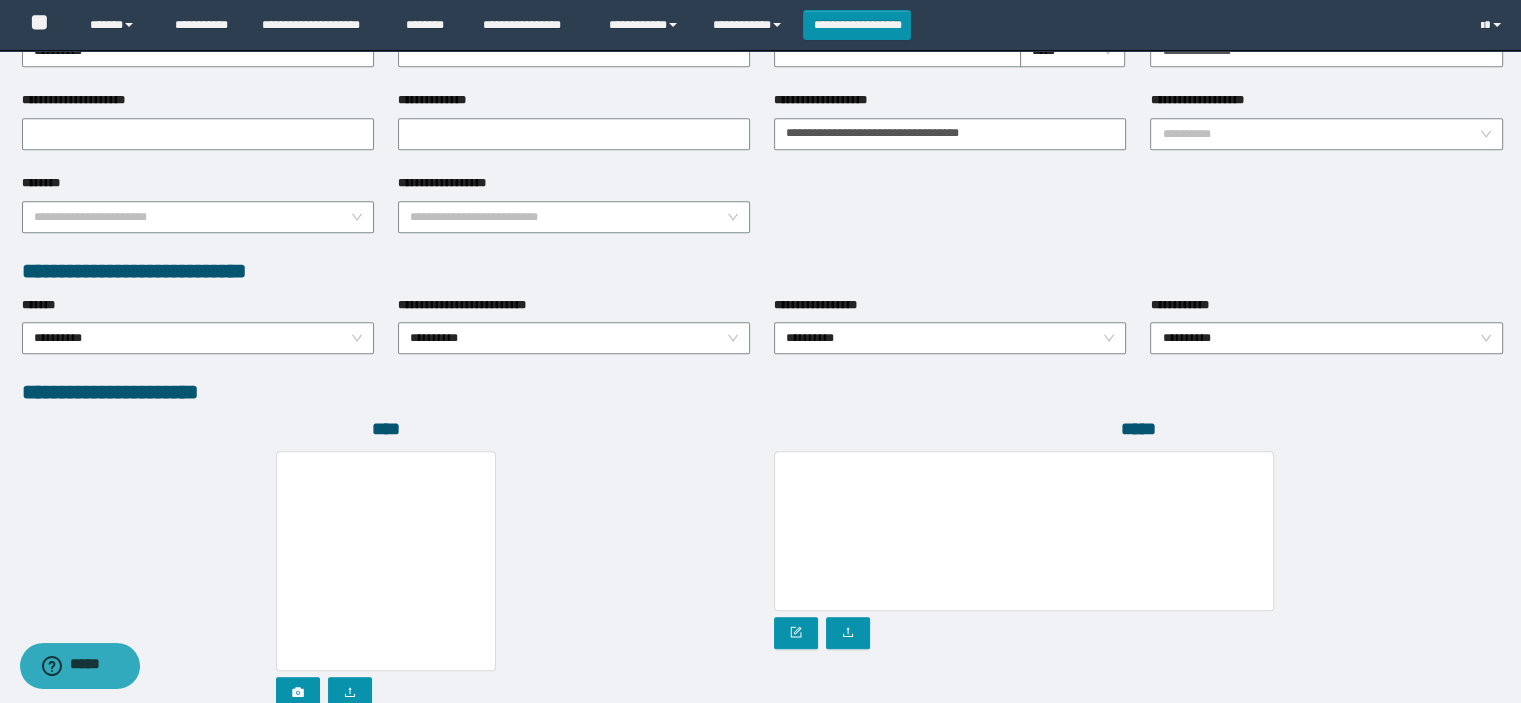 scroll, scrollTop: 952, scrollLeft: 0, axis: vertical 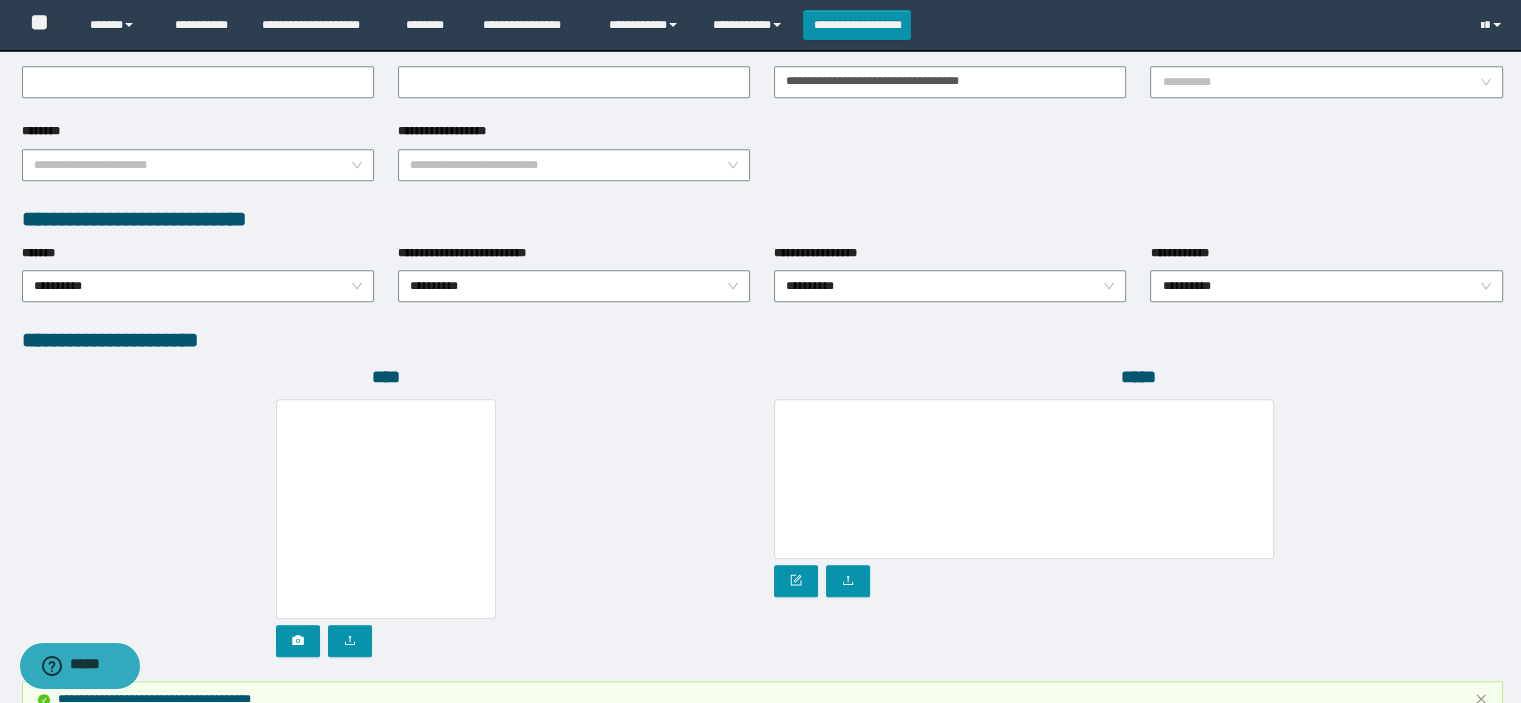 click on "**********" at bounding box center [762, 699] 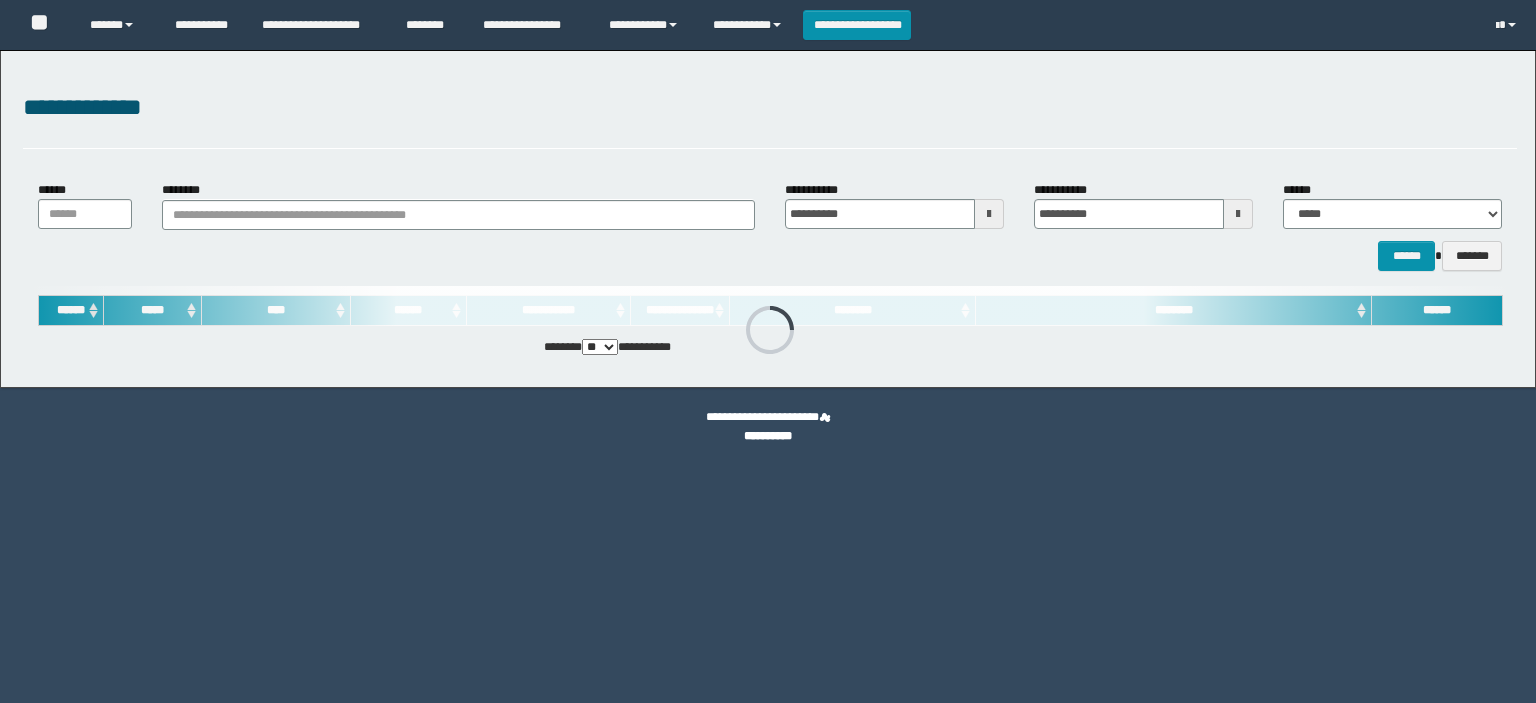 scroll, scrollTop: 0, scrollLeft: 0, axis: both 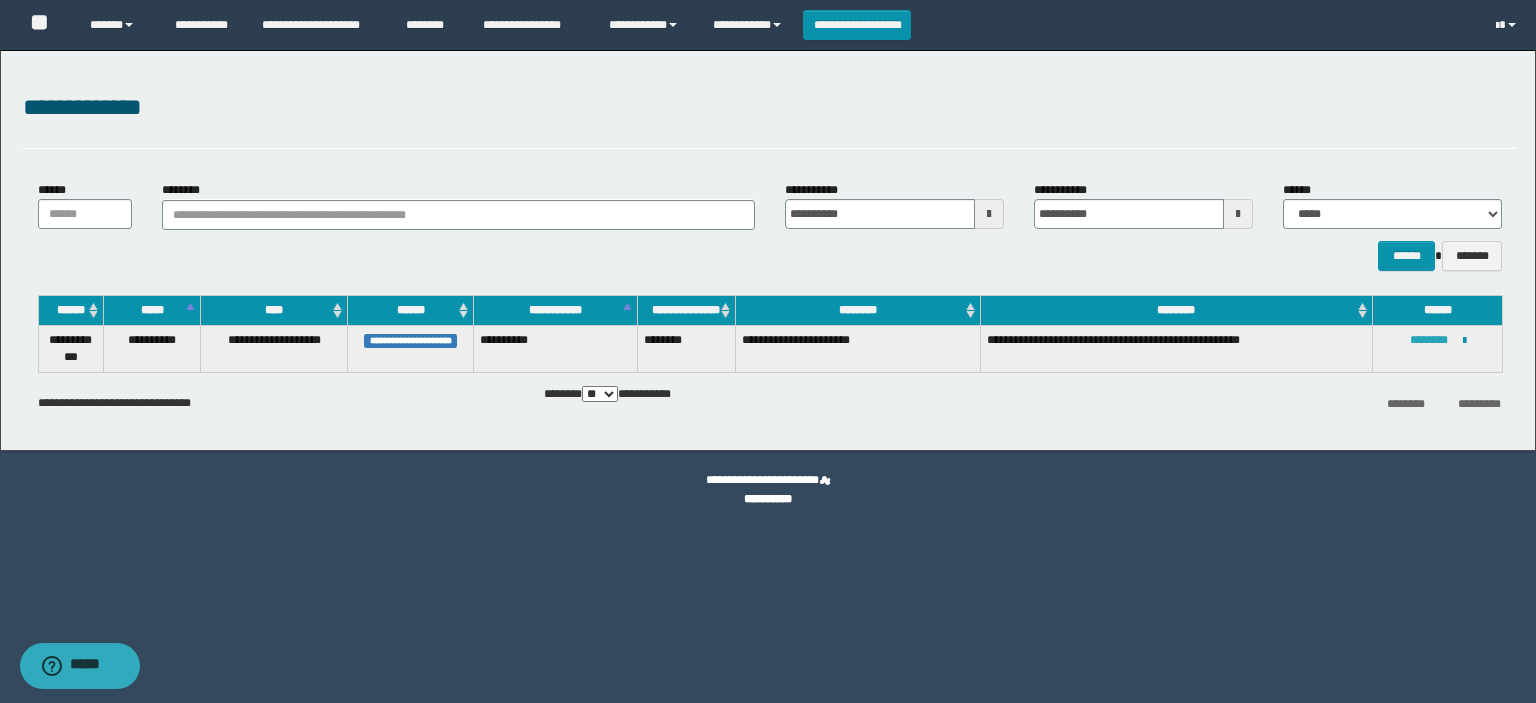 click on "********" at bounding box center (1429, 340) 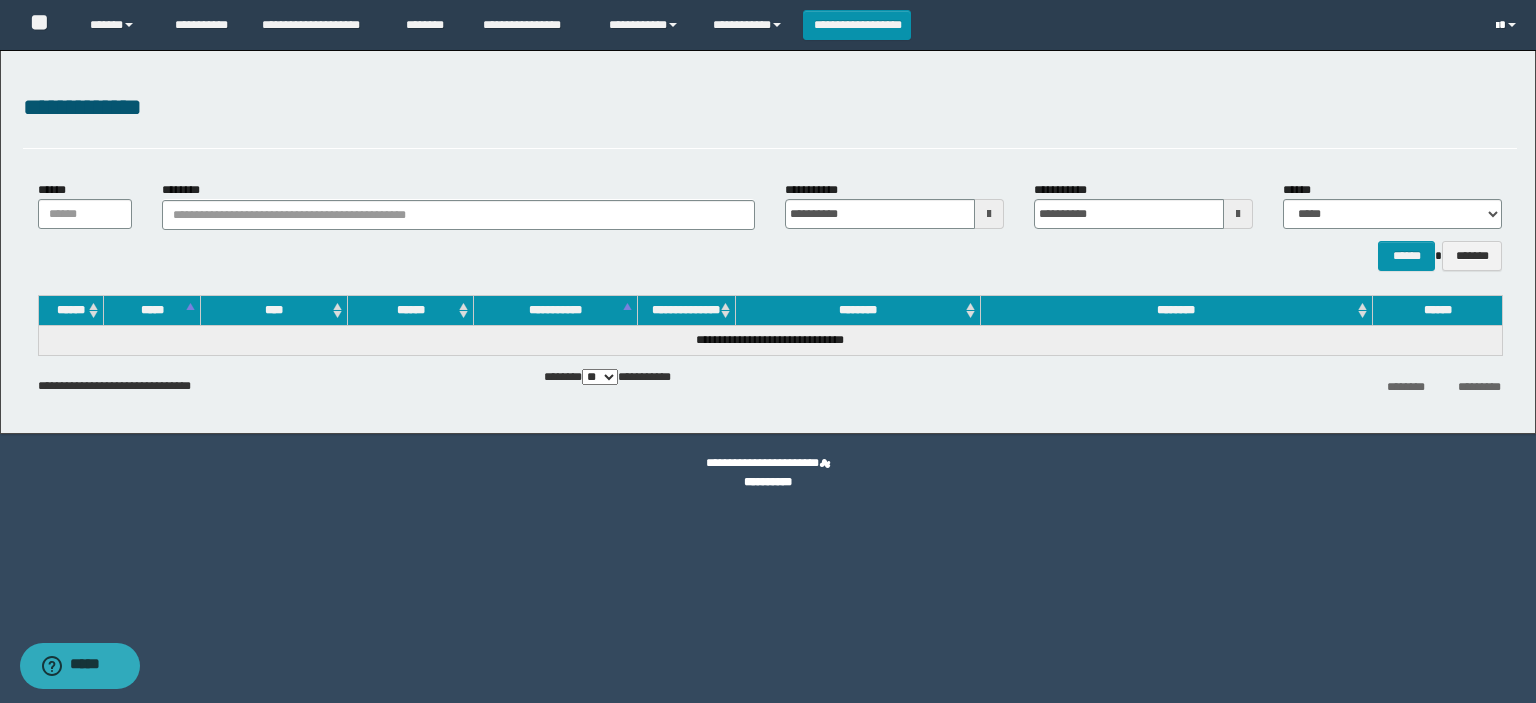 click at bounding box center (1508, 25) 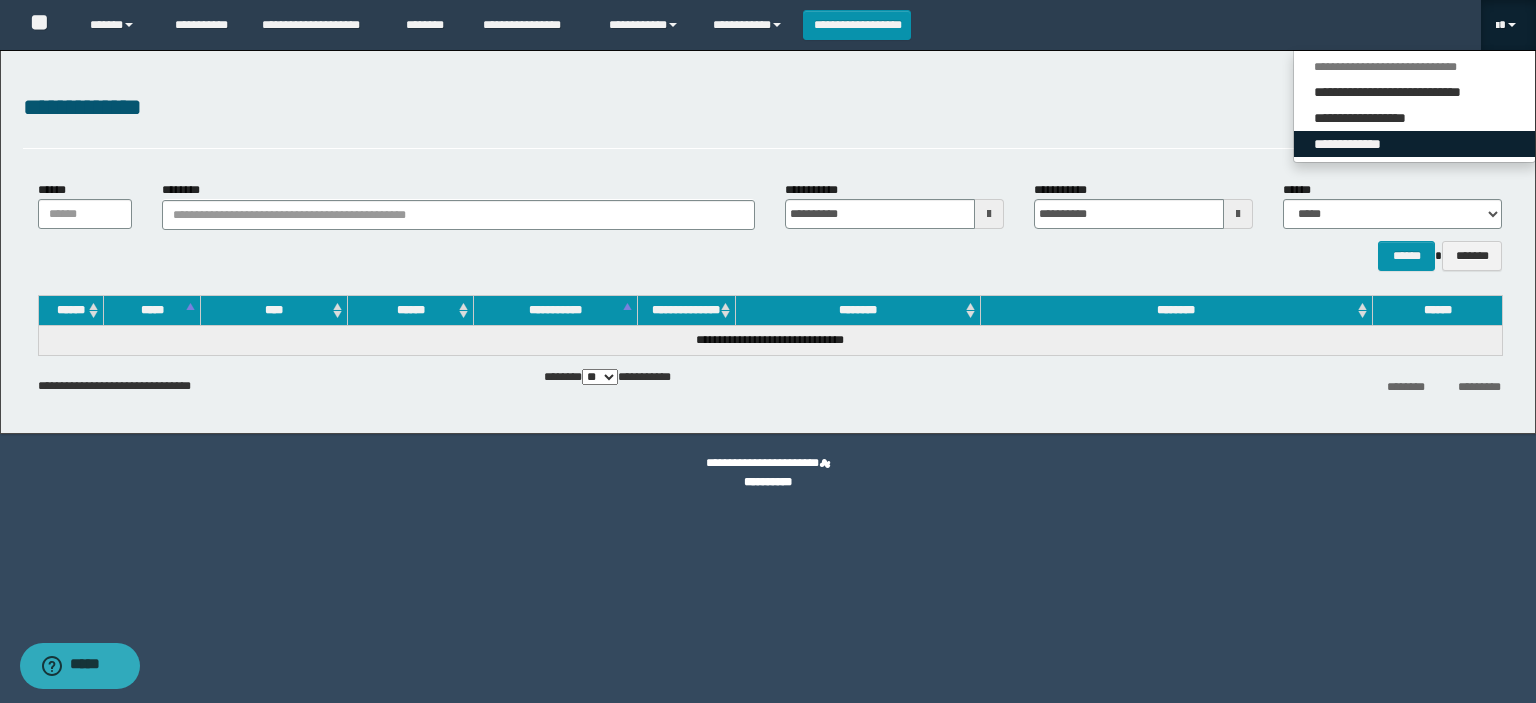 click on "**********" at bounding box center [1414, 144] 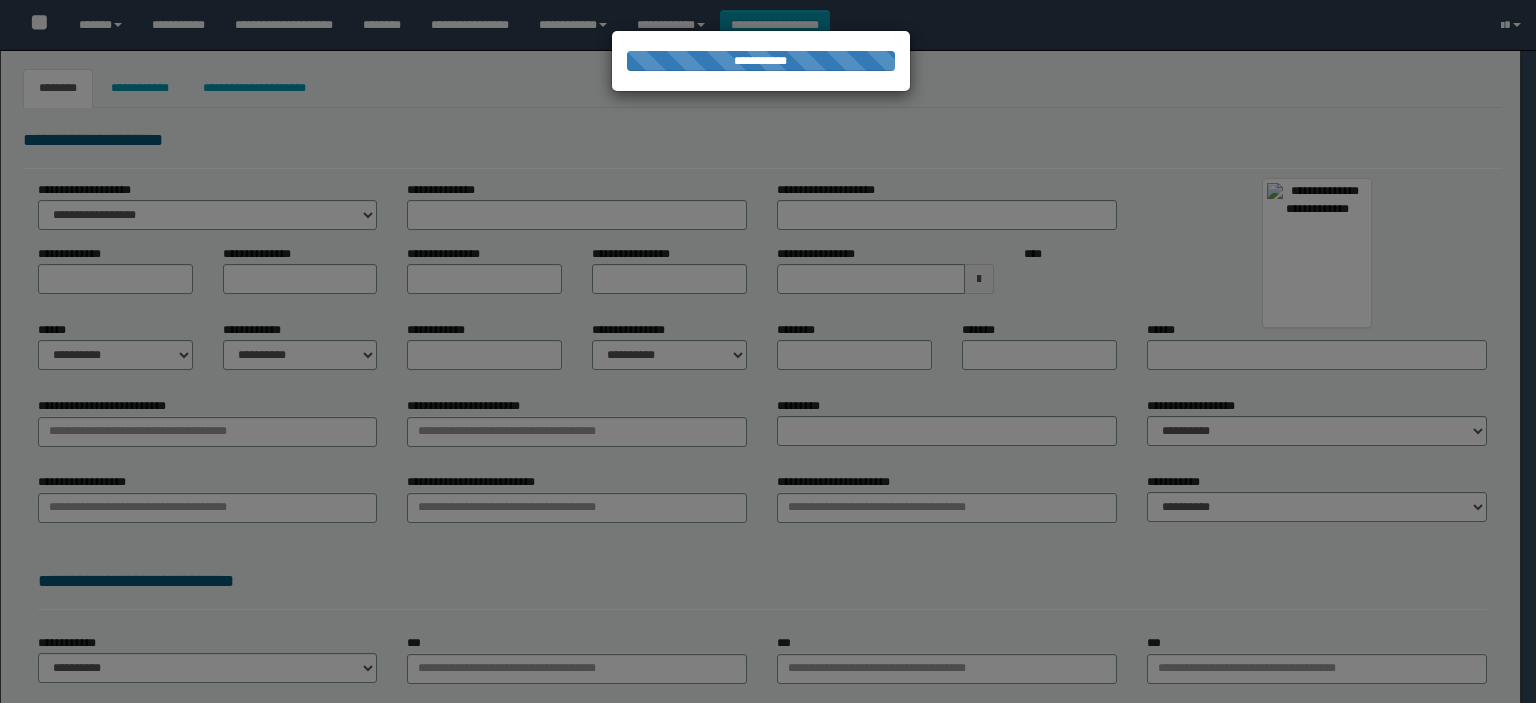 click at bounding box center [768, 351] 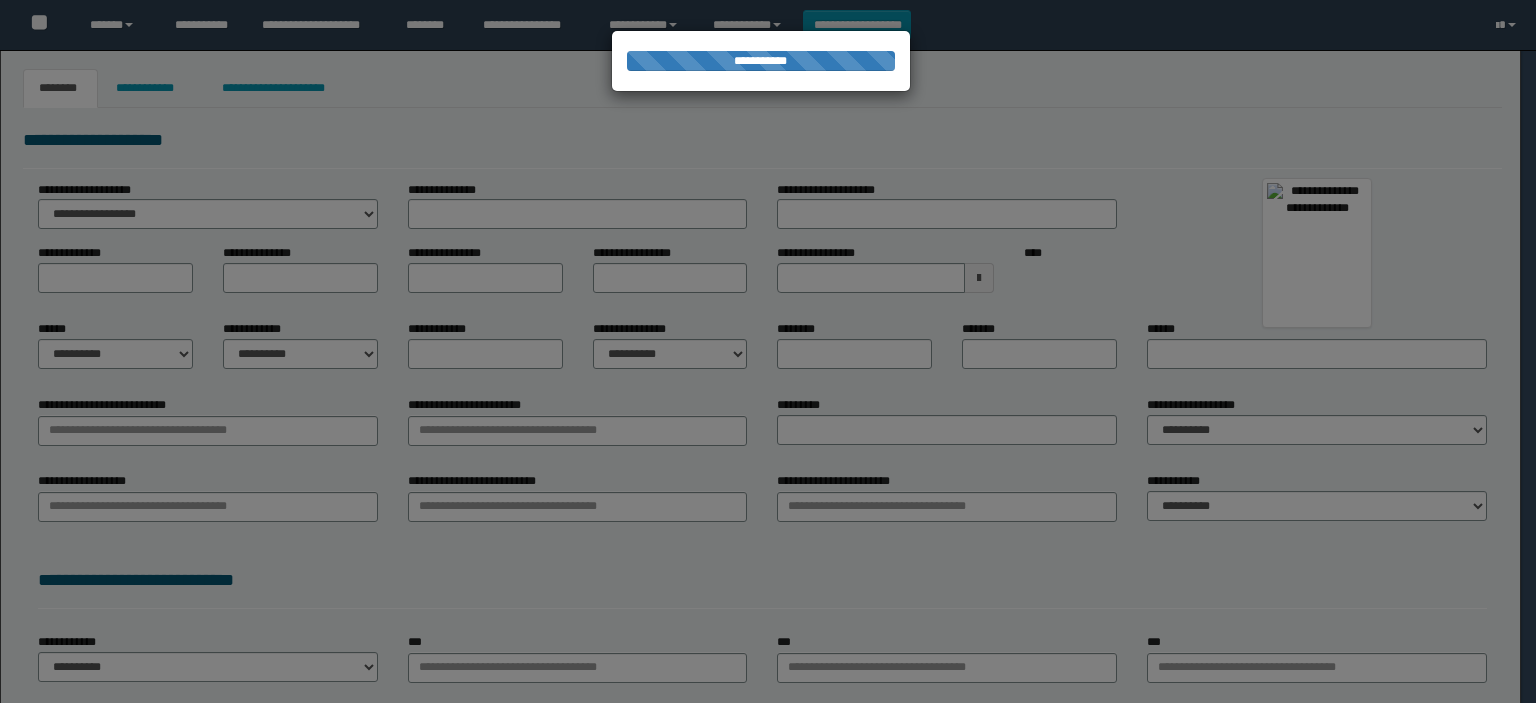 scroll, scrollTop: 0, scrollLeft: 0, axis: both 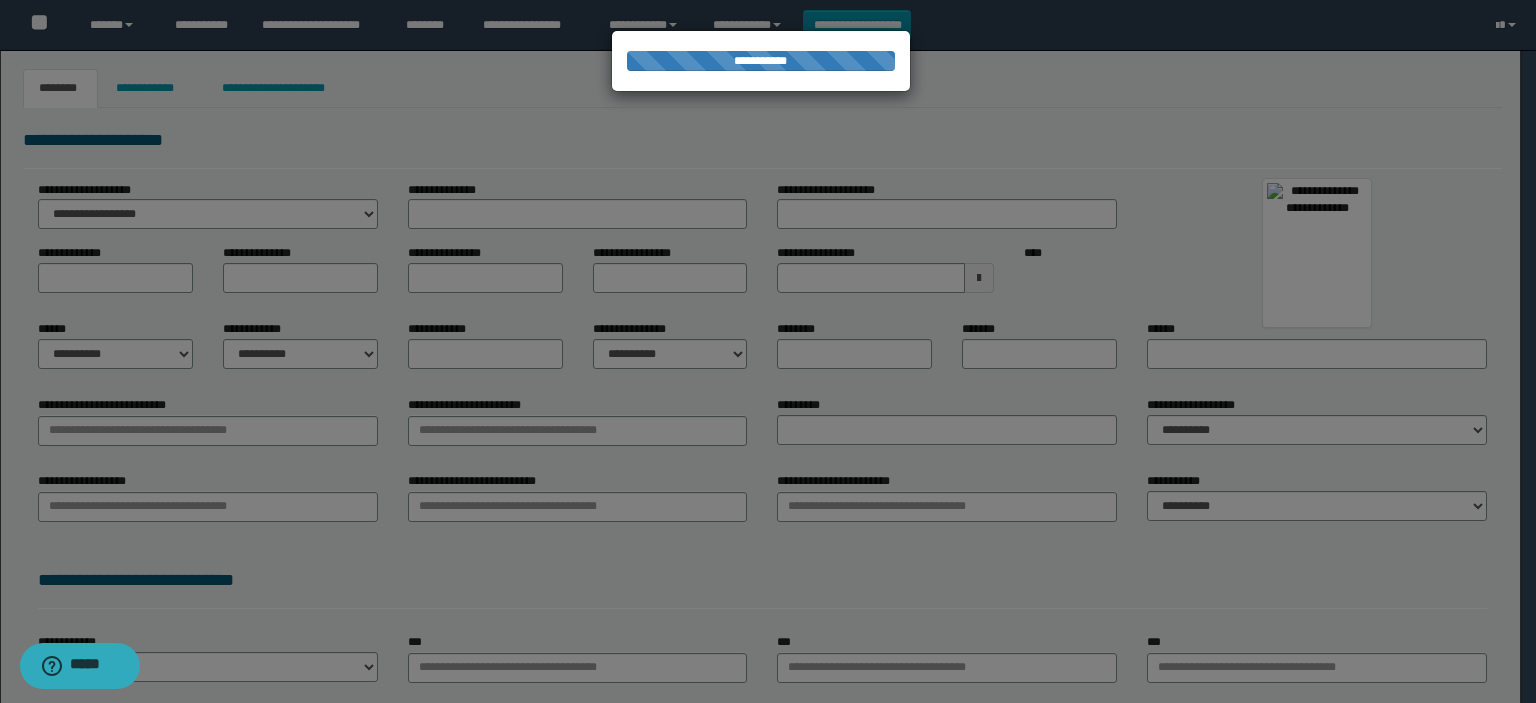 type on "*******" 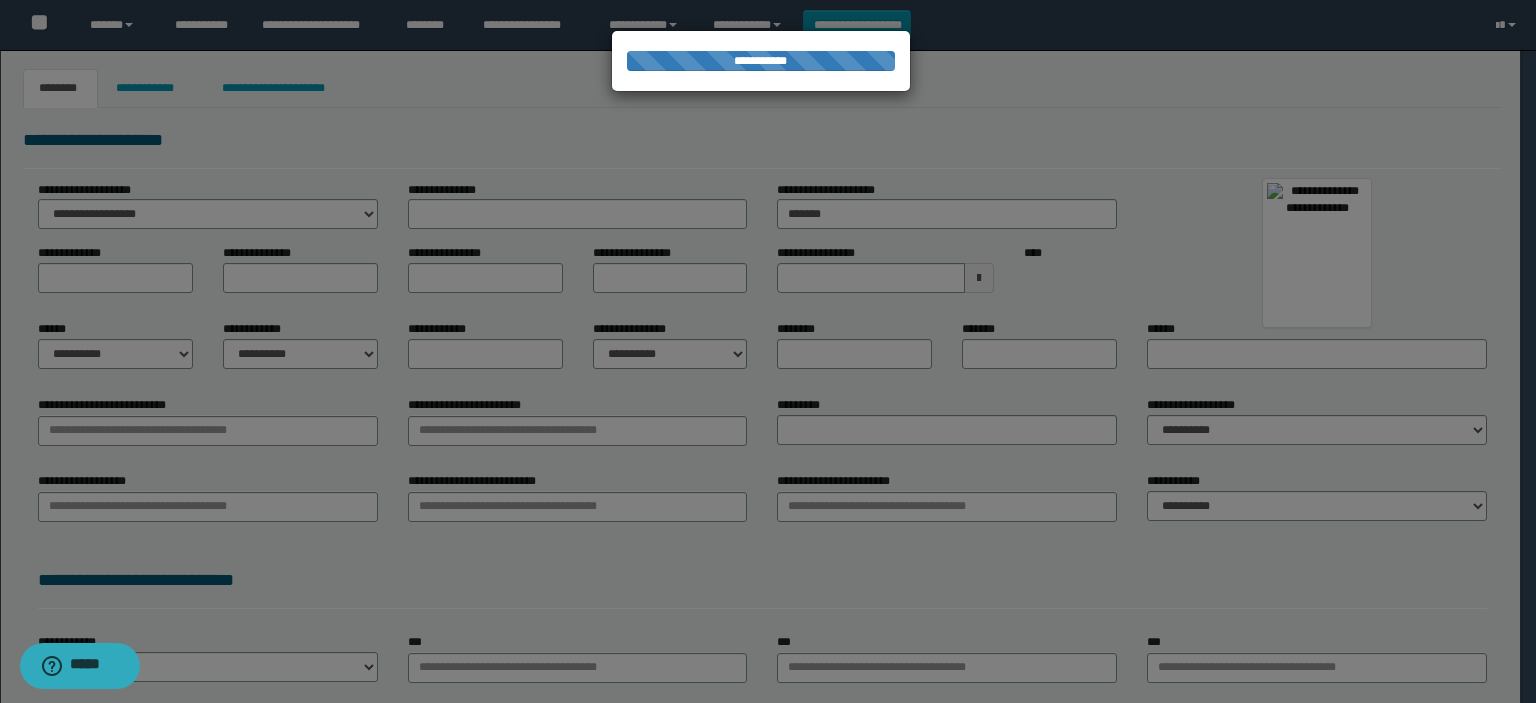 type on "******" 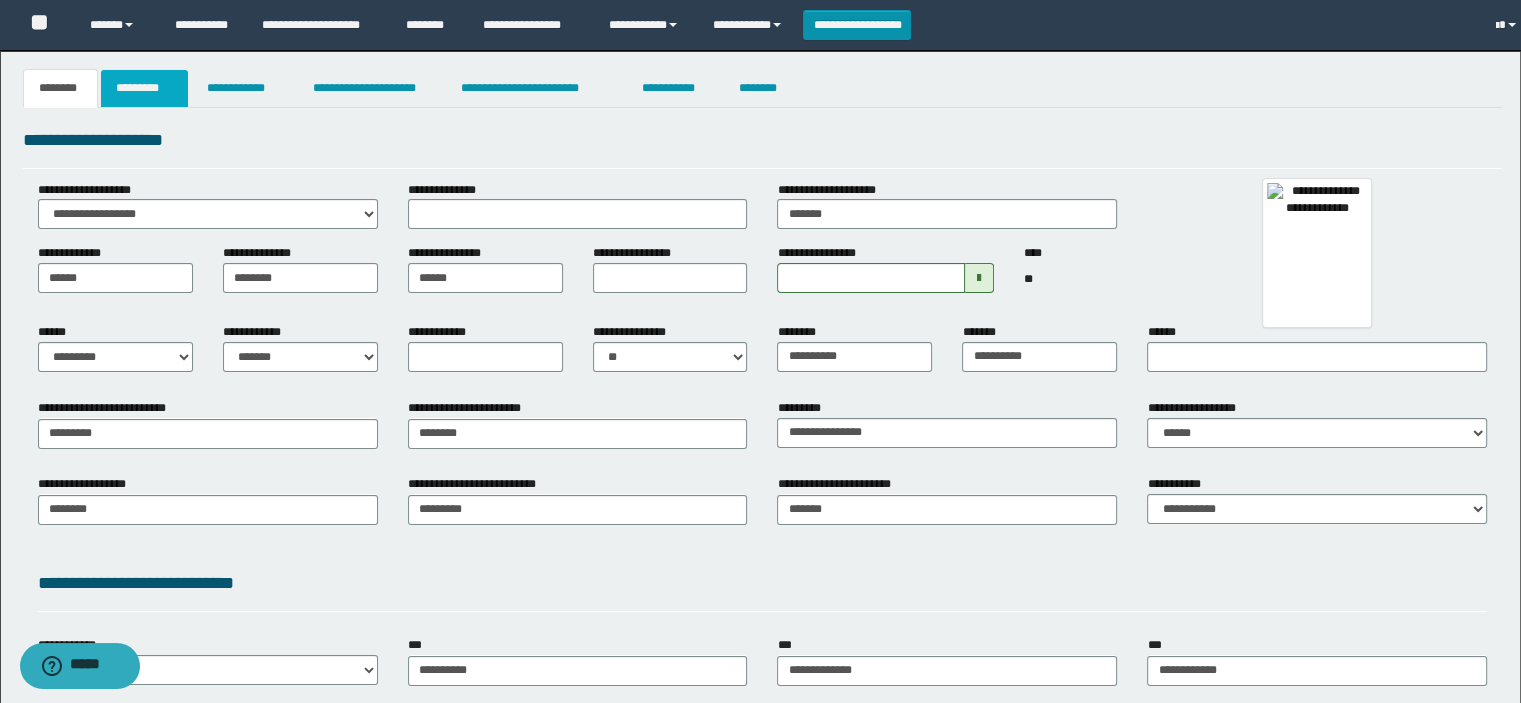 click on "*********" at bounding box center (144, 88) 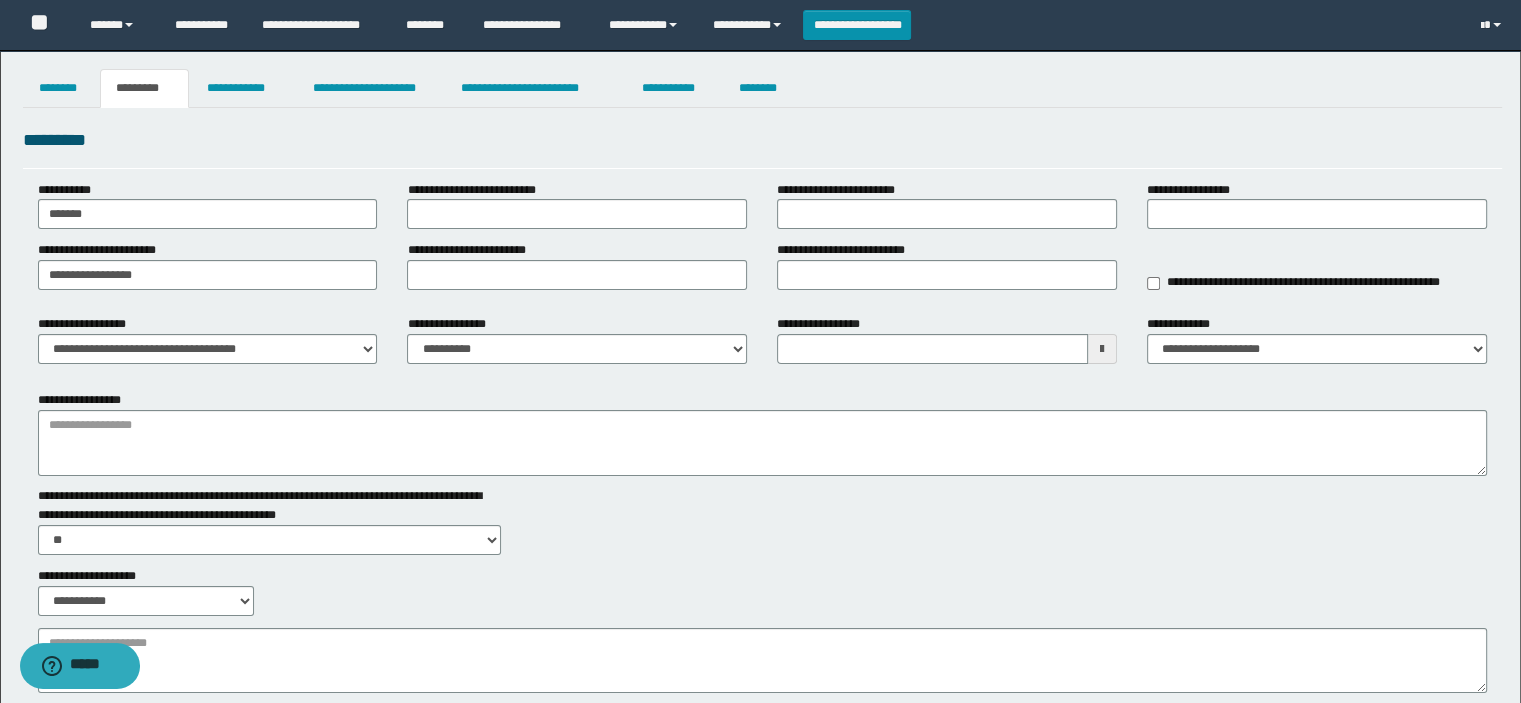 click on "**********" at bounding box center (105, 250) 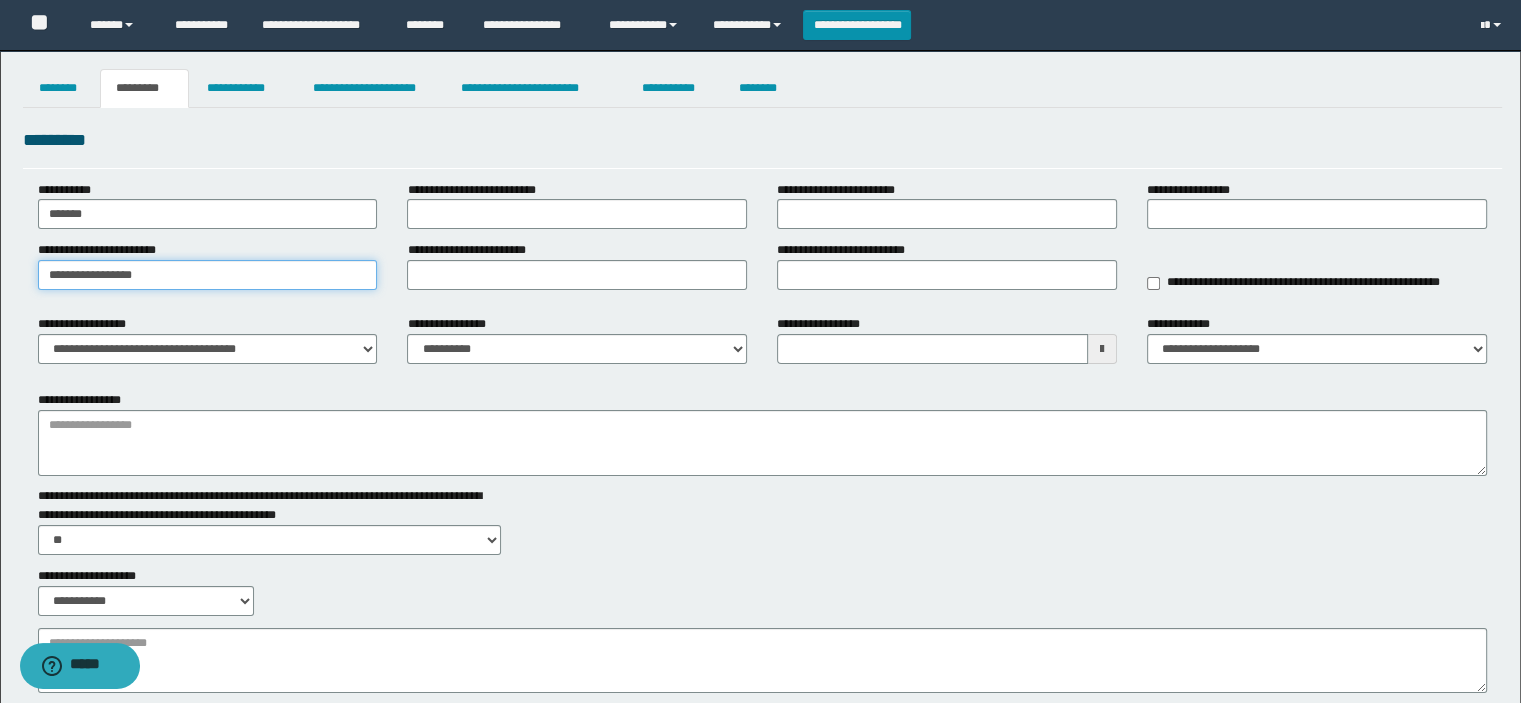 click on "**********" at bounding box center [208, 275] 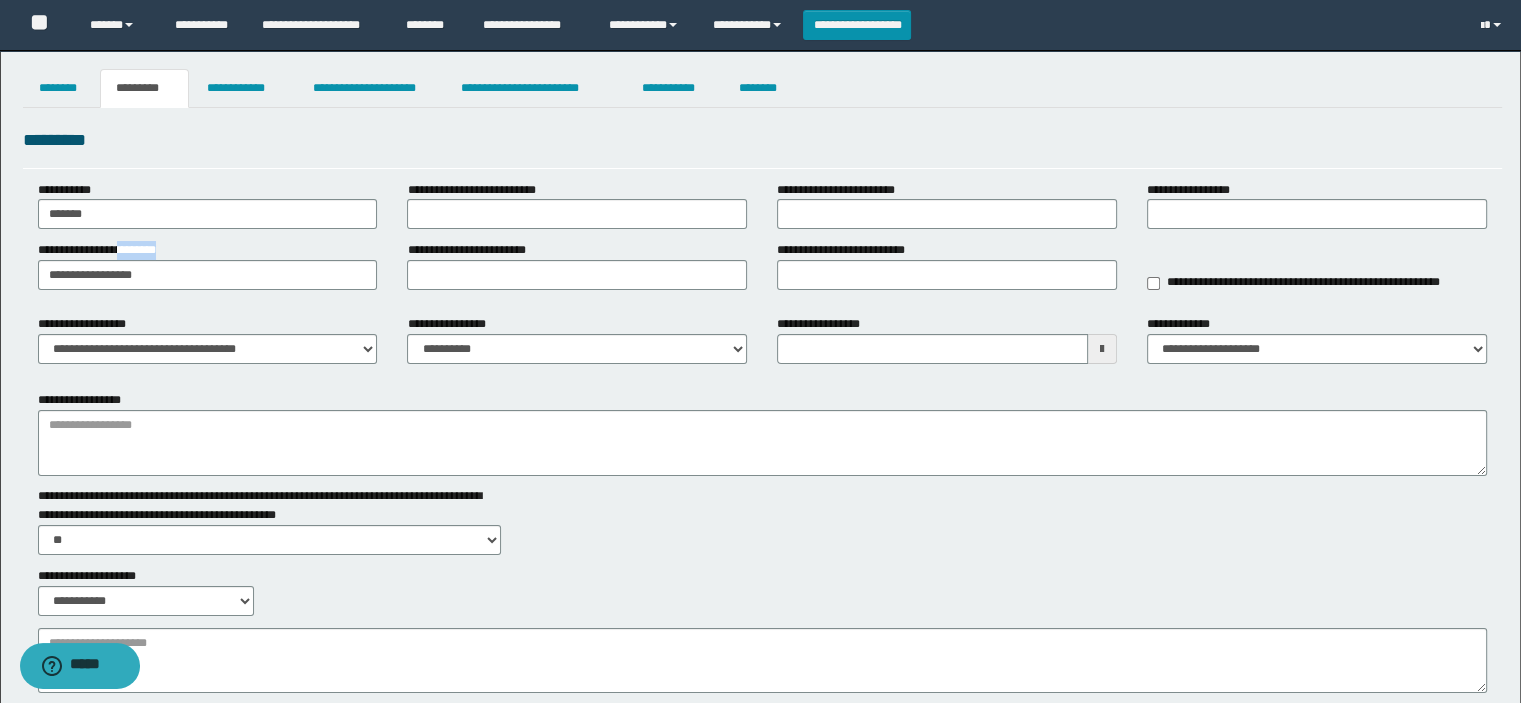 click on "**********" at bounding box center (105, 250) 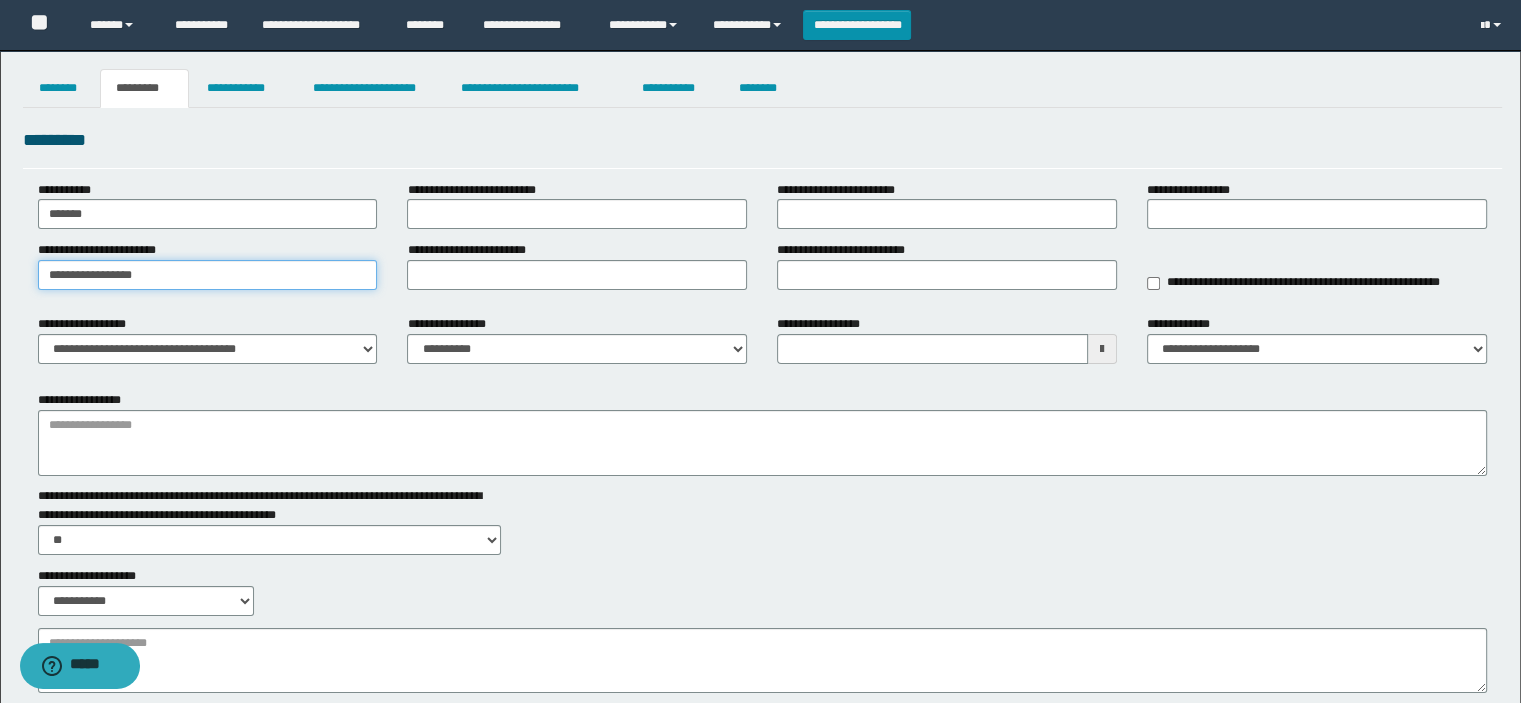 click on "**********" at bounding box center (208, 275) 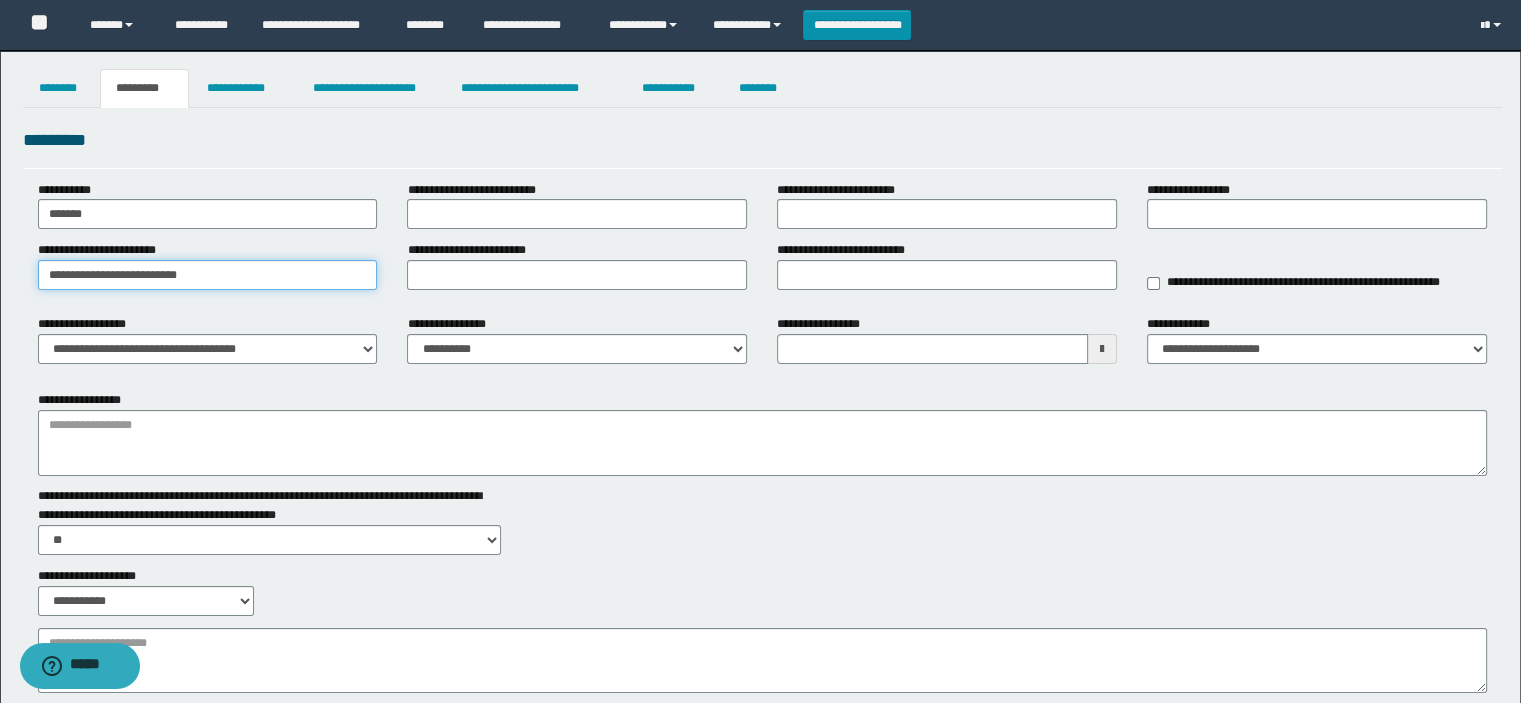 type on "**********" 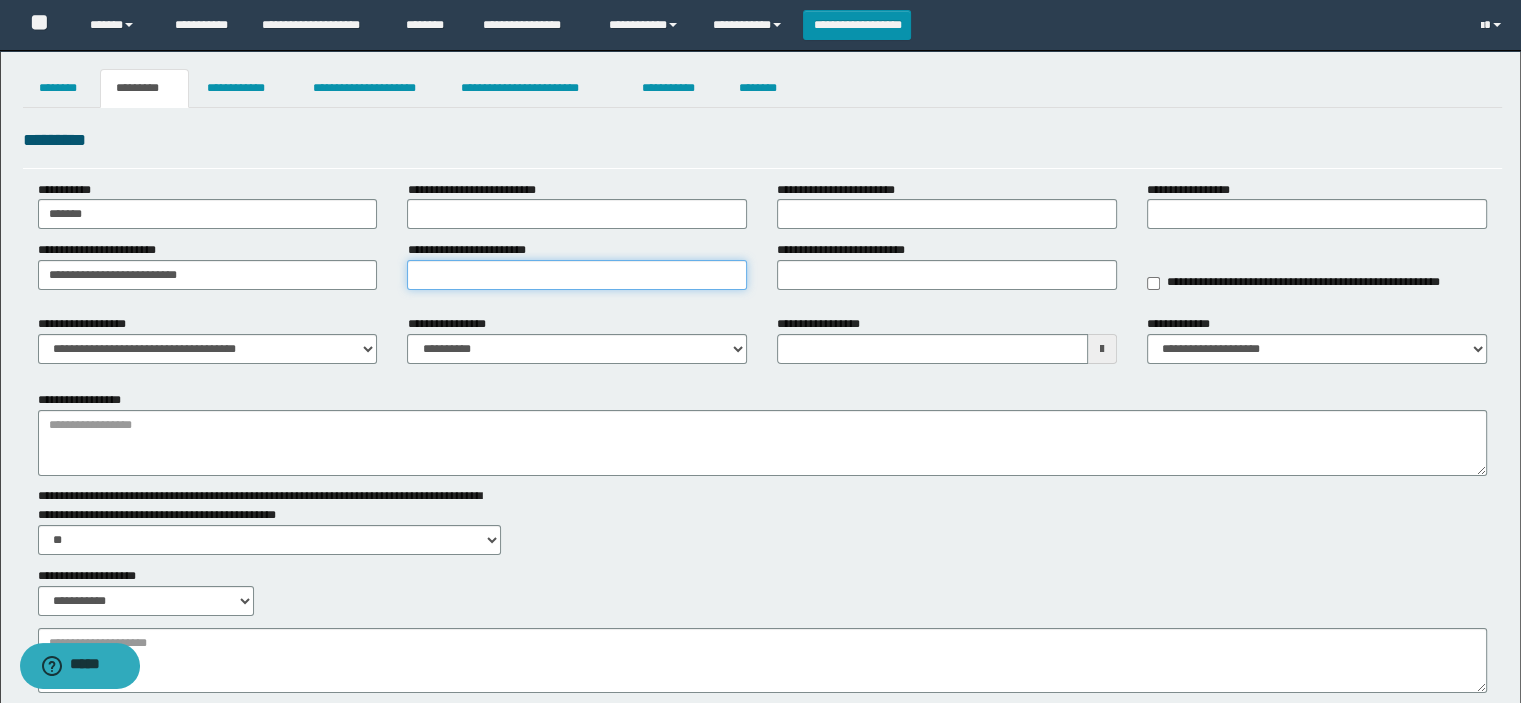 click on "**********" at bounding box center [577, 275] 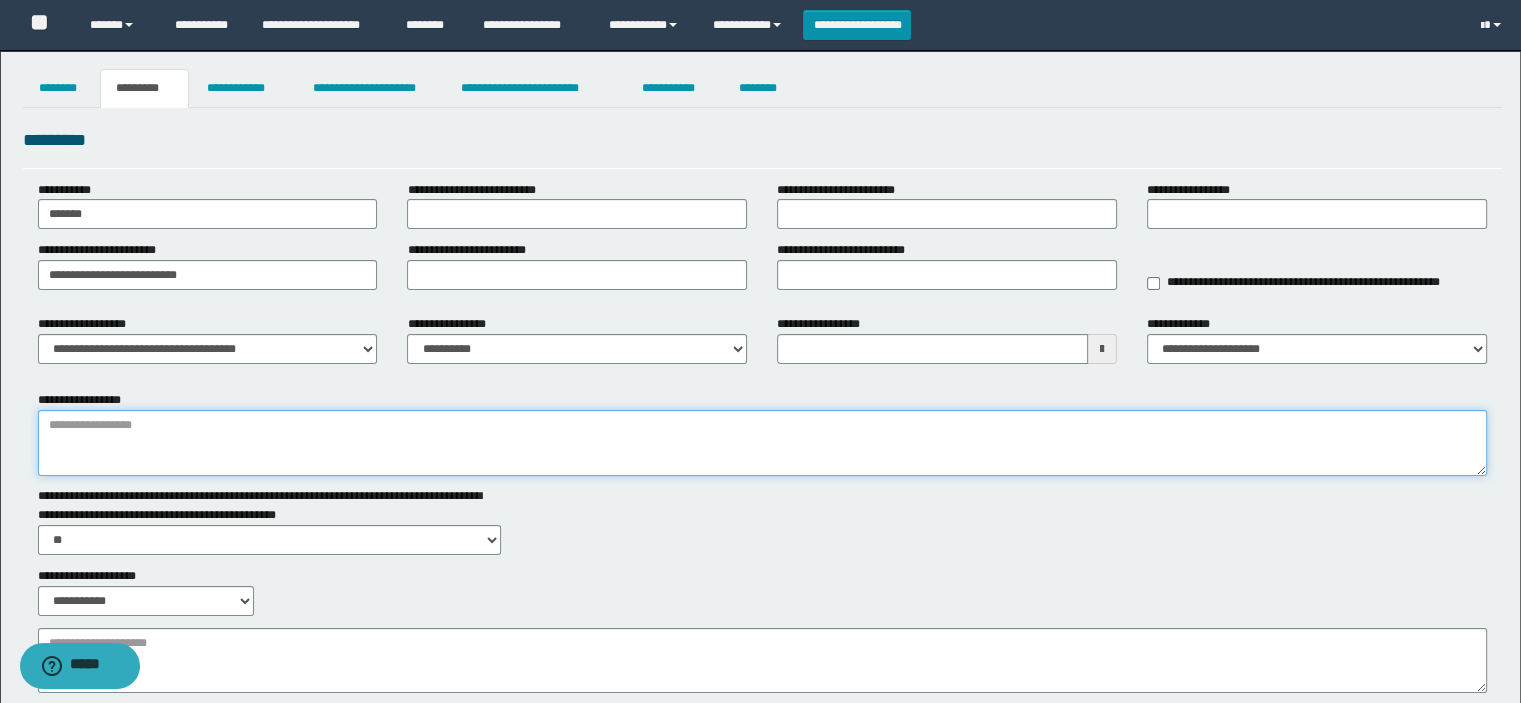 click on "**********" at bounding box center (763, 443) 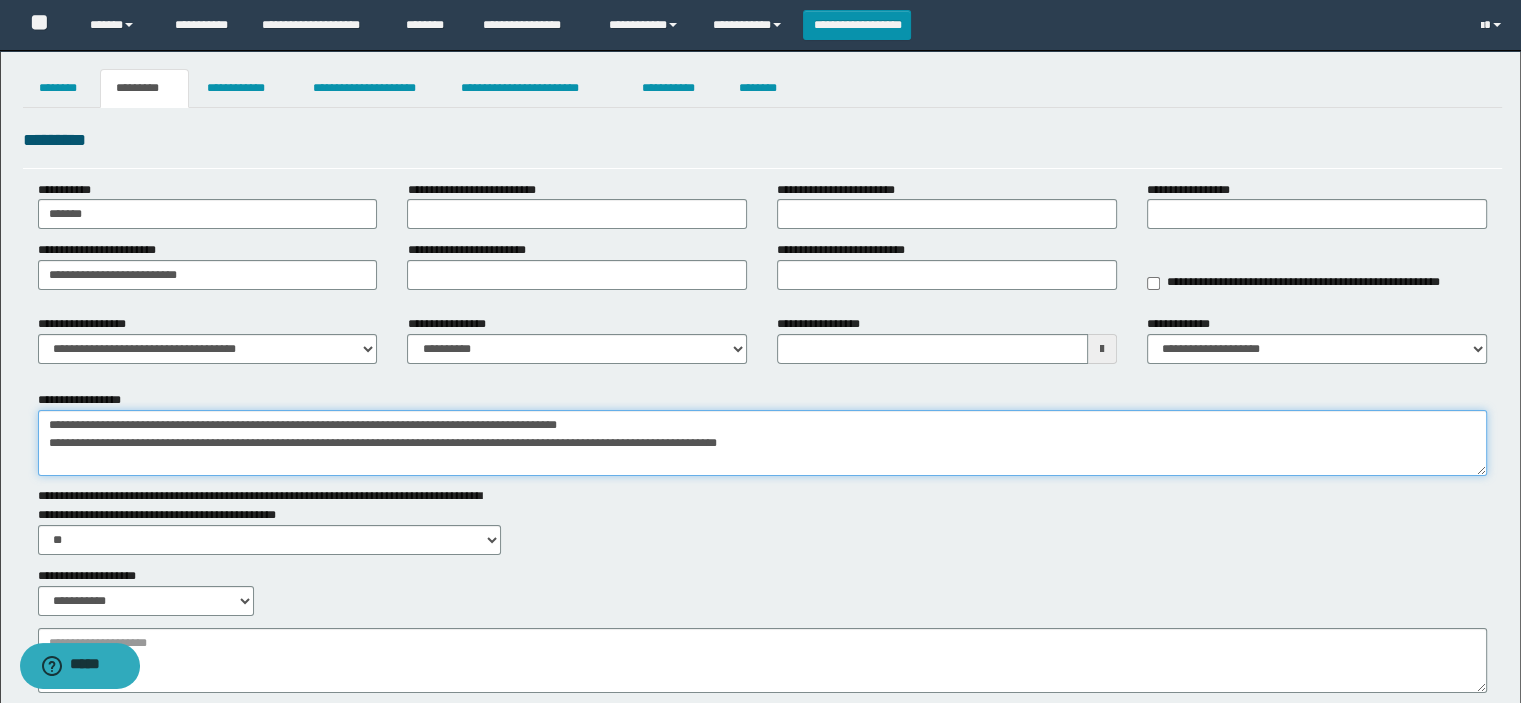 click on "**********" at bounding box center [763, 443] 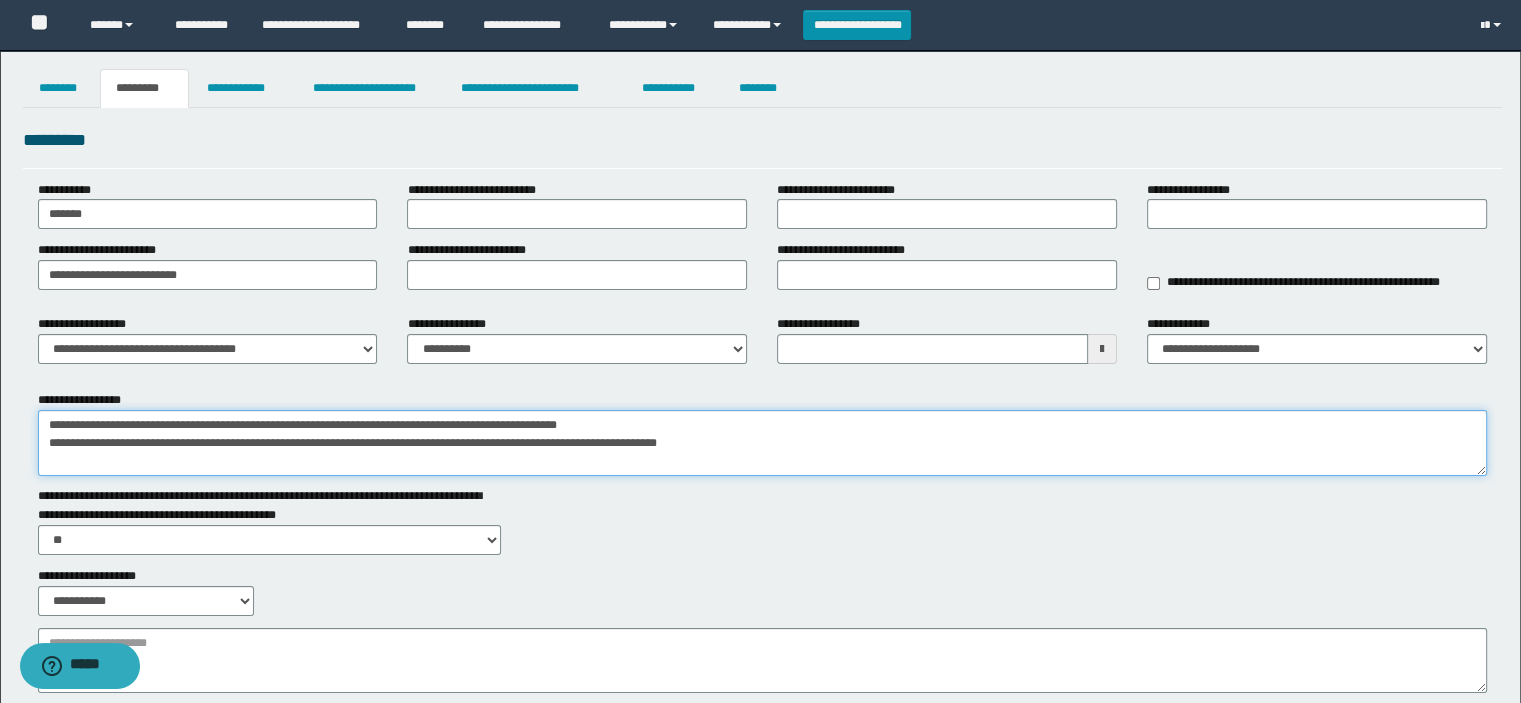 click on "**********" at bounding box center [763, 443] 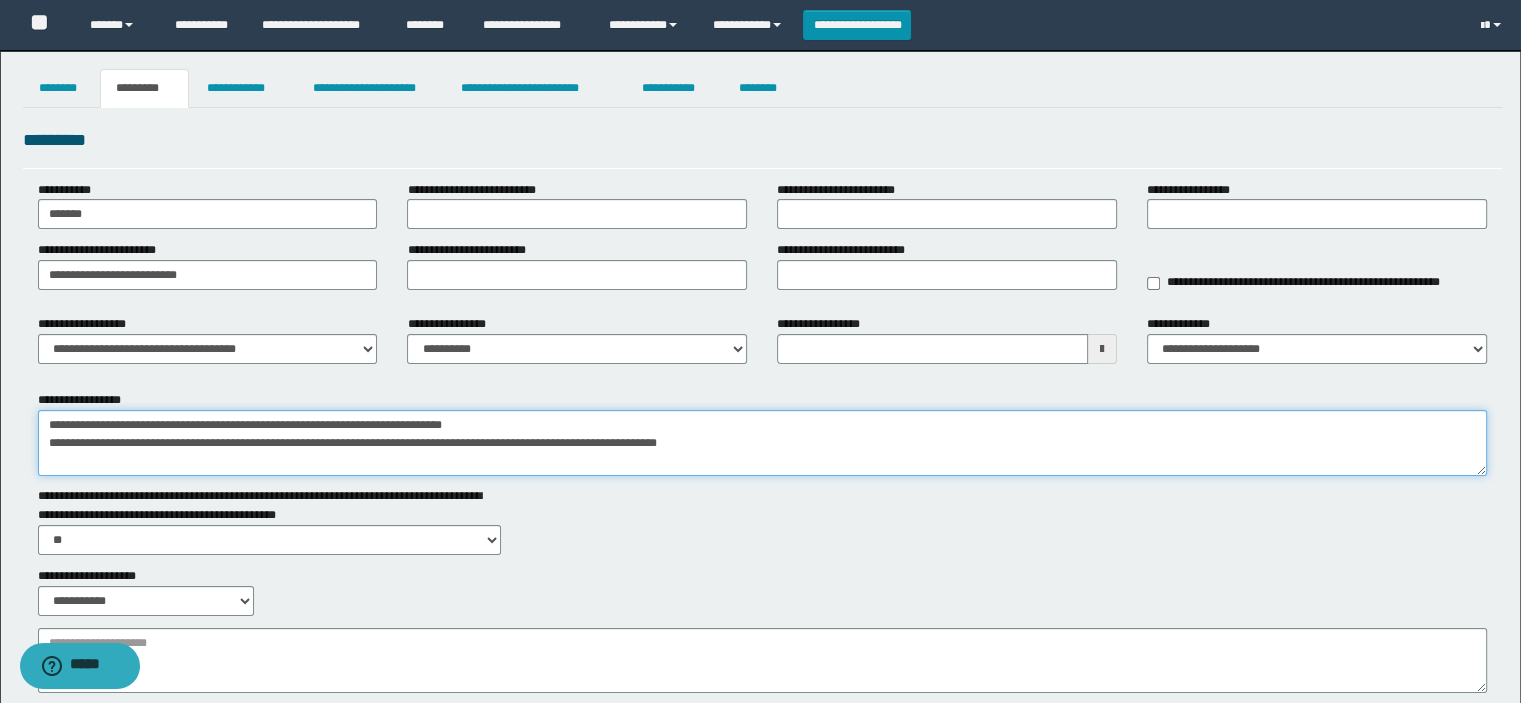 type on "**********" 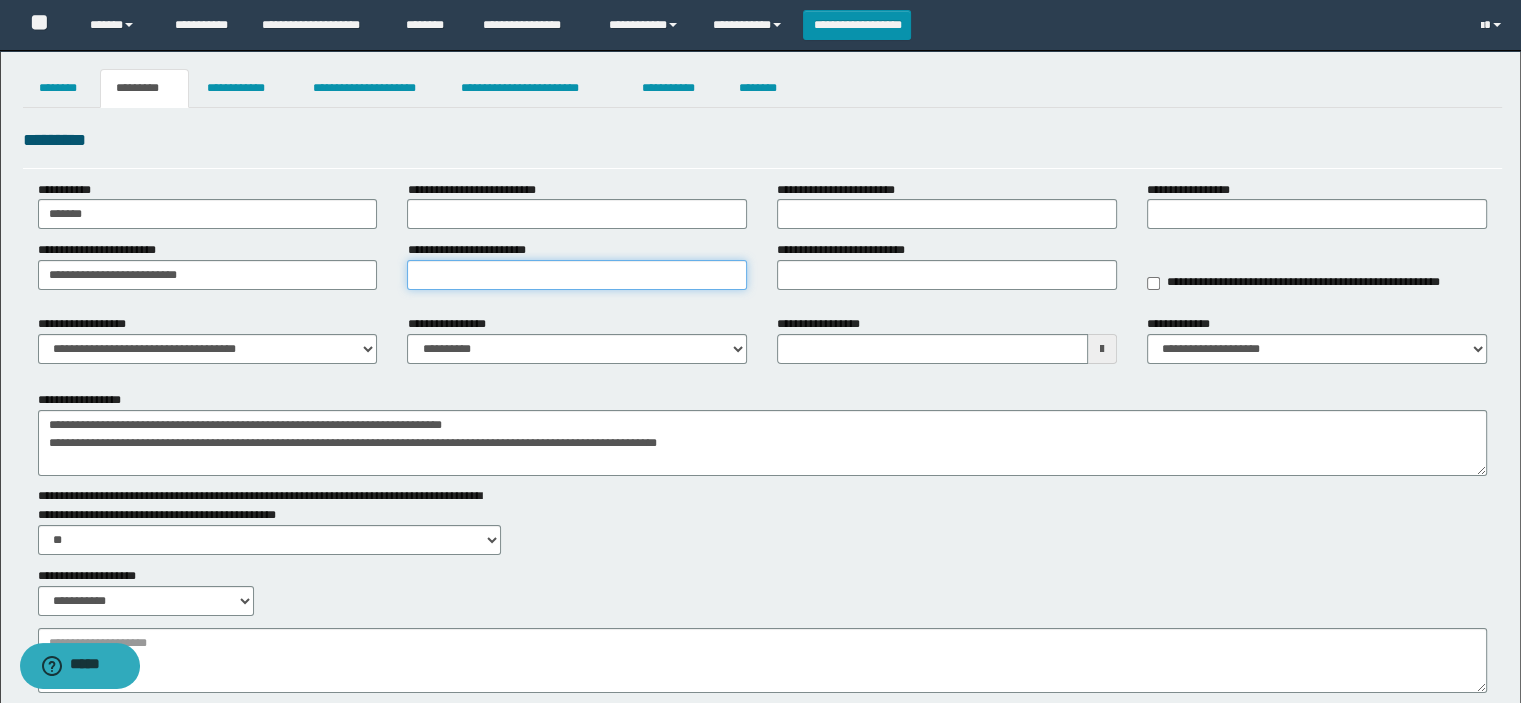 click on "**********" at bounding box center (577, 275) 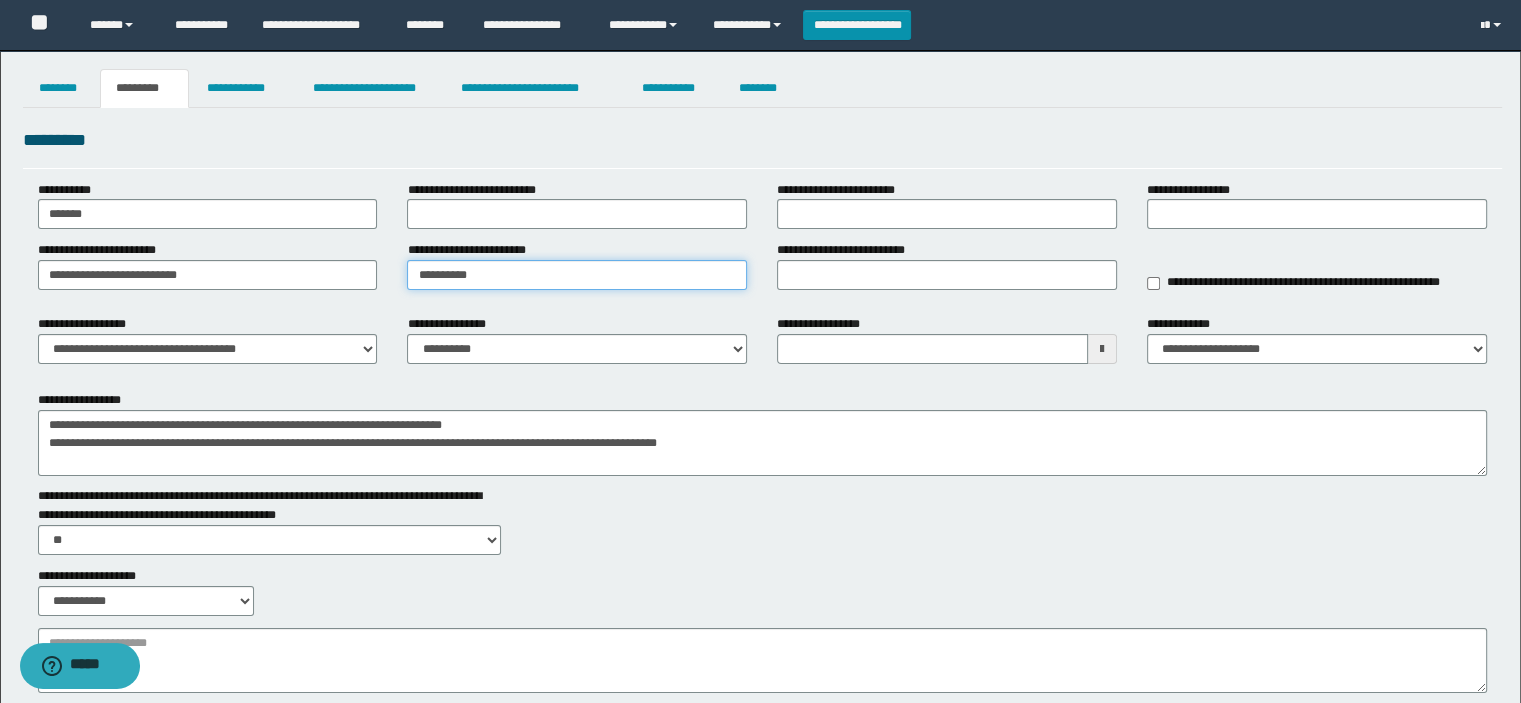 type on "**********" 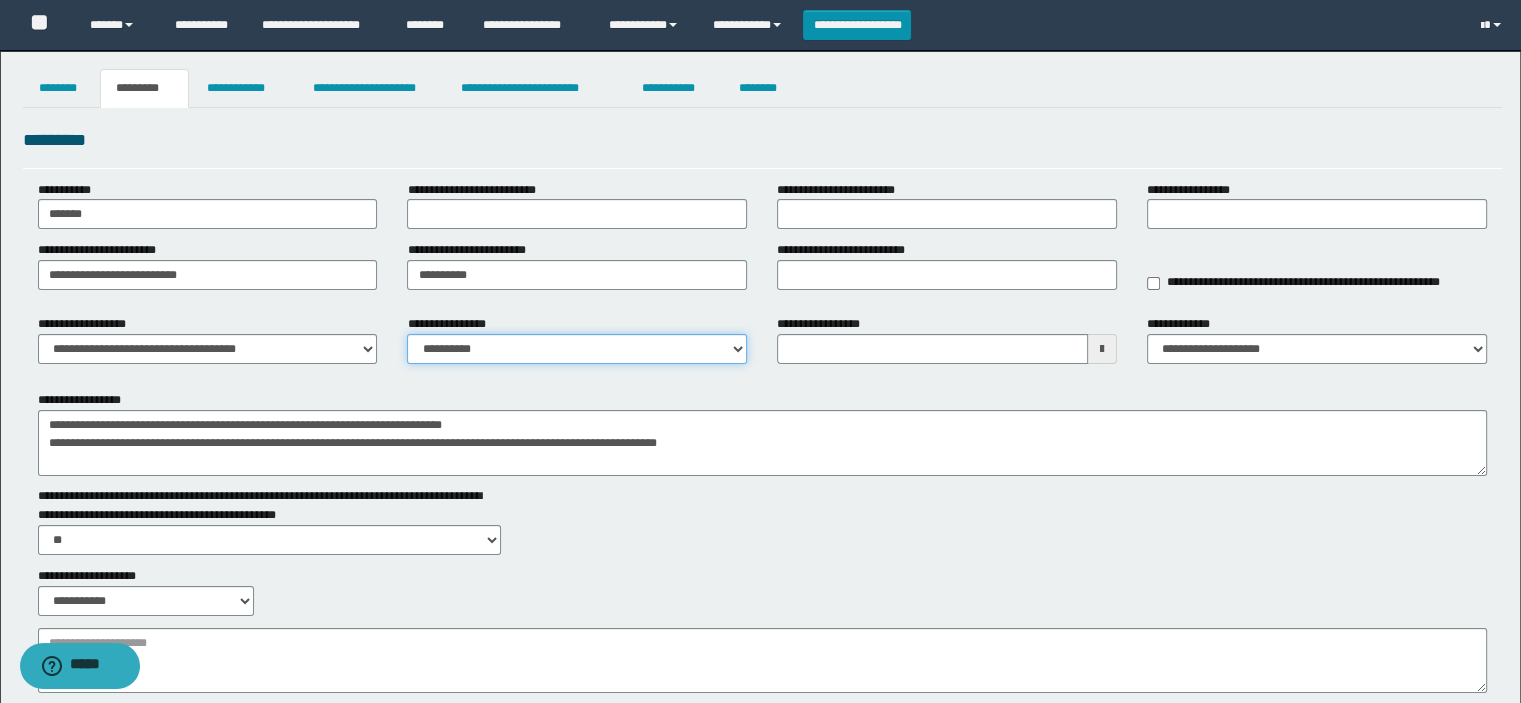 click on "**********" at bounding box center [577, 349] 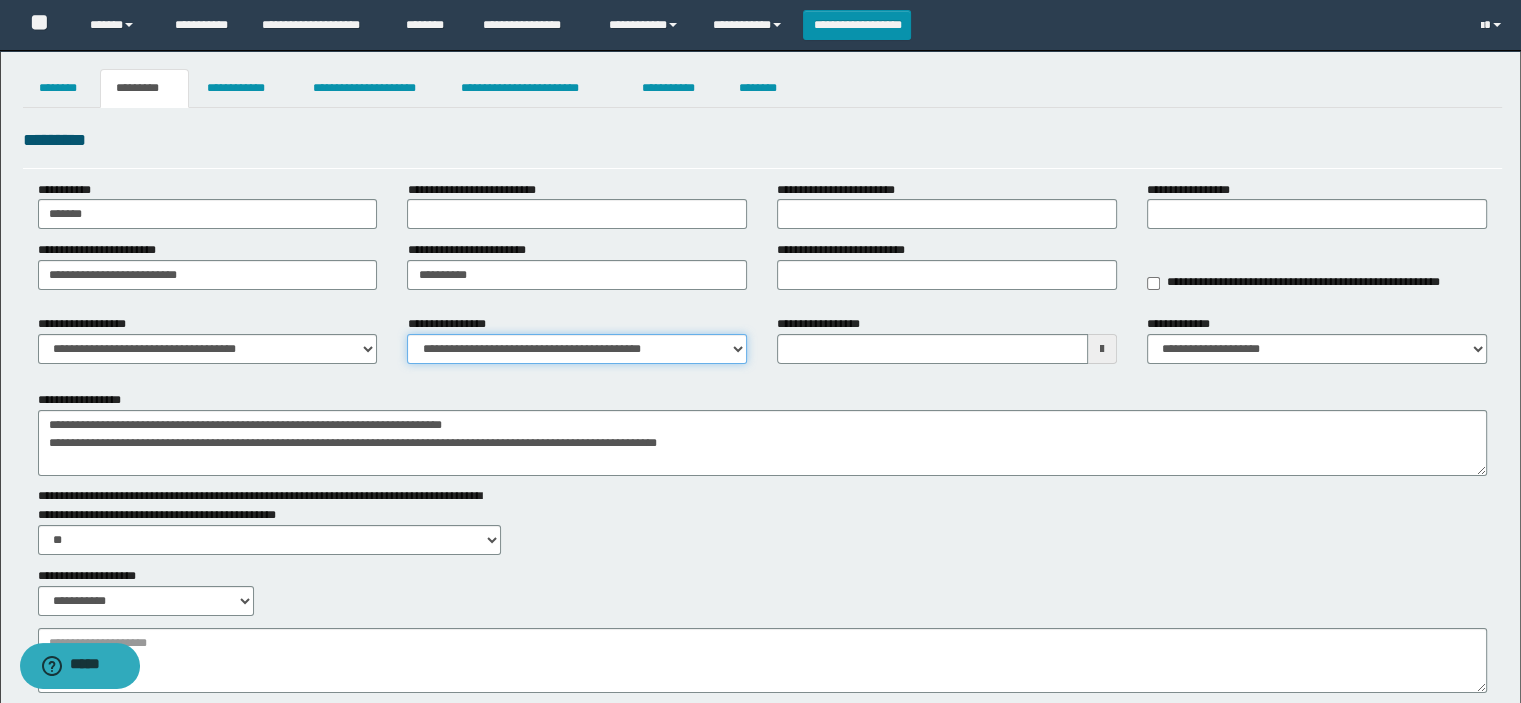 click on "**********" at bounding box center [577, 349] 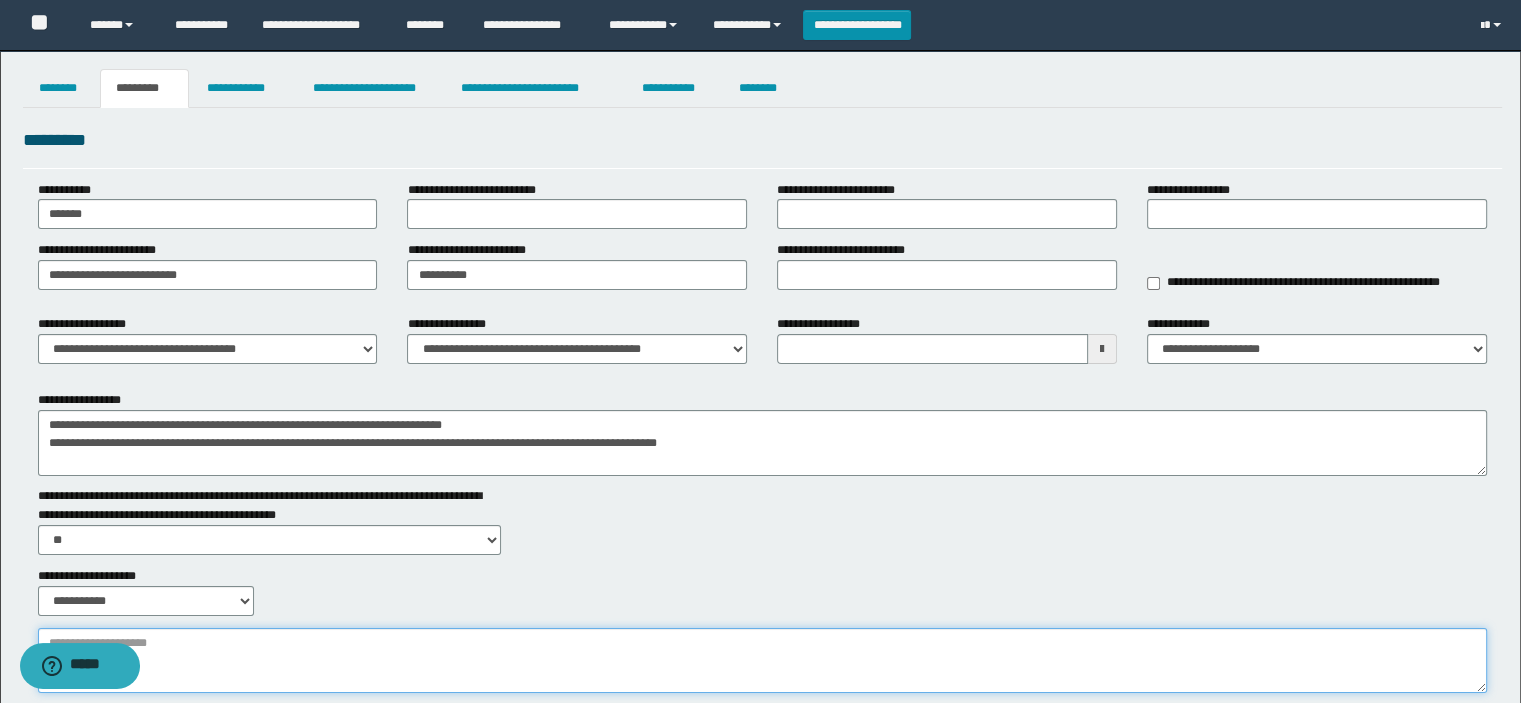 click on "**********" at bounding box center [763, 661] 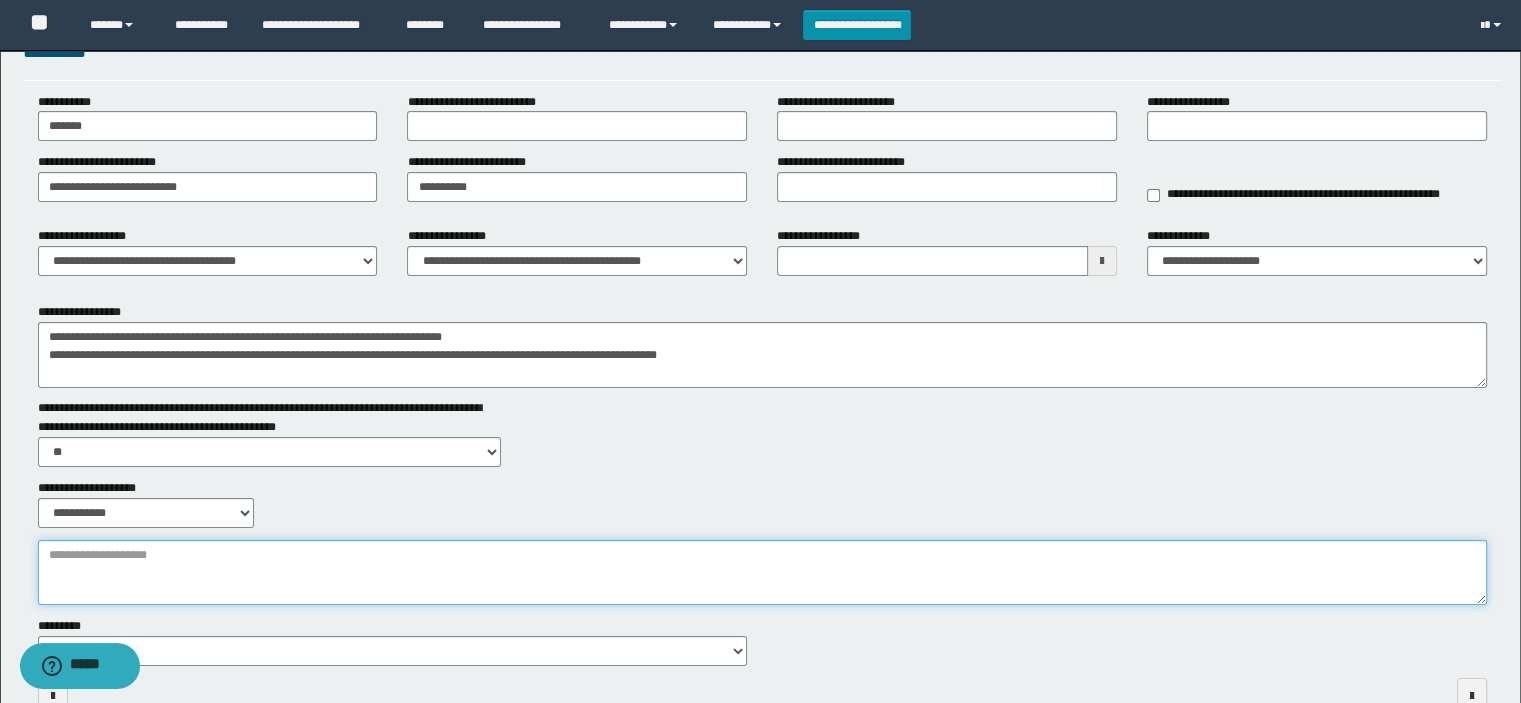 scroll, scrollTop: 204, scrollLeft: 0, axis: vertical 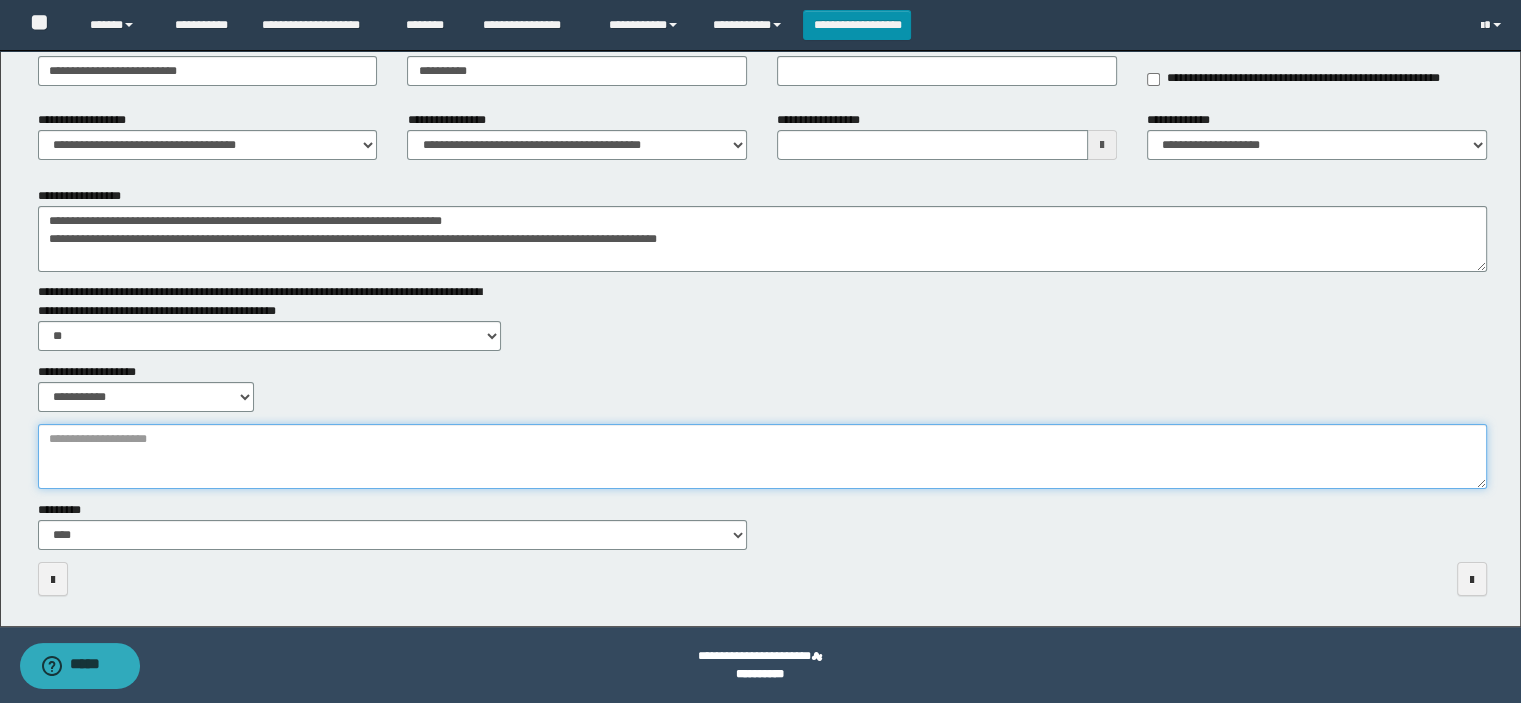 paste on "**********" 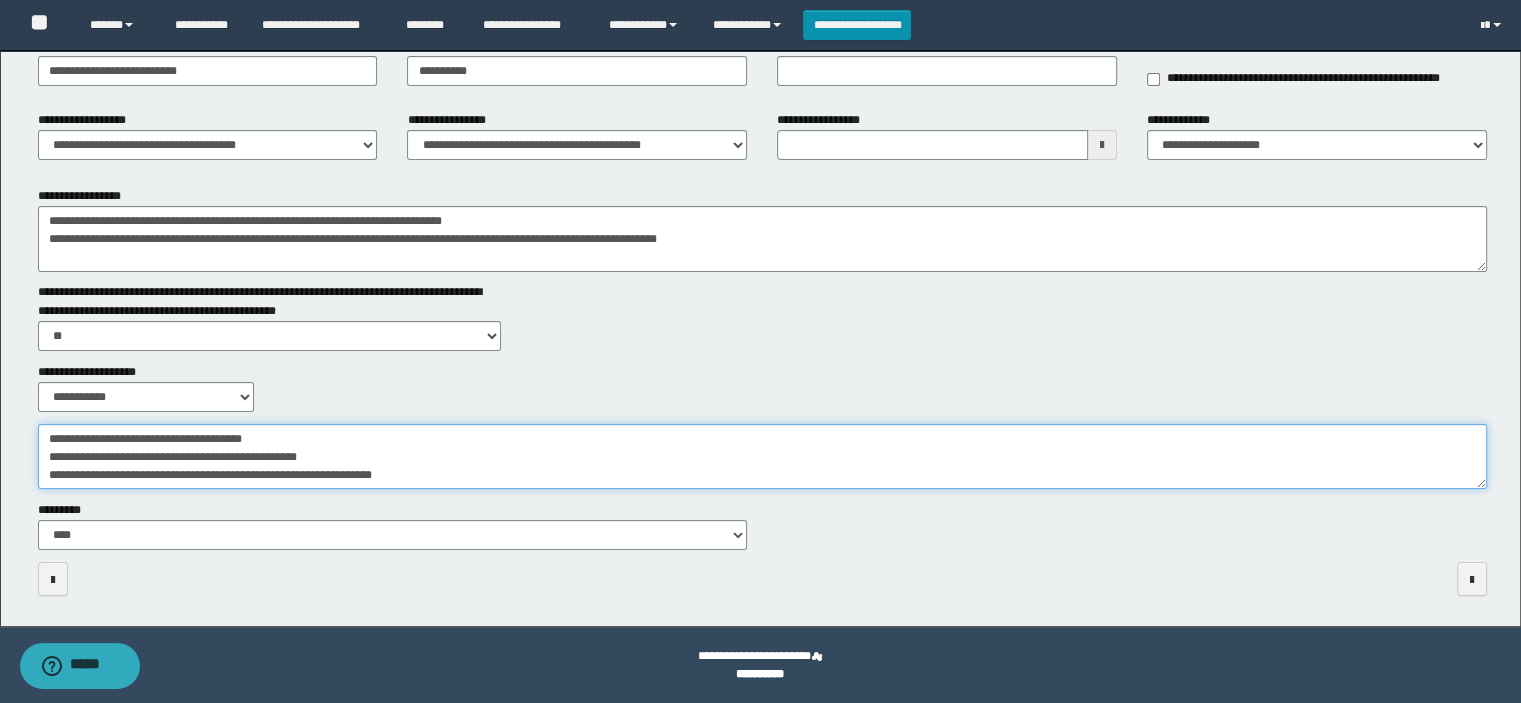 scroll, scrollTop: 0, scrollLeft: 0, axis: both 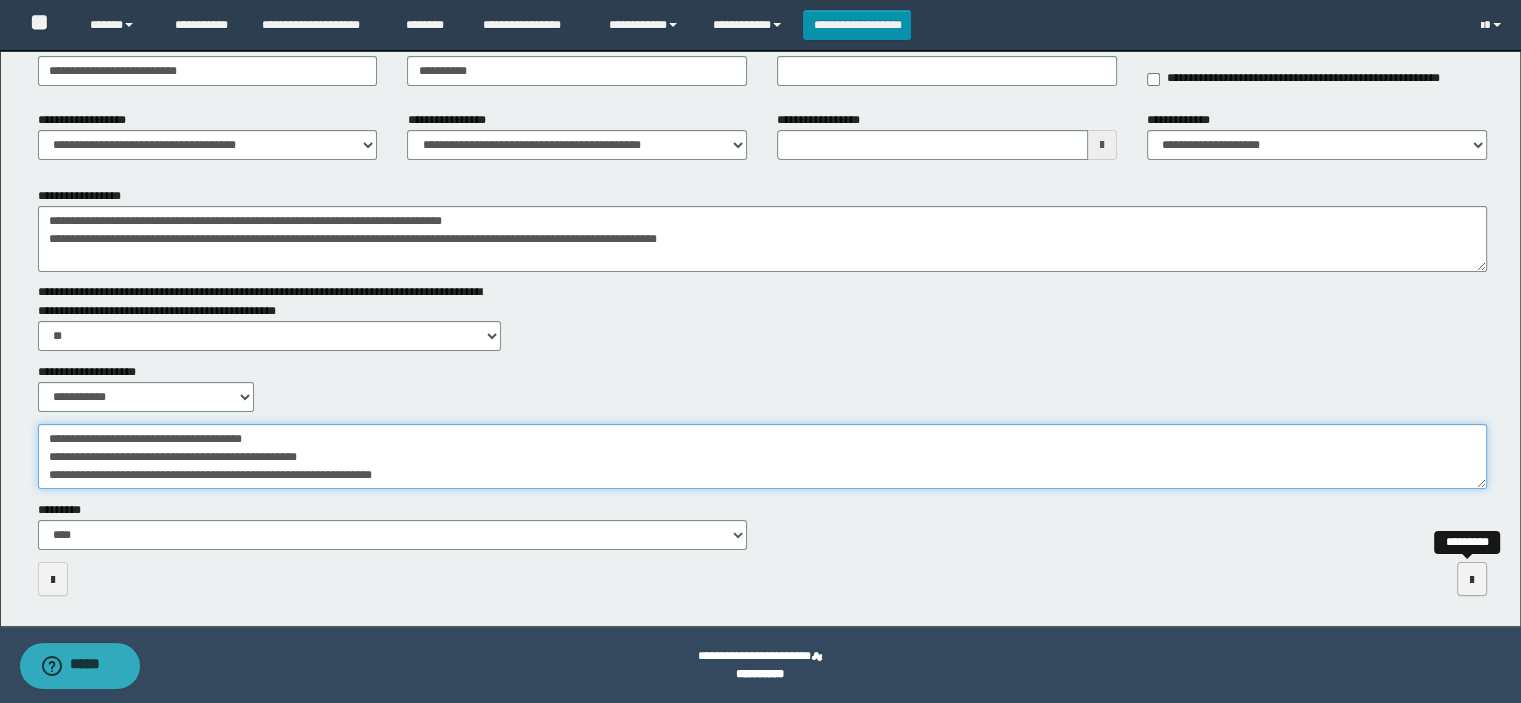type on "**********" 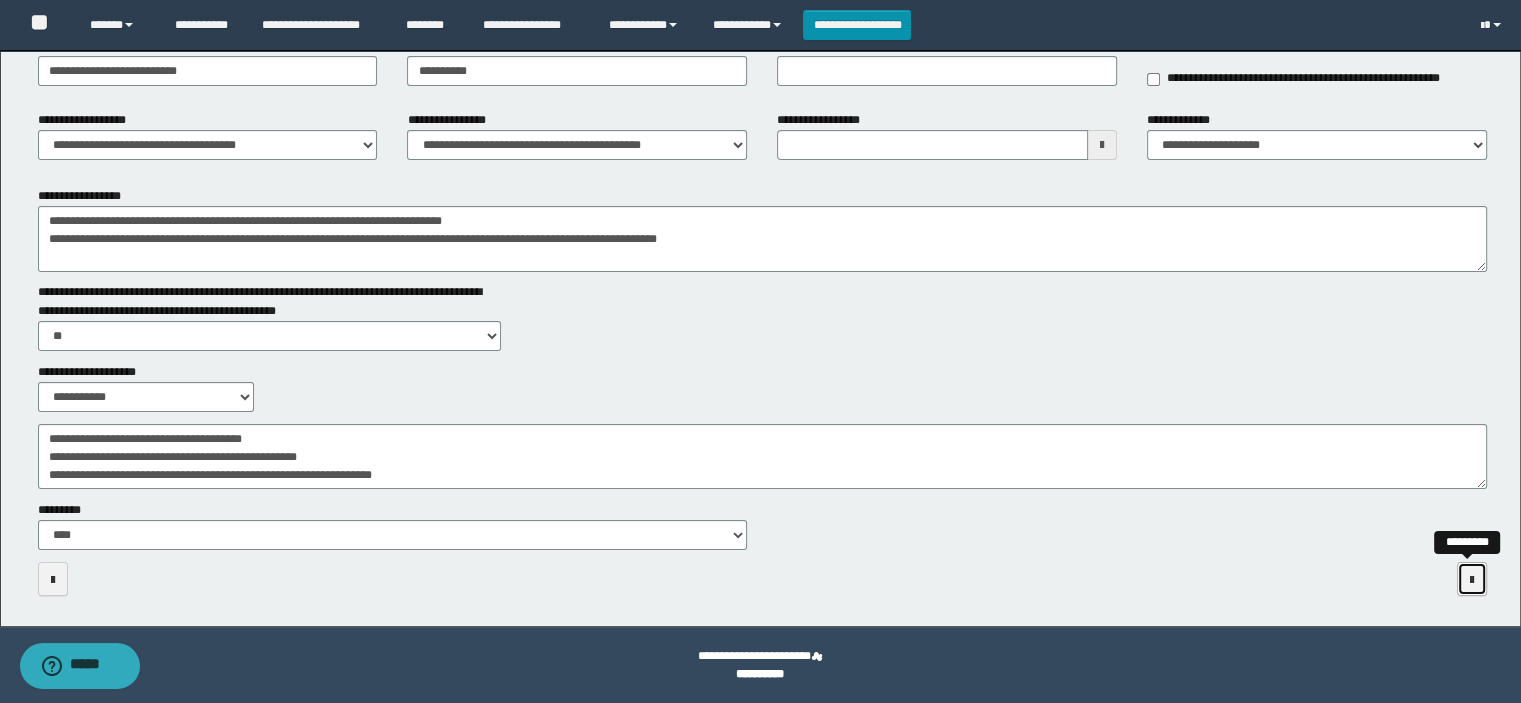 click at bounding box center (1472, 579) 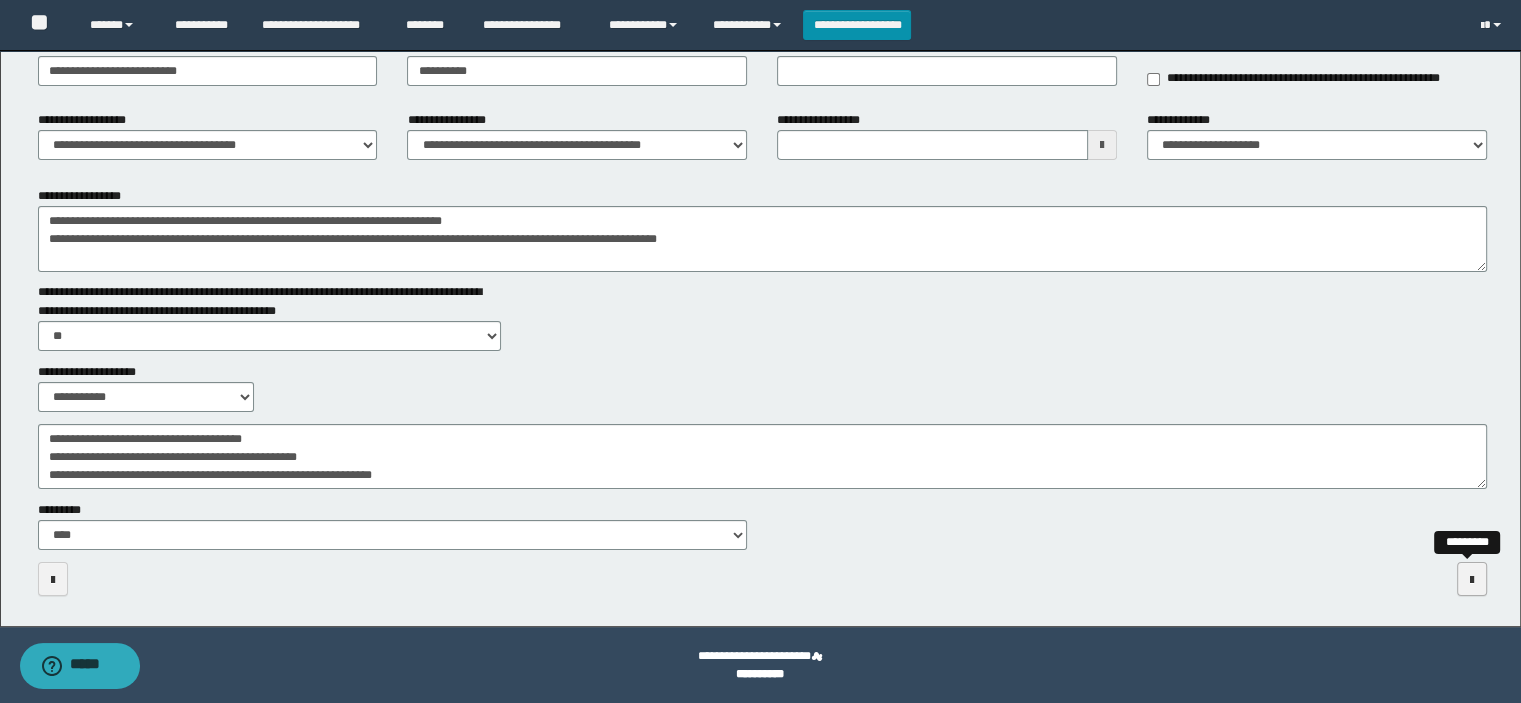 scroll, scrollTop: 0, scrollLeft: 0, axis: both 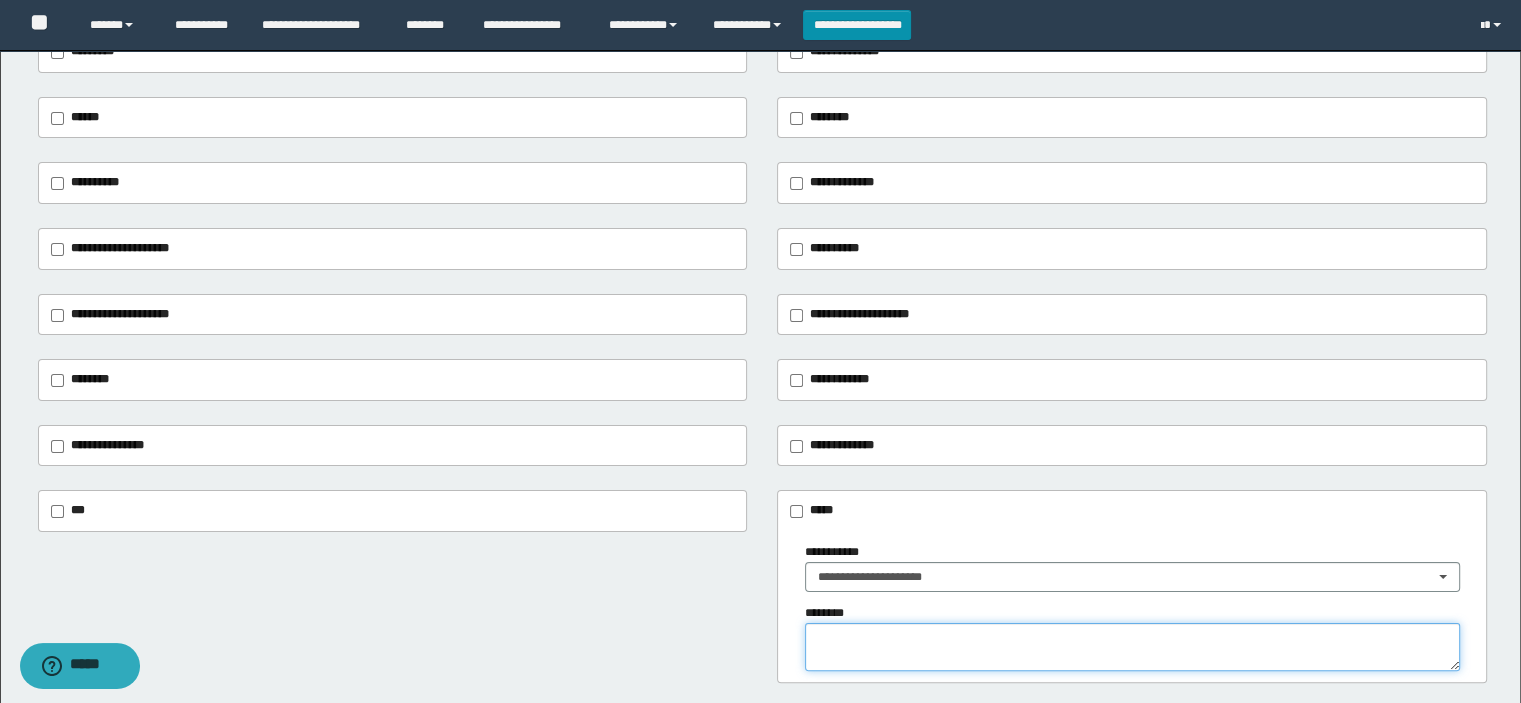 click at bounding box center (1132, 647) 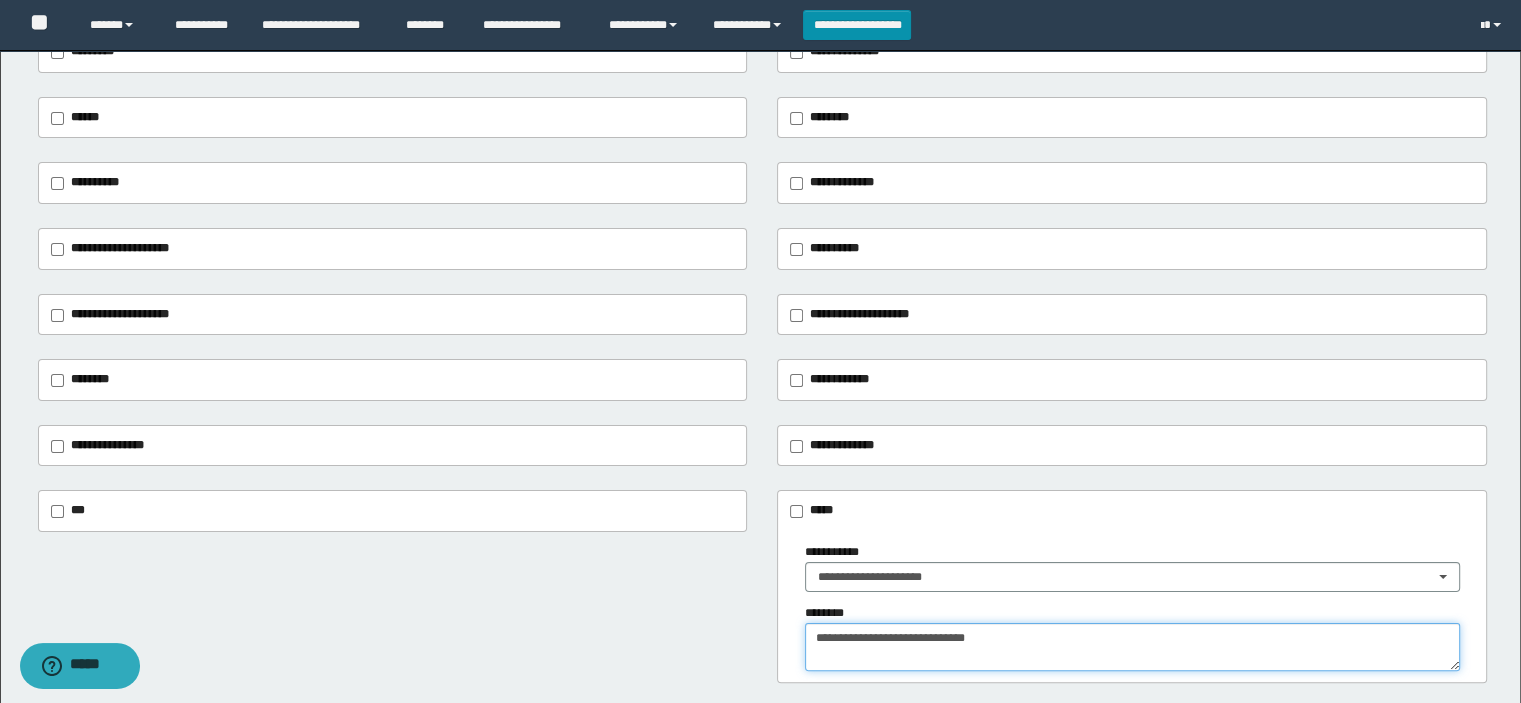 click on "**********" at bounding box center (1132, 647) 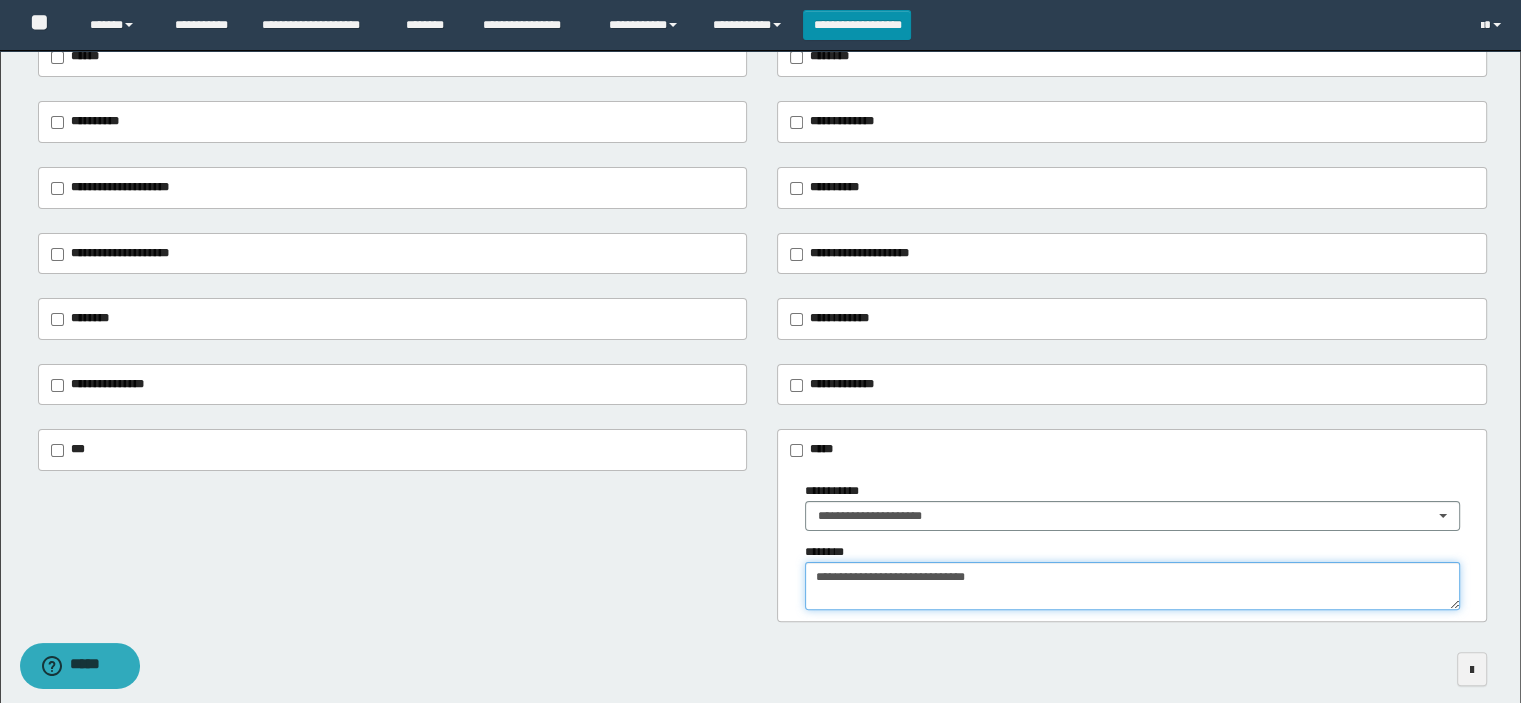 scroll, scrollTop: 433, scrollLeft: 0, axis: vertical 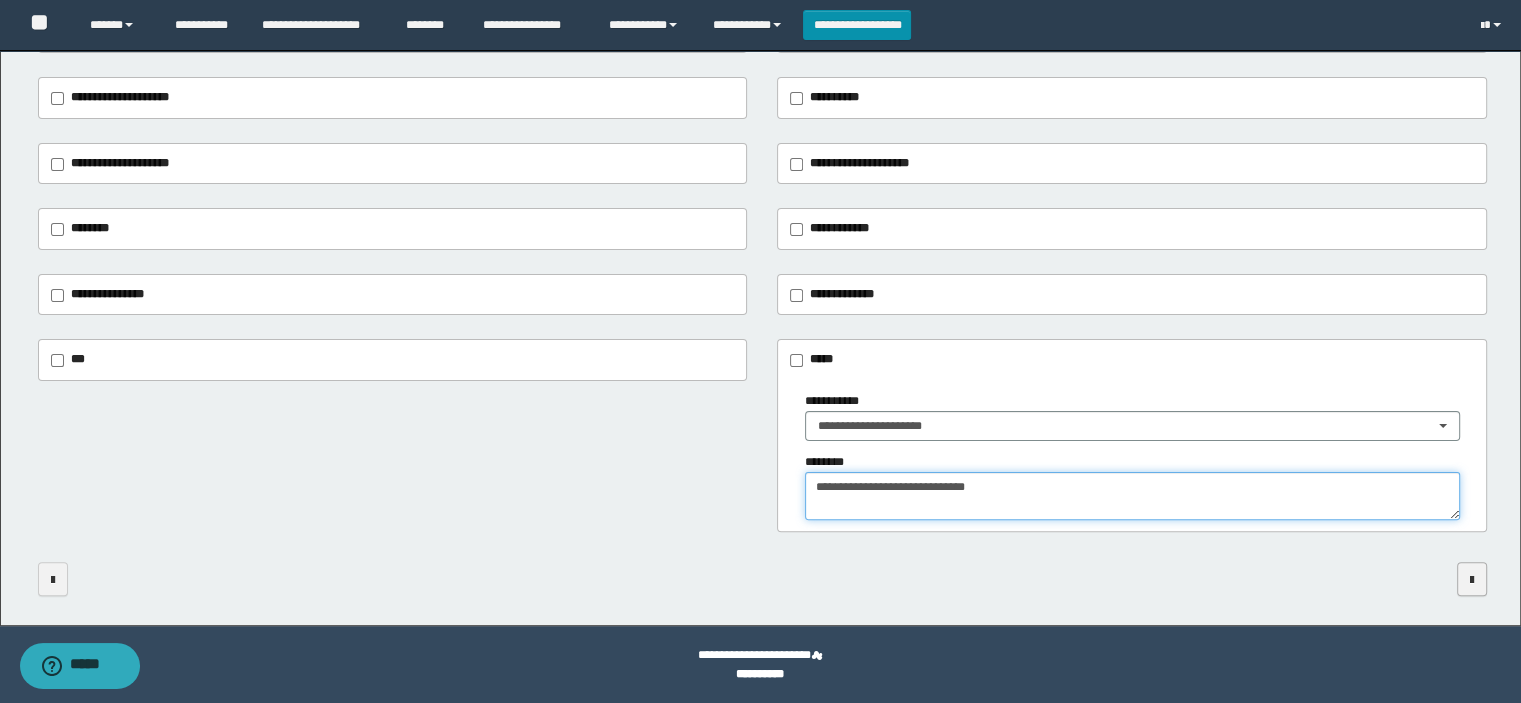 type on "**********" 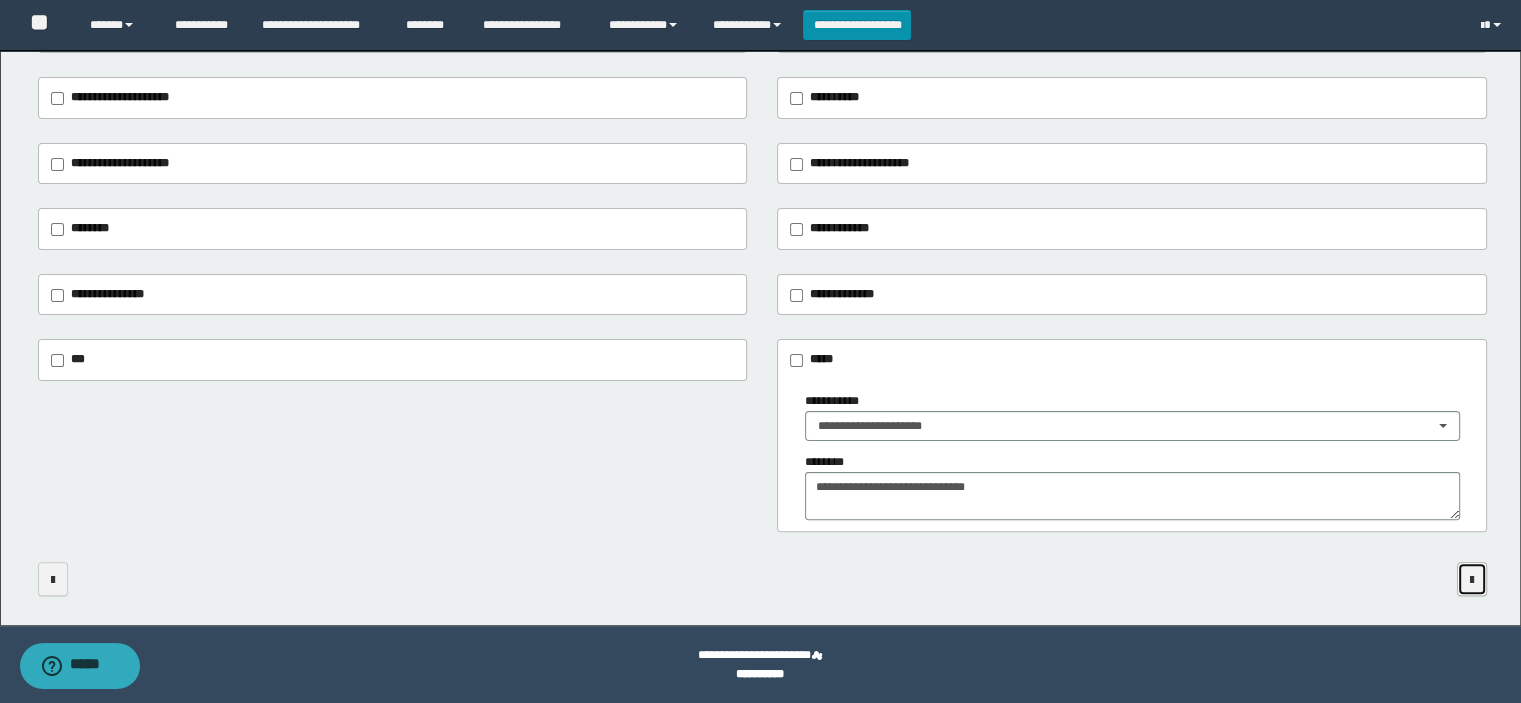 click at bounding box center (1472, 579) 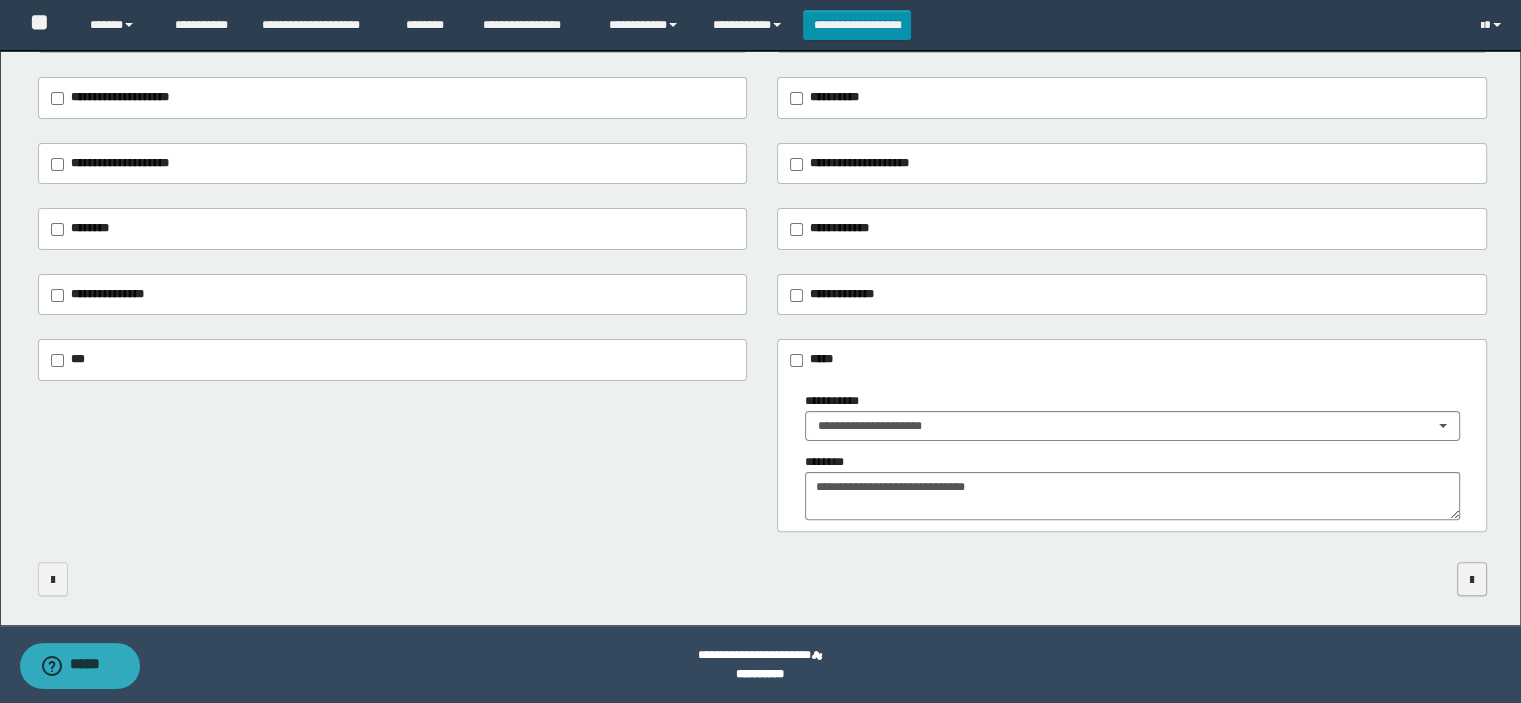 scroll, scrollTop: 0, scrollLeft: 0, axis: both 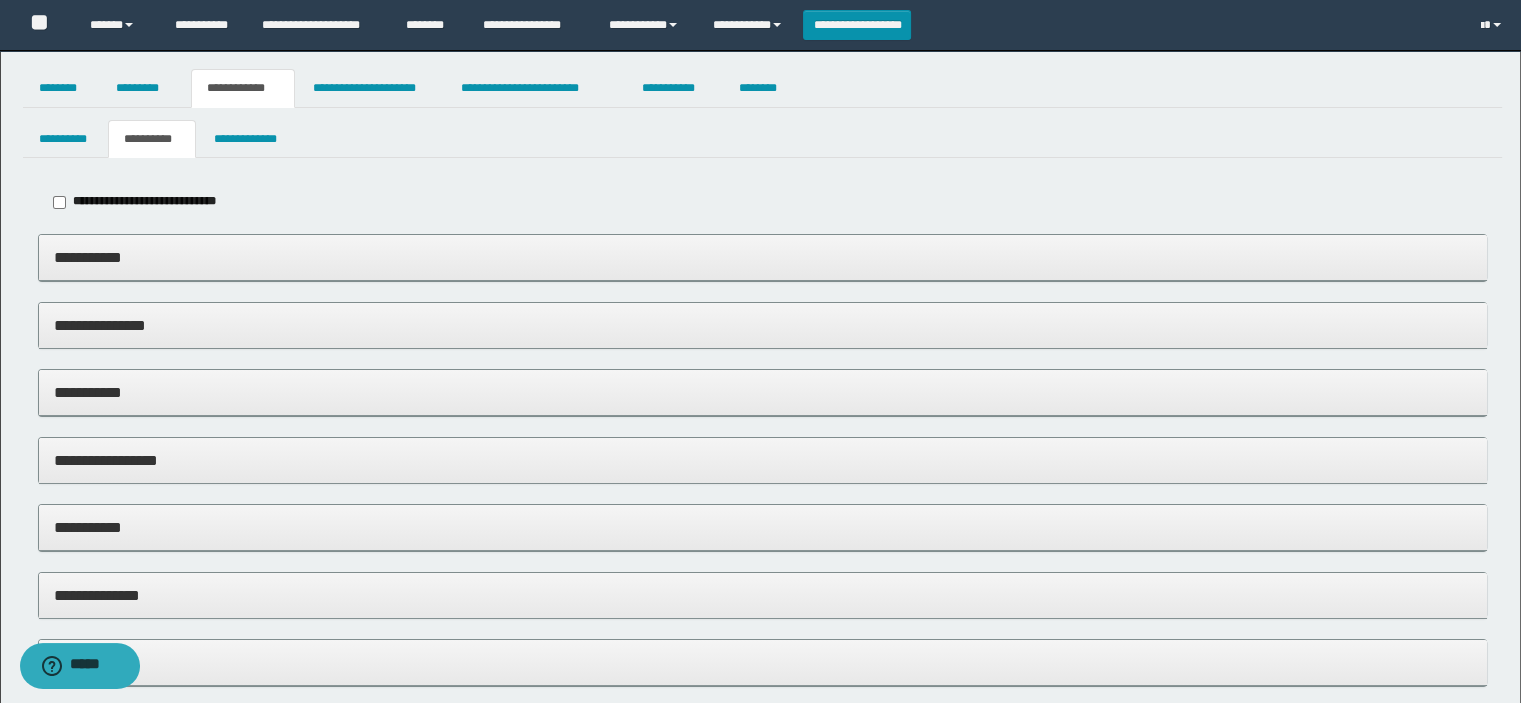 click on "**********" at bounding box center (763, 326) 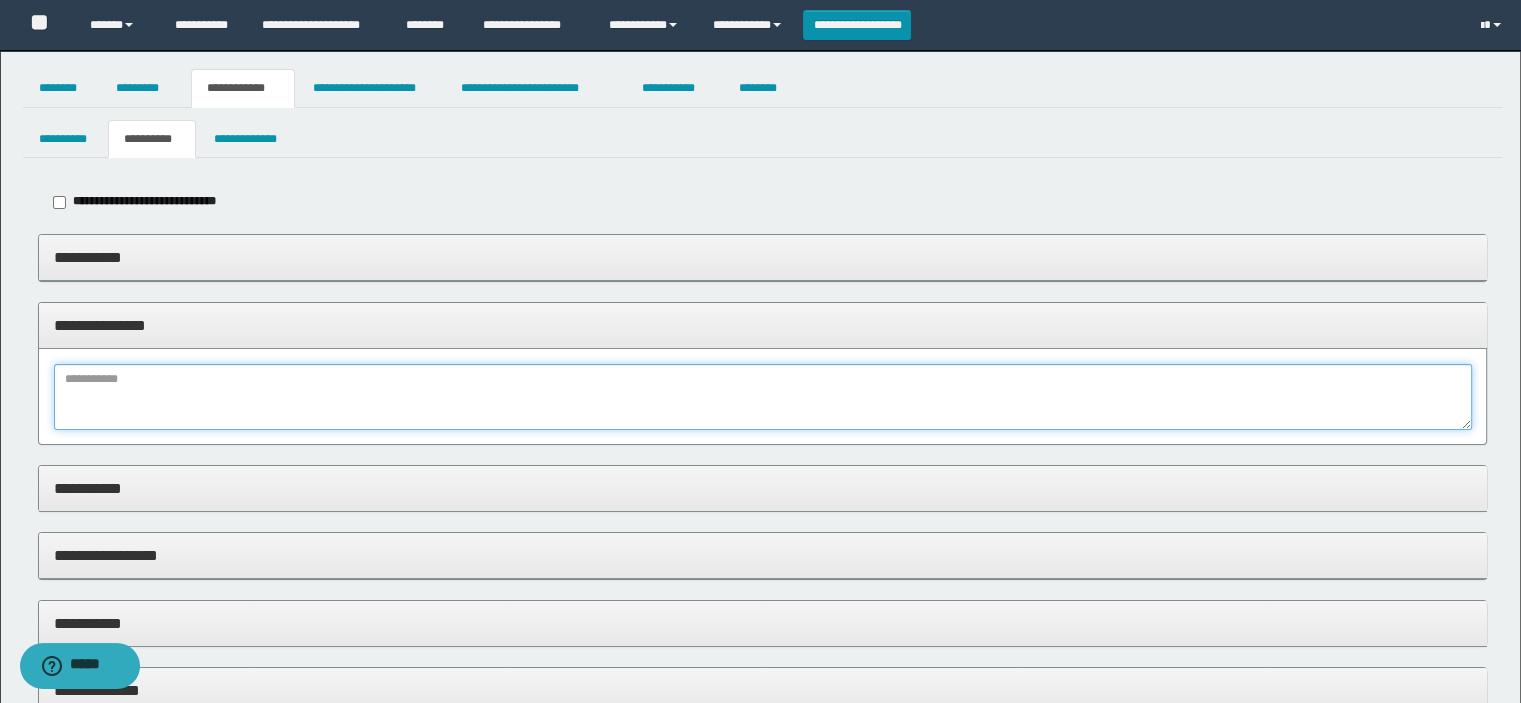 click at bounding box center [763, 397] 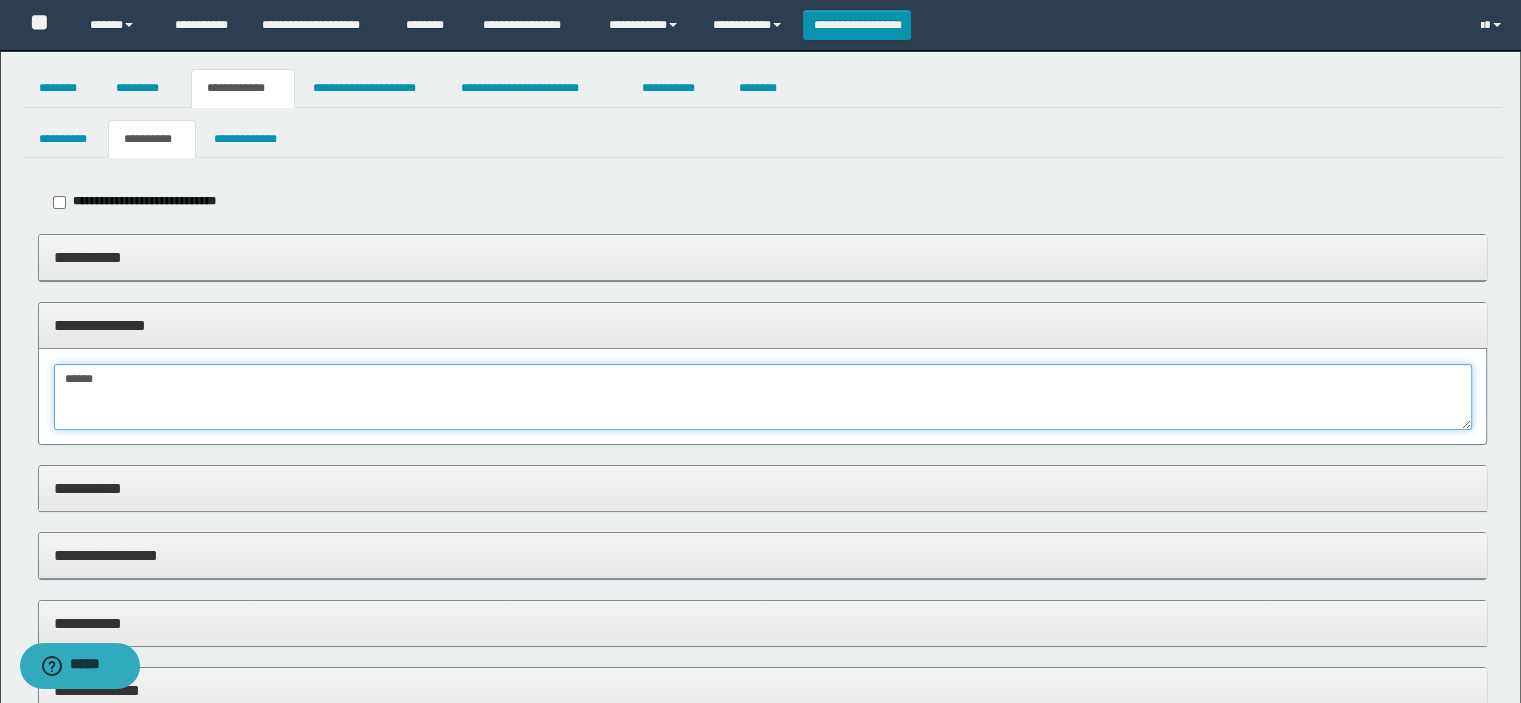 type on "*****" 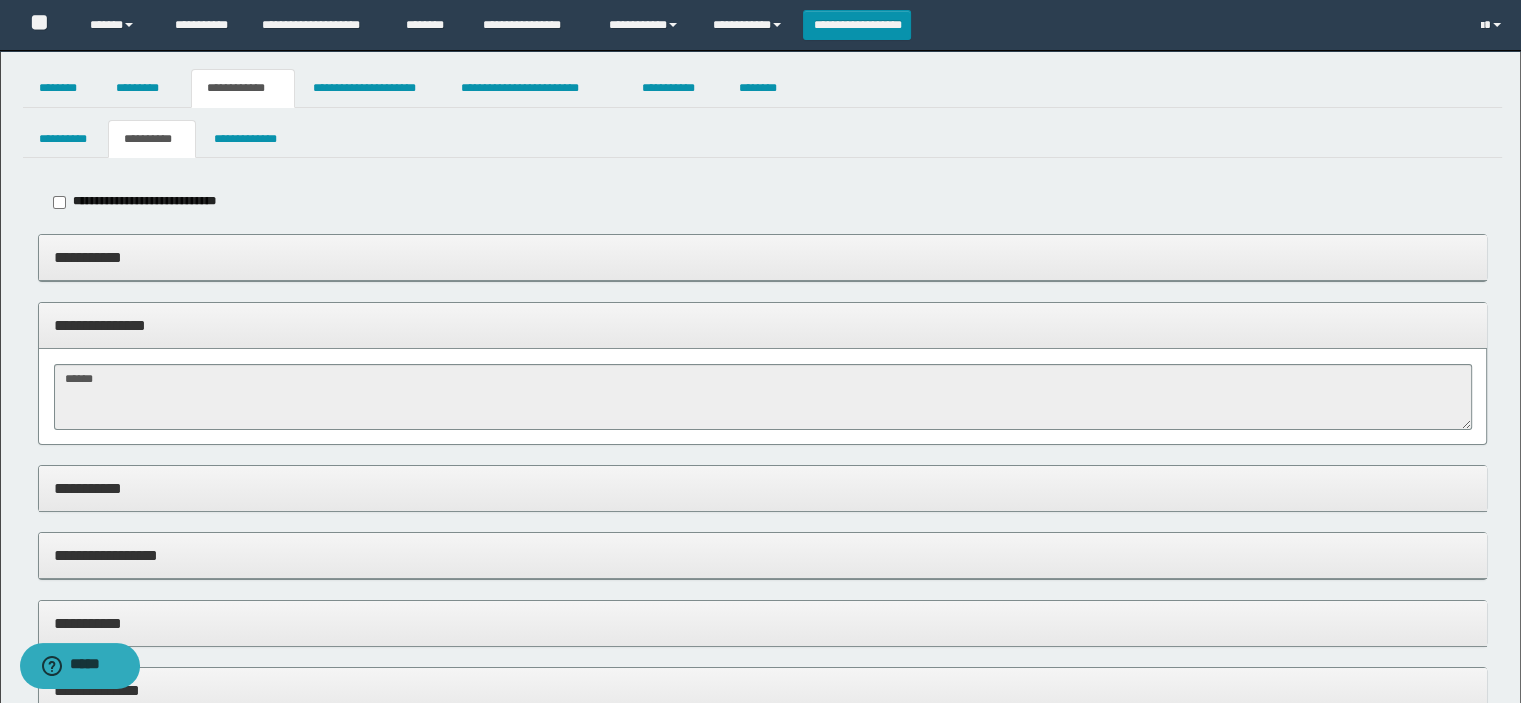 click on "**********" at bounding box center (763, 488) 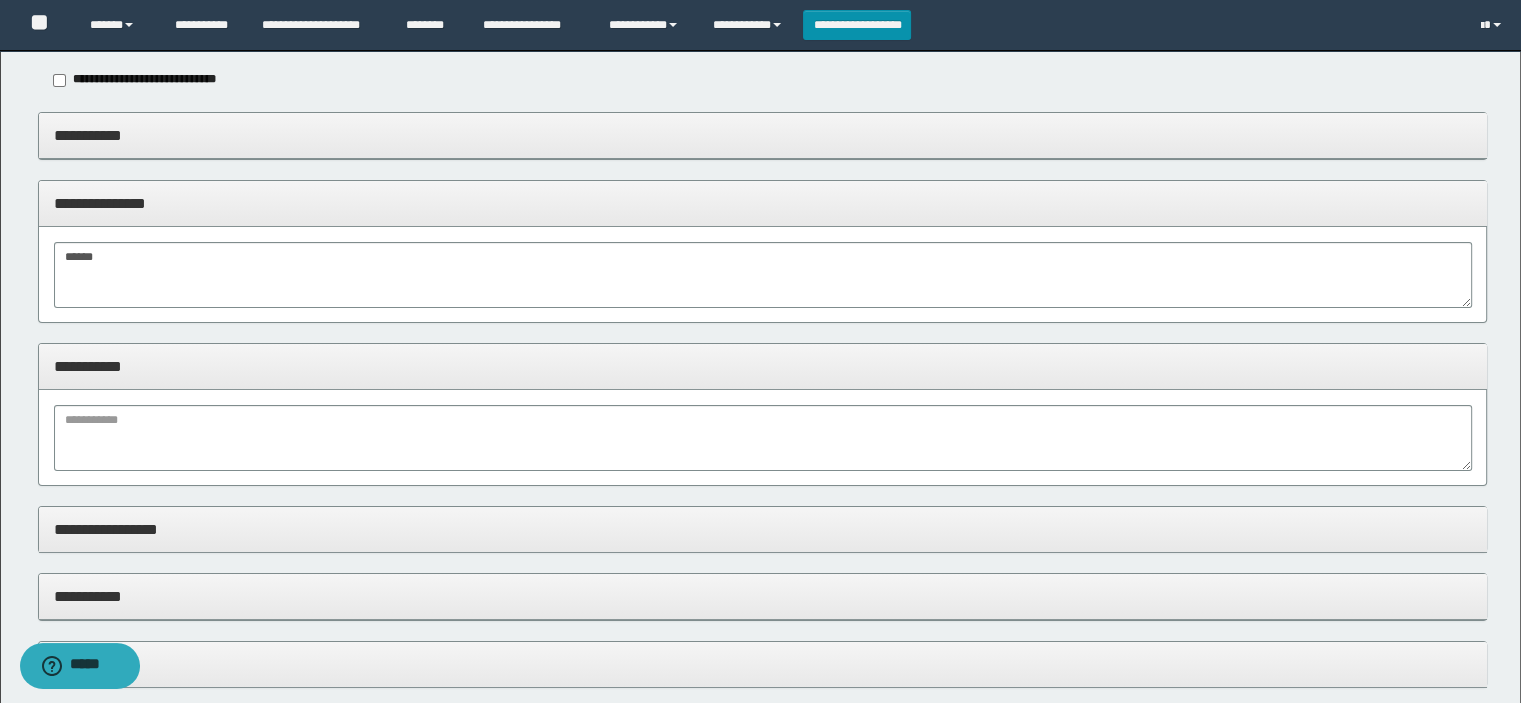 scroll, scrollTop: 300, scrollLeft: 0, axis: vertical 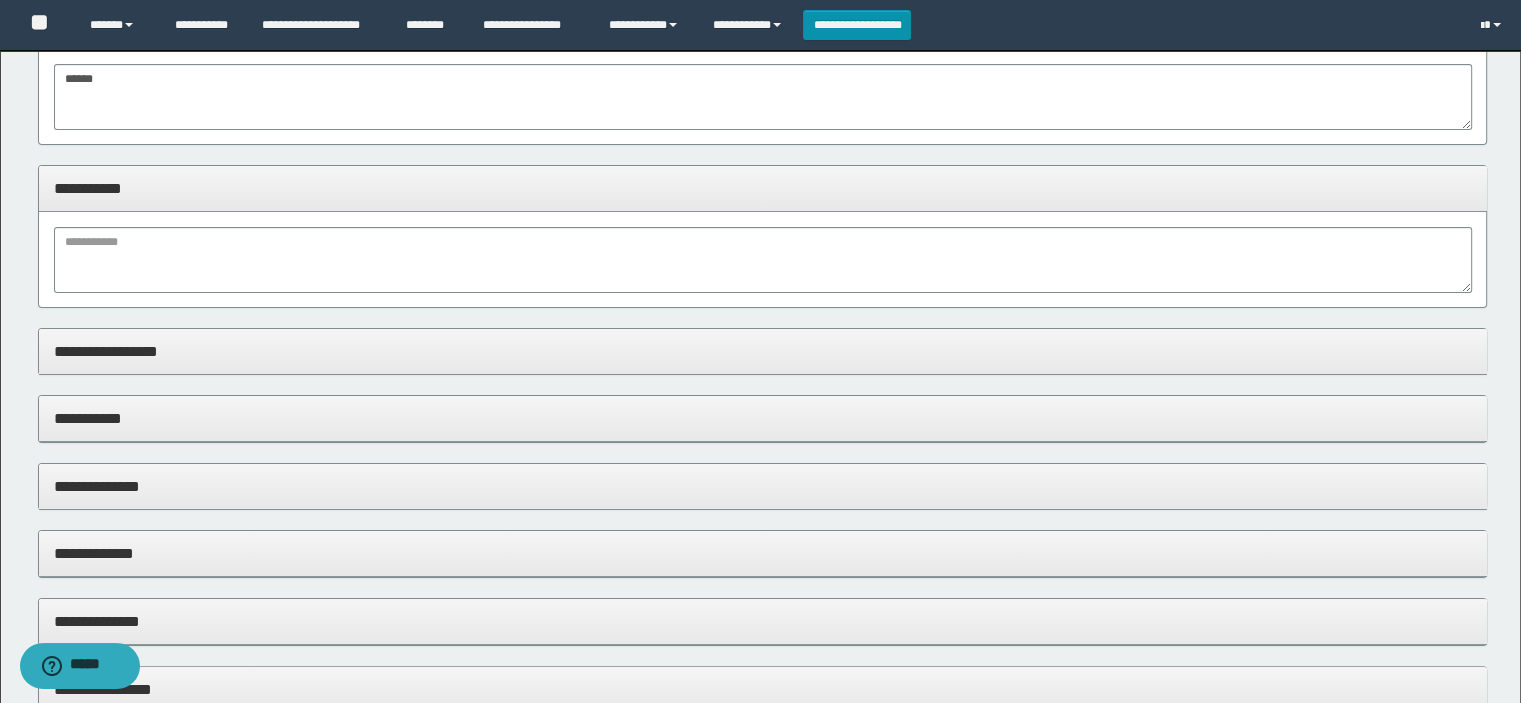 click on "**********" at bounding box center (763, 351) 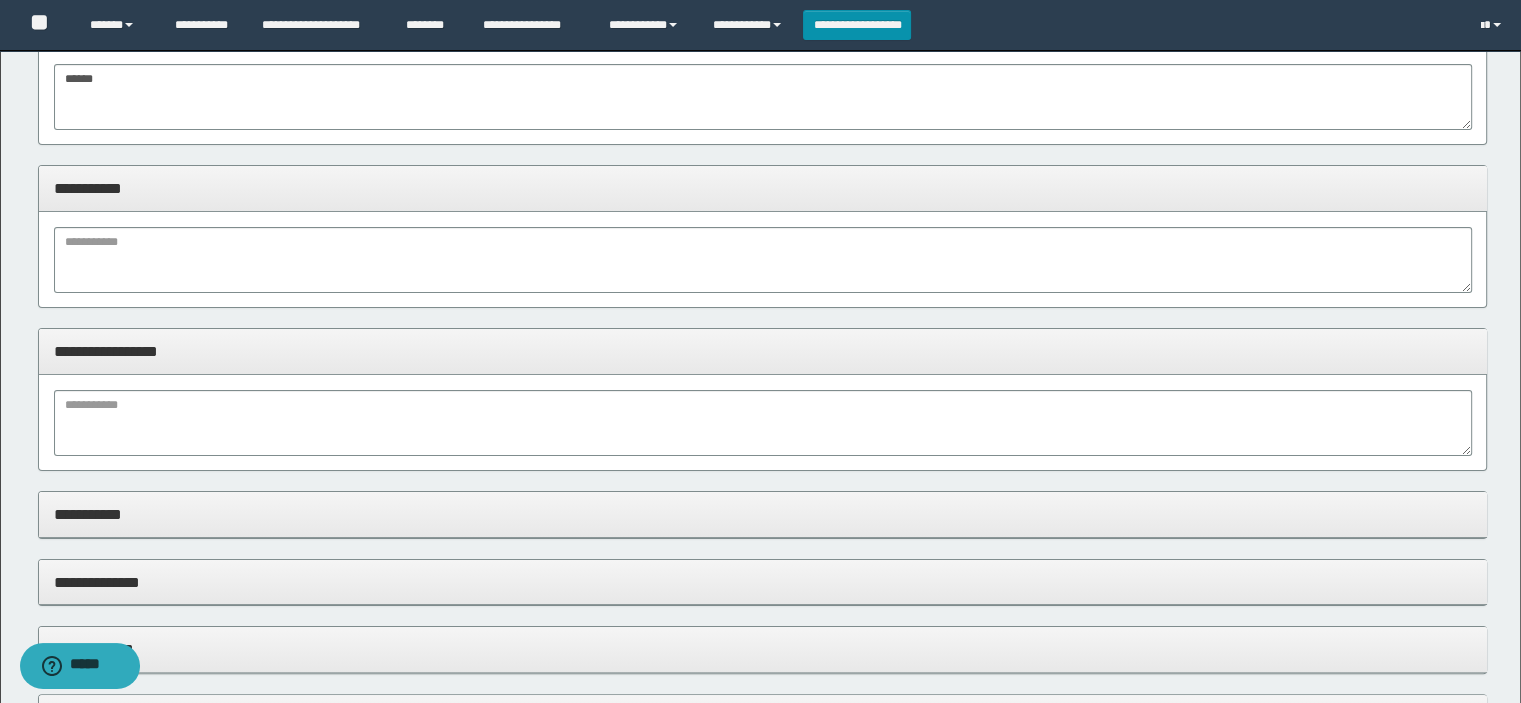scroll, scrollTop: 400, scrollLeft: 0, axis: vertical 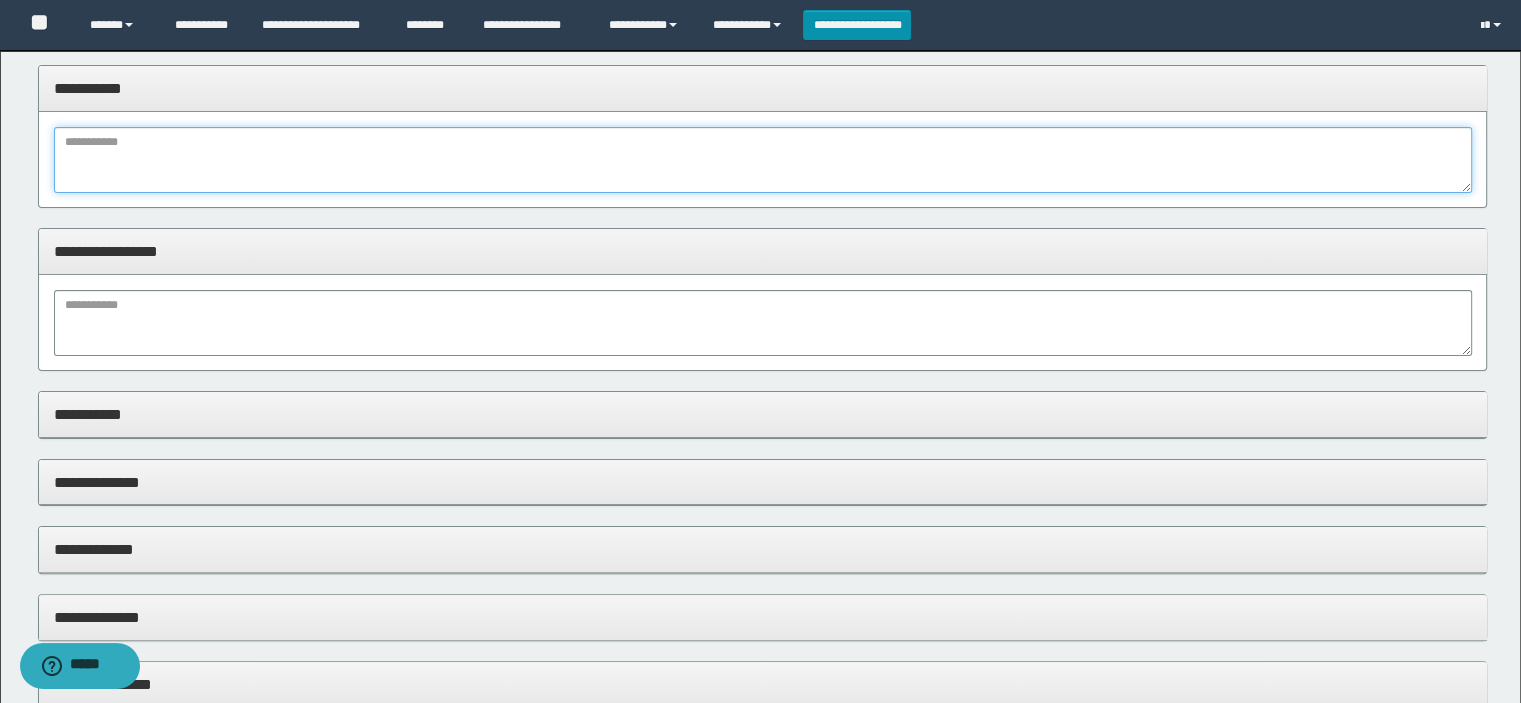 click at bounding box center [763, 160] 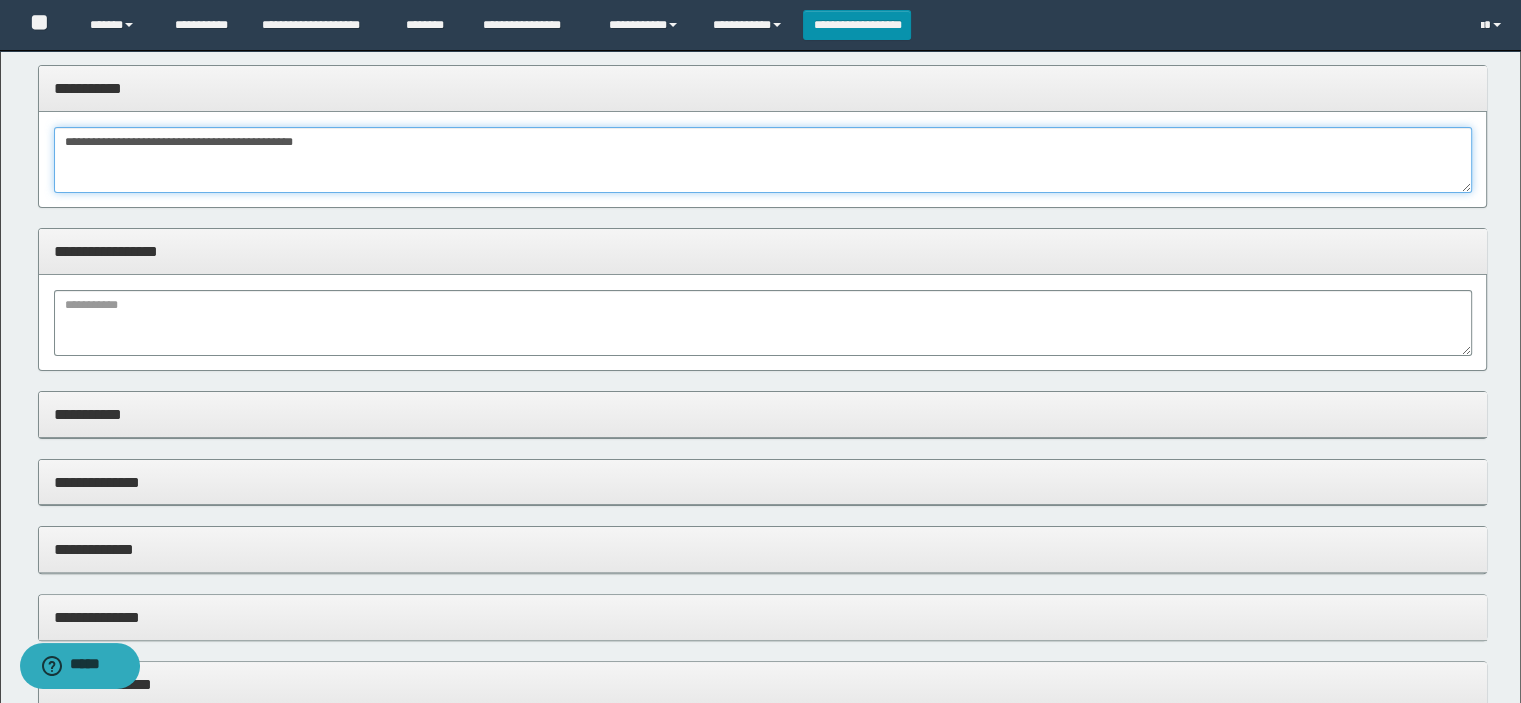 type on "**********" 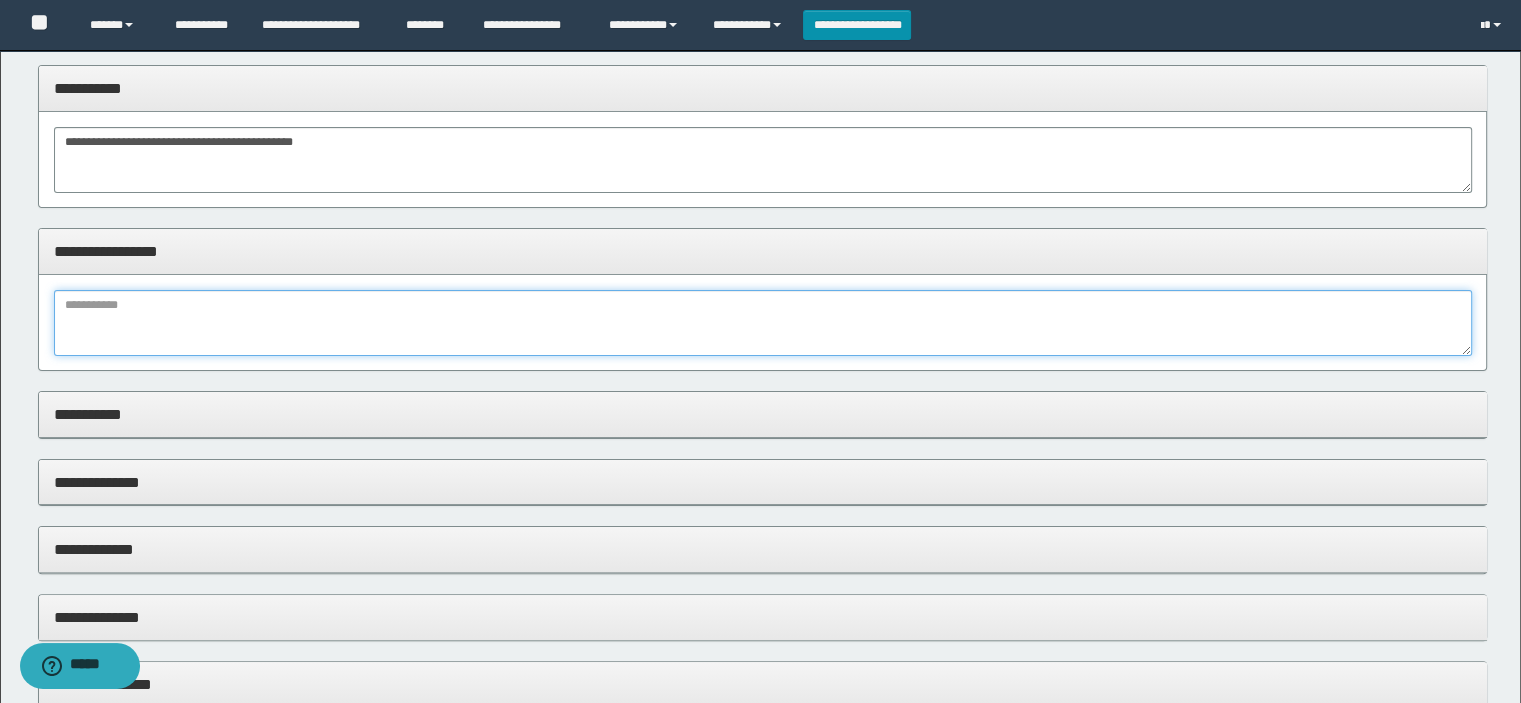 click at bounding box center (763, 323) 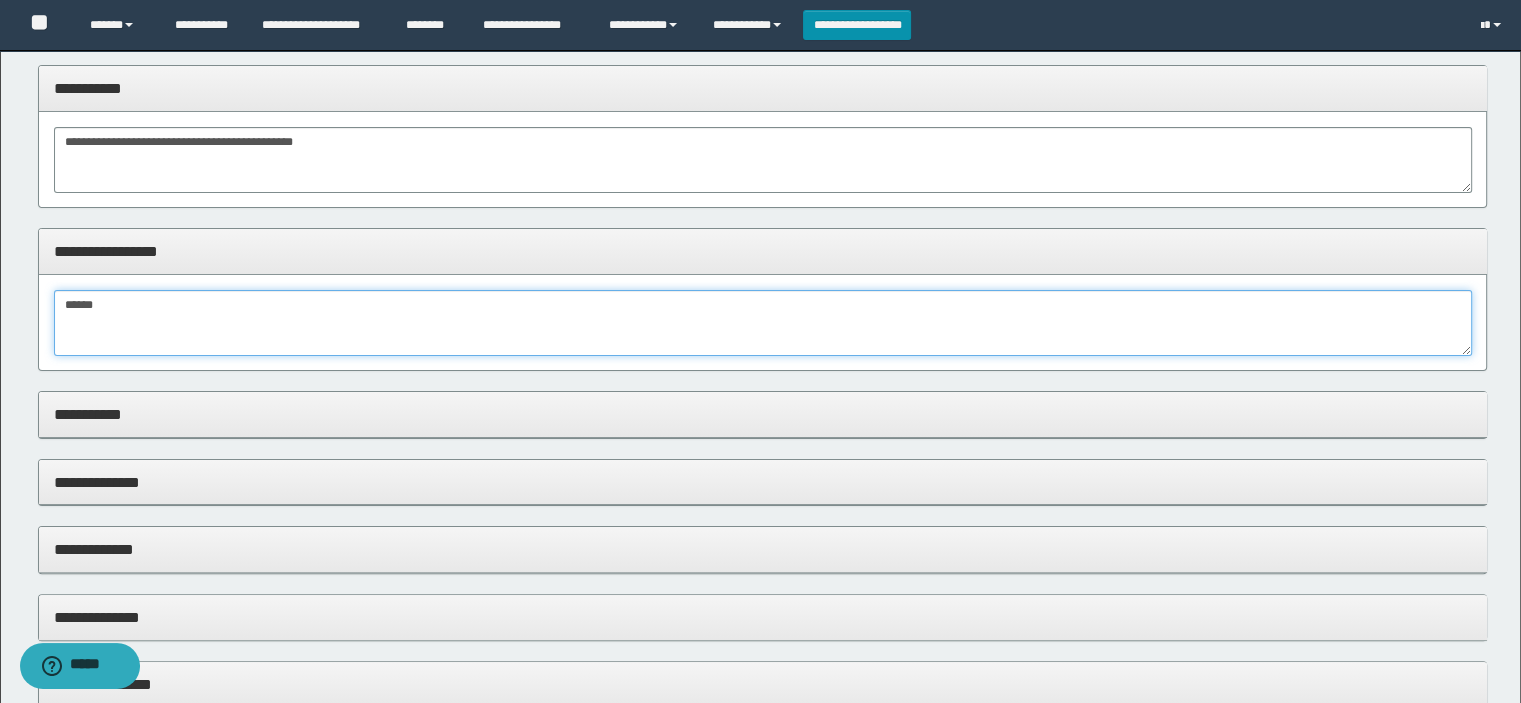 type on "*****" 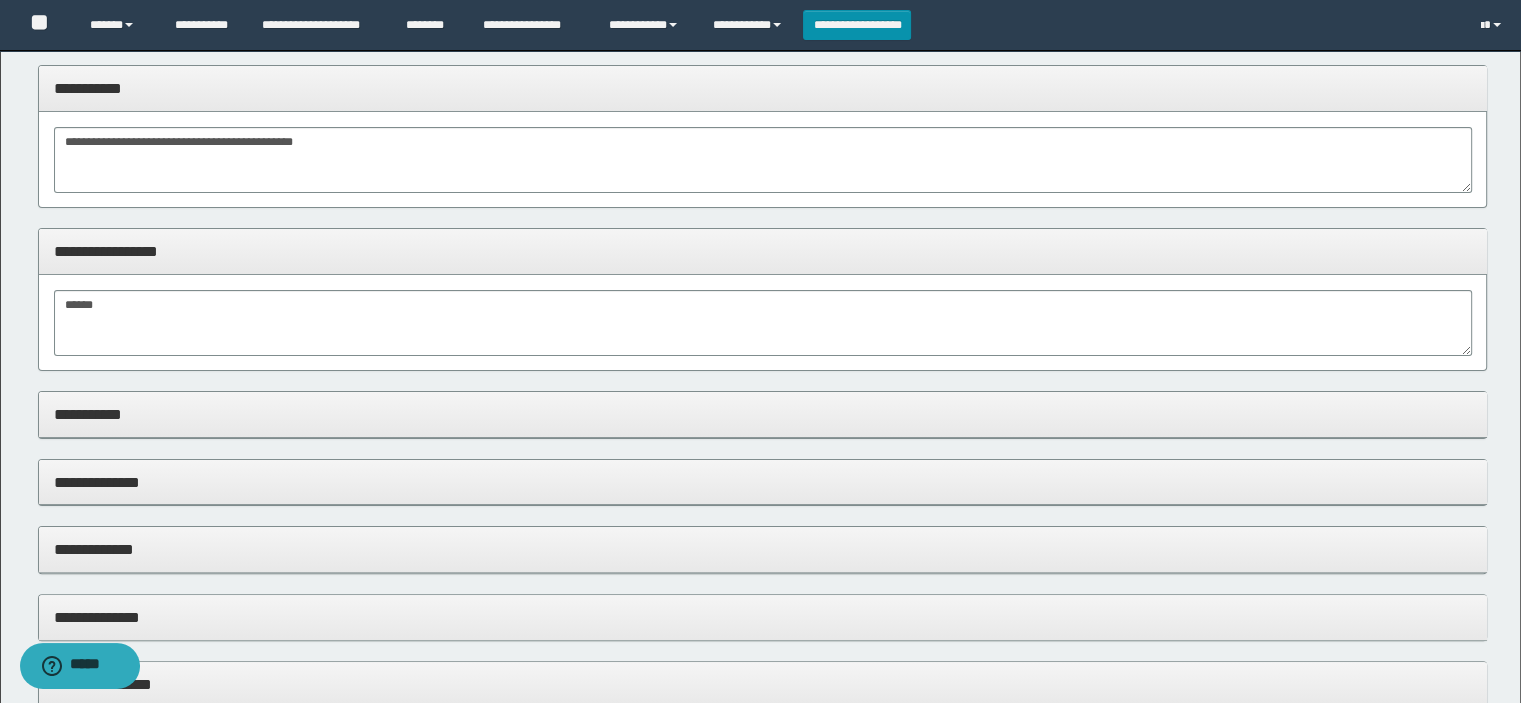 click on "**********" at bounding box center [763, 251] 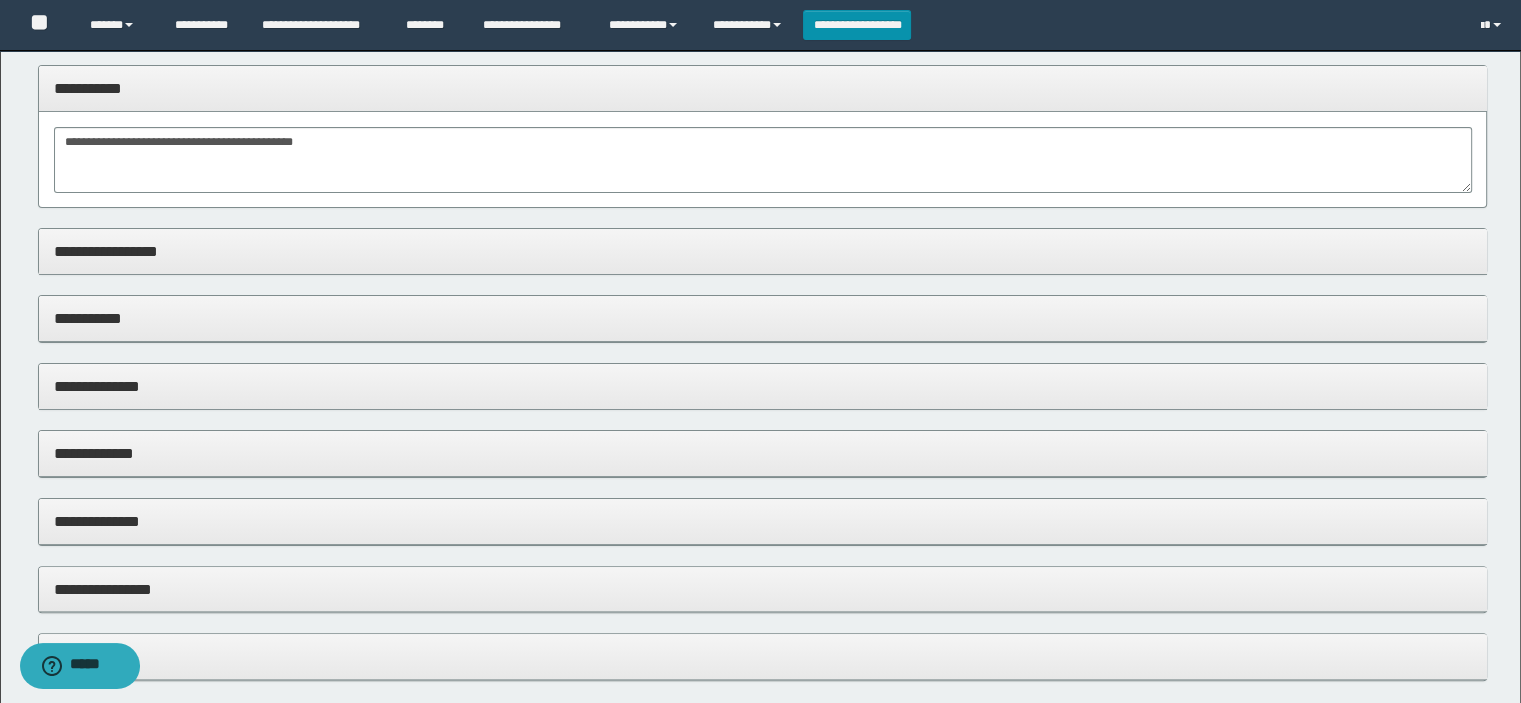 click on "**********" at bounding box center [763, 318] 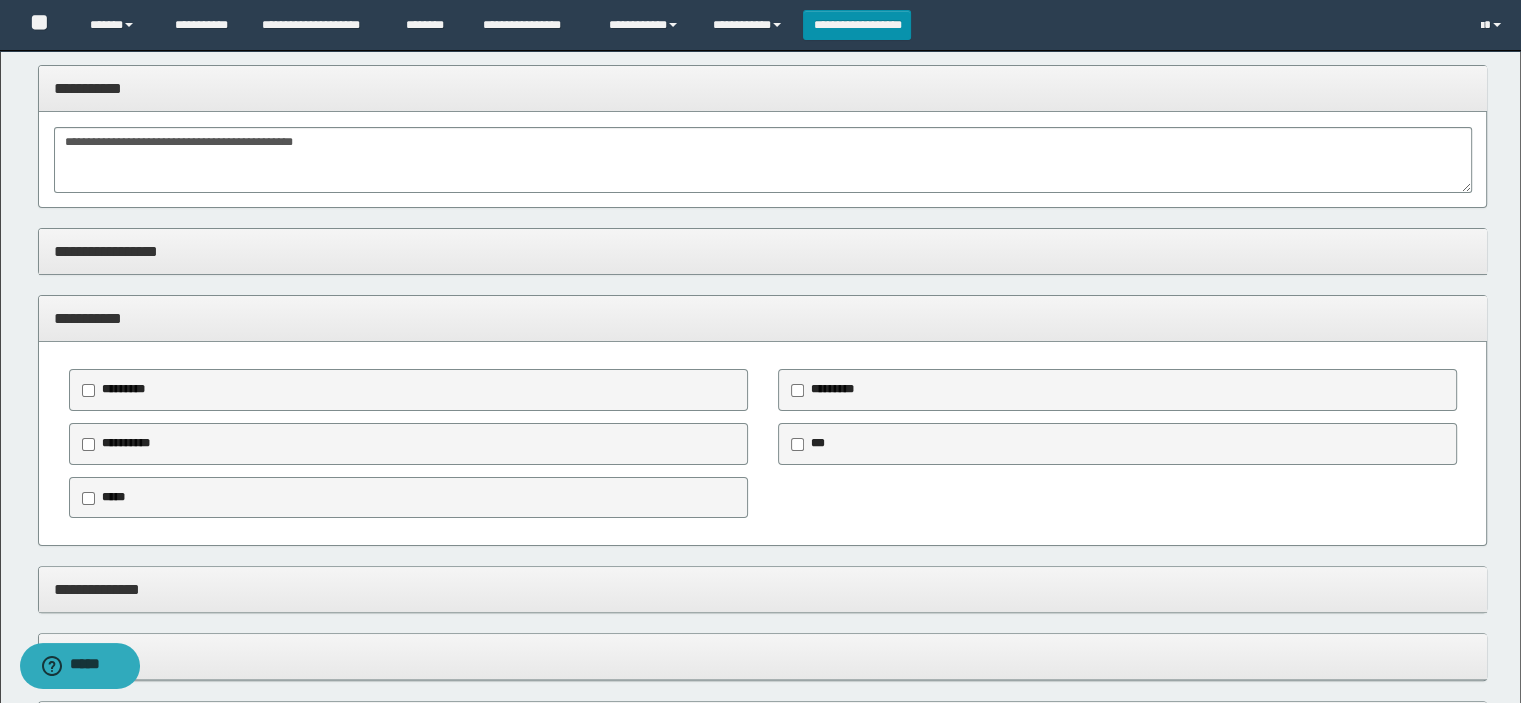 click on "*****" at bounding box center (113, 497) 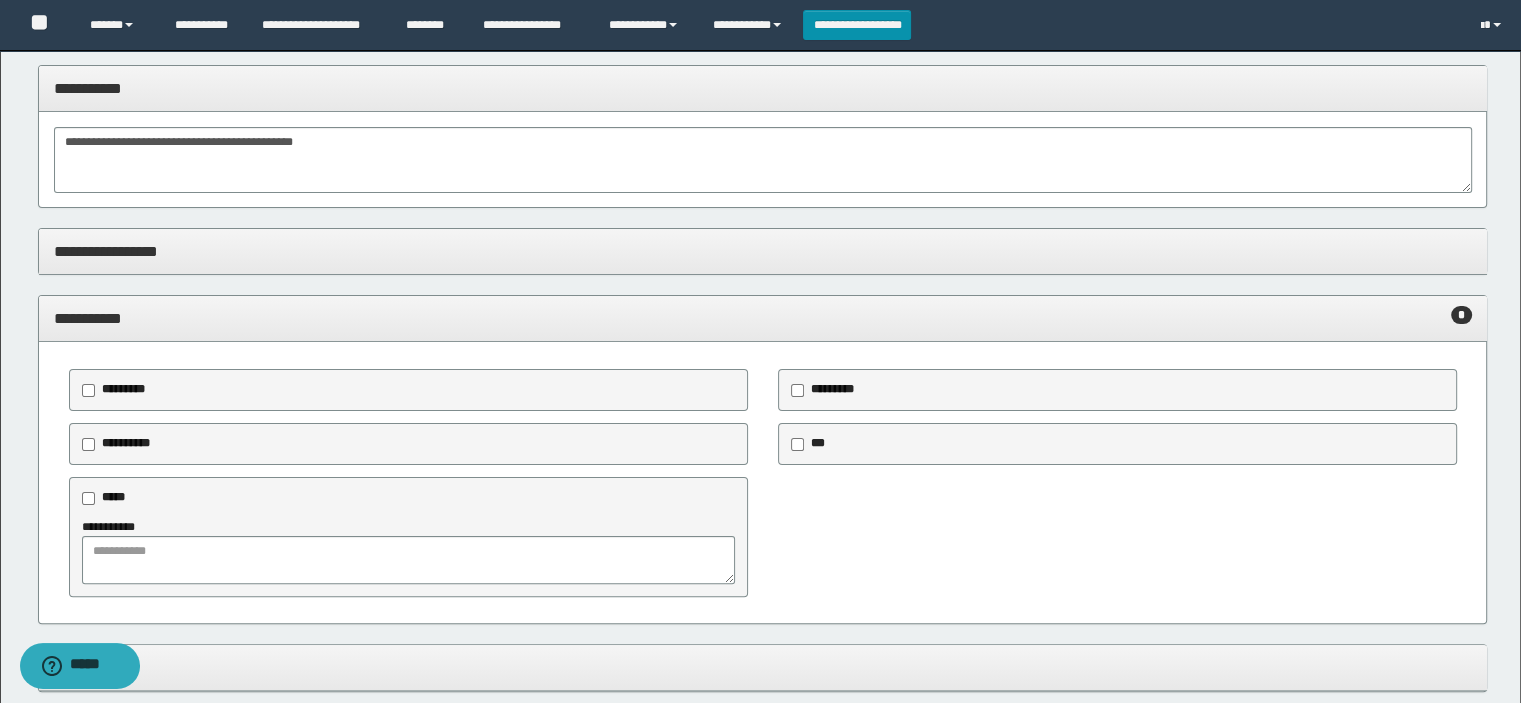 click on "**********" at bounding box center (763, 469) 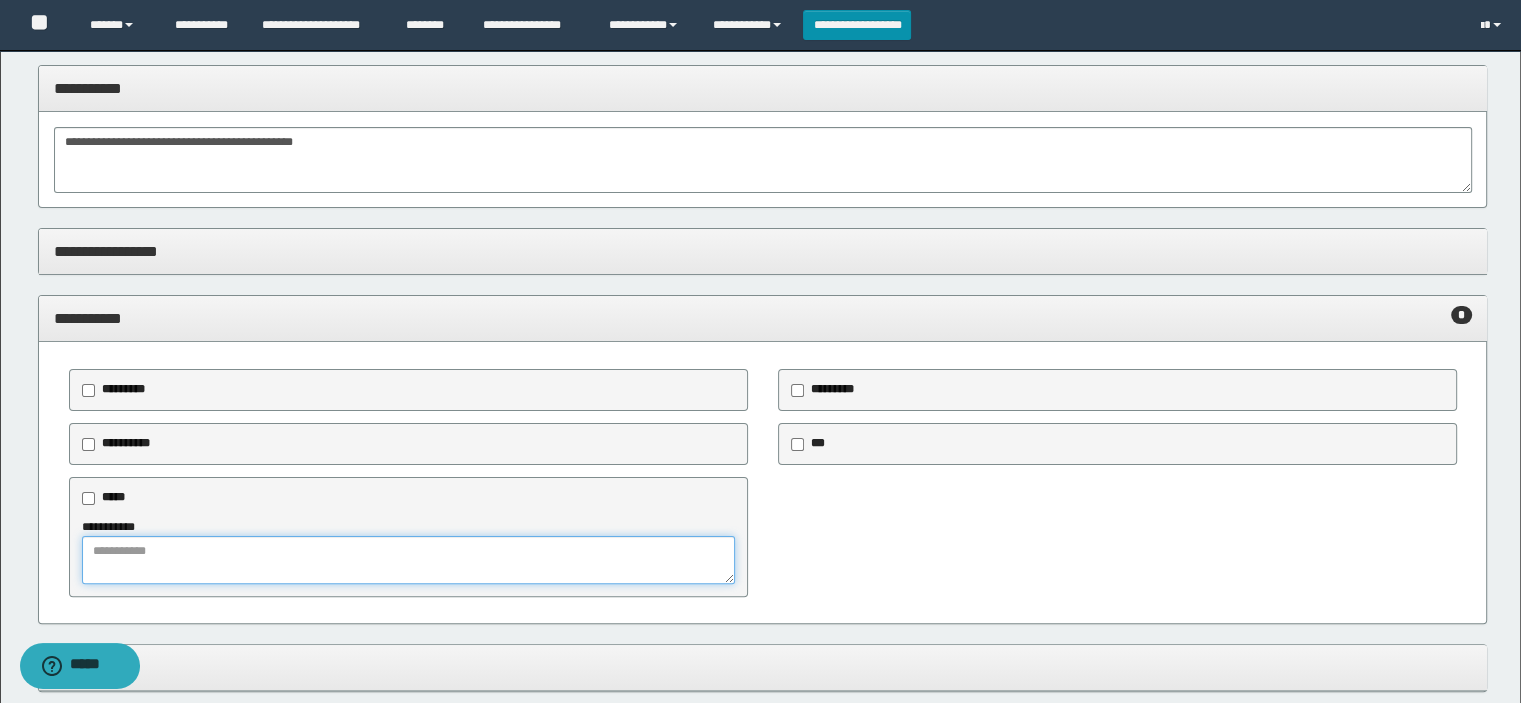 drag, startPoint x: 82, startPoint y: 558, endPoint x: 145, endPoint y: 567, distance: 63.63961 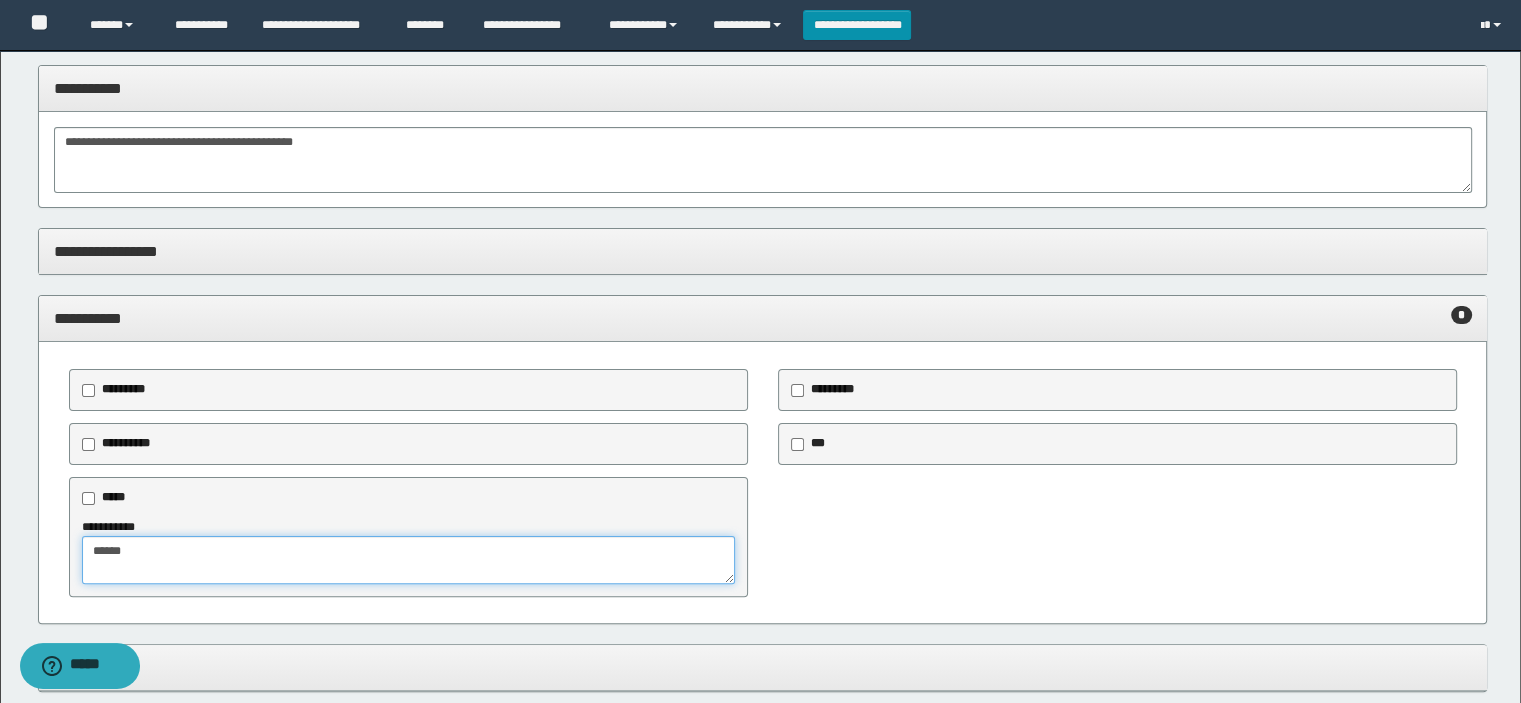 type on "*****" 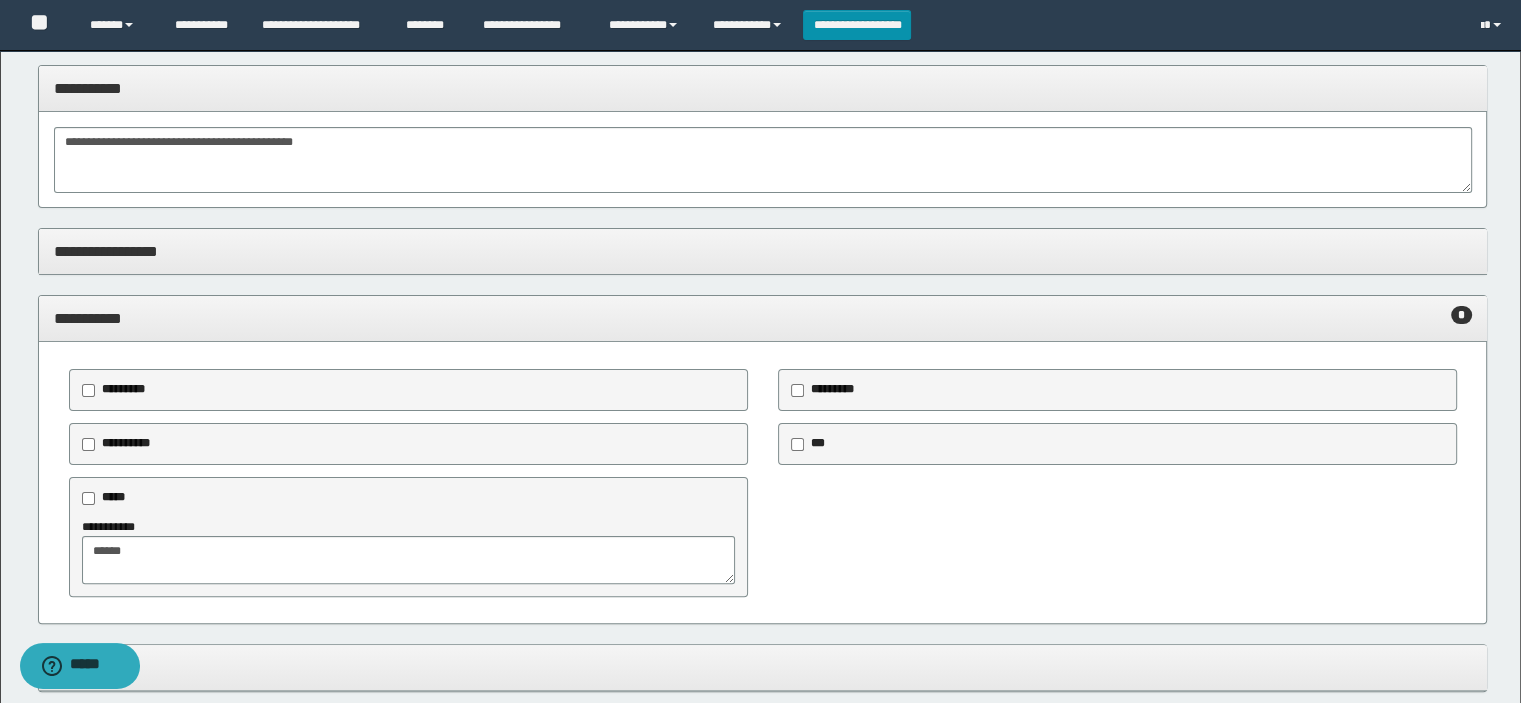 click on "**********" at bounding box center (763, 318) 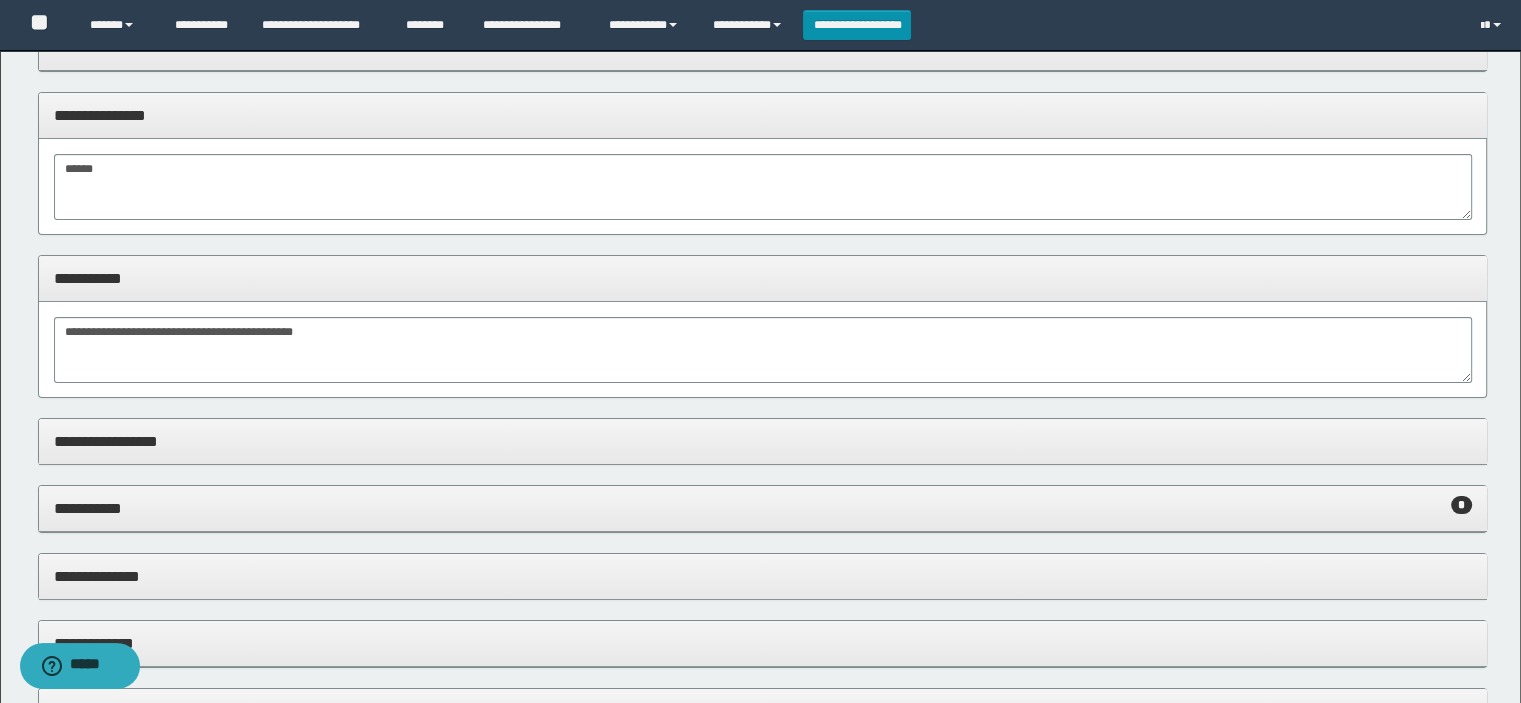 scroll, scrollTop: 200, scrollLeft: 0, axis: vertical 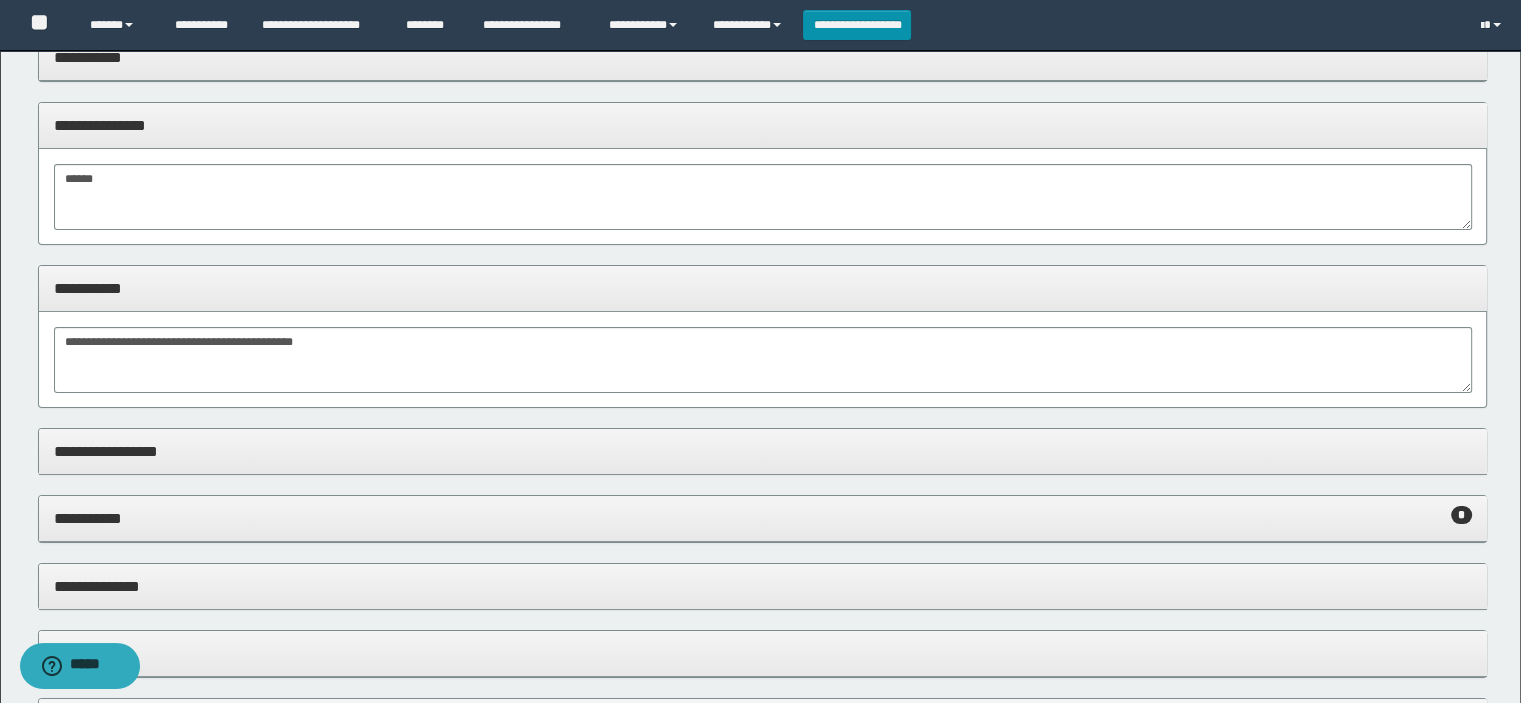 click on "**********" at bounding box center [763, 288] 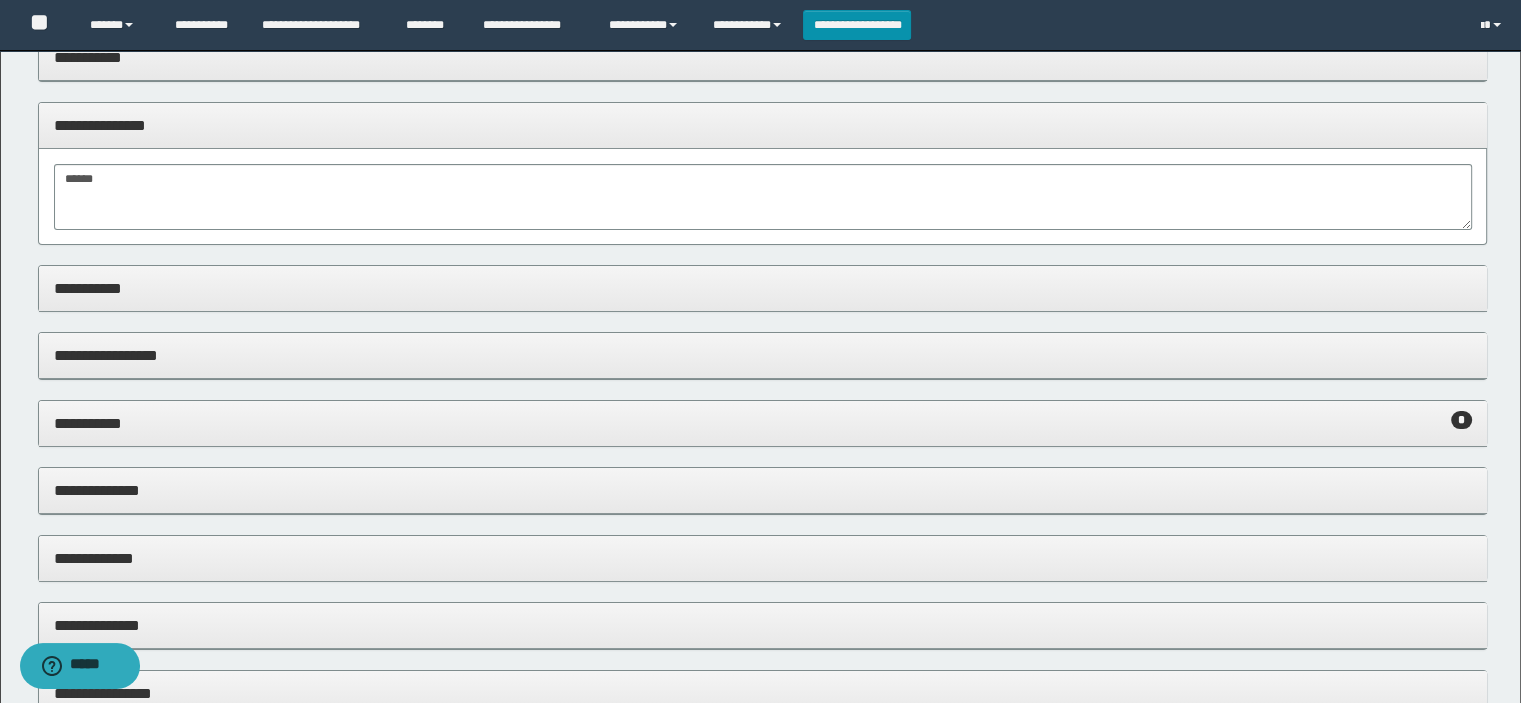 click on "**********" at bounding box center (763, 125) 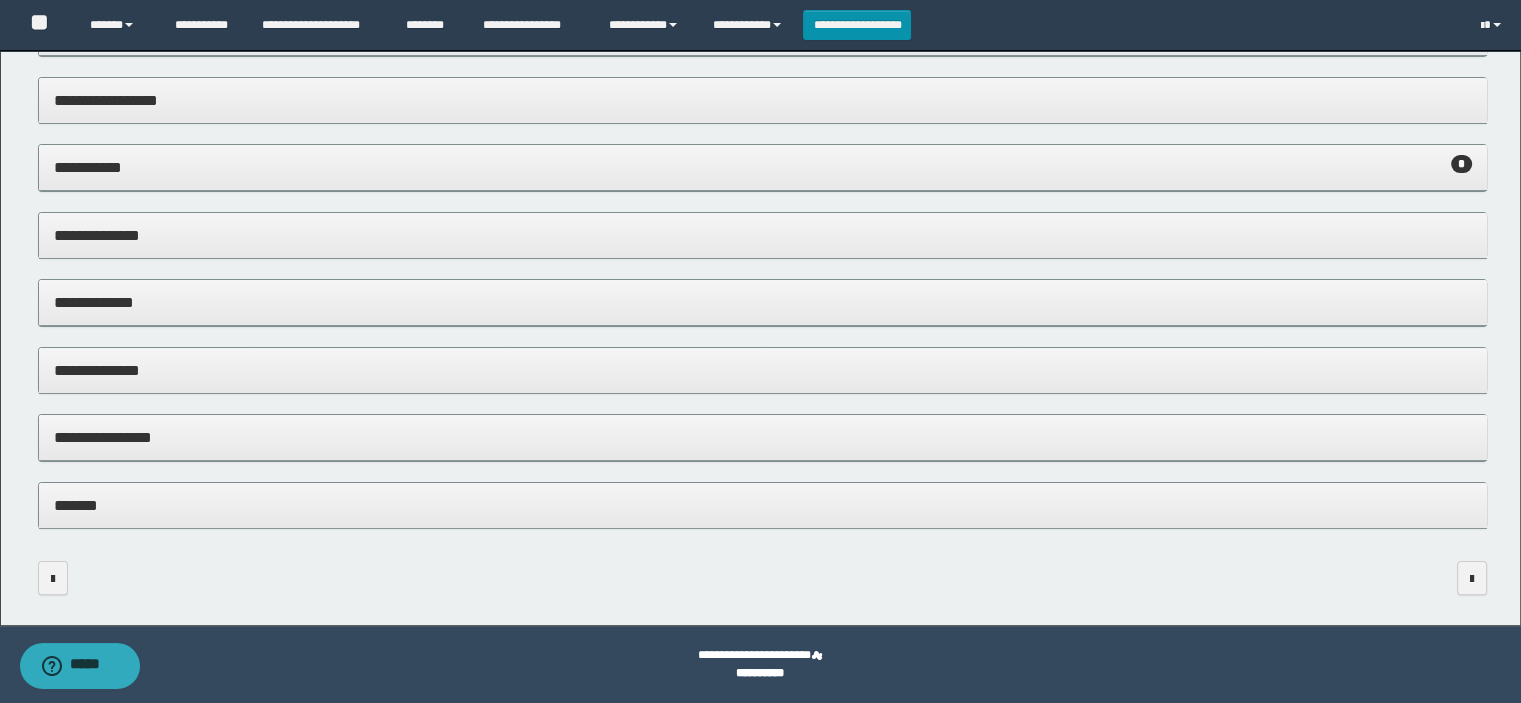 click on "**********" at bounding box center (763, 371) 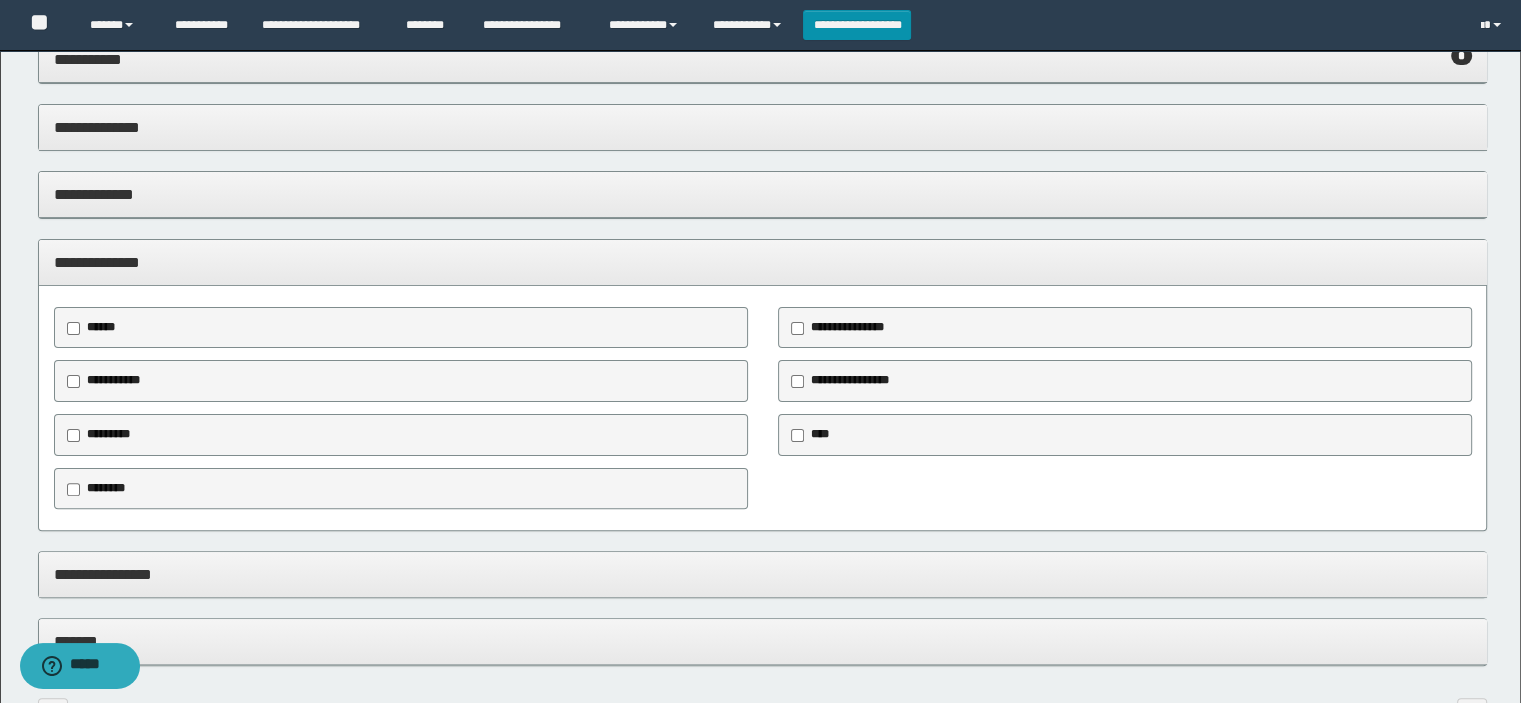 scroll, scrollTop: 560, scrollLeft: 0, axis: vertical 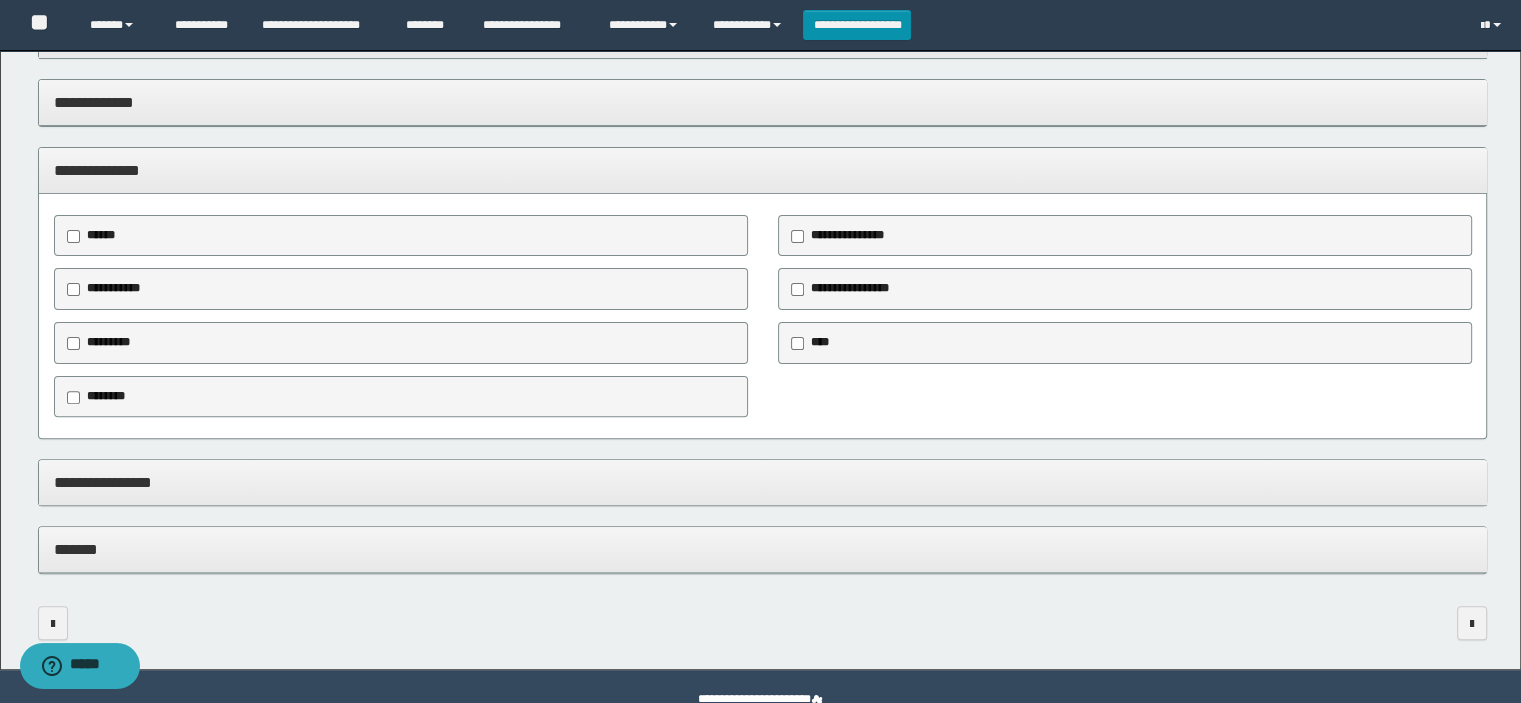click on "**********" at bounding box center (401, 397) 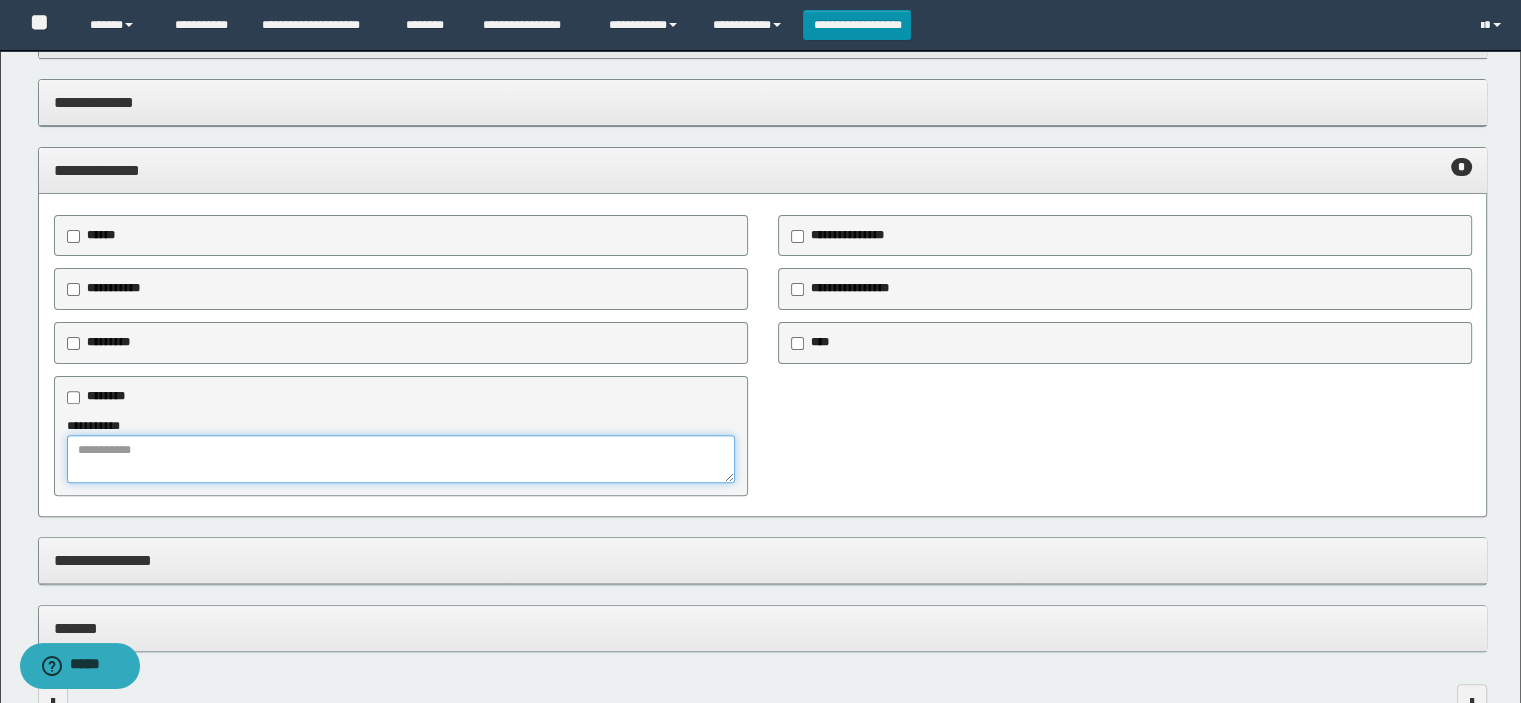 click at bounding box center (401, 459) 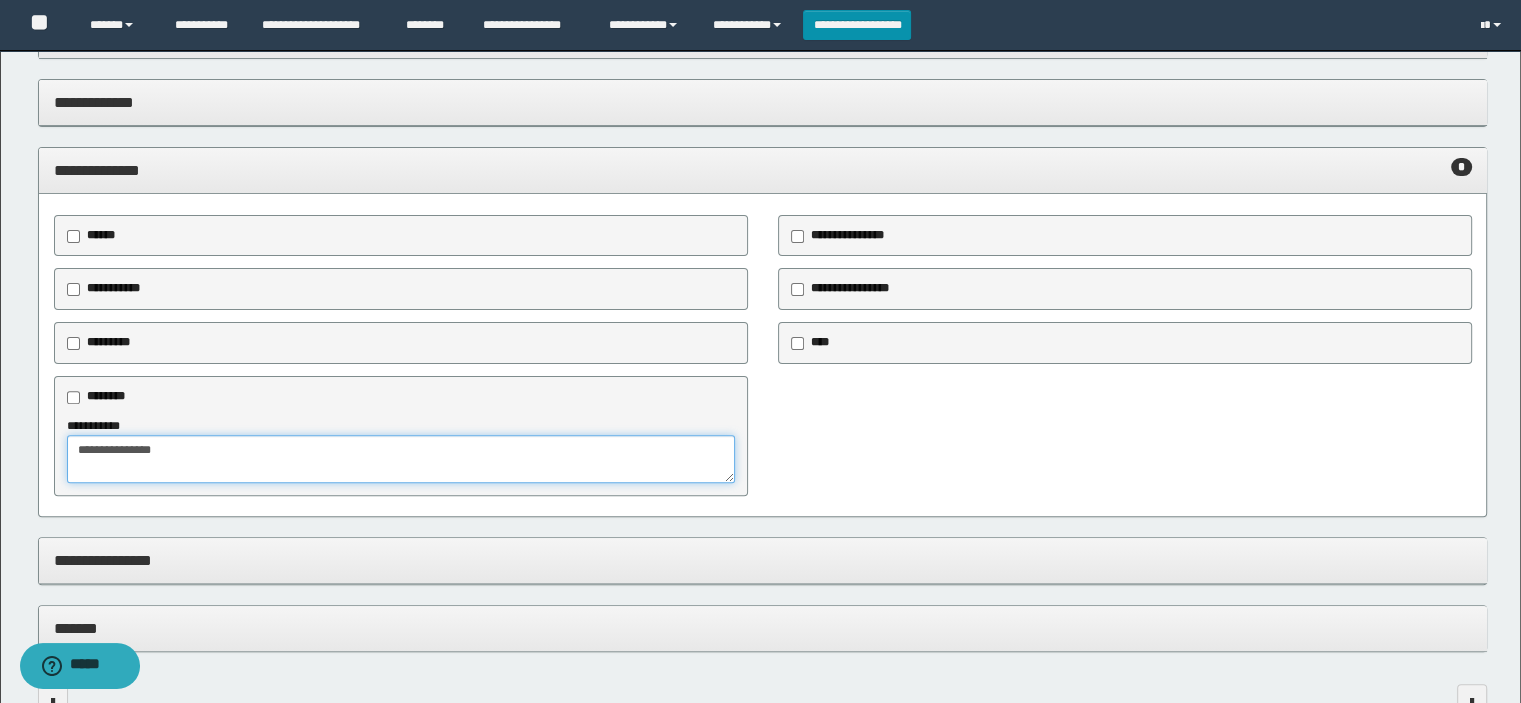type on "**********" 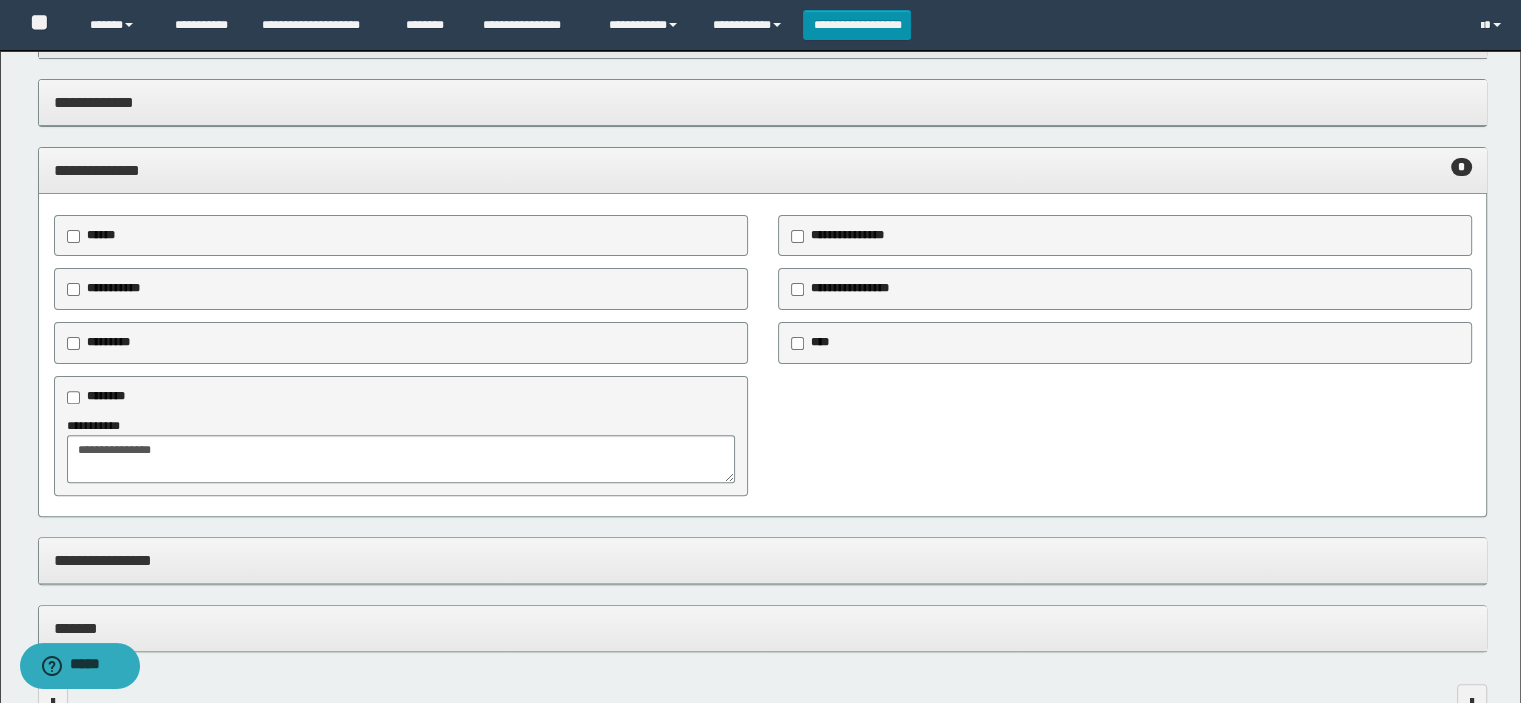 click on "**********" at bounding box center [763, 170] 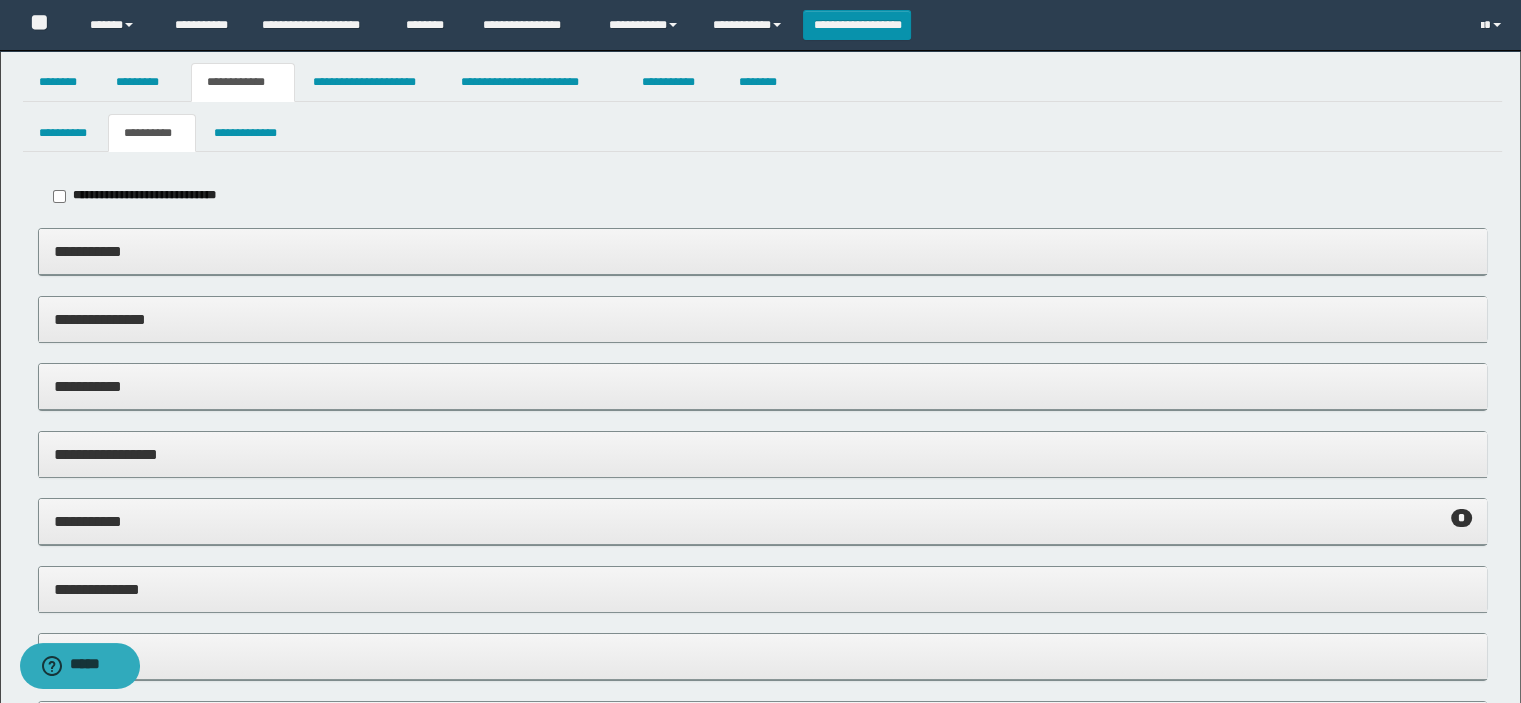 scroll, scrollTop: 0, scrollLeft: 0, axis: both 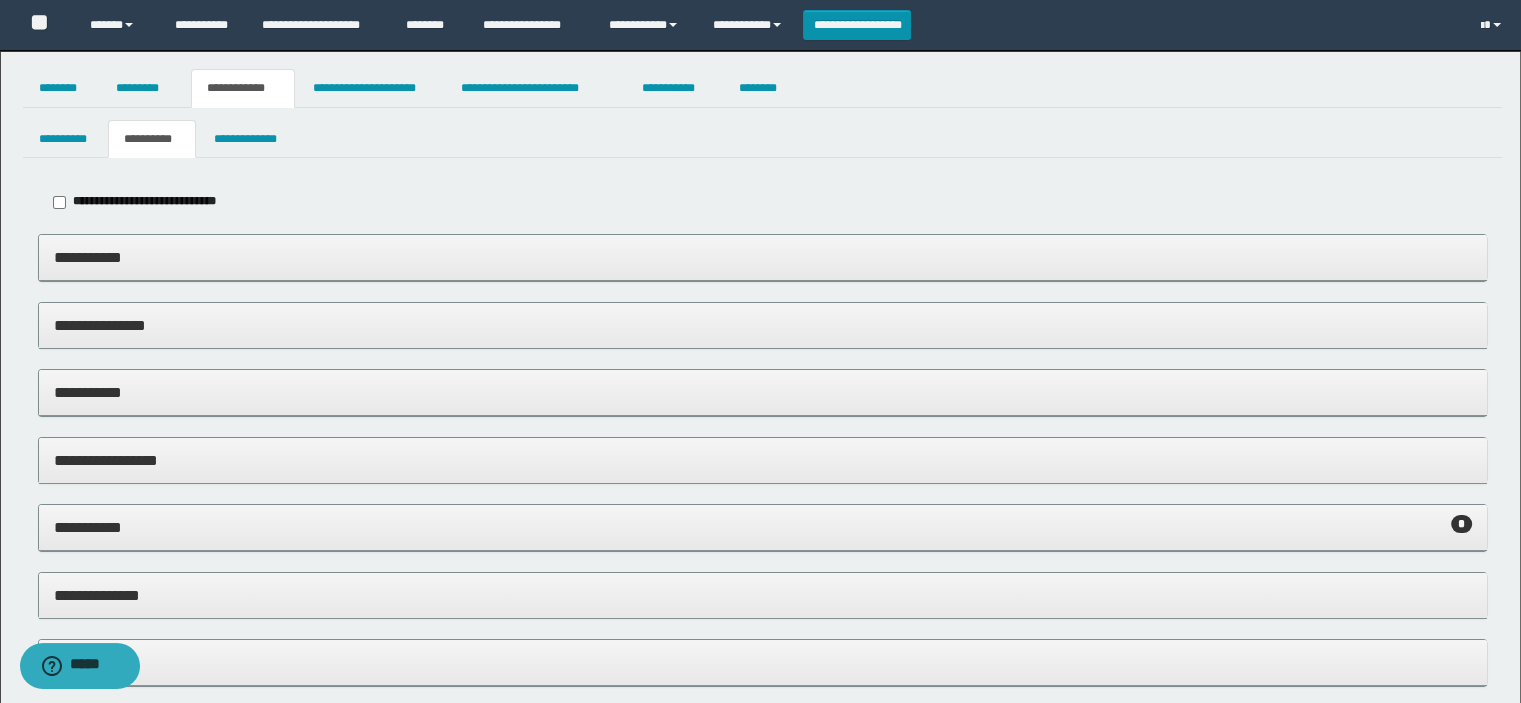 click on "**********" at bounding box center [763, 257] 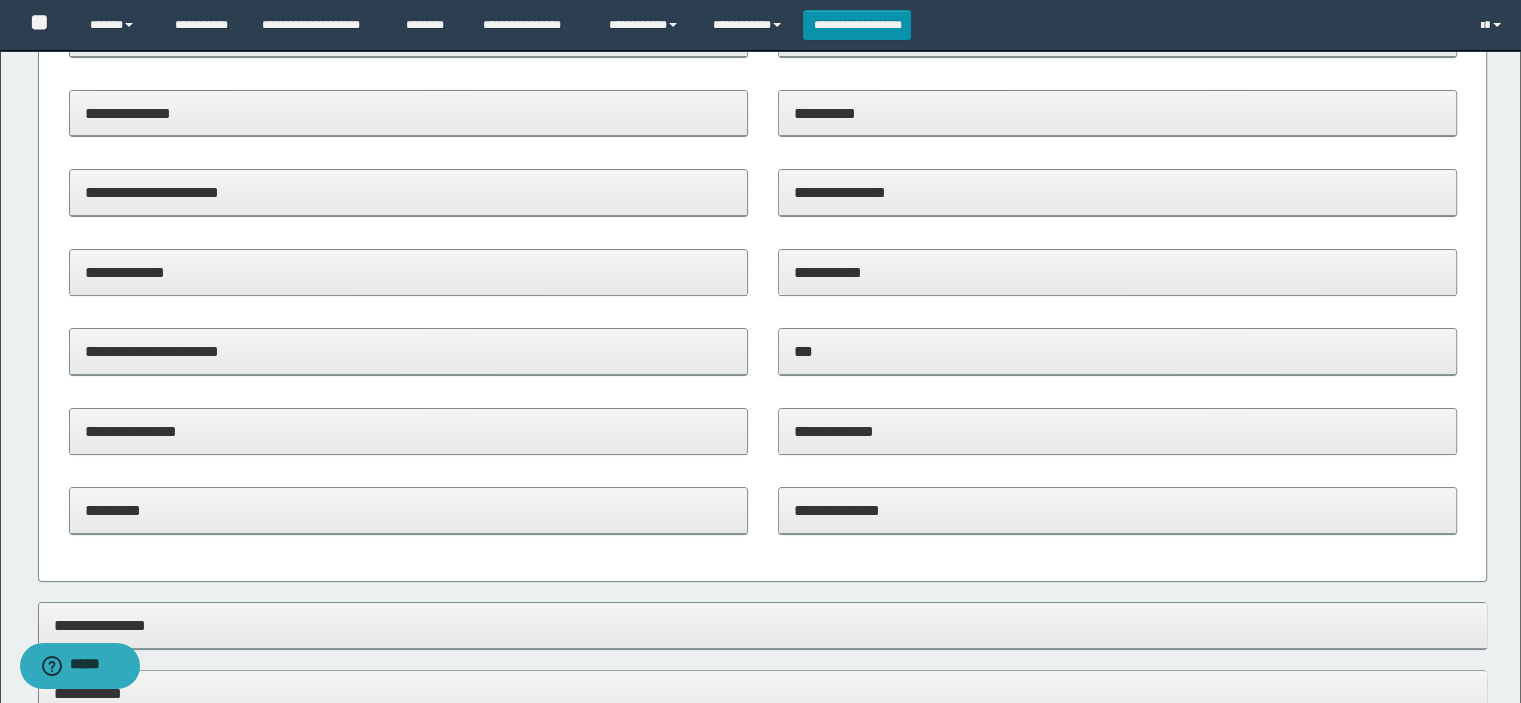 scroll, scrollTop: 300, scrollLeft: 0, axis: vertical 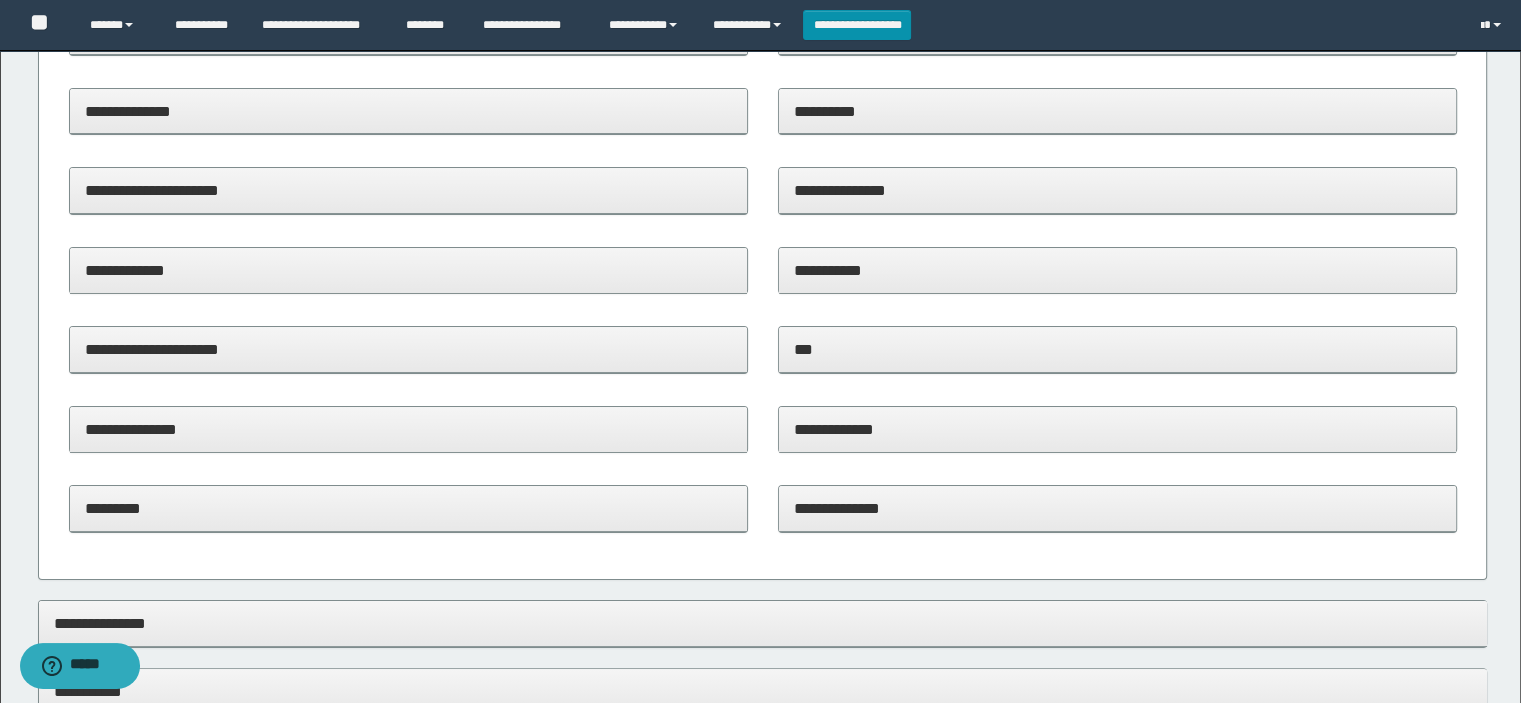 click on "**********" at bounding box center (1117, 270) 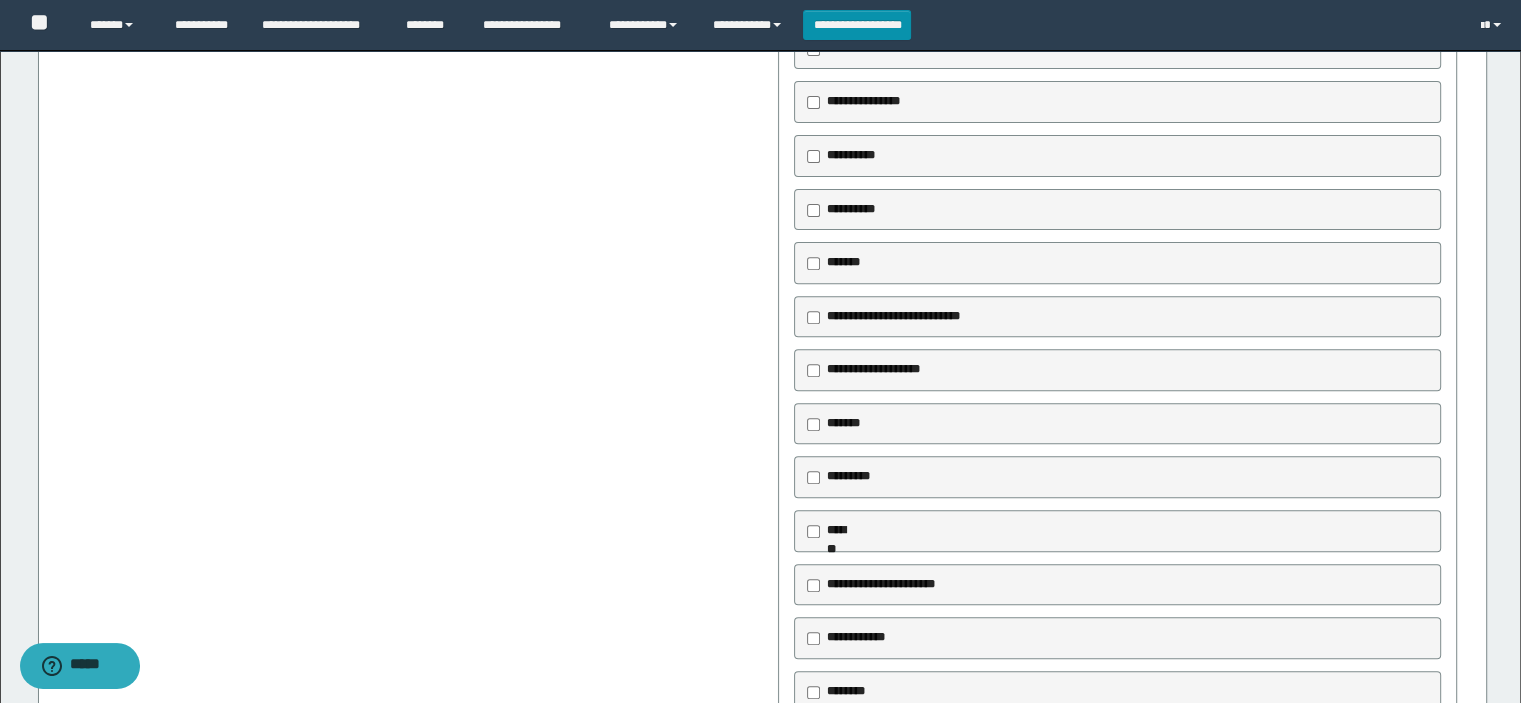 scroll, scrollTop: 1000, scrollLeft: 0, axis: vertical 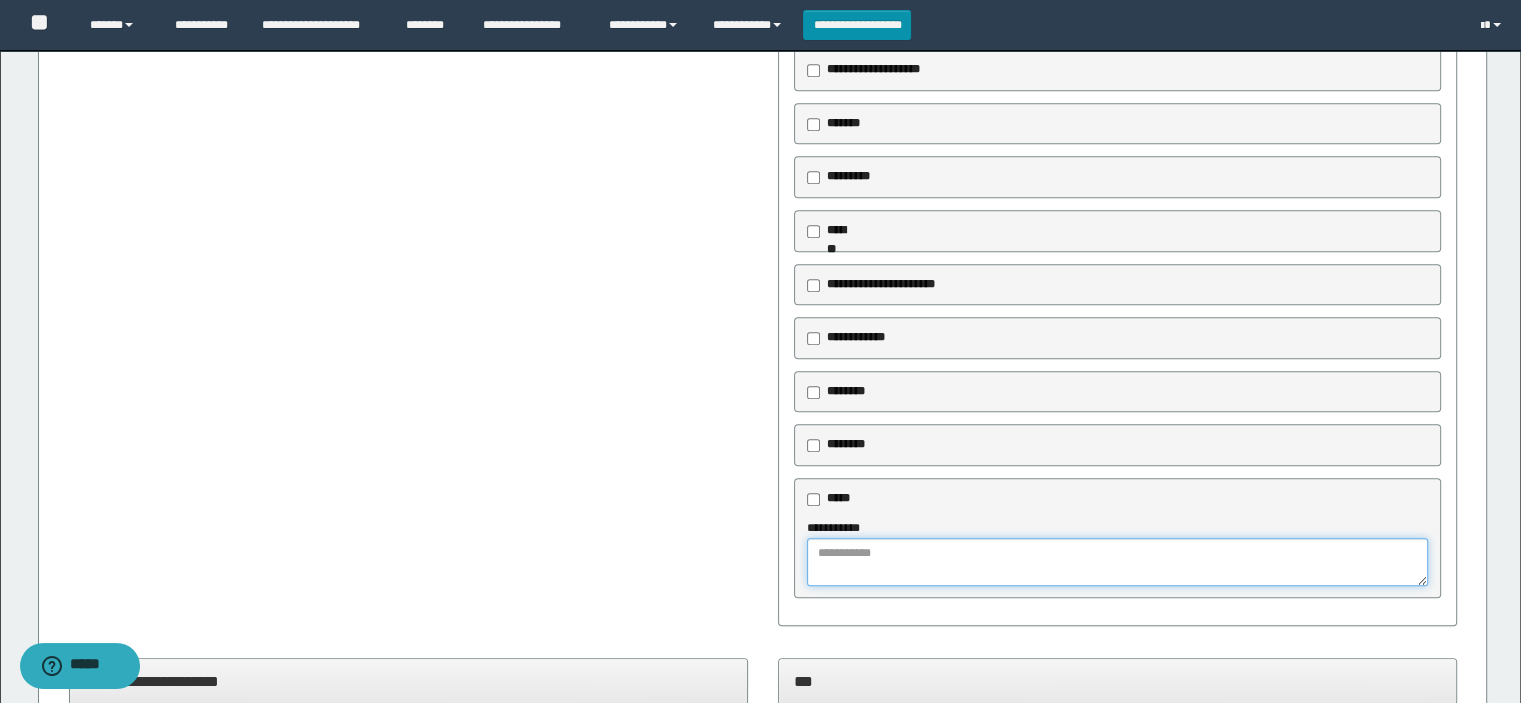 click at bounding box center [1118, 562] 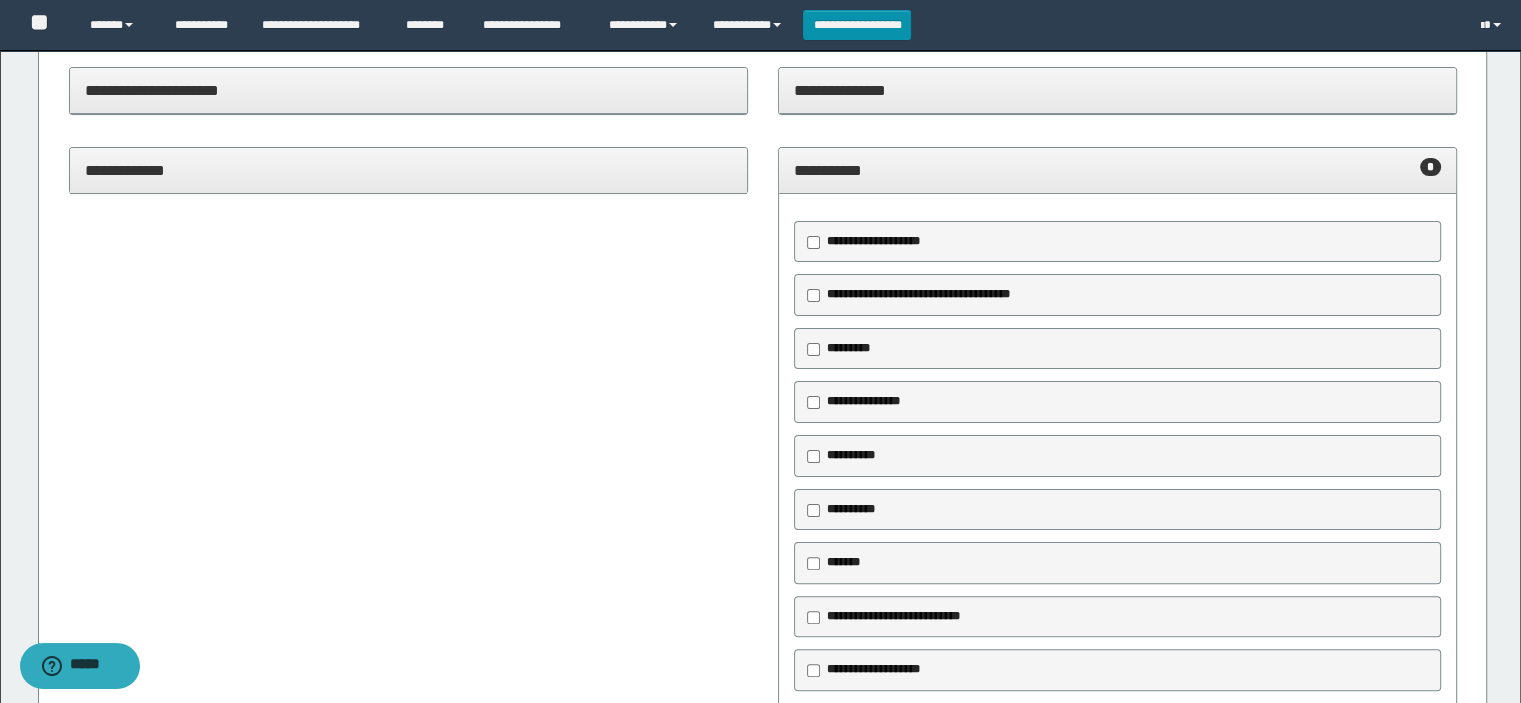 scroll, scrollTop: 400, scrollLeft: 0, axis: vertical 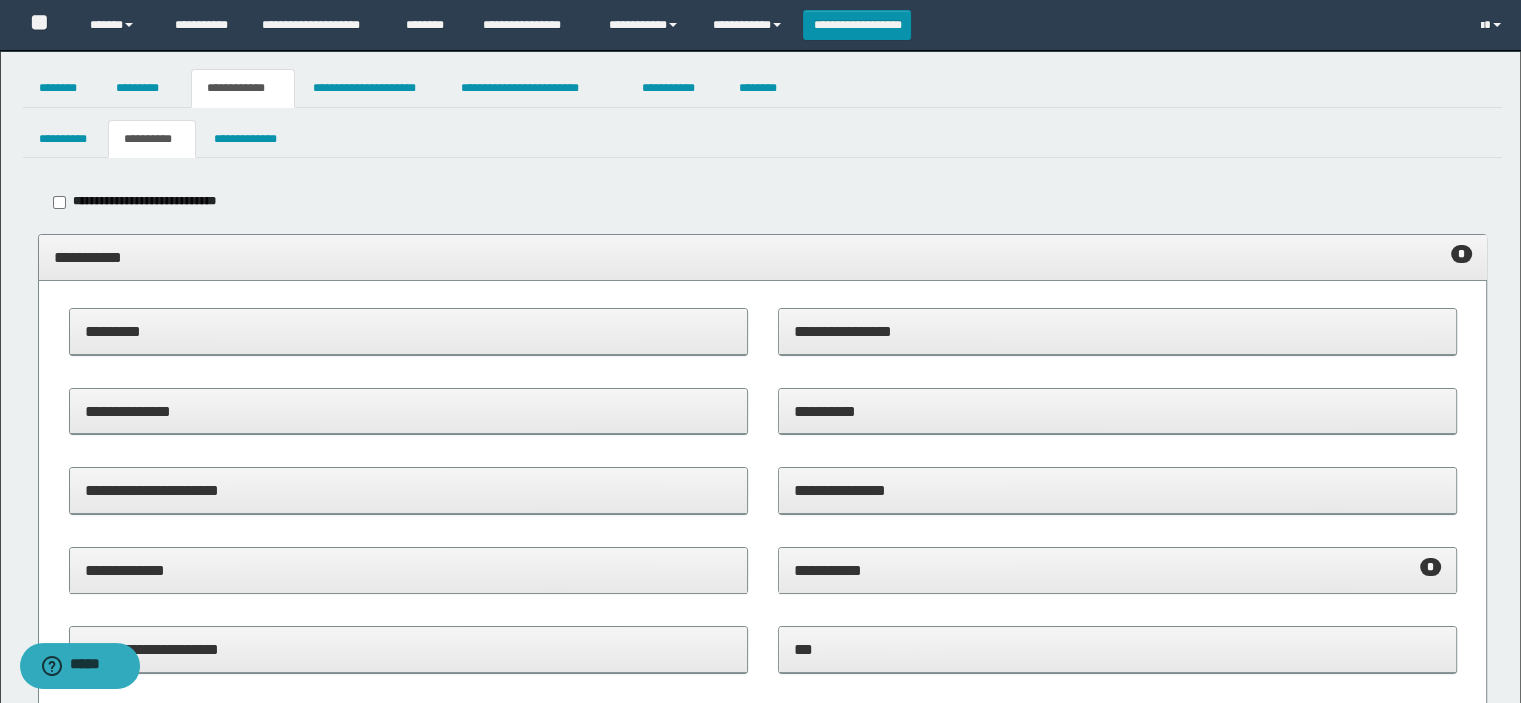 click on "**********" at bounding box center (763, 258) 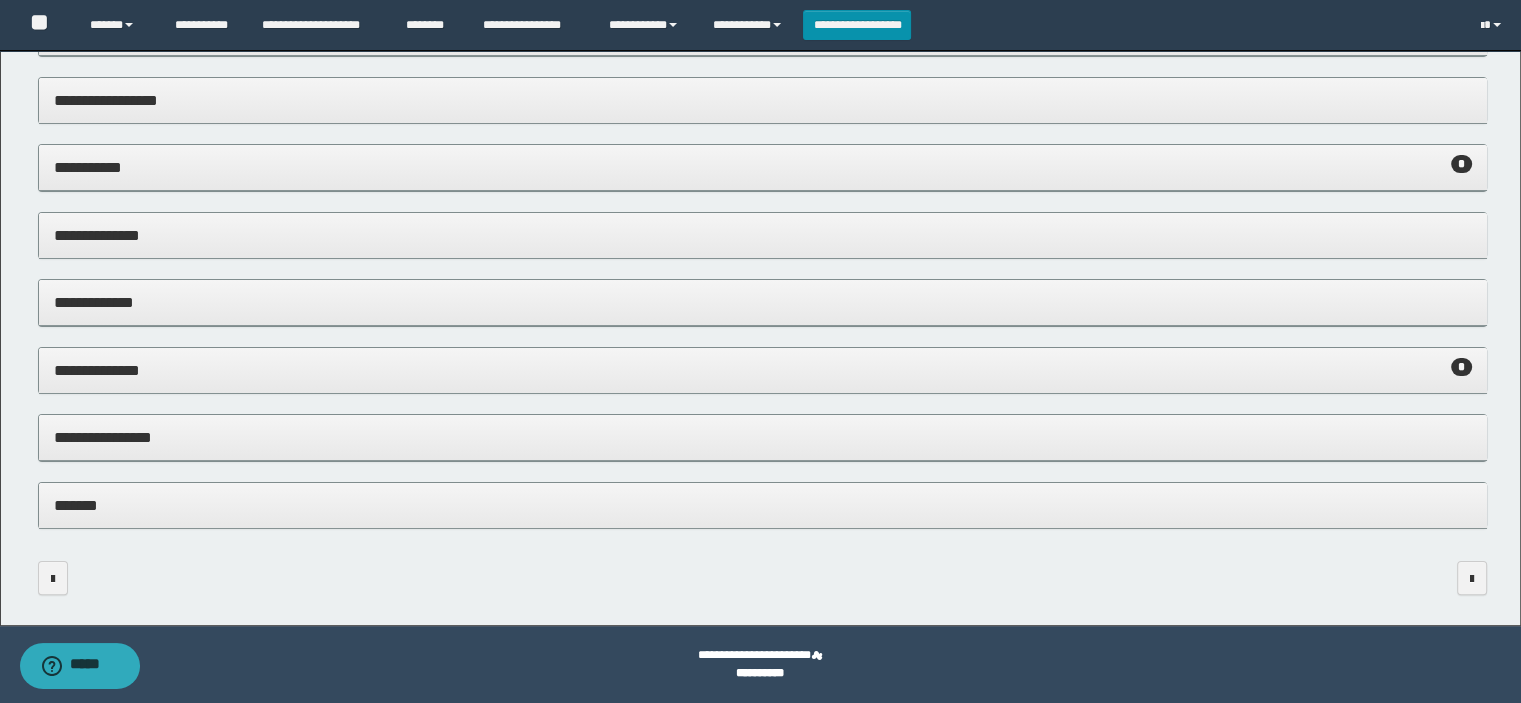 click on "**********" at bounding box center (763, 437) 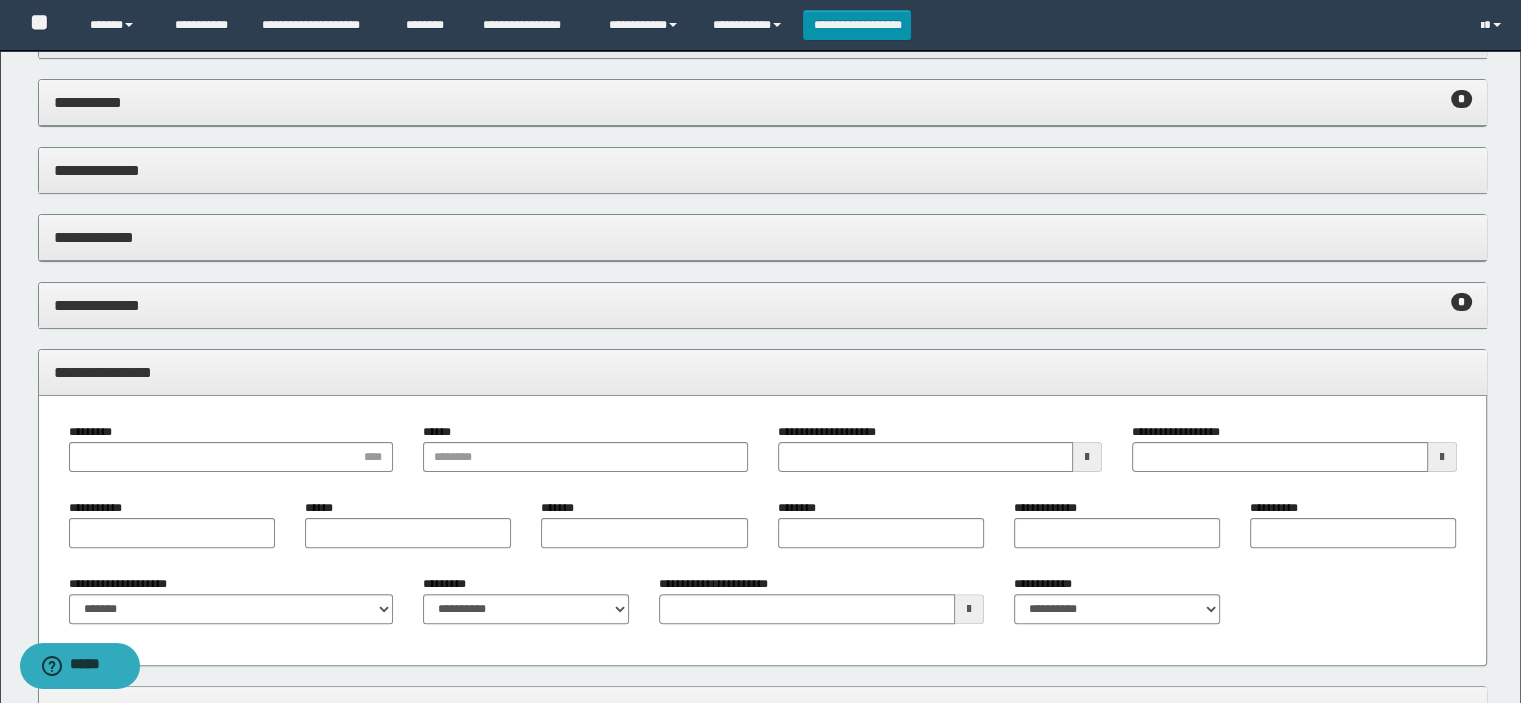 scroll, scrollTop: 560, scrollLeft: 0, axis: vertical 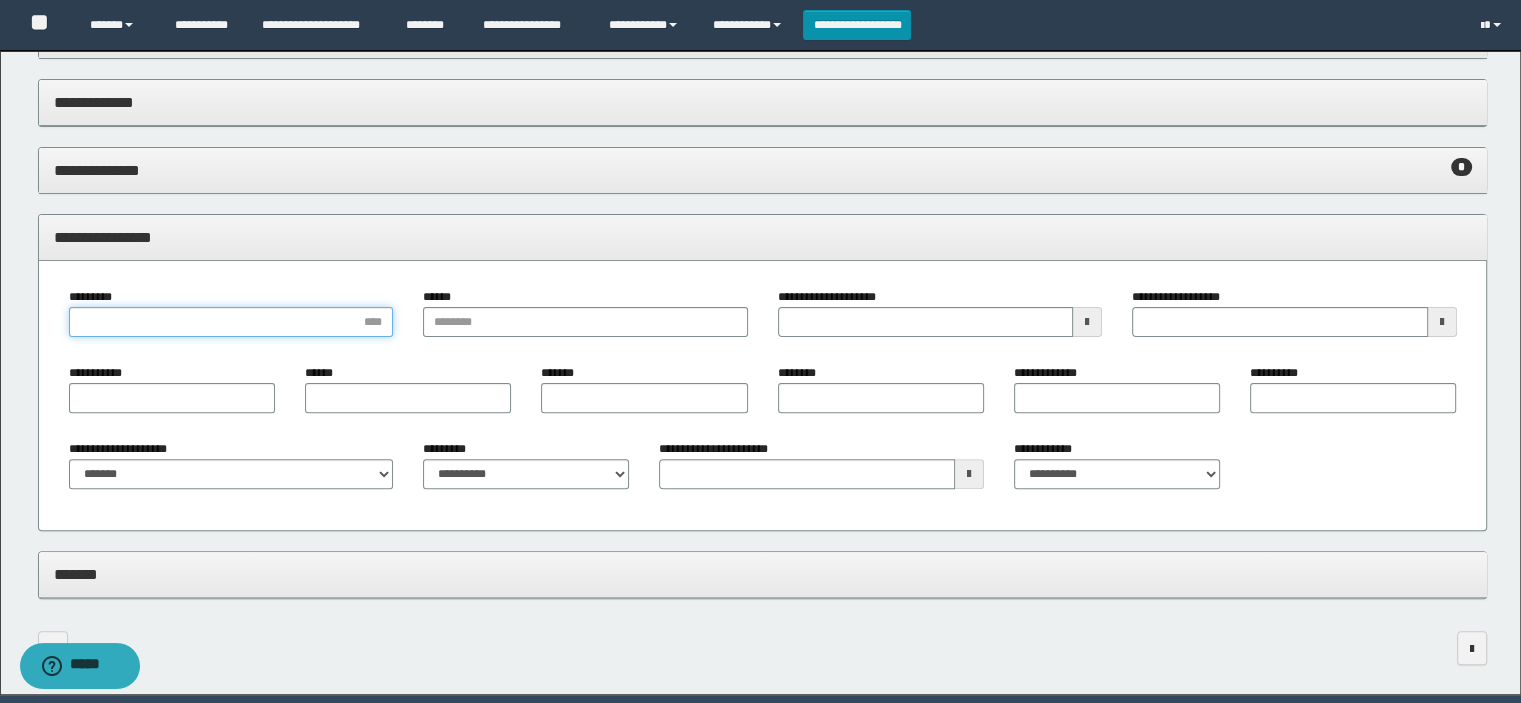 click on "*********" at bounding box center (231, 322) 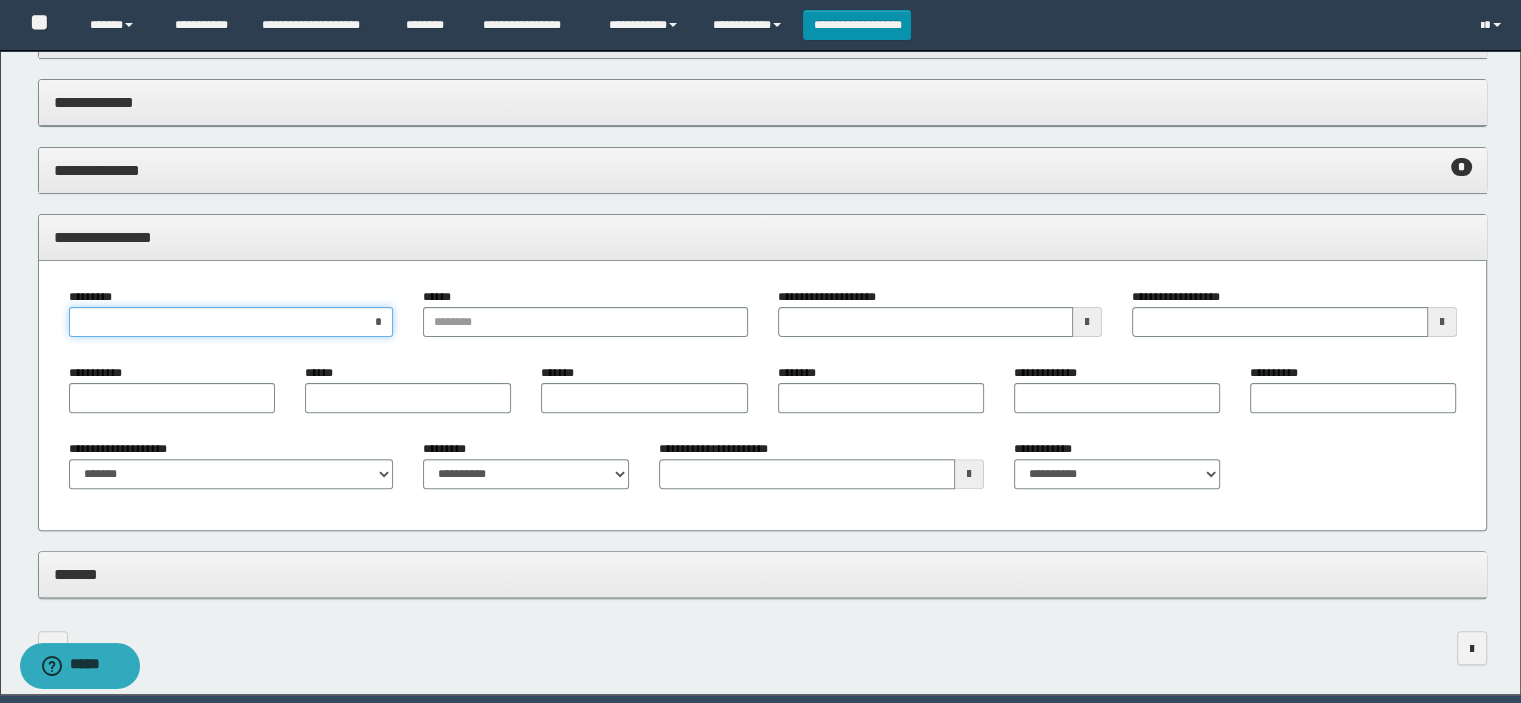type on "**" 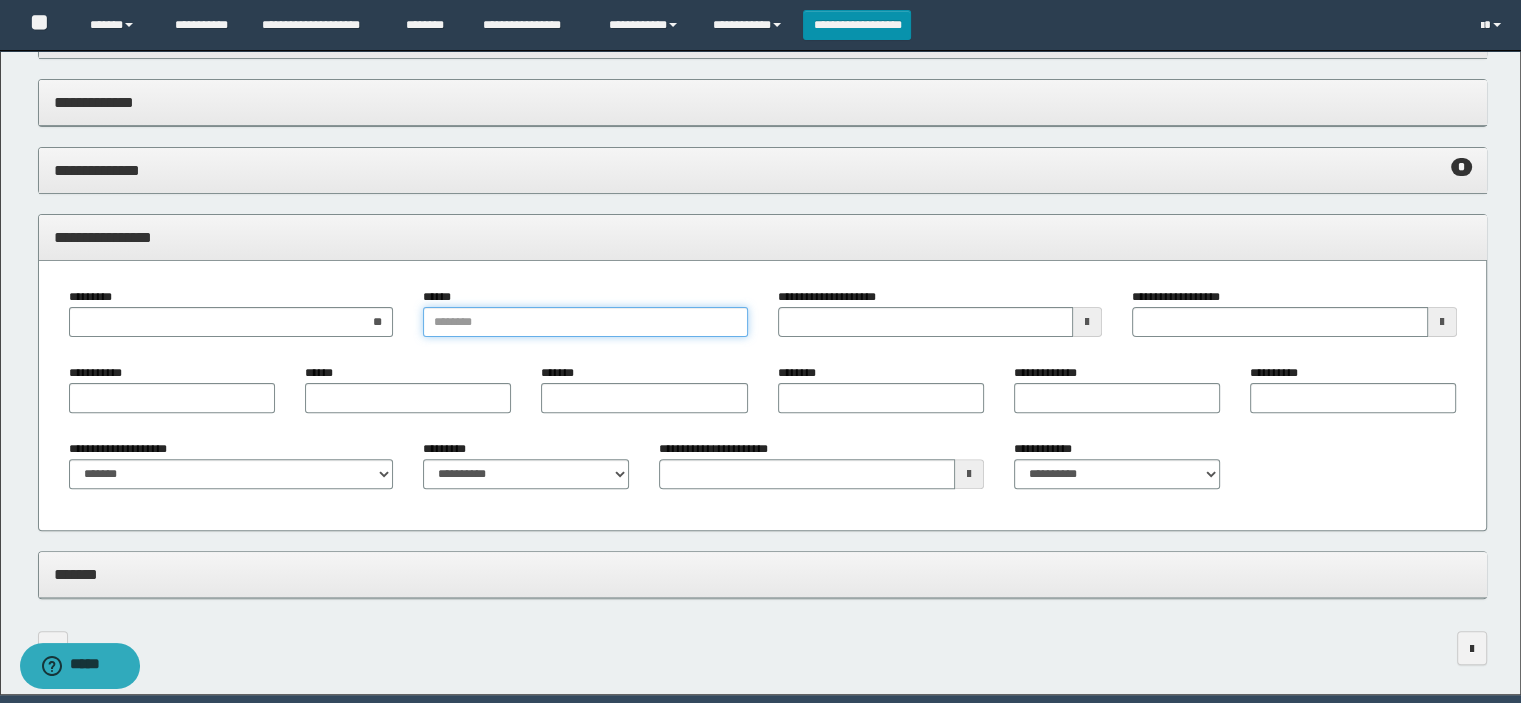 click on "******" at bounding box center [585, 322] 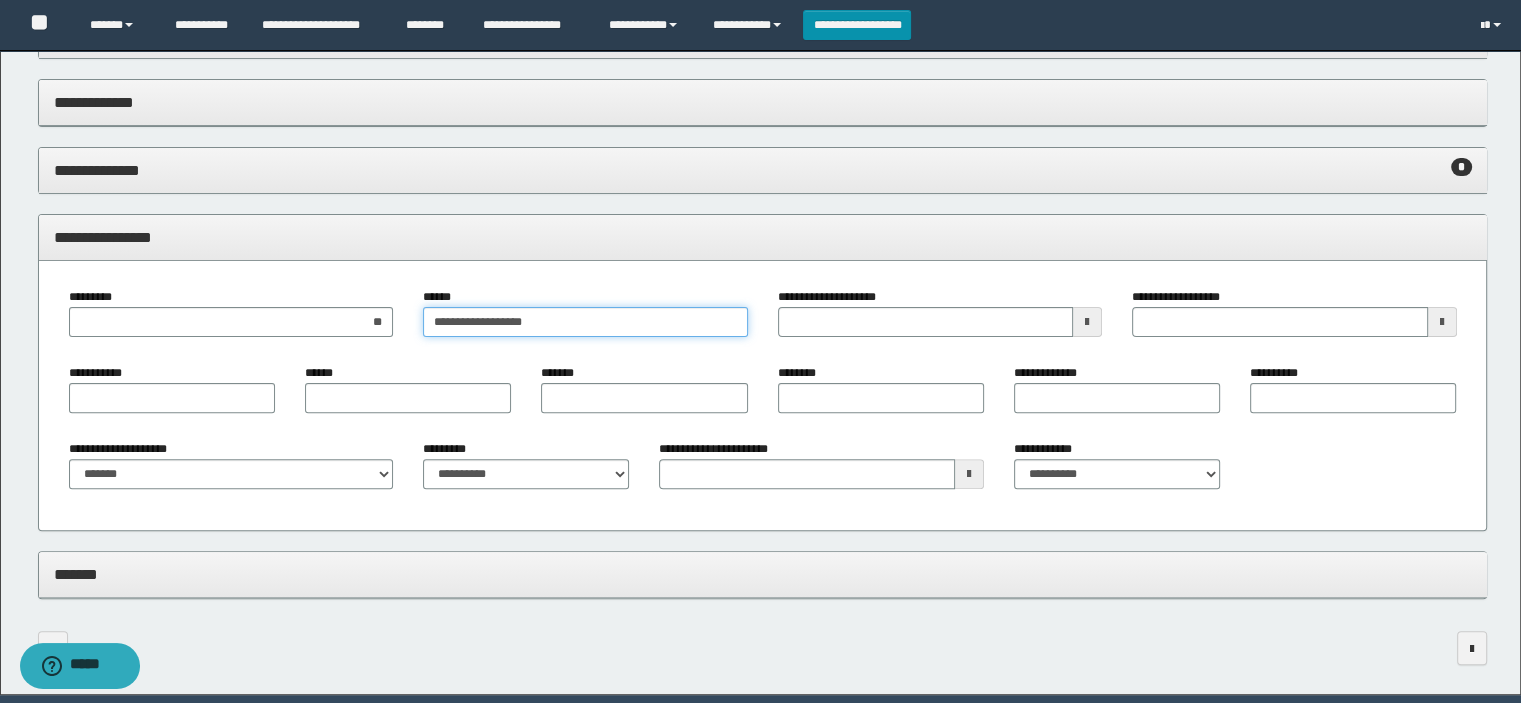 type on "**********" 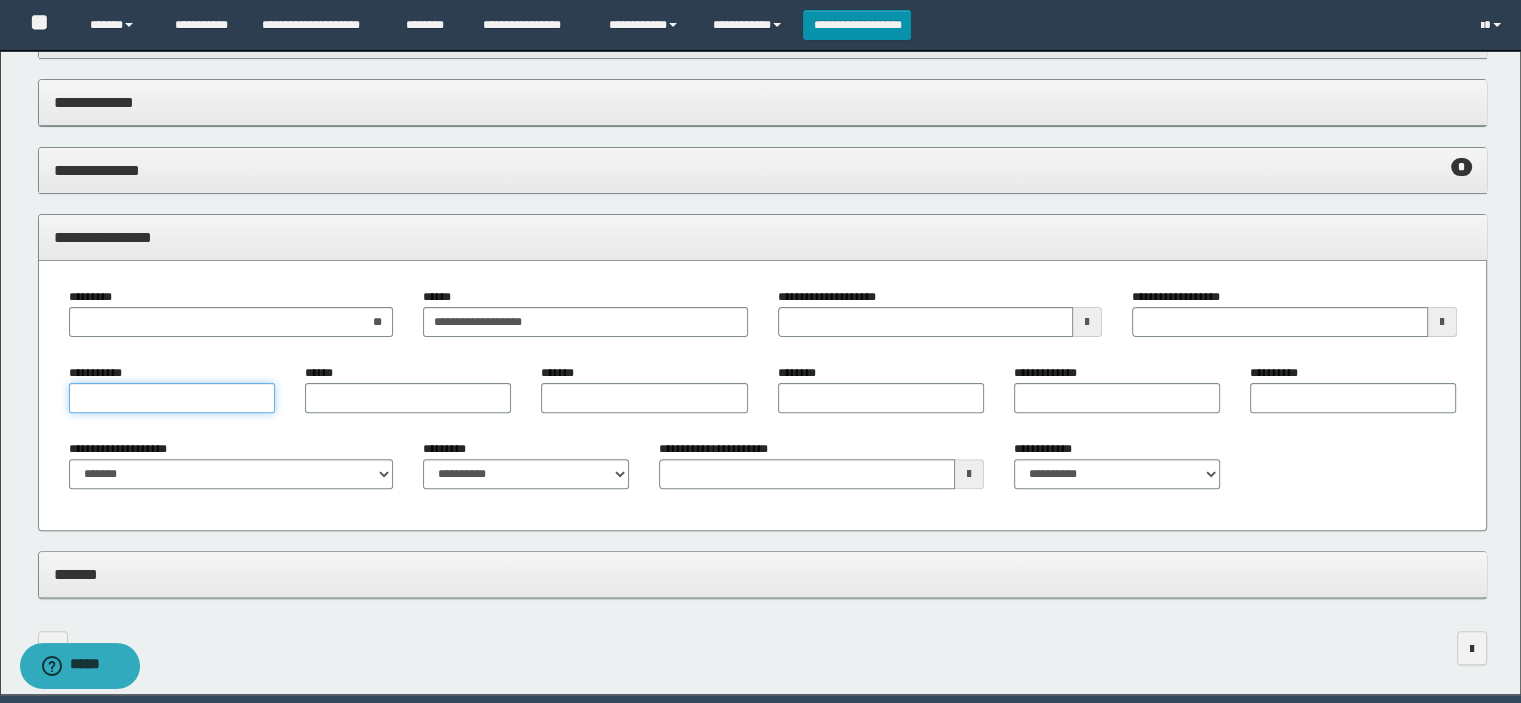 click on "**********" at bounding box center (172, 398) 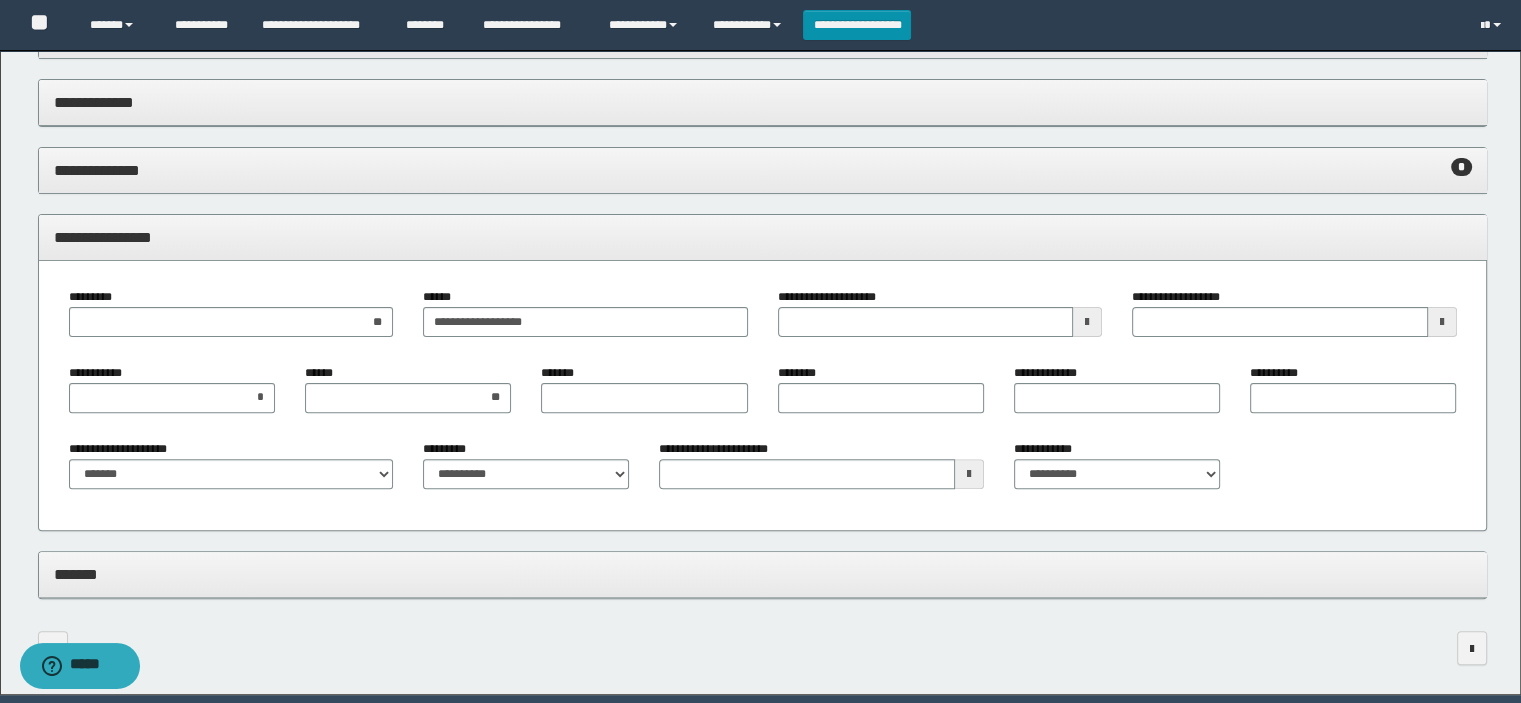 click on "******
**" at bounding box center [408, 396] 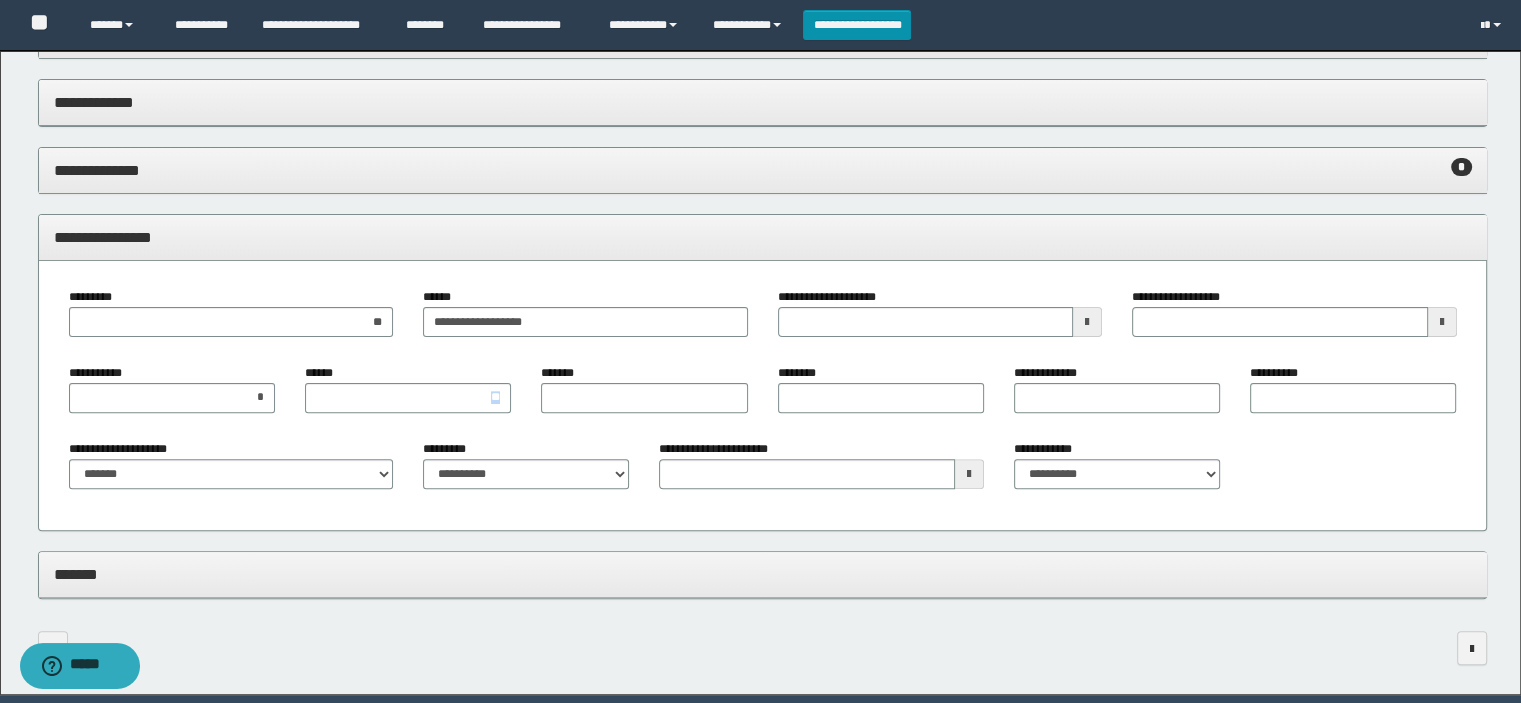 click on "******
**" at bounding box center [408, 396] 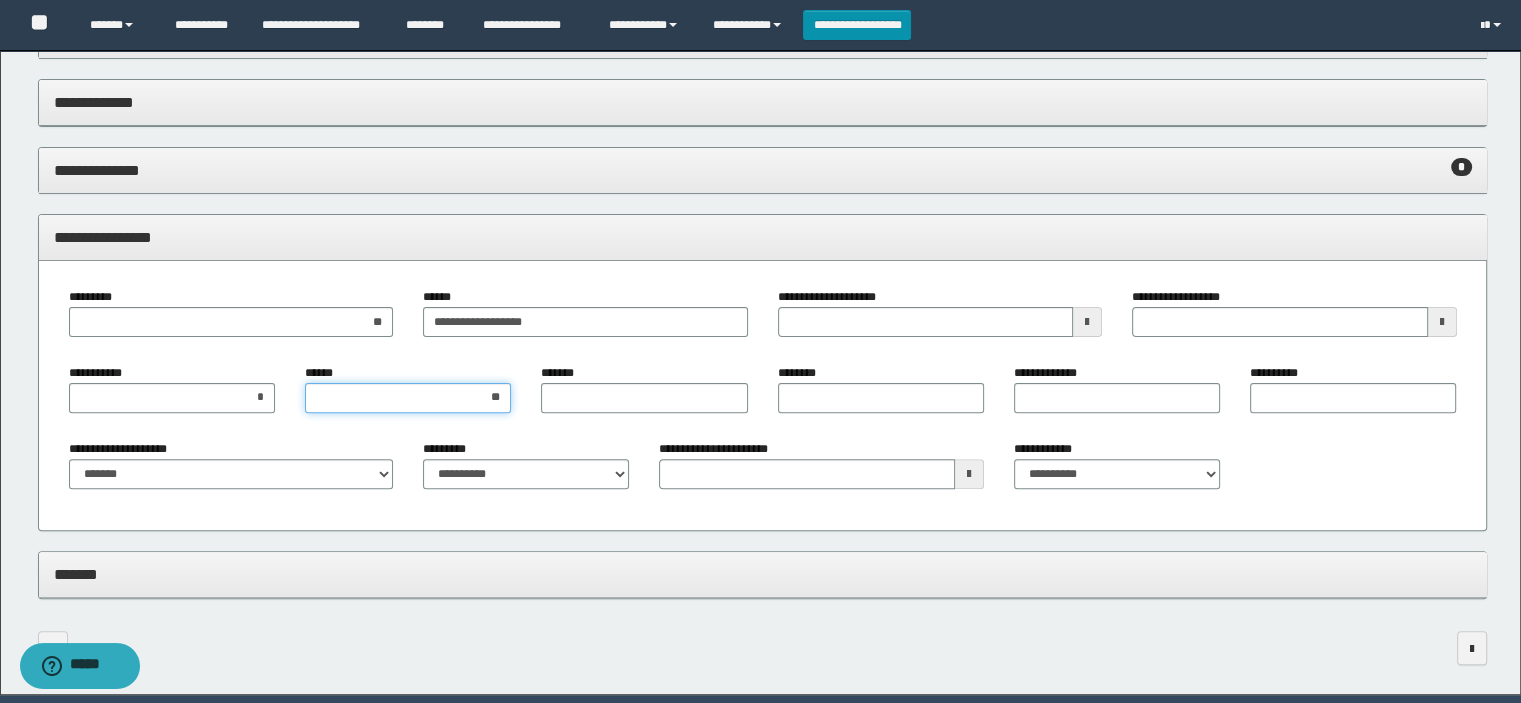 type on "*" 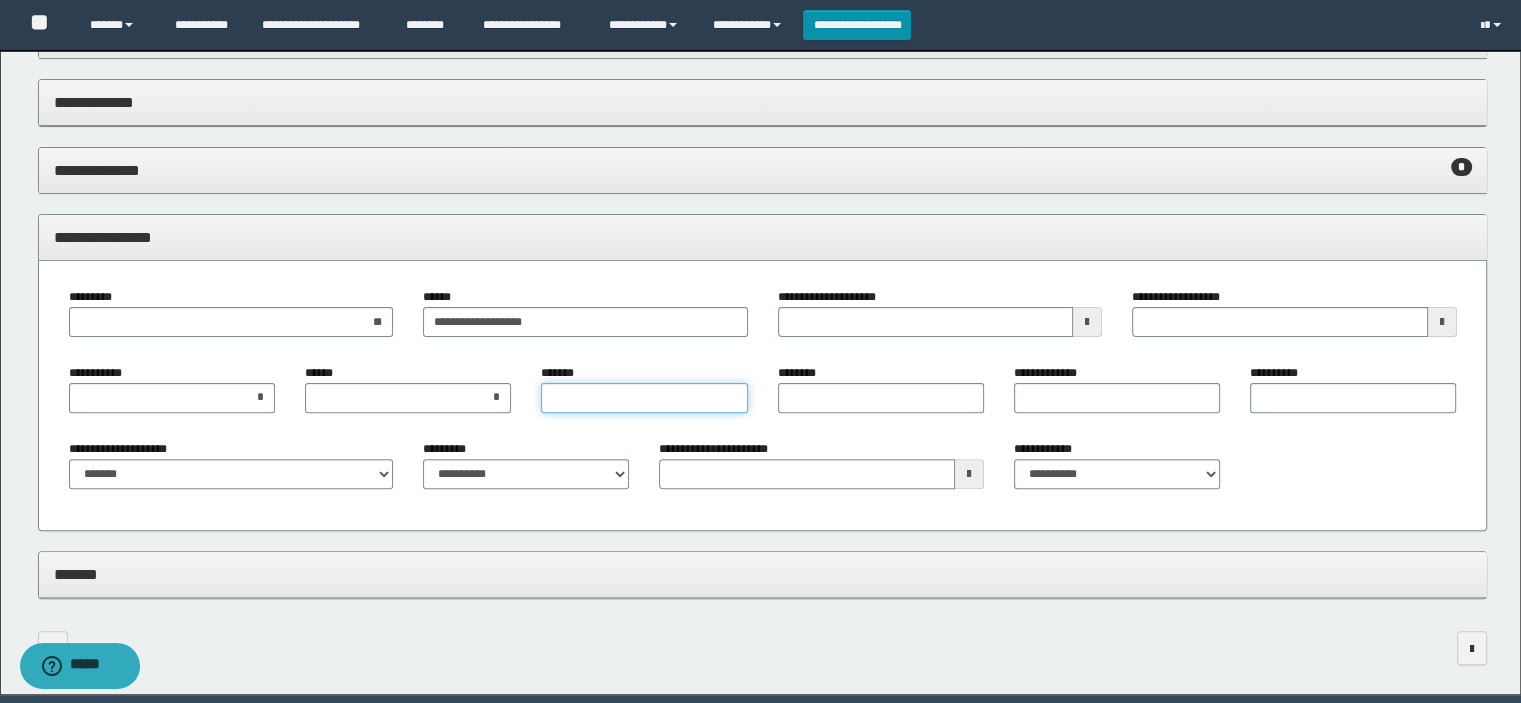 type on "*" 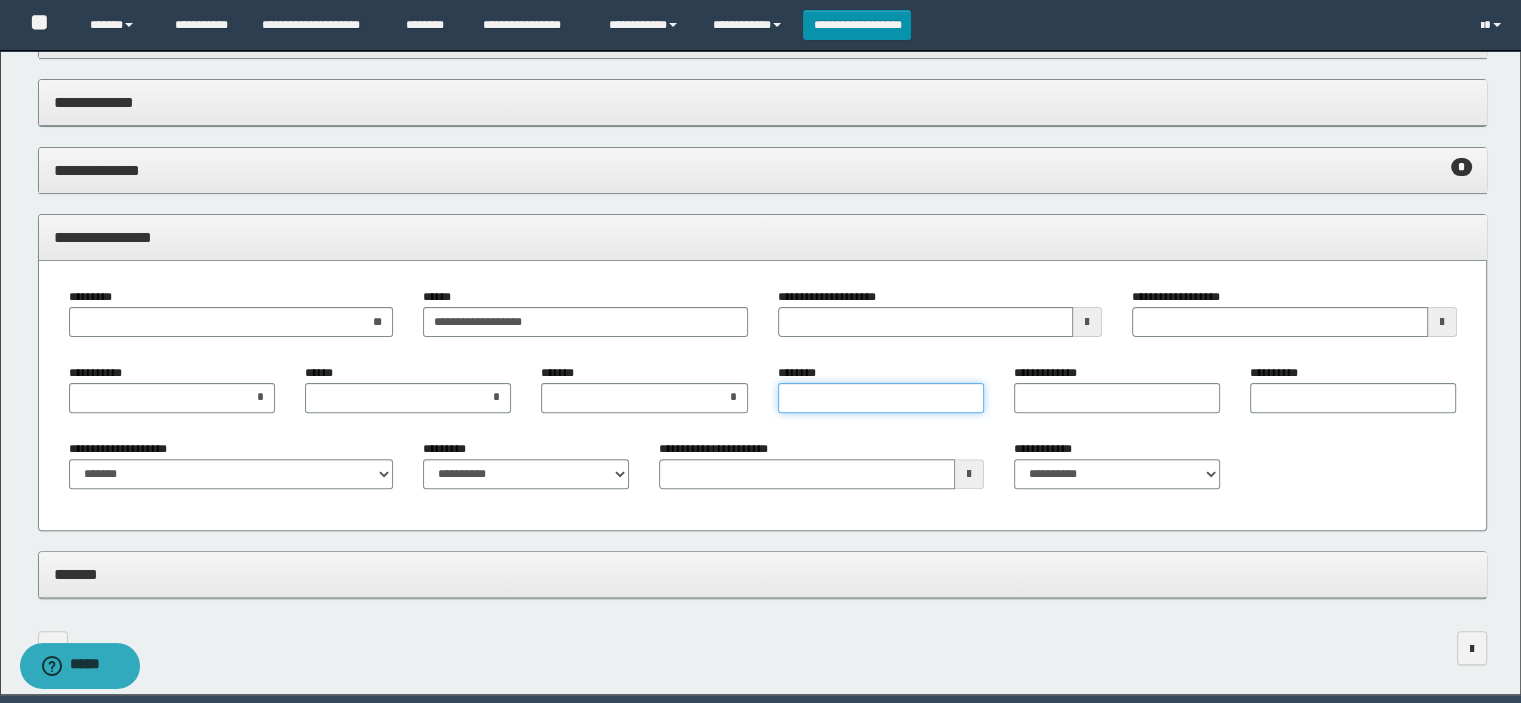 type on "*" 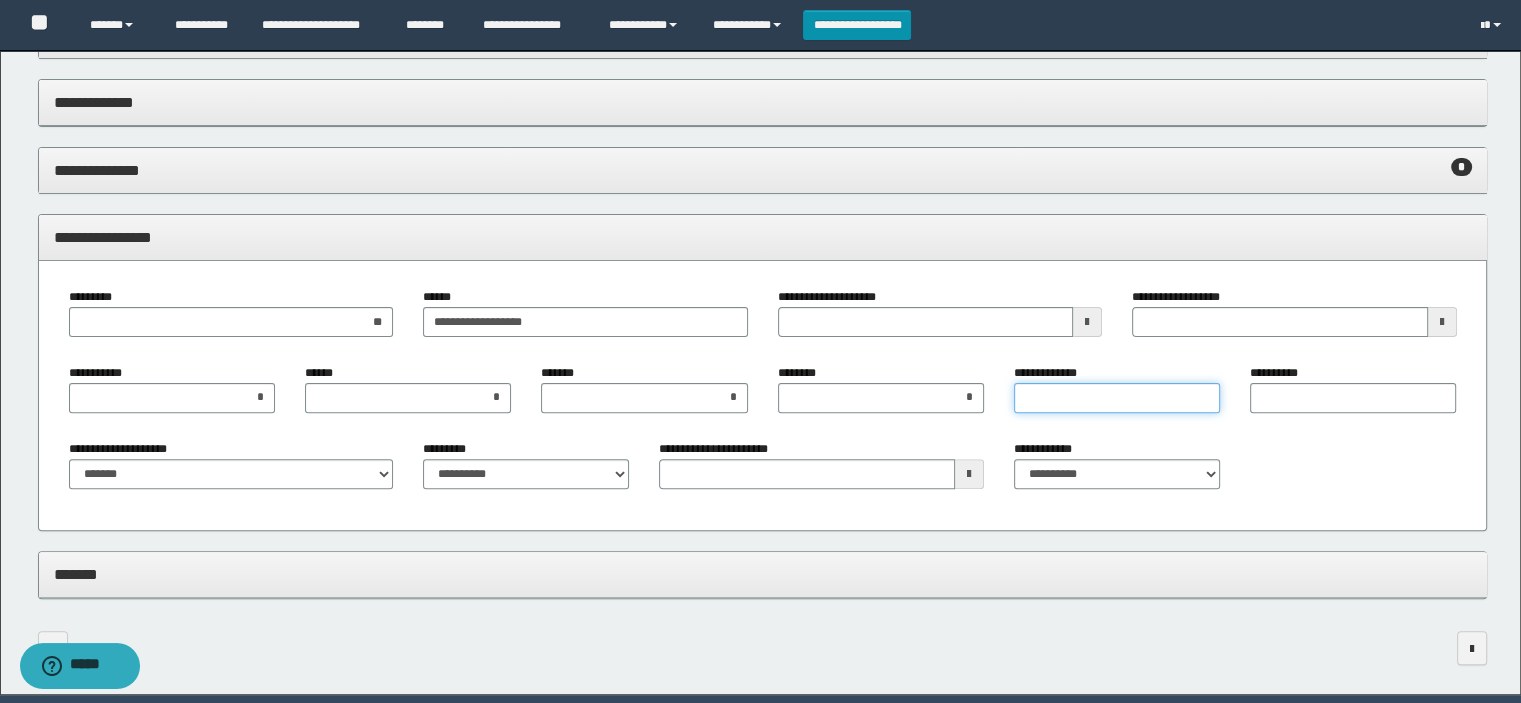 type on "*" 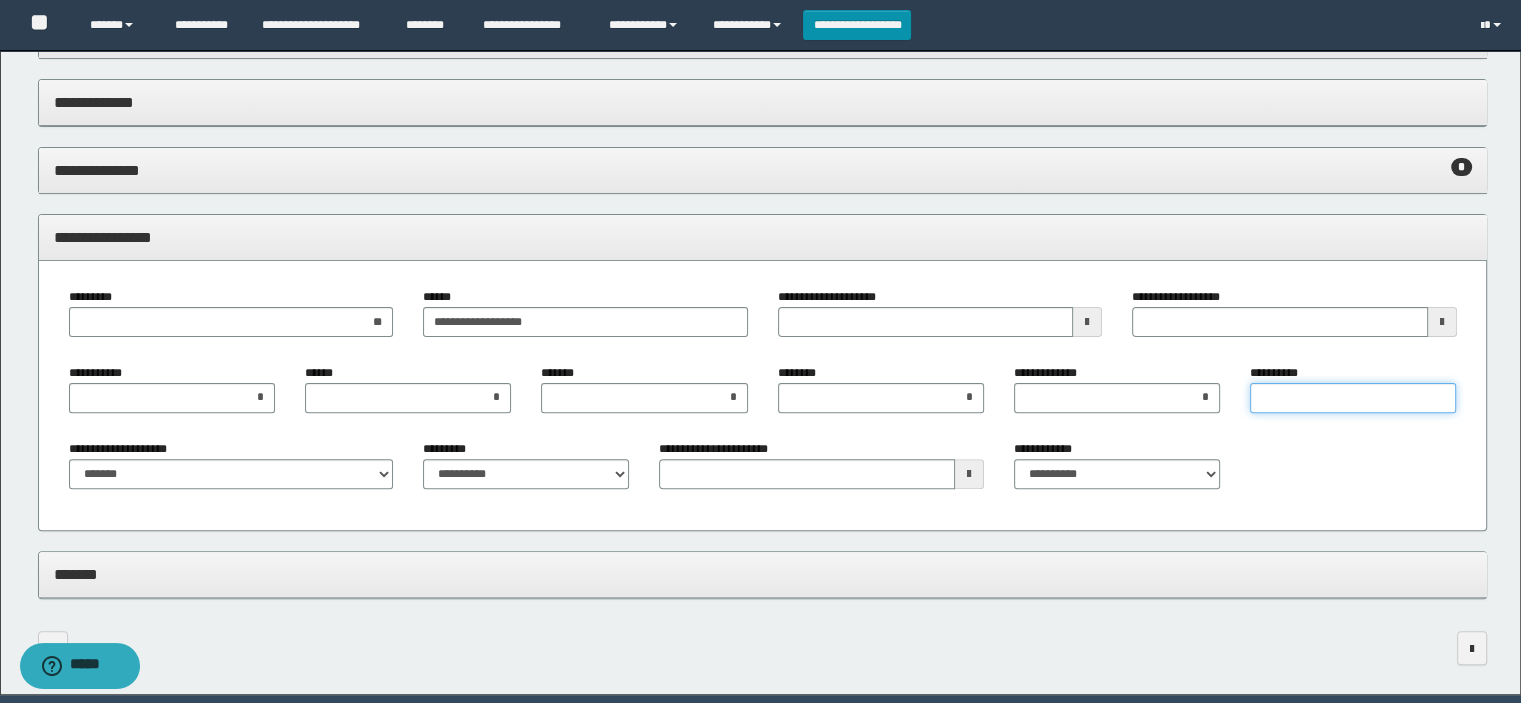 type on "*" 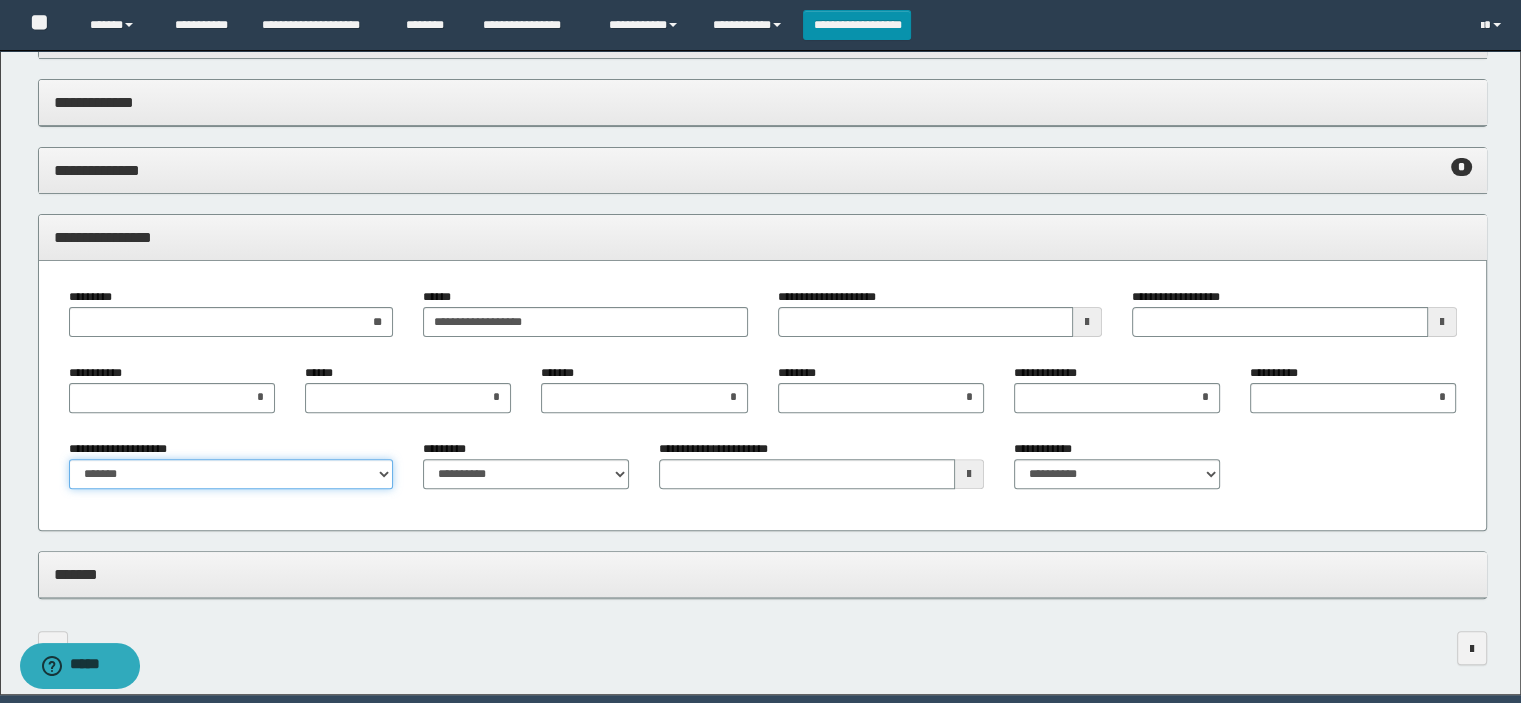 type 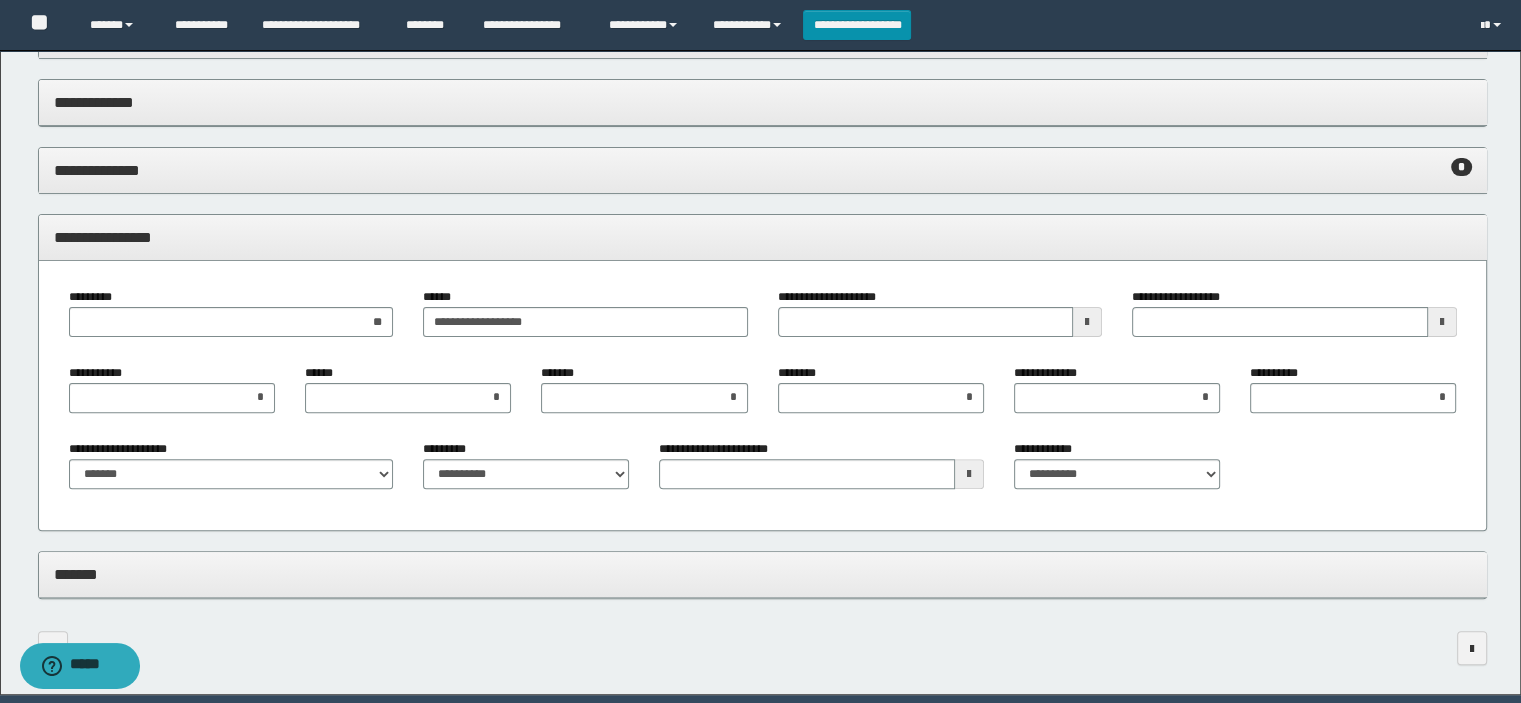 click on "**********" at bounding box center [940, 320] 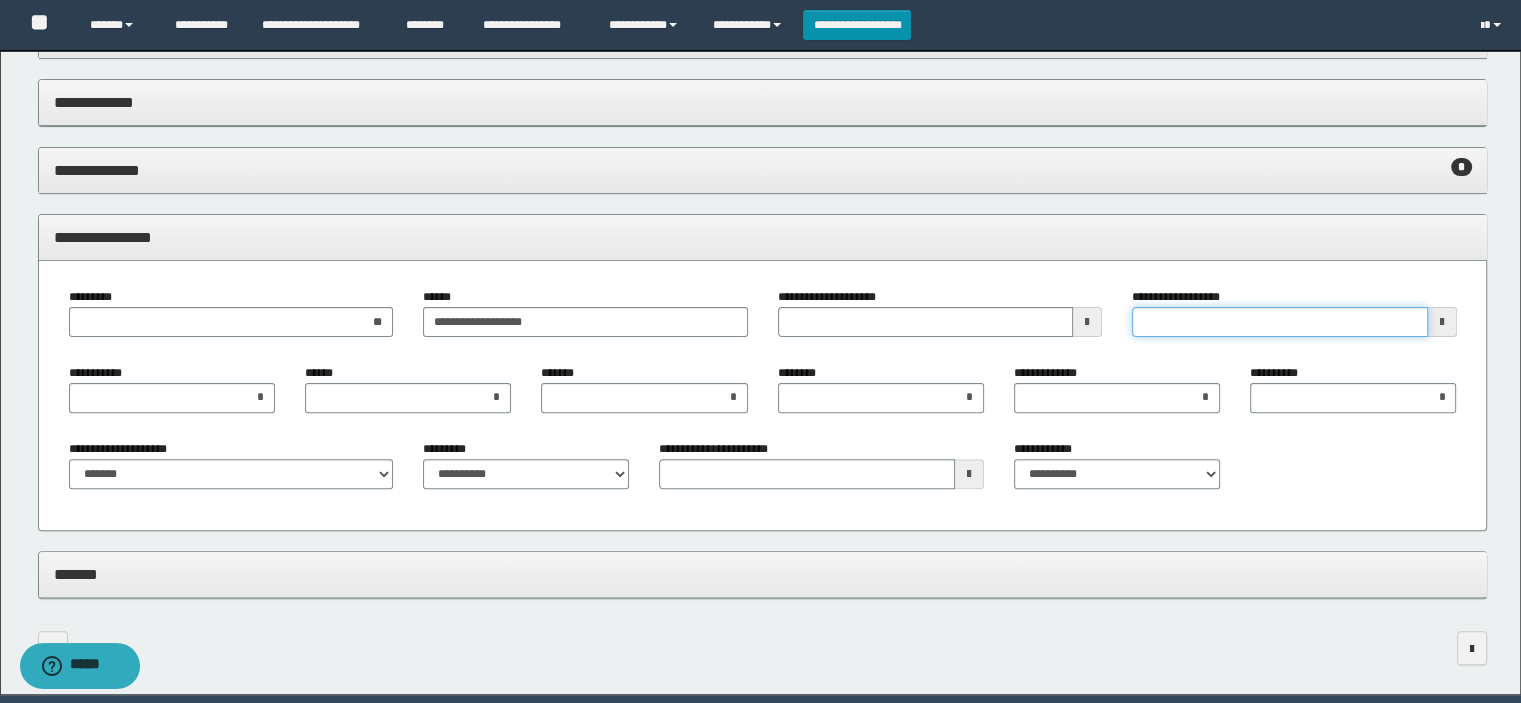 click on "**********" at bounding box center (1280, 322) 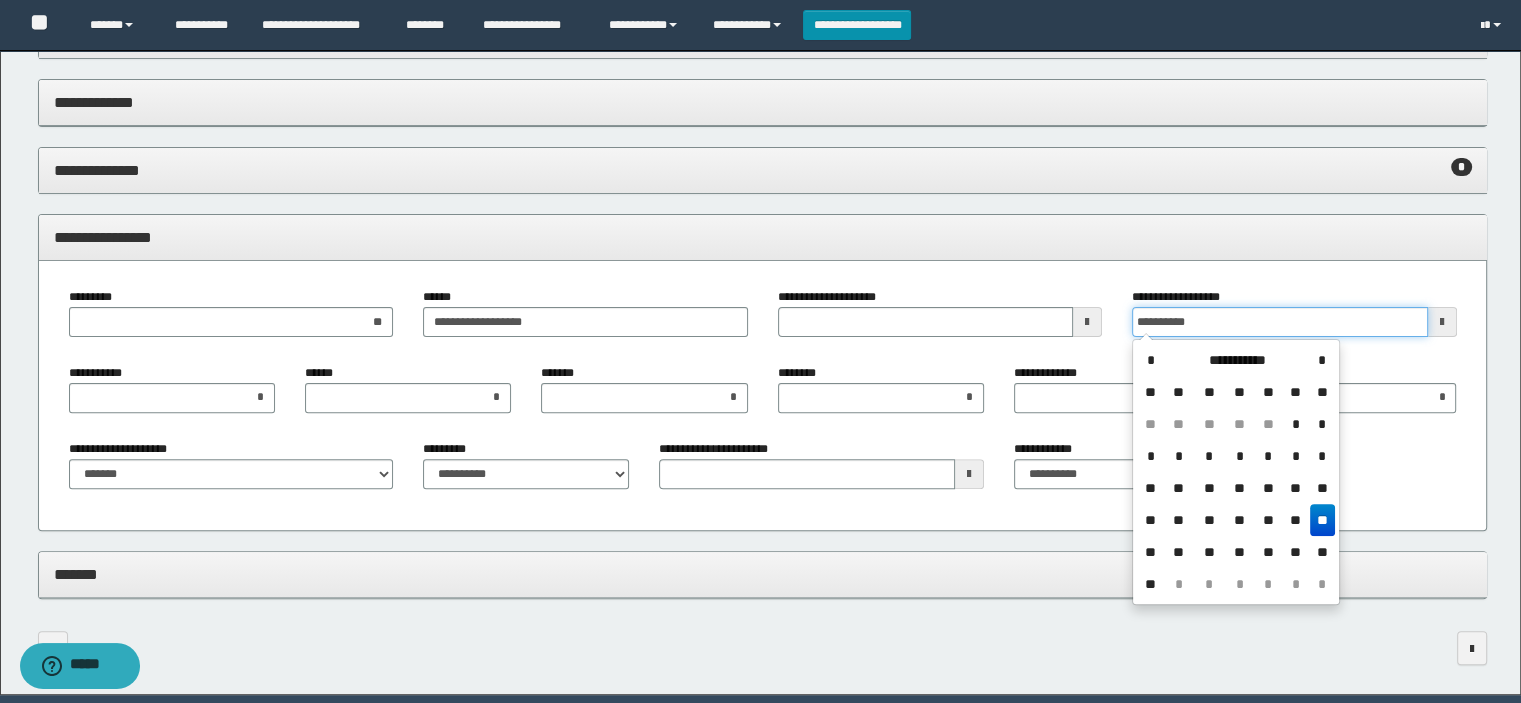 type on "**********" 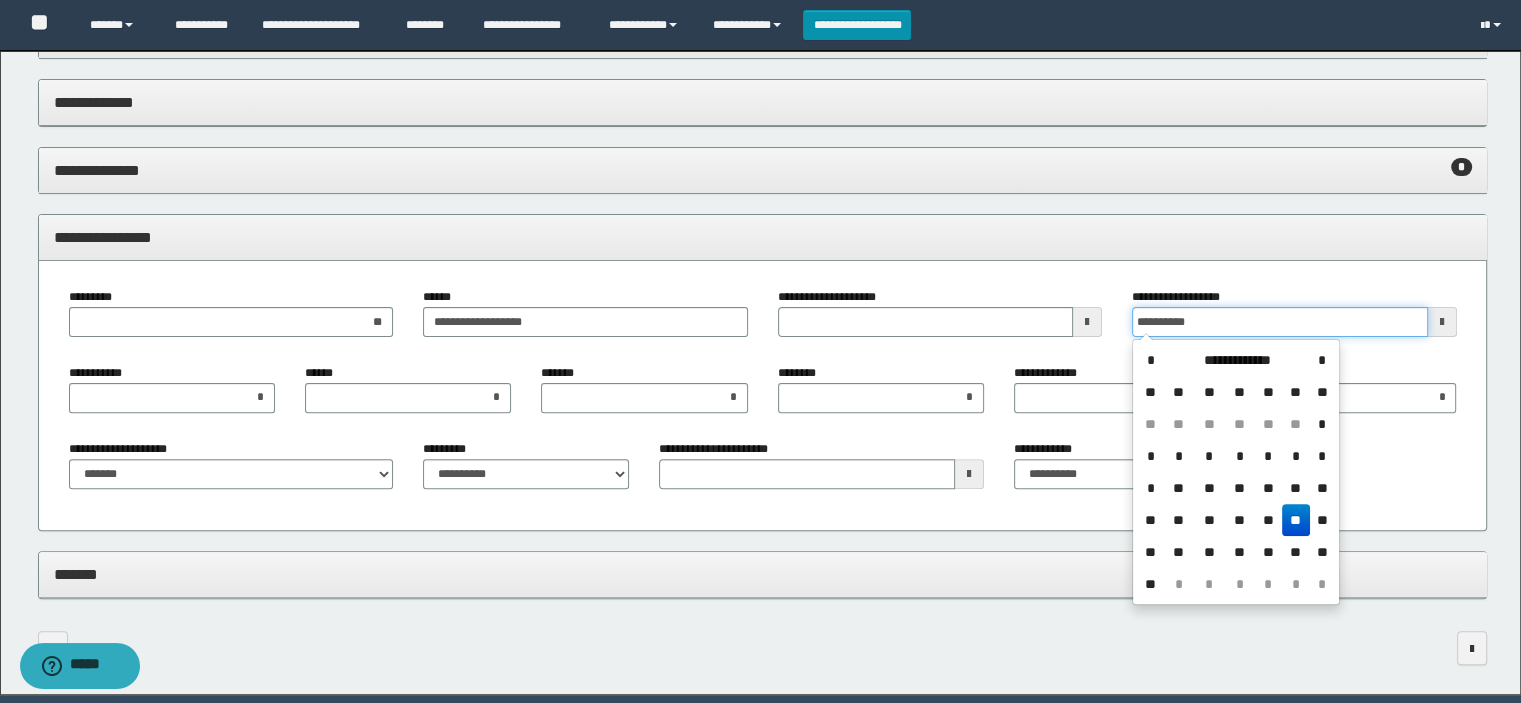 type on "**********" 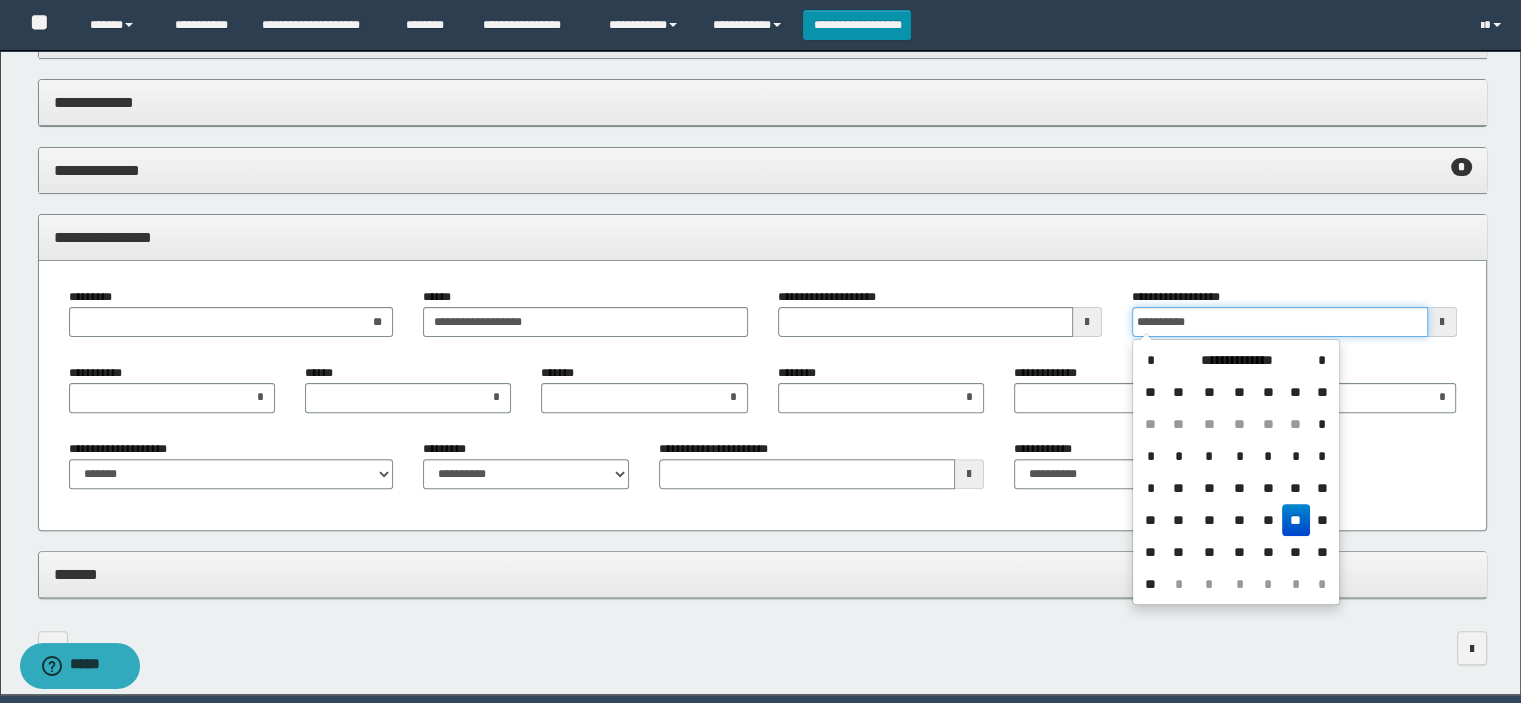 type 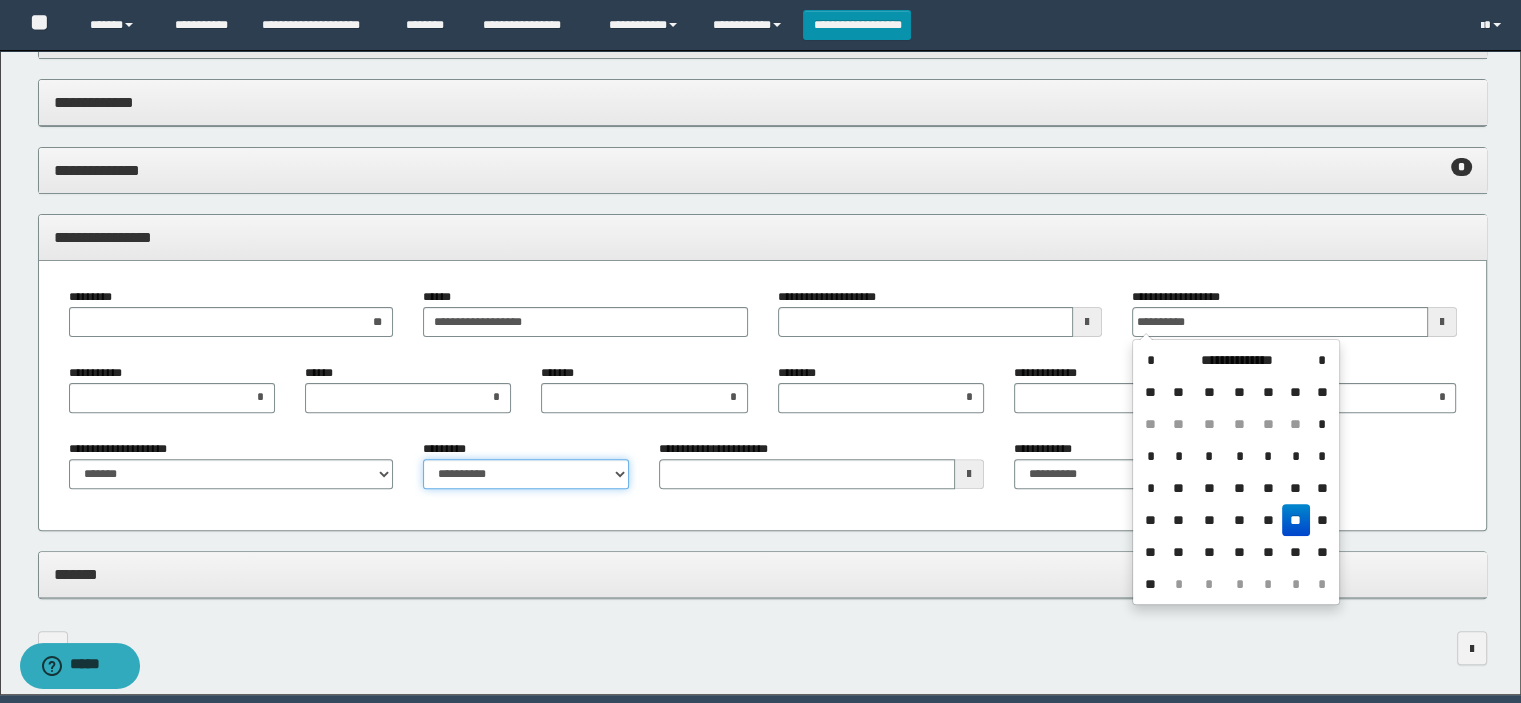 type on "**********" 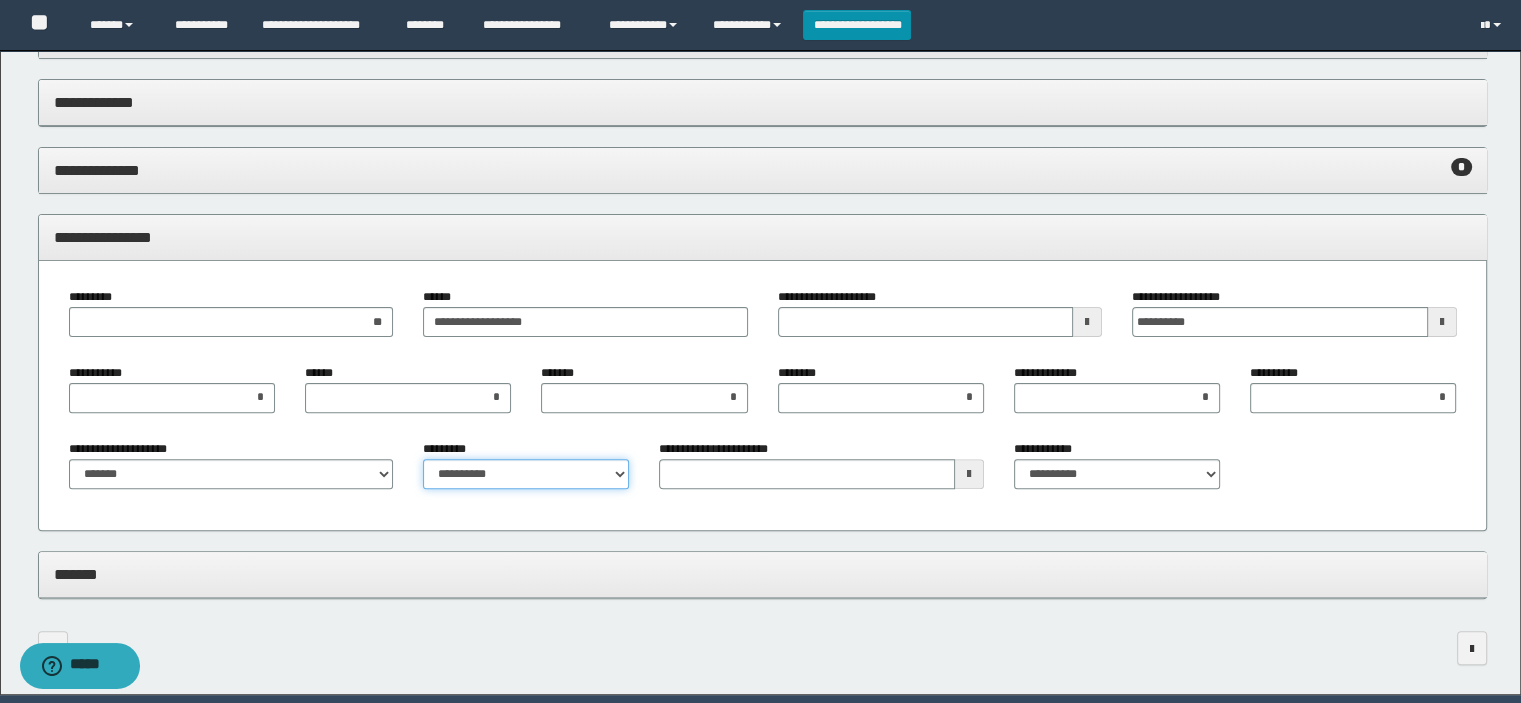 select on "****" 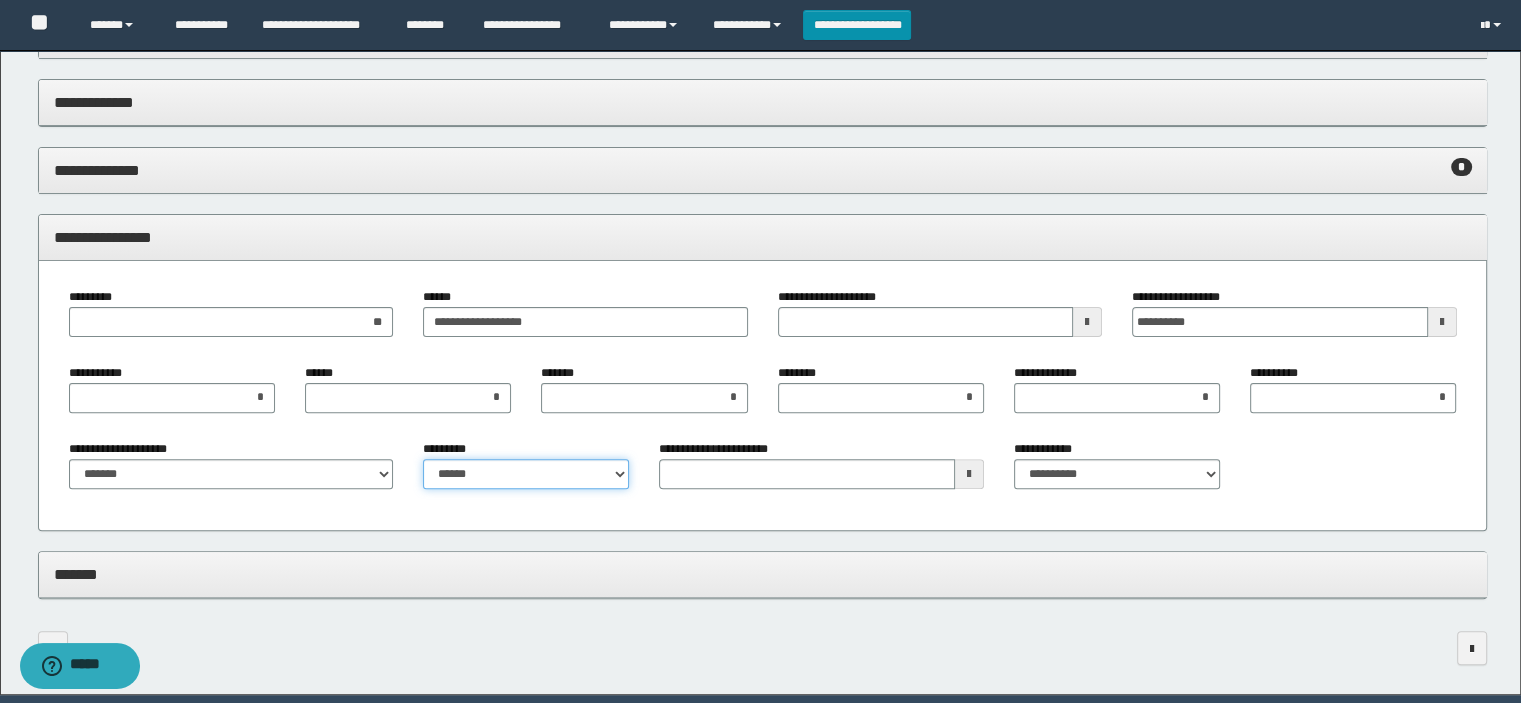 click on "**********" at bounding box center [526, 474] 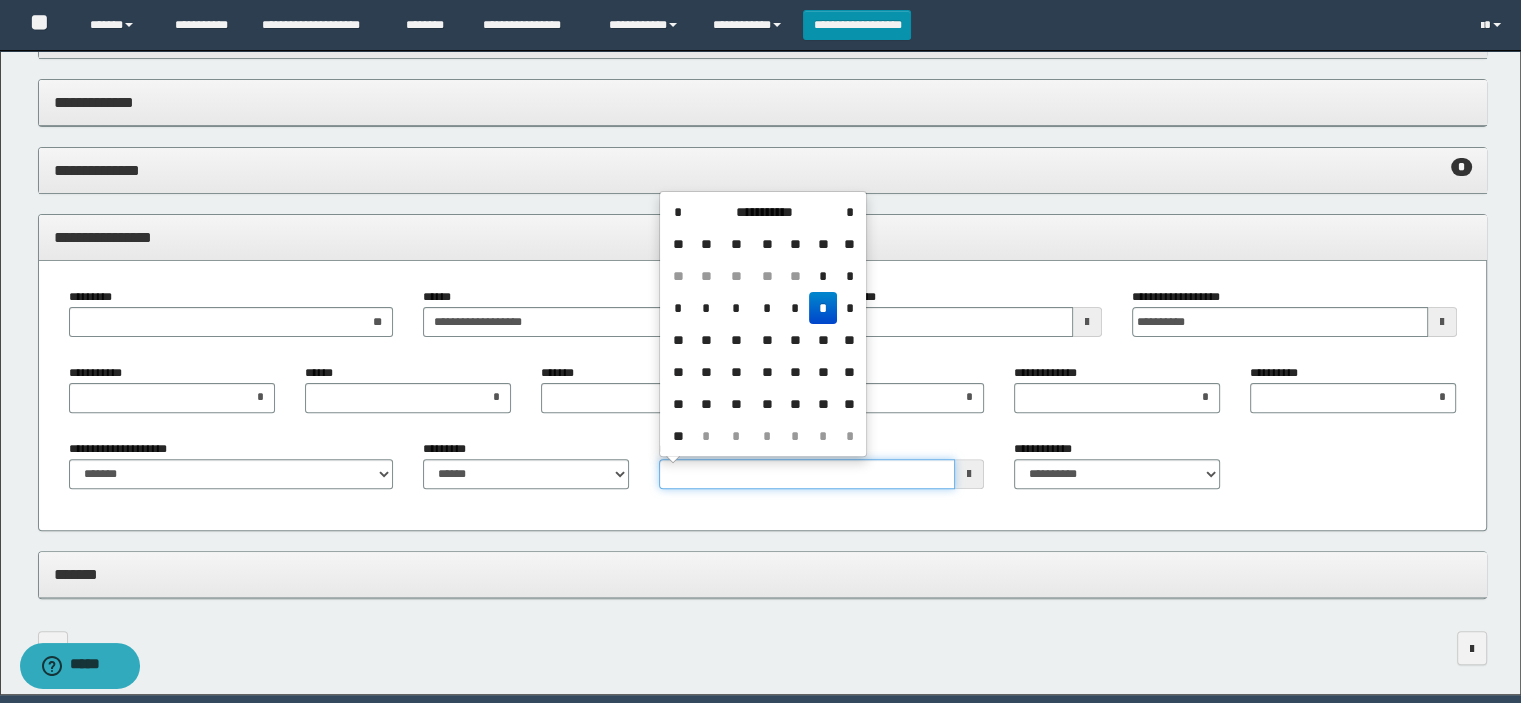 click on "**********" at bounding box center [807, 474] 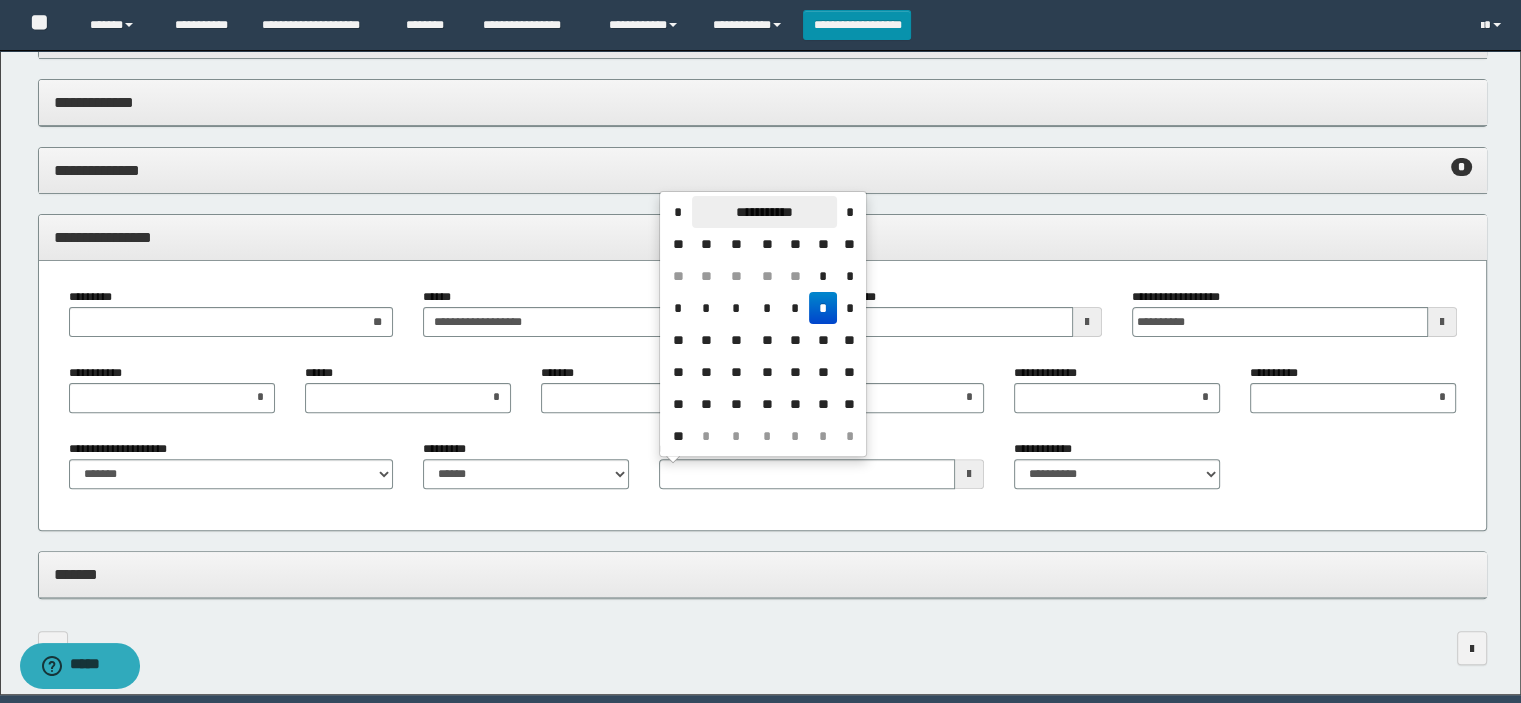 click on "**********" at bounding box center (764, 212) 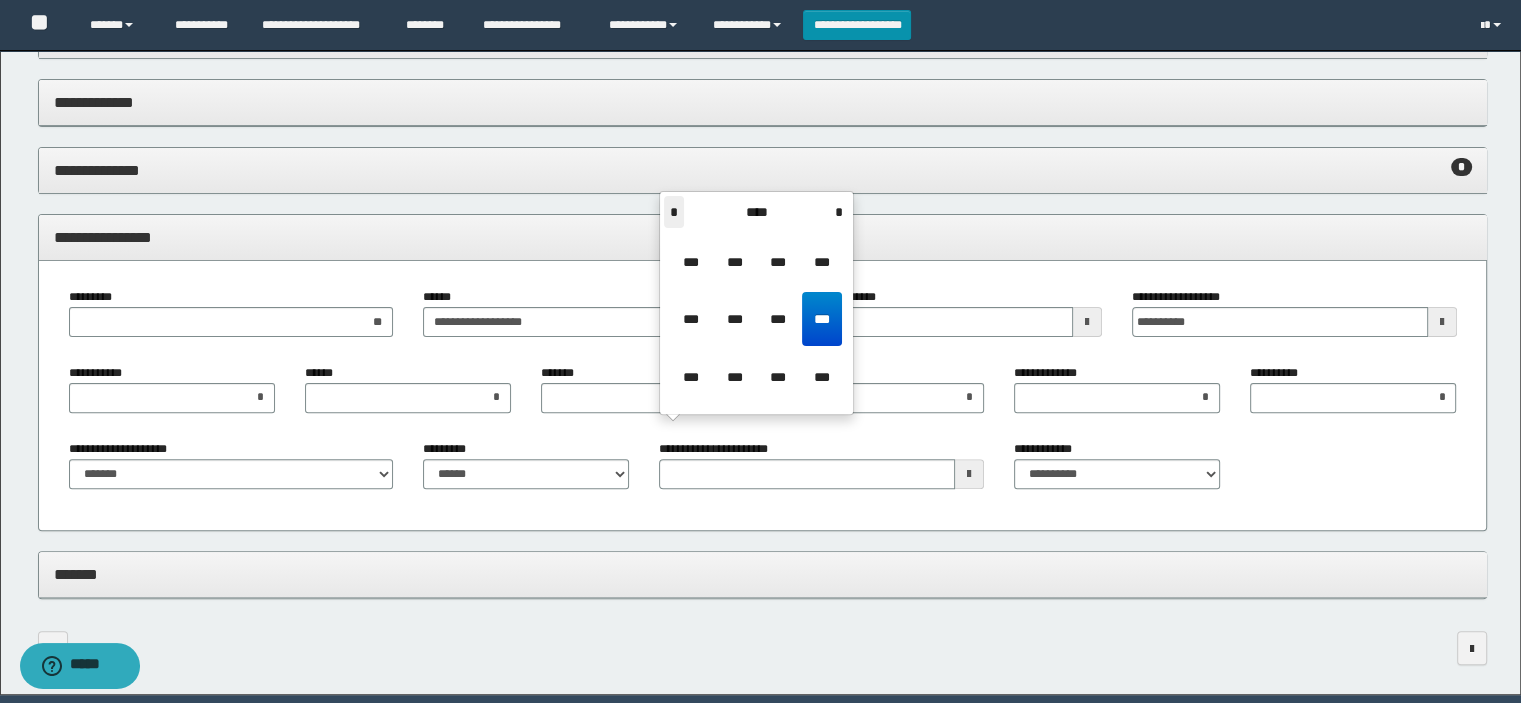 click on "*" at bounding box center [674, 212] 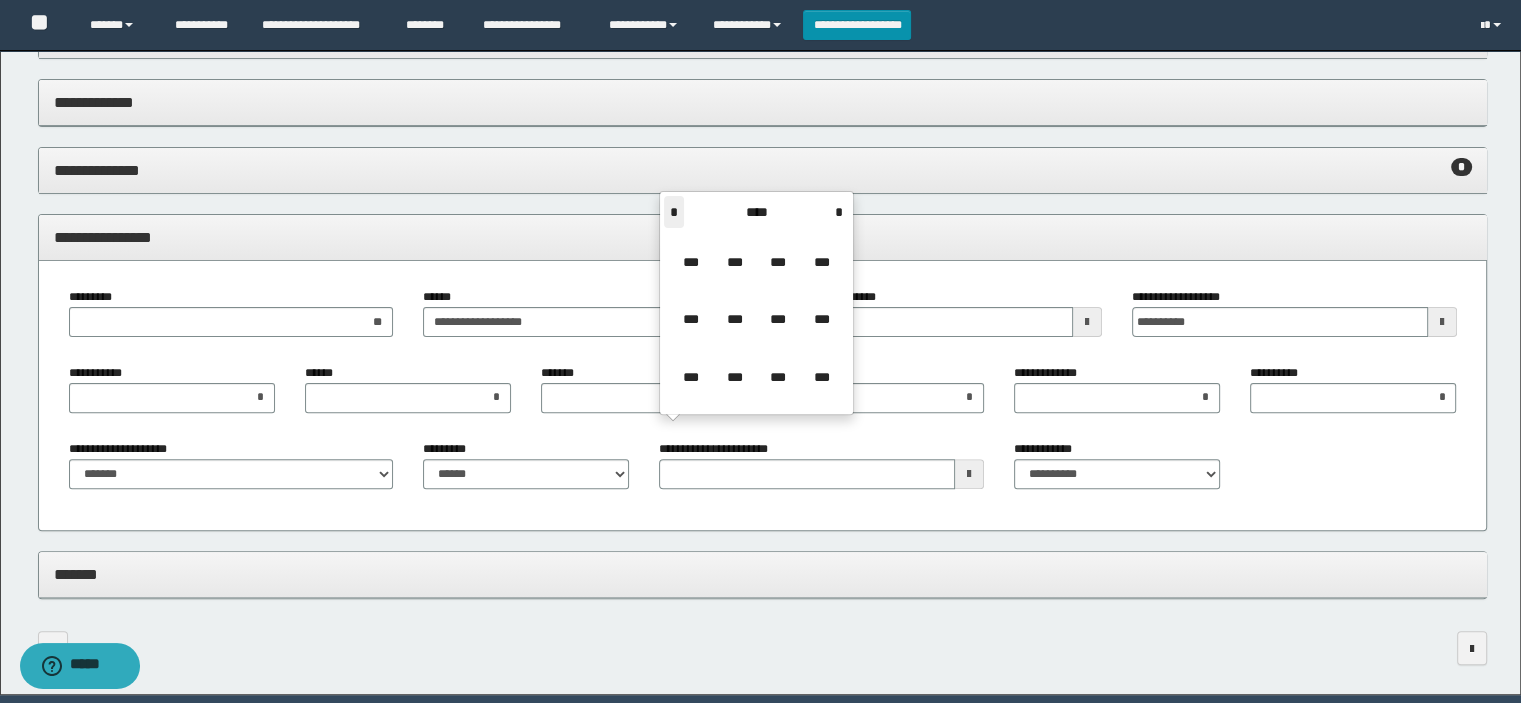 click on "*" at bounding box center [674, 212] 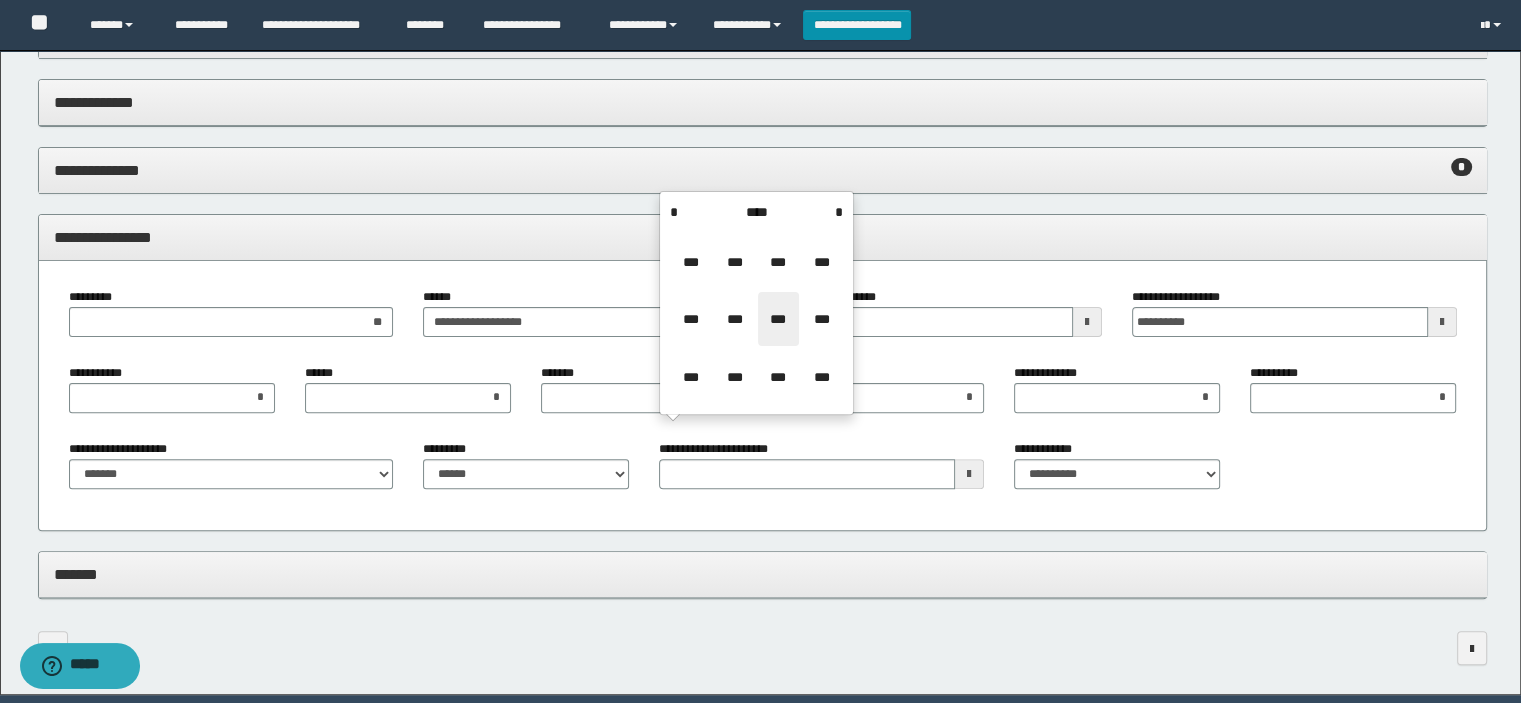 click on "***" at bounding box center [778, 319] 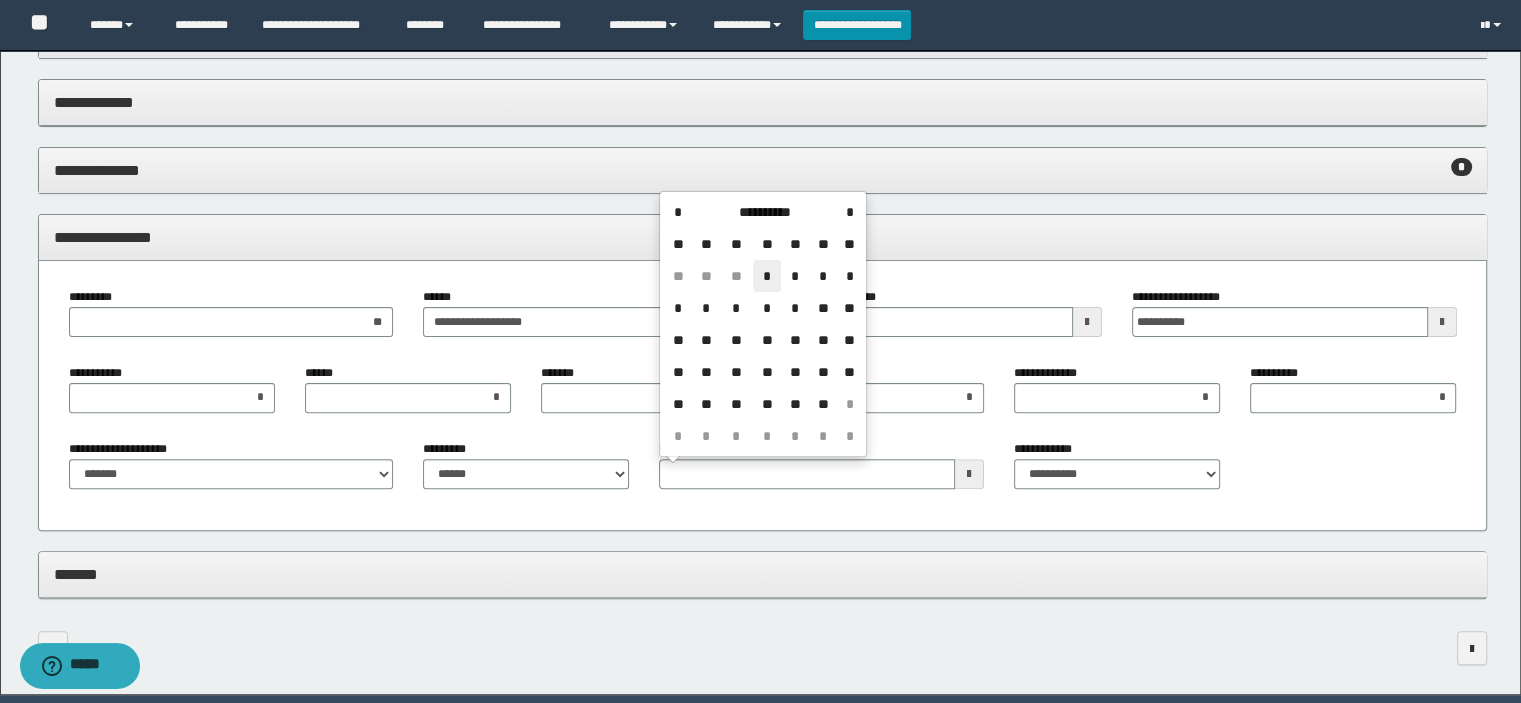 click on "*" at bounding box center (767, 276) 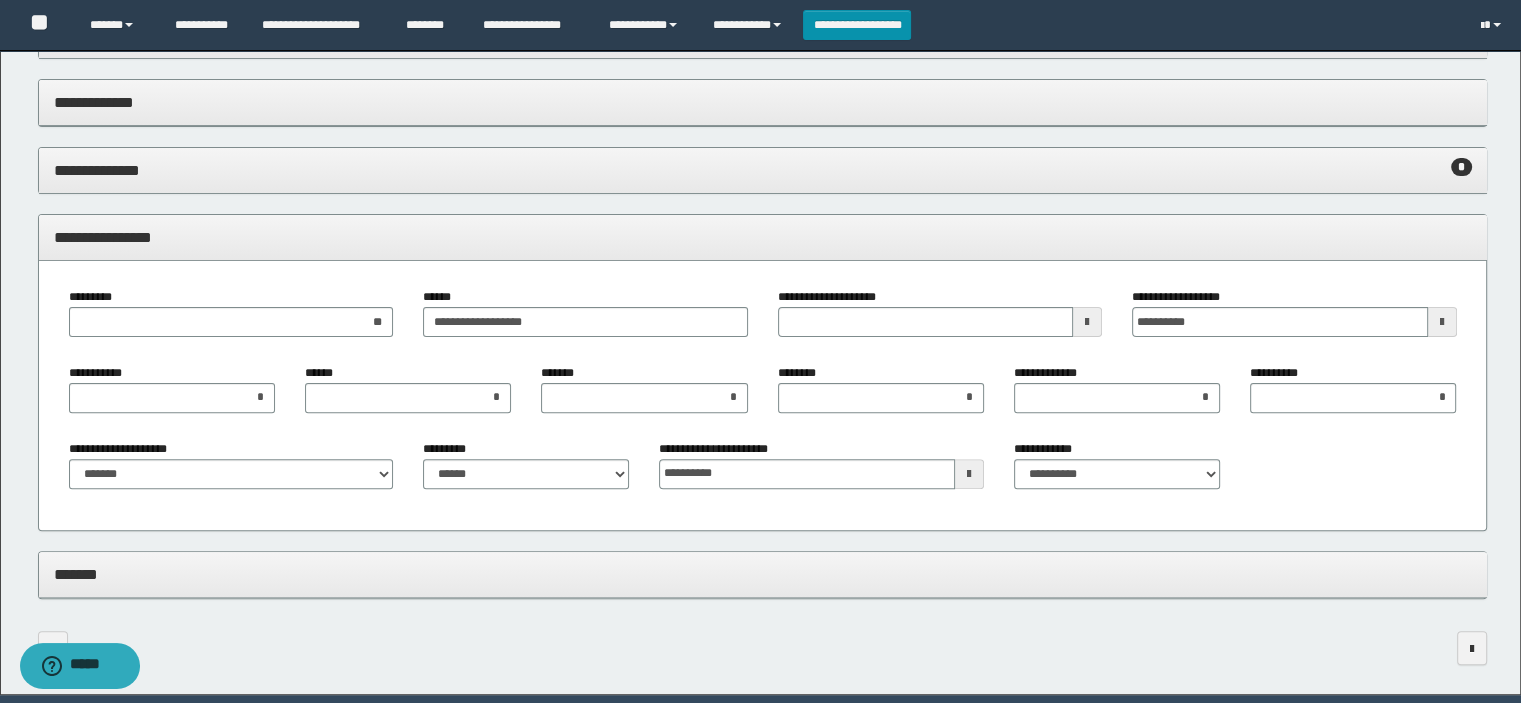 click on "**********" at bounding box center [763, 238] 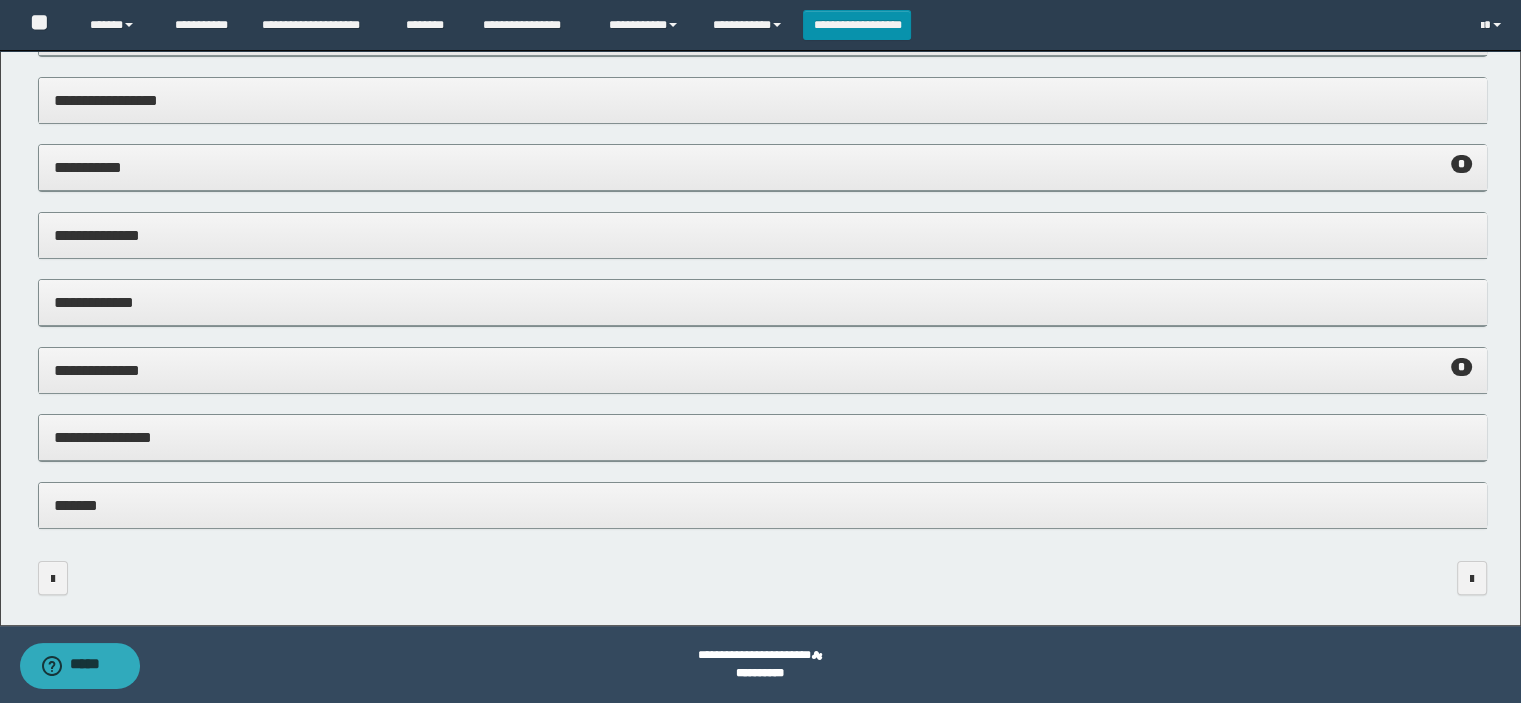 scroll, scrollTop: 360, scrollLeft: 0, axis: vertical 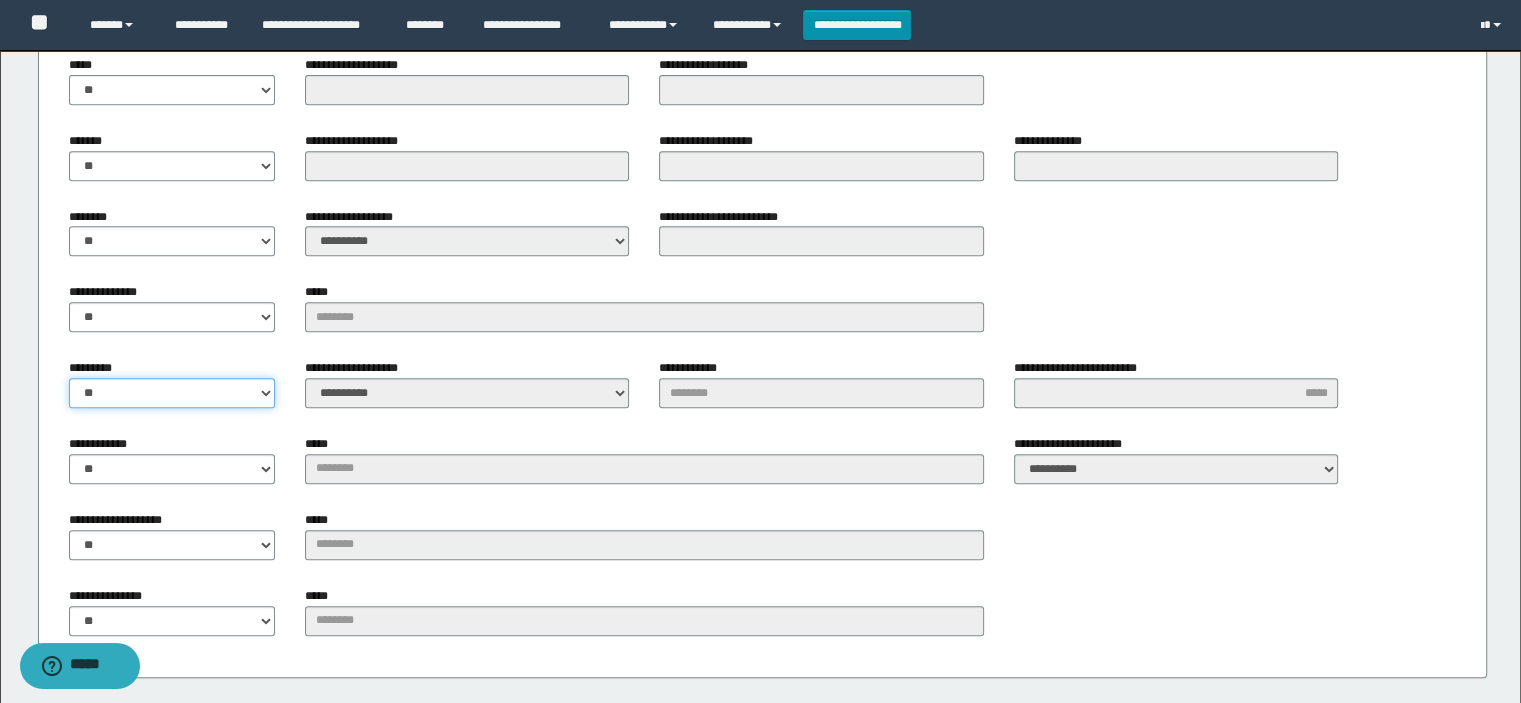 click on "**
**" at bounding box center (172, 393) 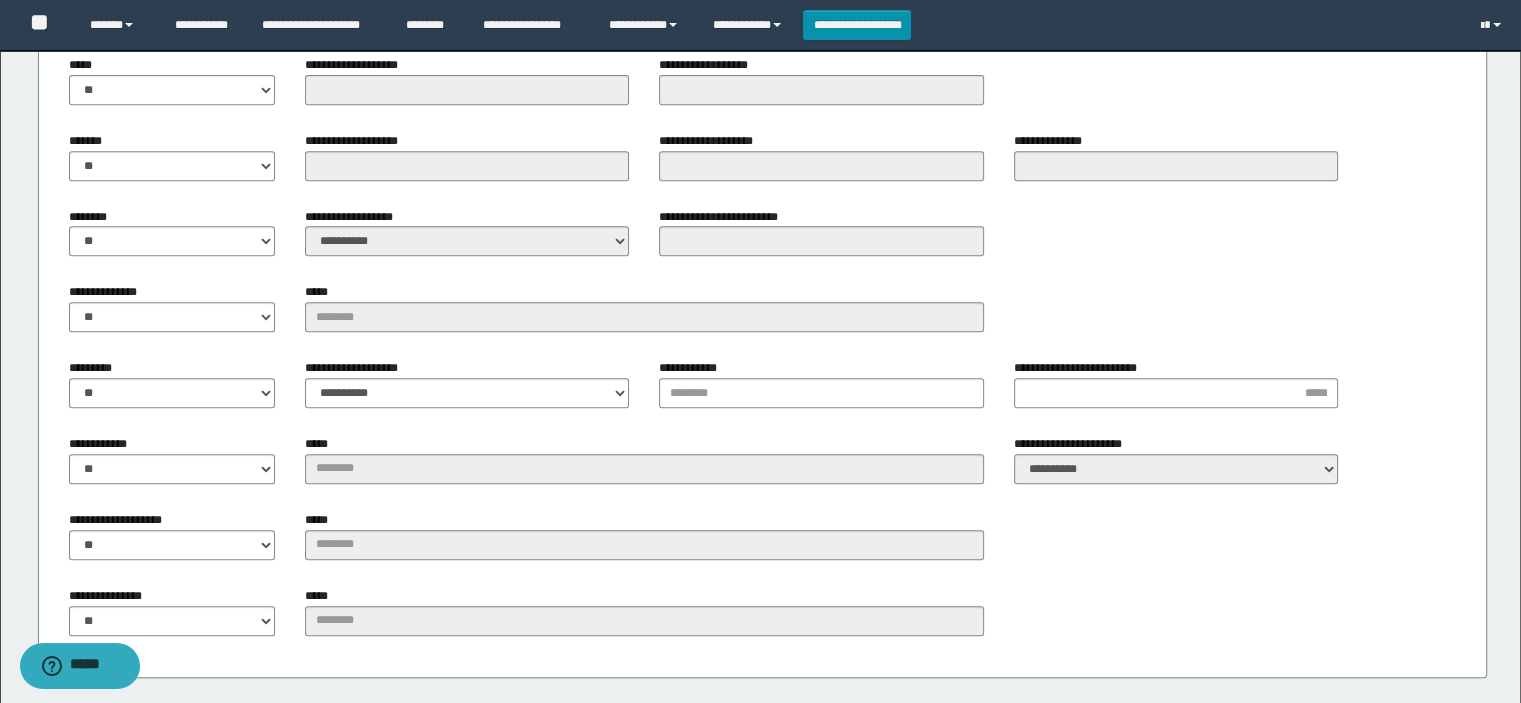 click on "**********" at bounding box center [358, 368] 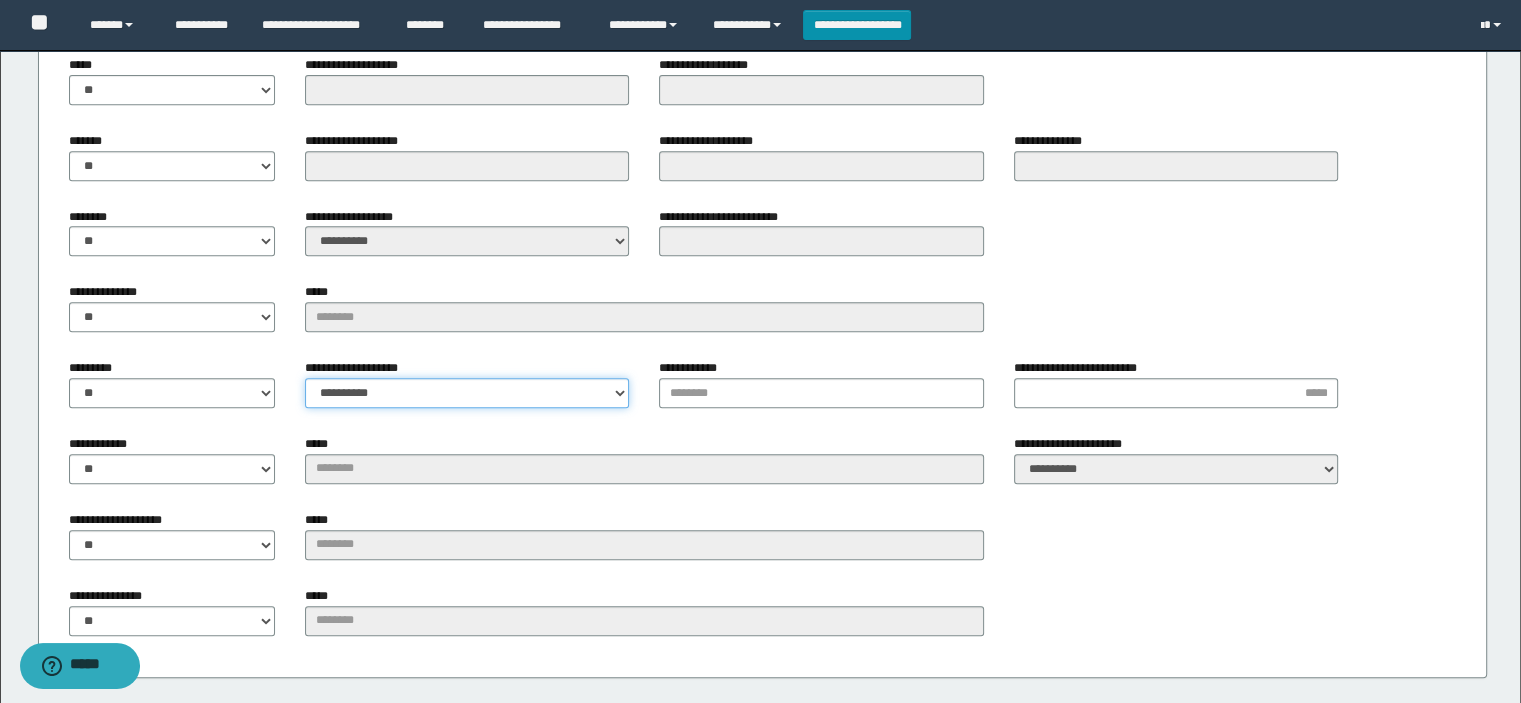 click on "**********" at bounding box center (467, 393) 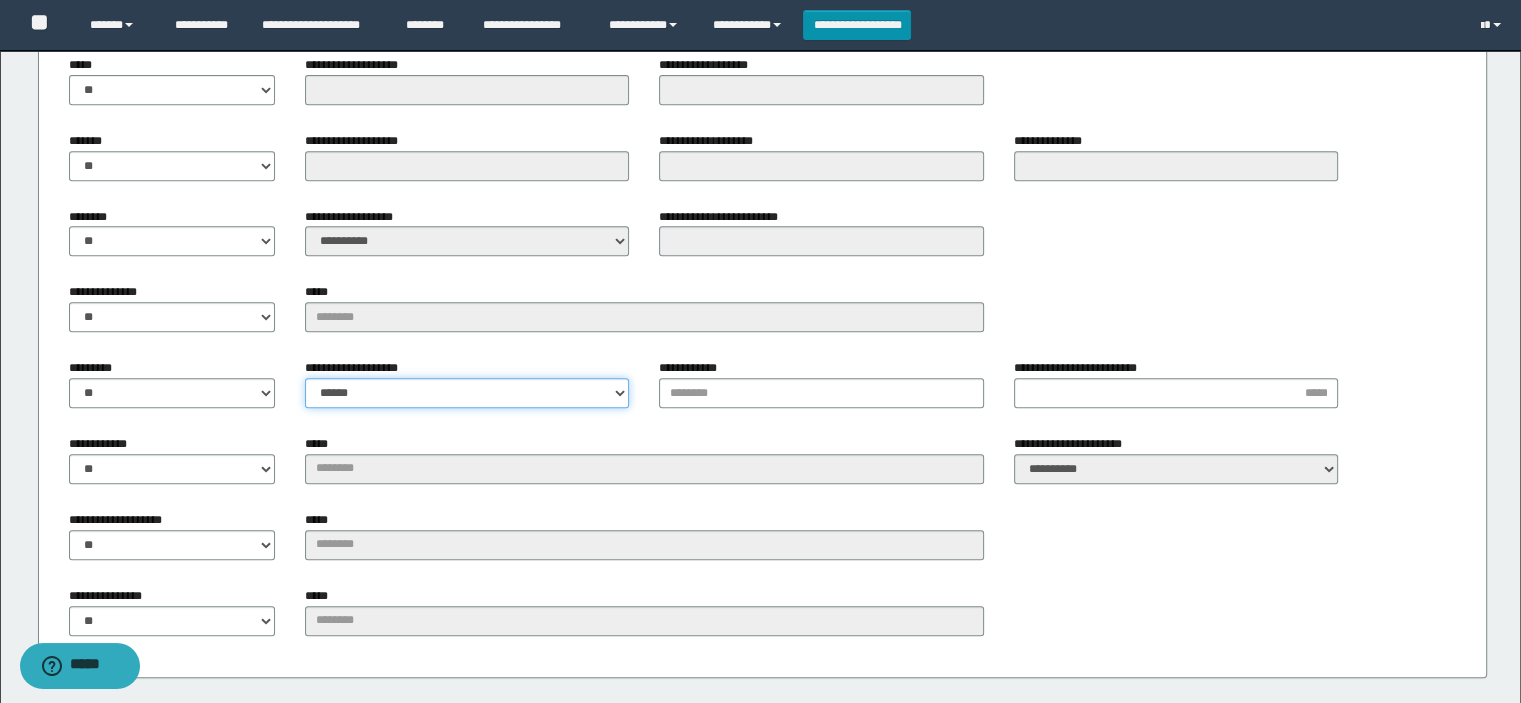 select on "*" 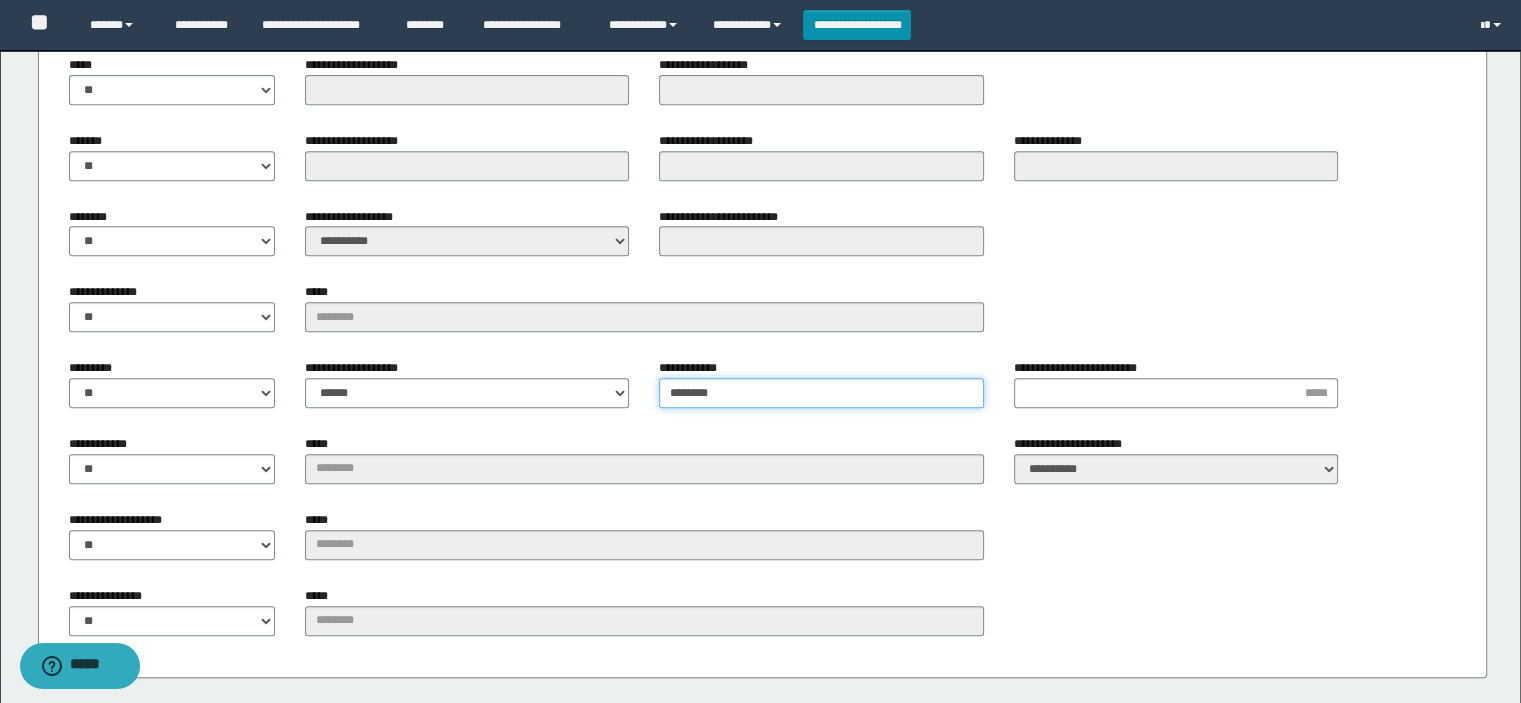 type on "********" 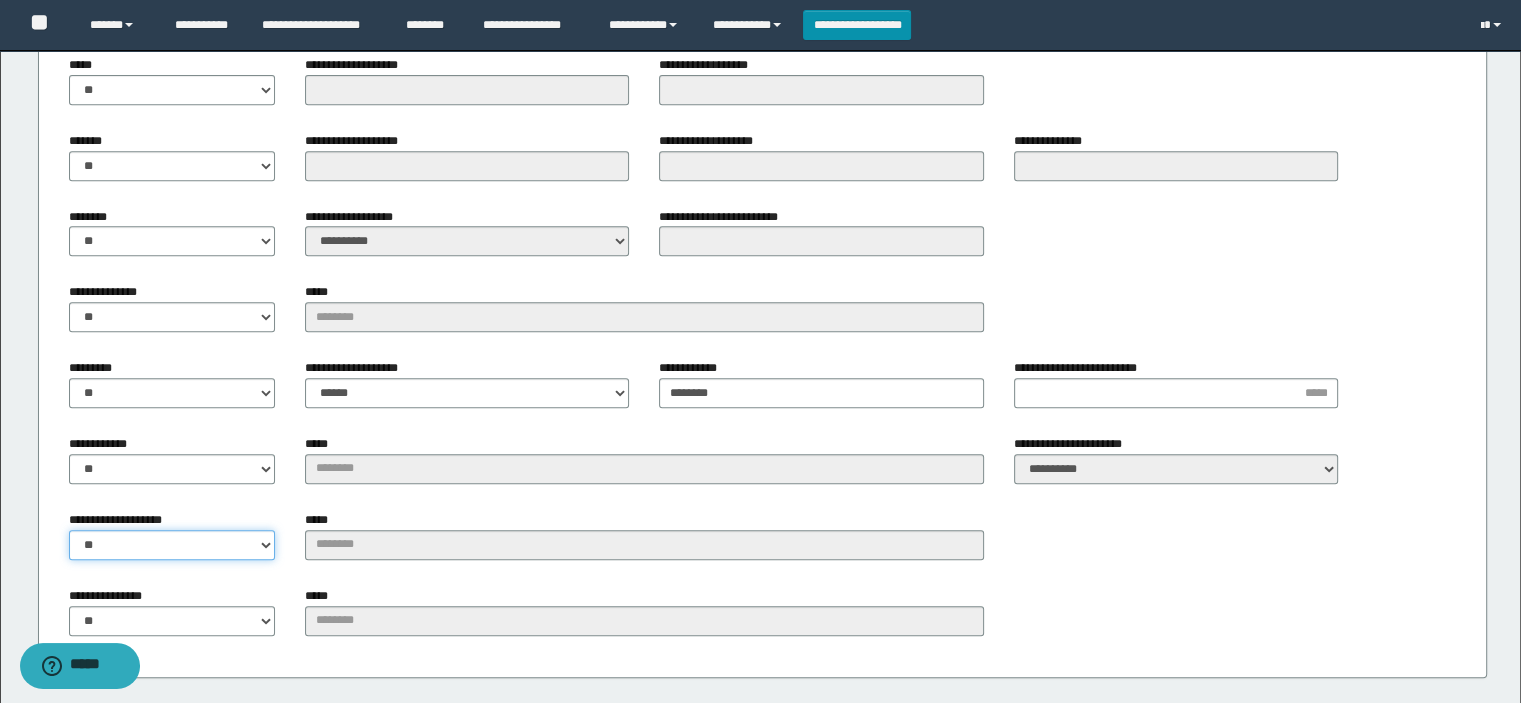click on "**
**" at bounding box center [172, 545] 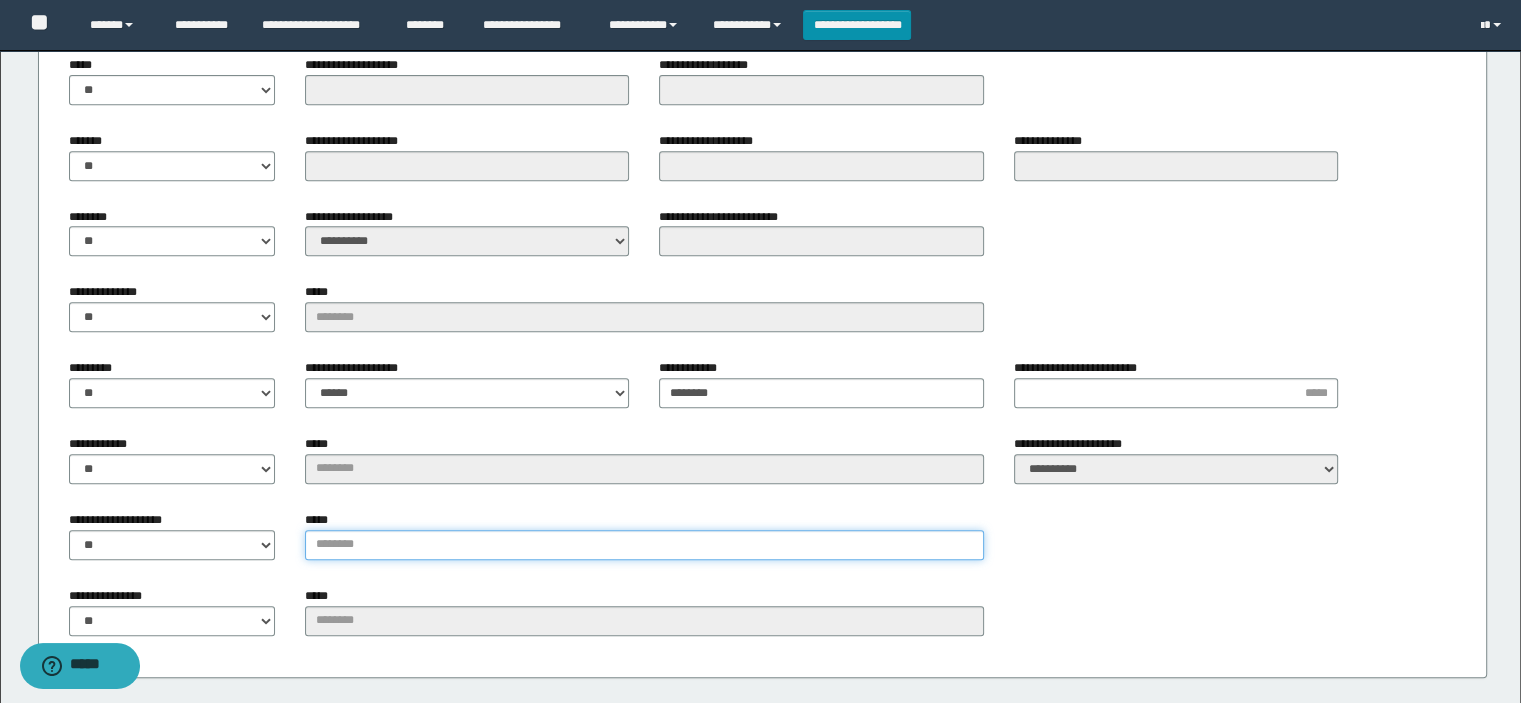 click on "*****" at bounding box center [644, 545] 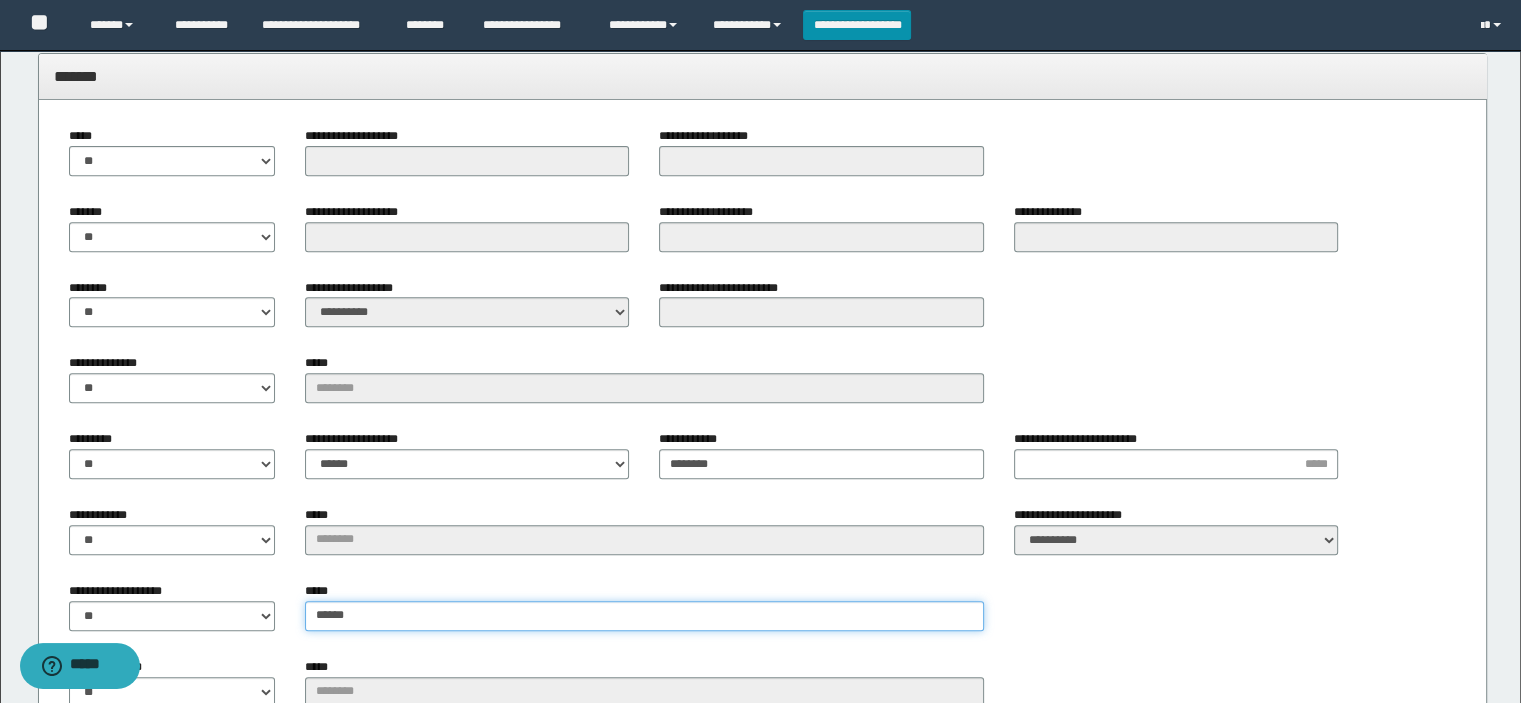scroll, scrollTop: 460, scrollLeft: 0, axis: vertical 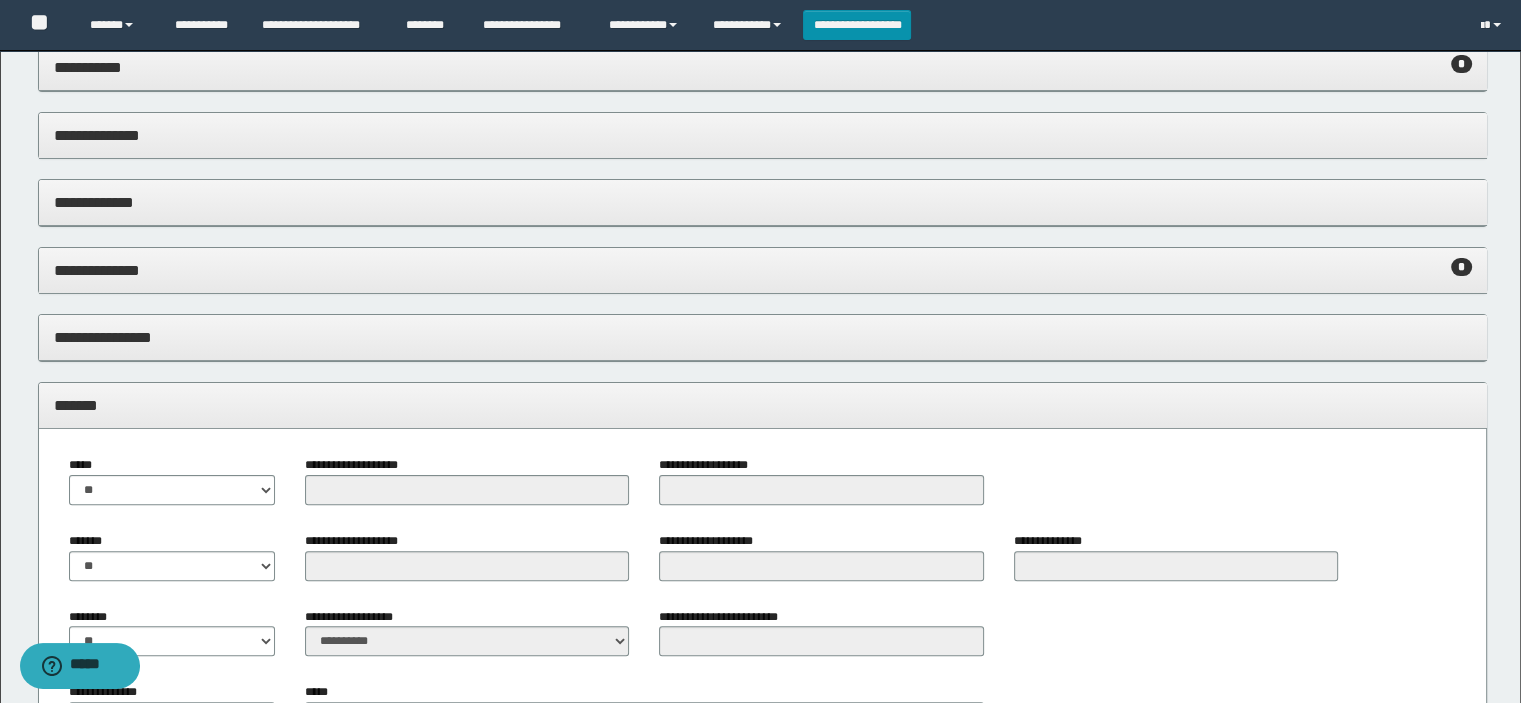 type on "******" 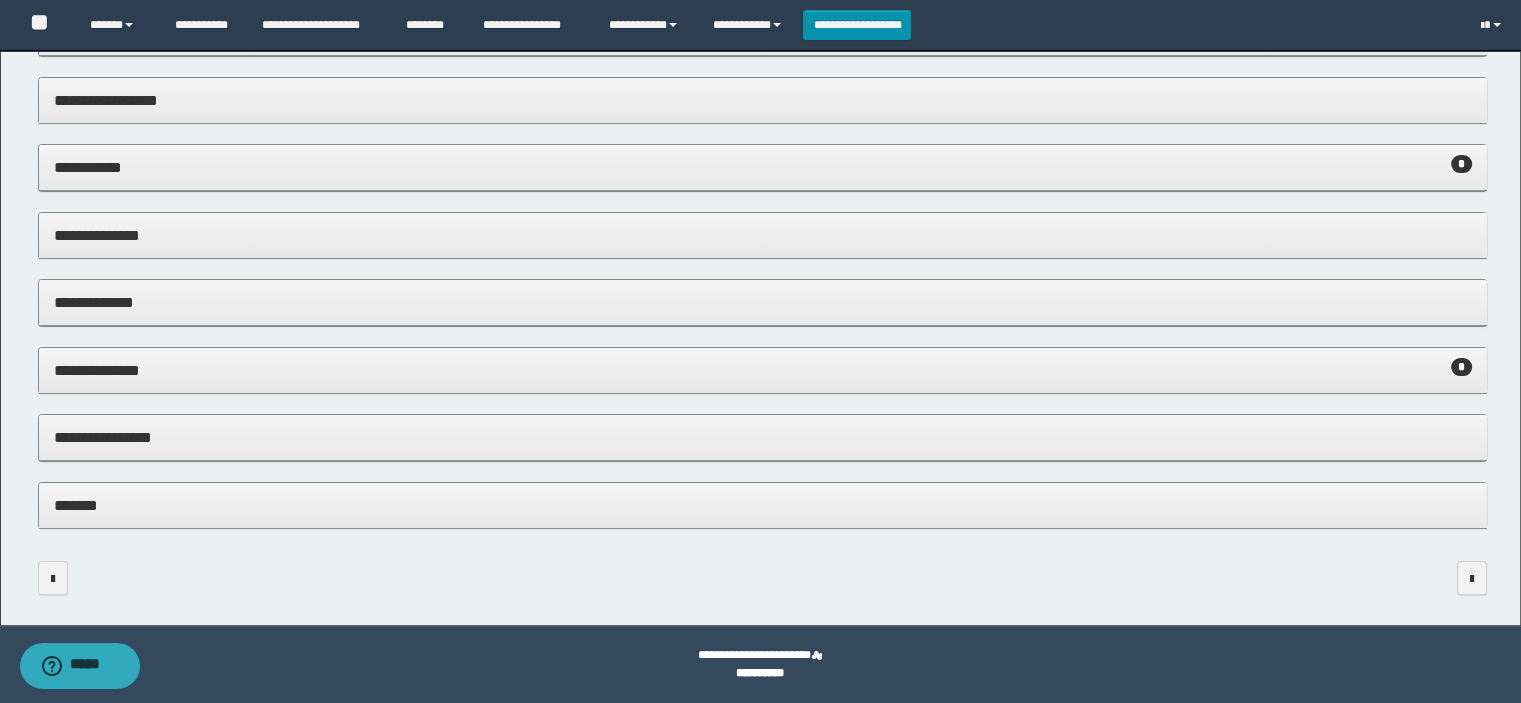 scroll, scrollTop: 360, scrollLeft: 0, axis: vertical 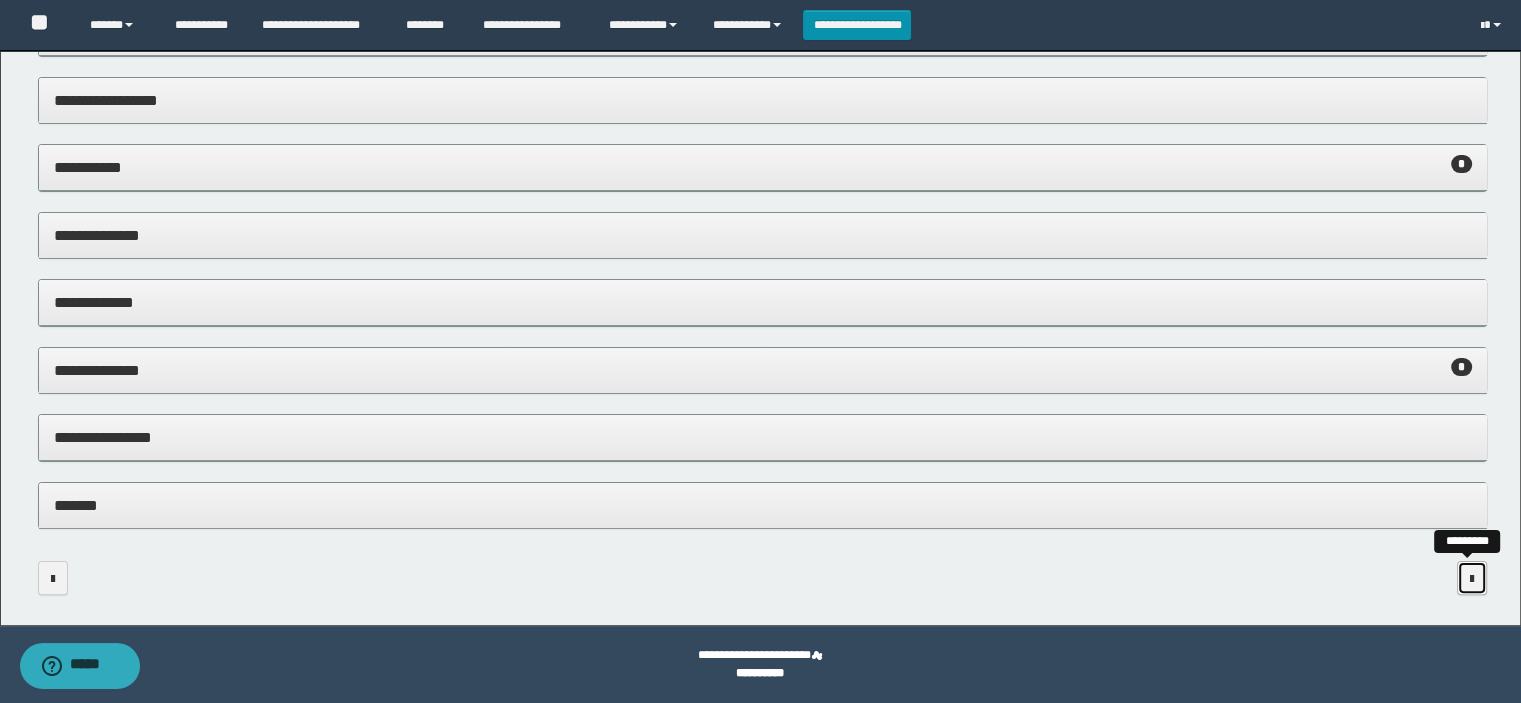 click at bounding box center (1472, 578) 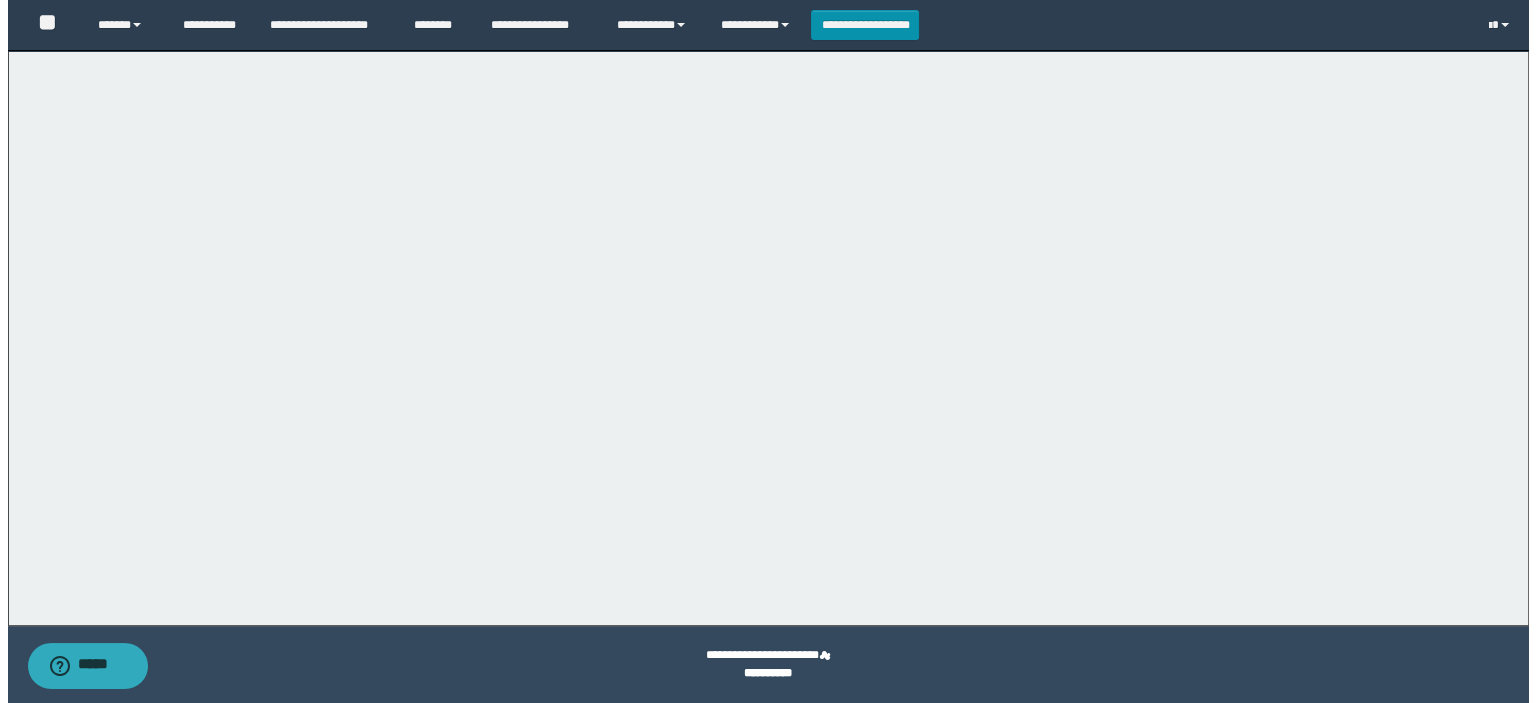 scroll, scrollTop: 0, scrollLeft: 0, axis: both 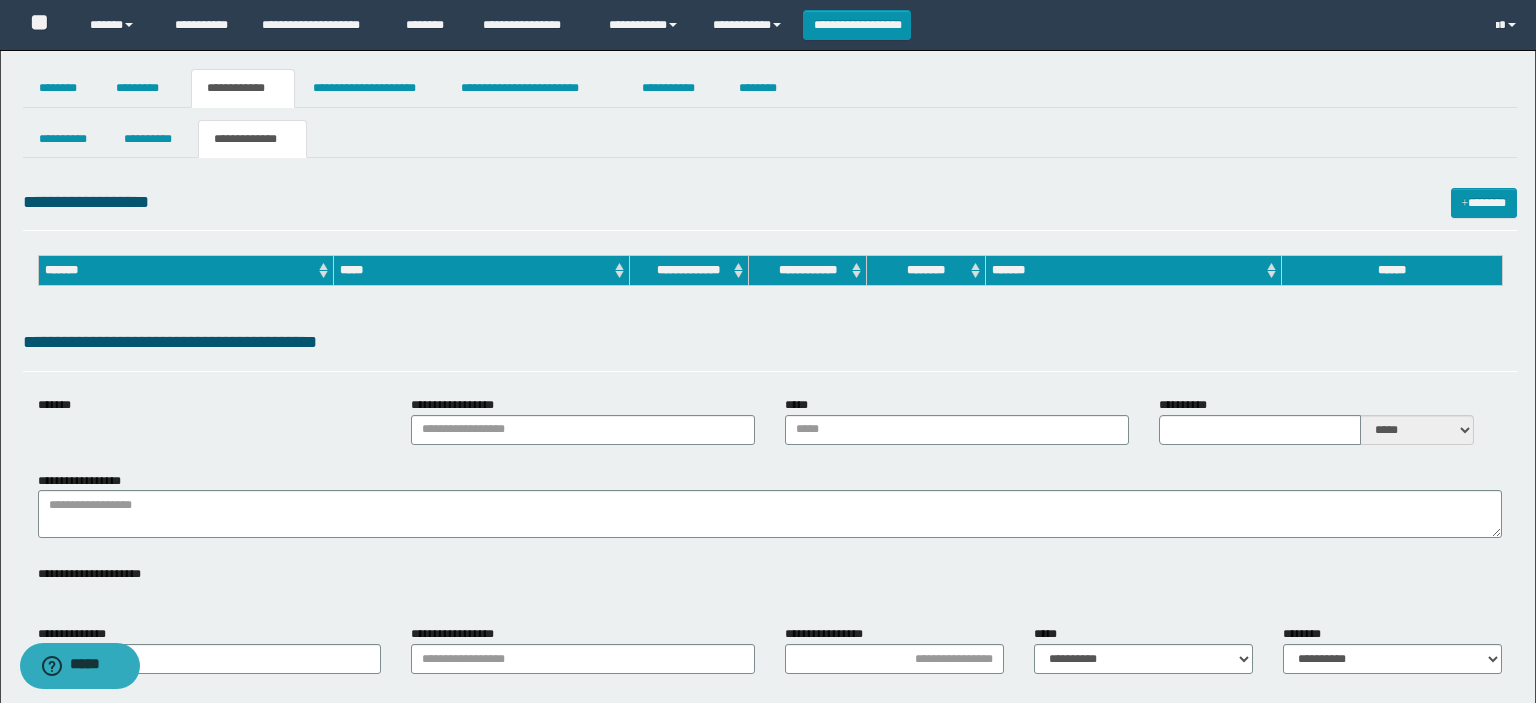 type on "**********" 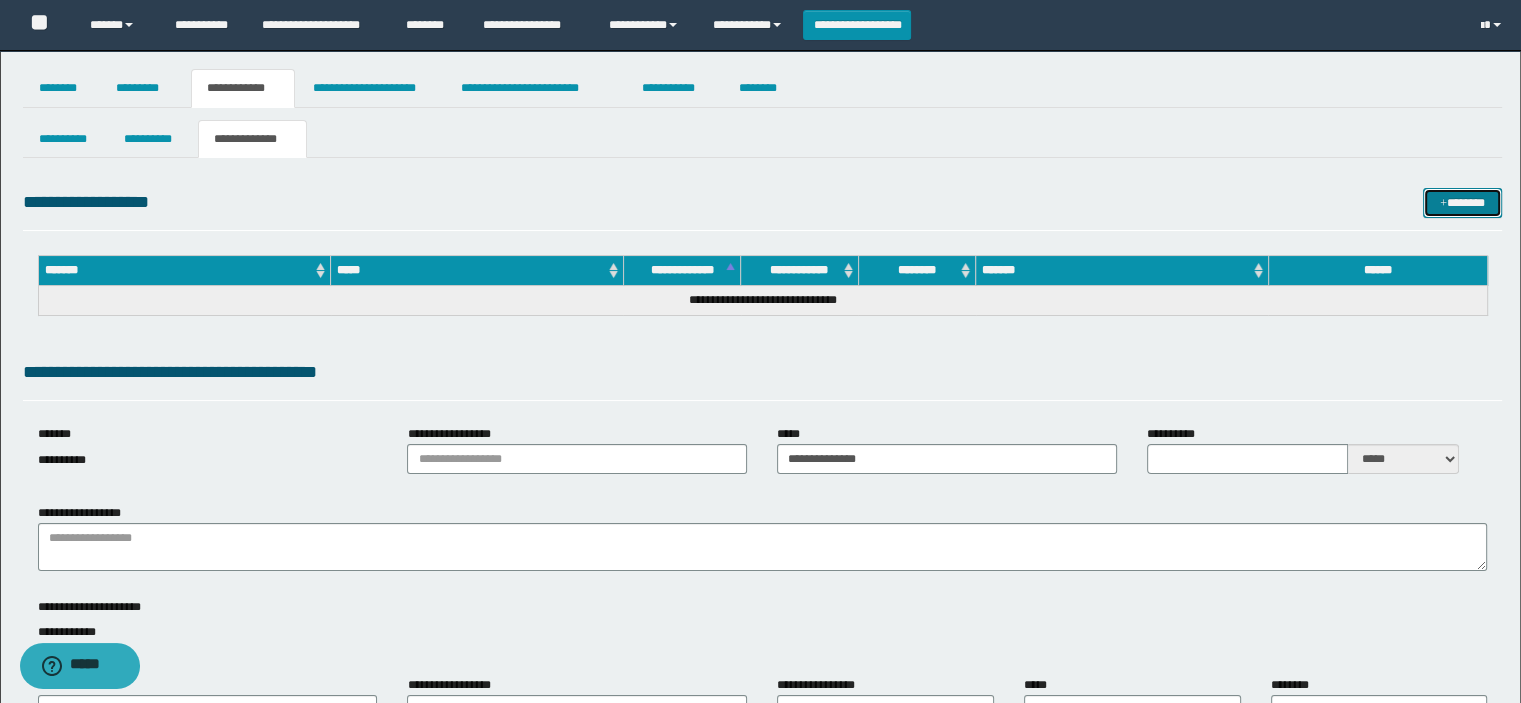 click on "*******" at bounding box center [1462, 203] 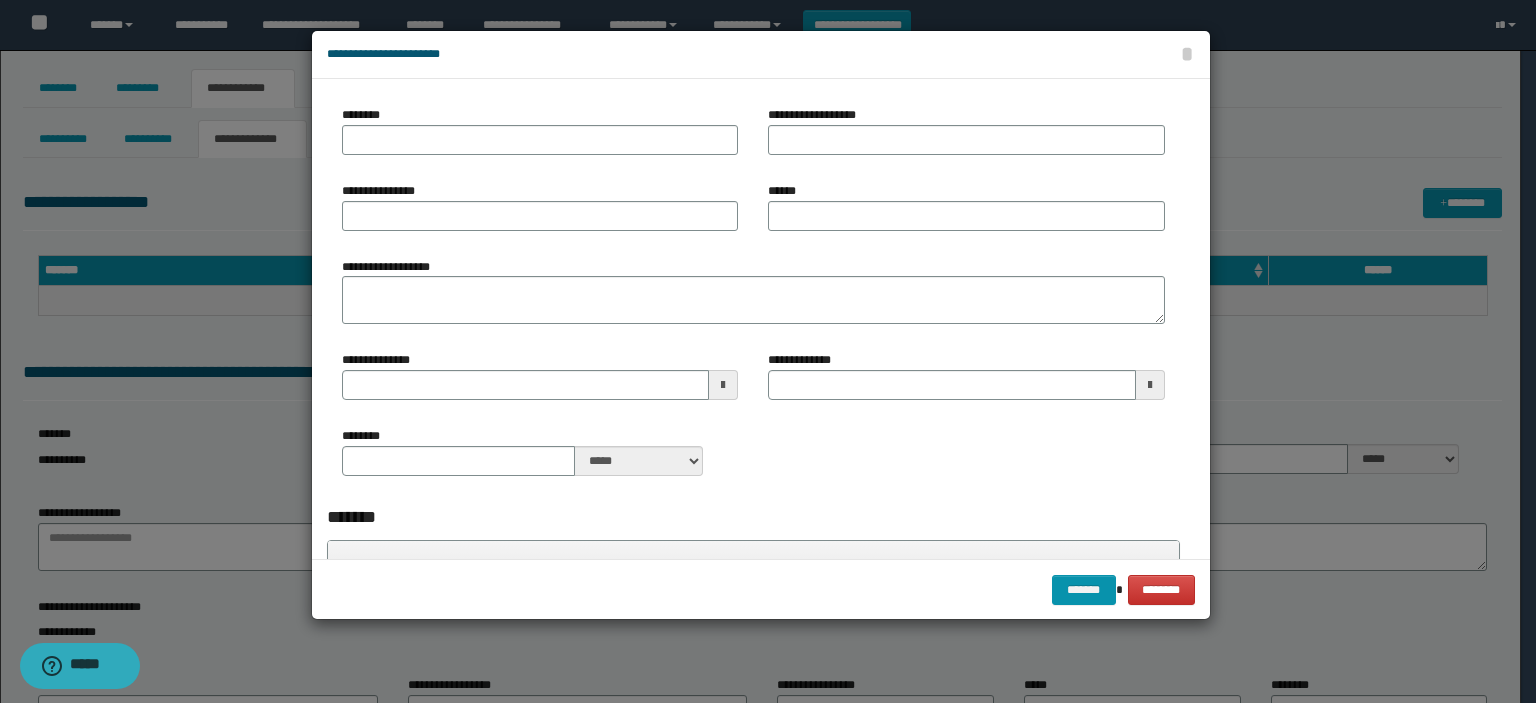 click on "********" at bounding box center (540, 138) 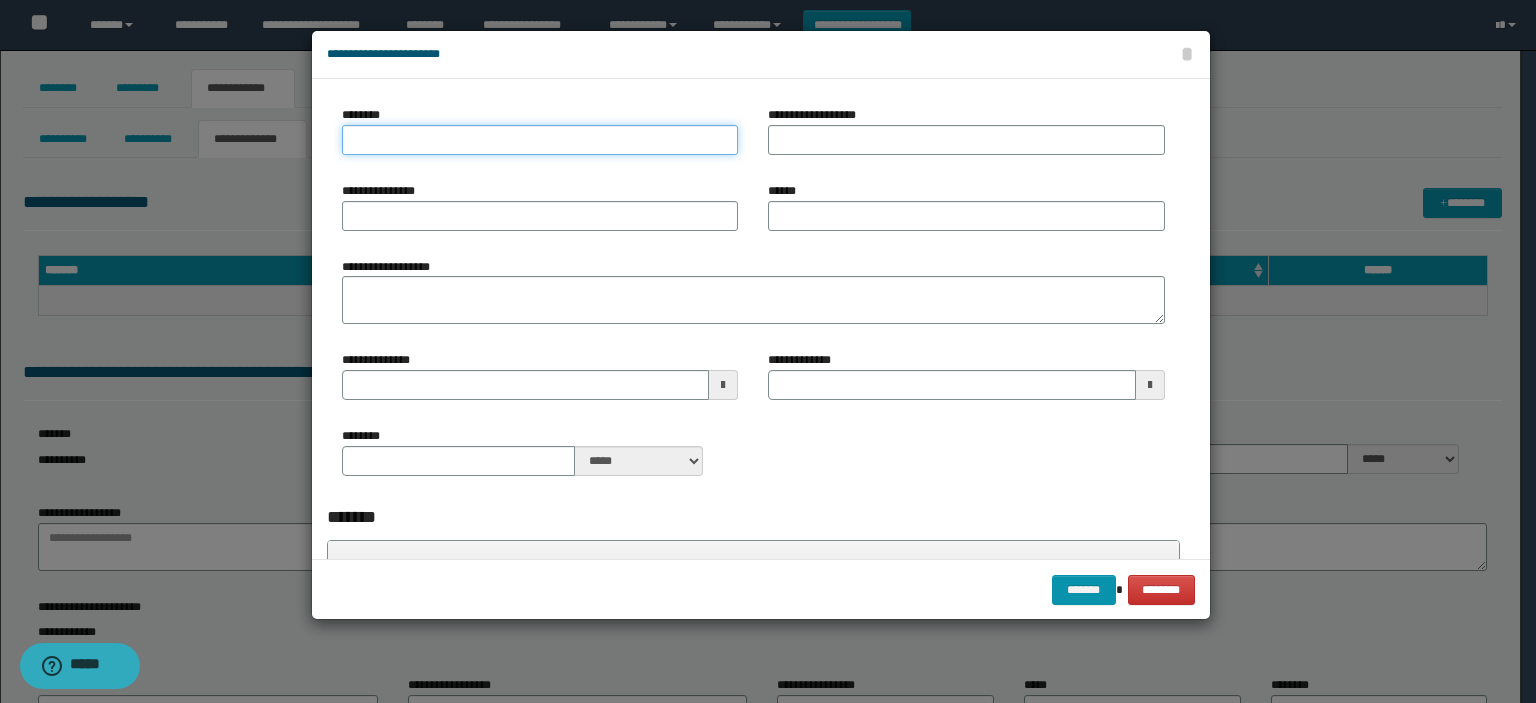 click on "********" at bounding box center [540, 140] 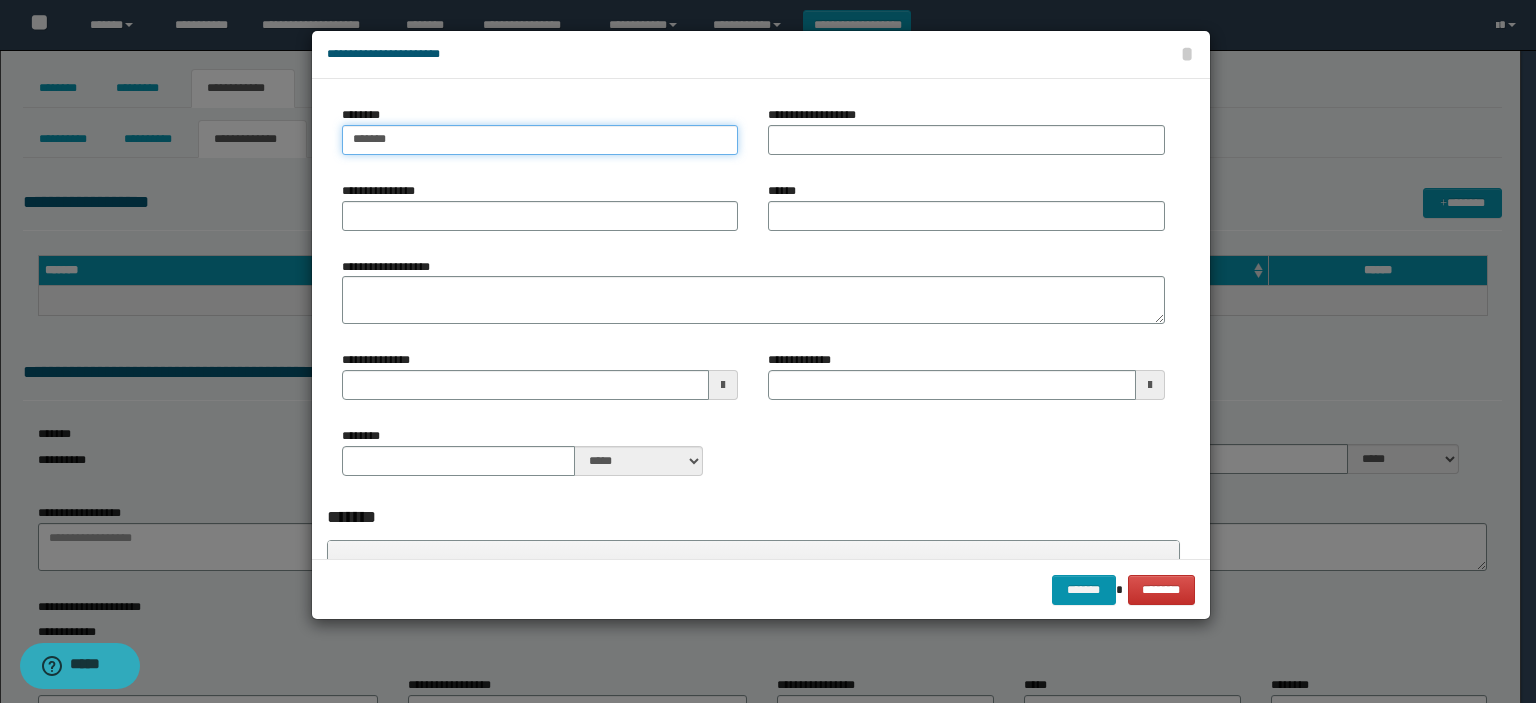 type on "*******" 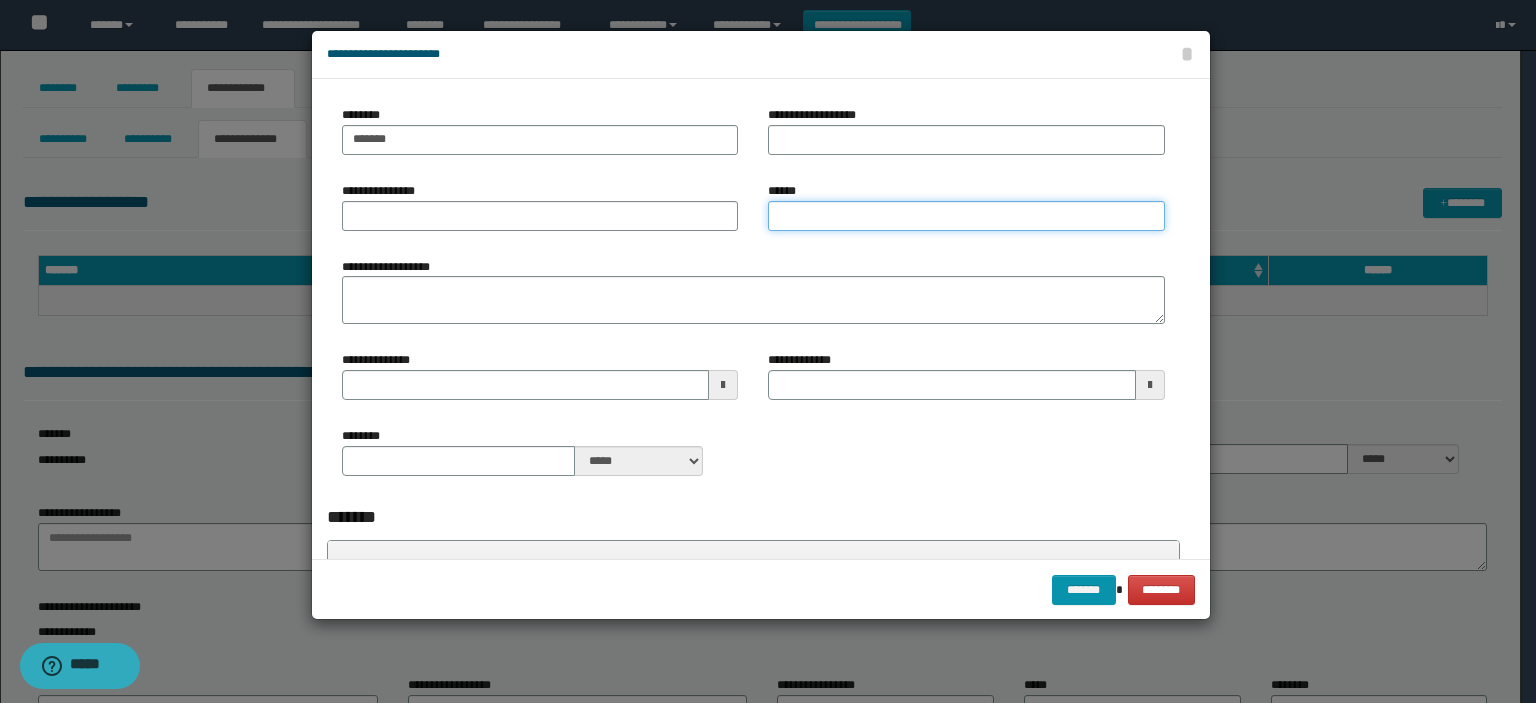 click on "******" at bounding box center (966, 216) 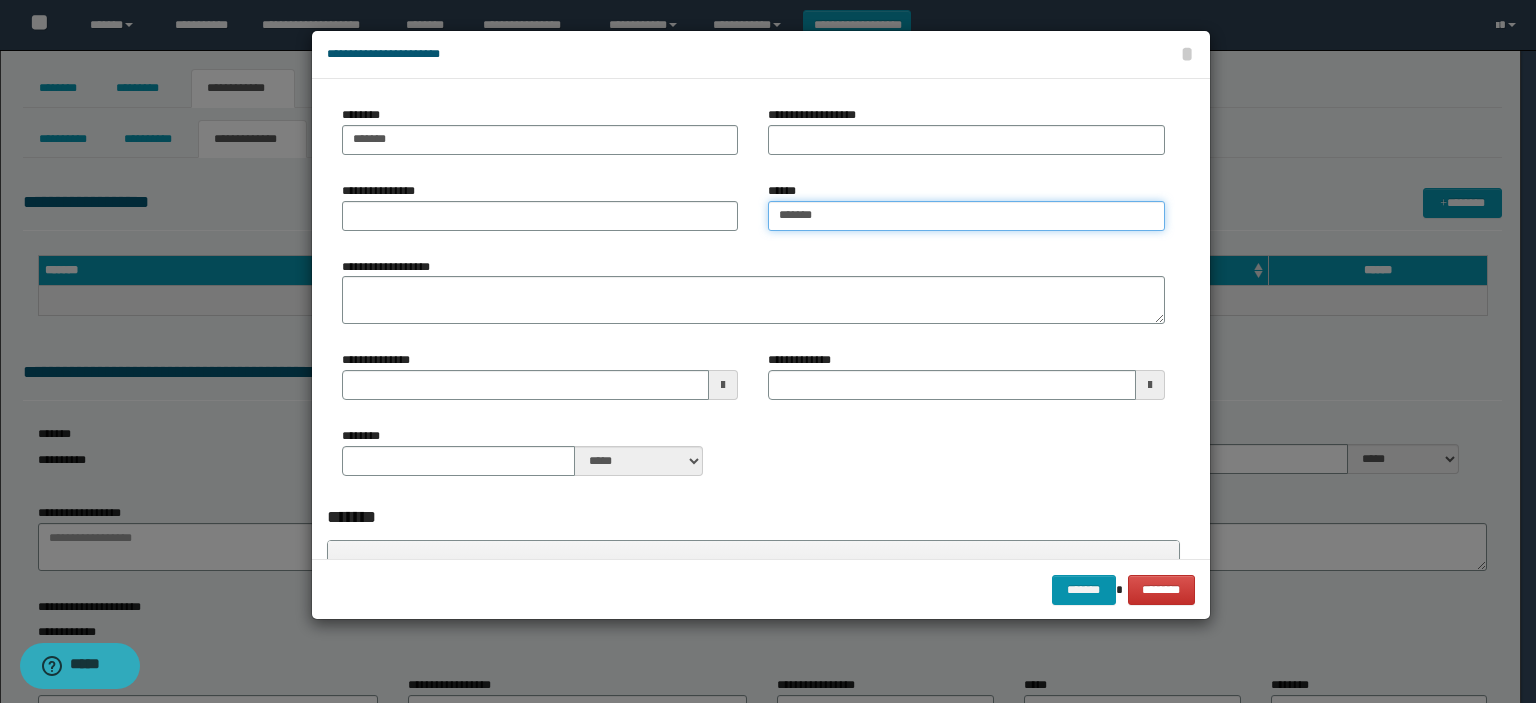 type on "*******" 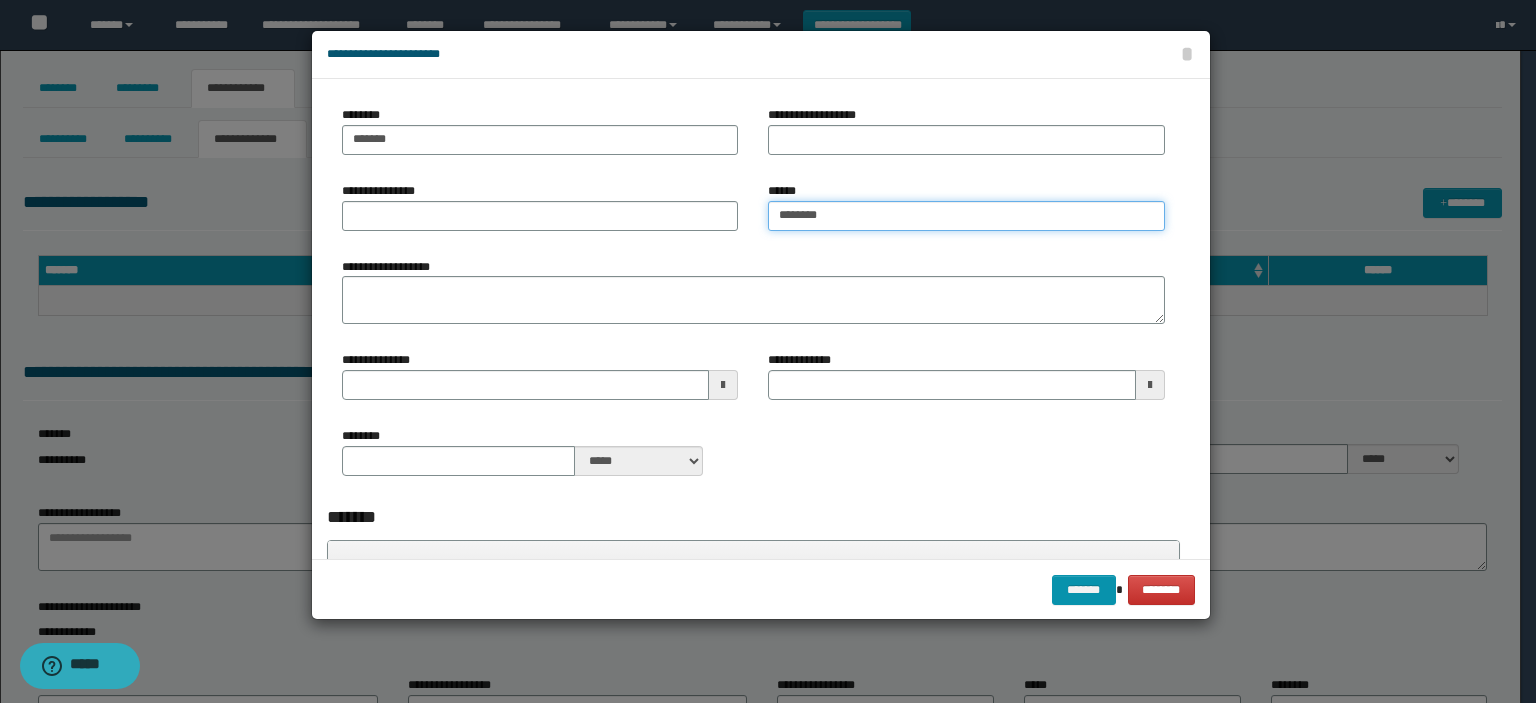 type 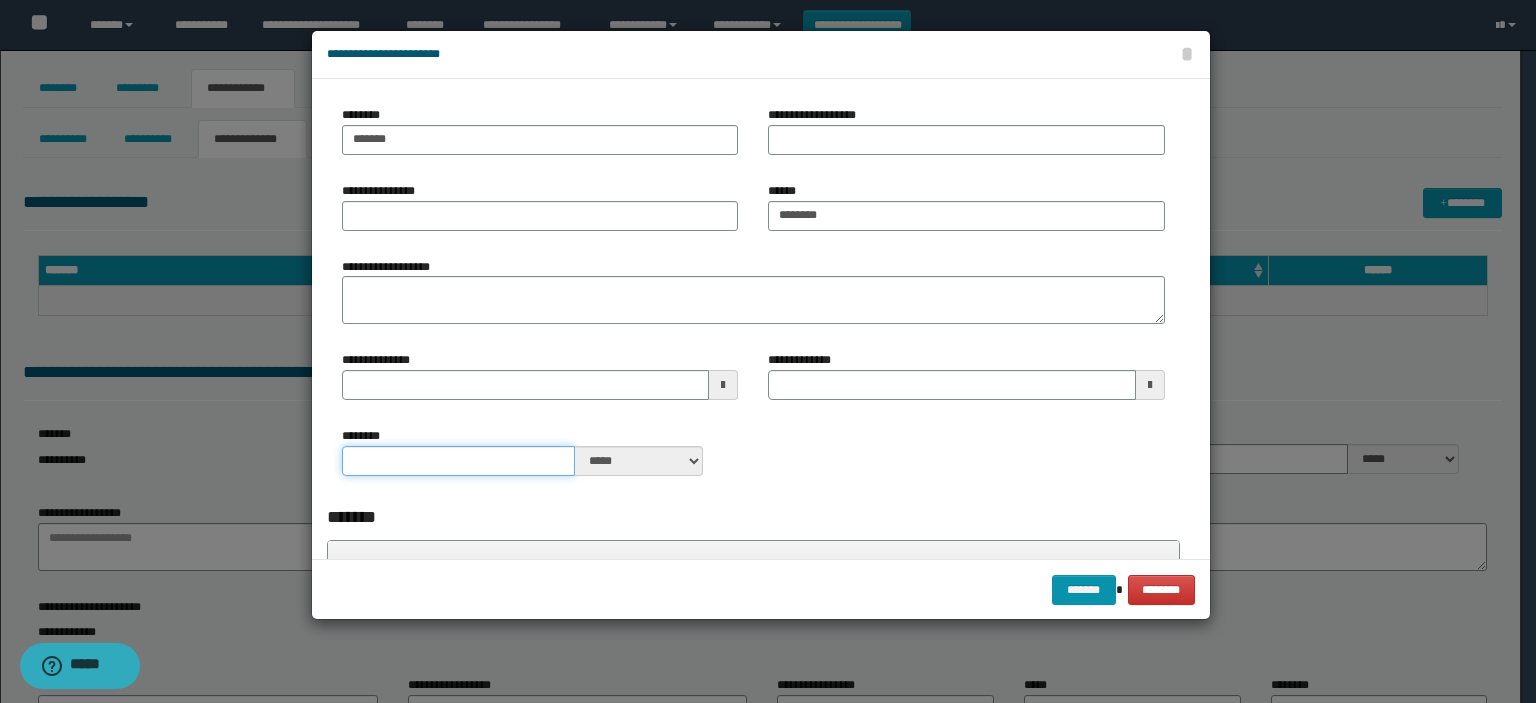 click on "********" at bounding box center [459, 461] 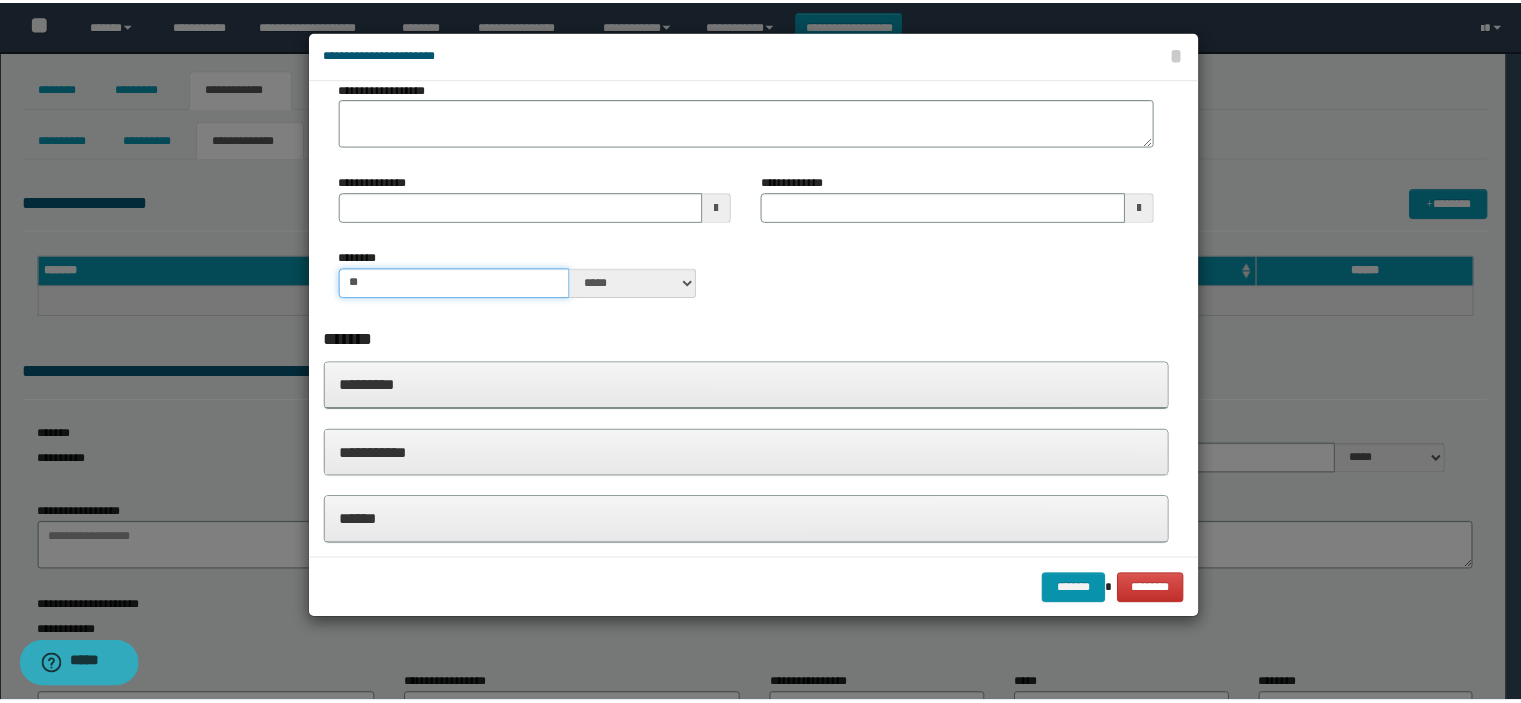 scroll, scrollTop: 300, scrollLeft: 0, axis: vertical 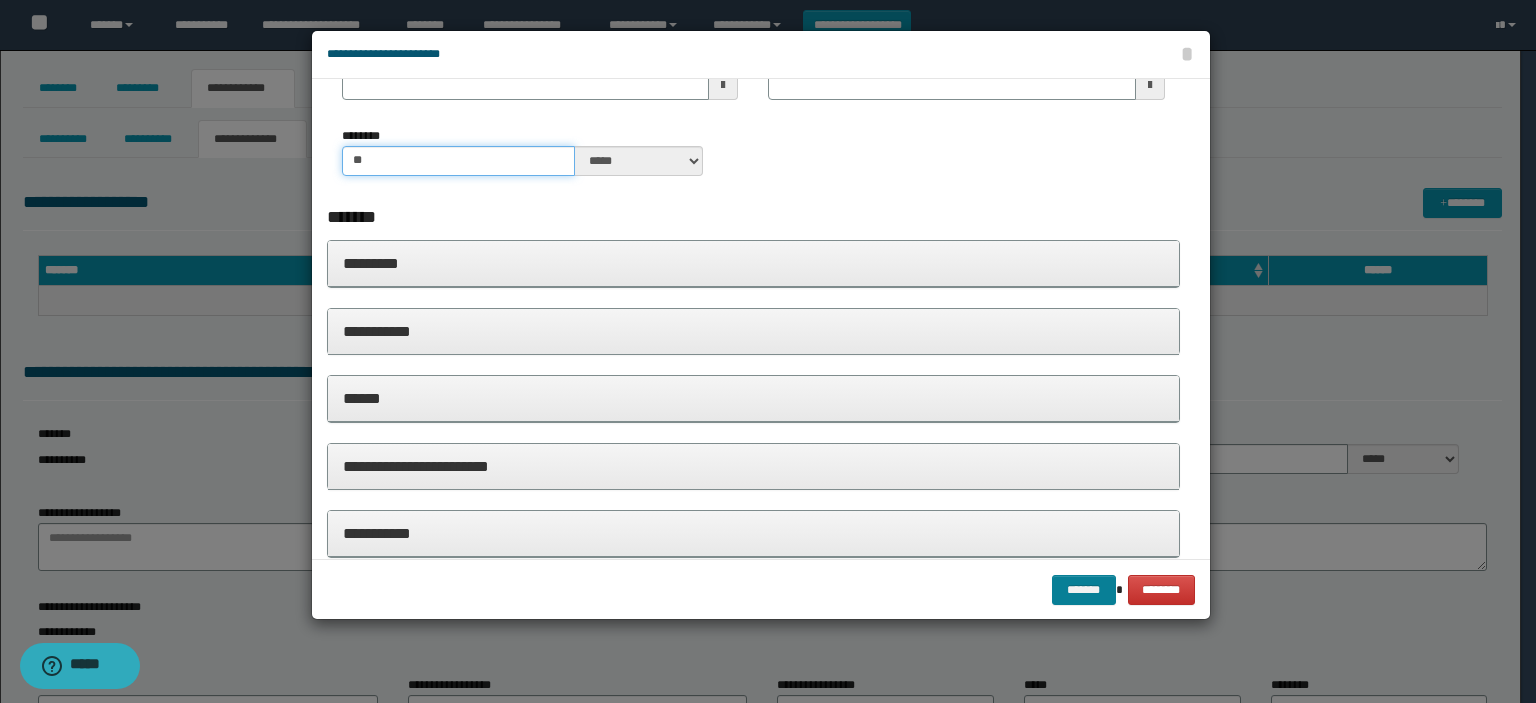 type on "**" 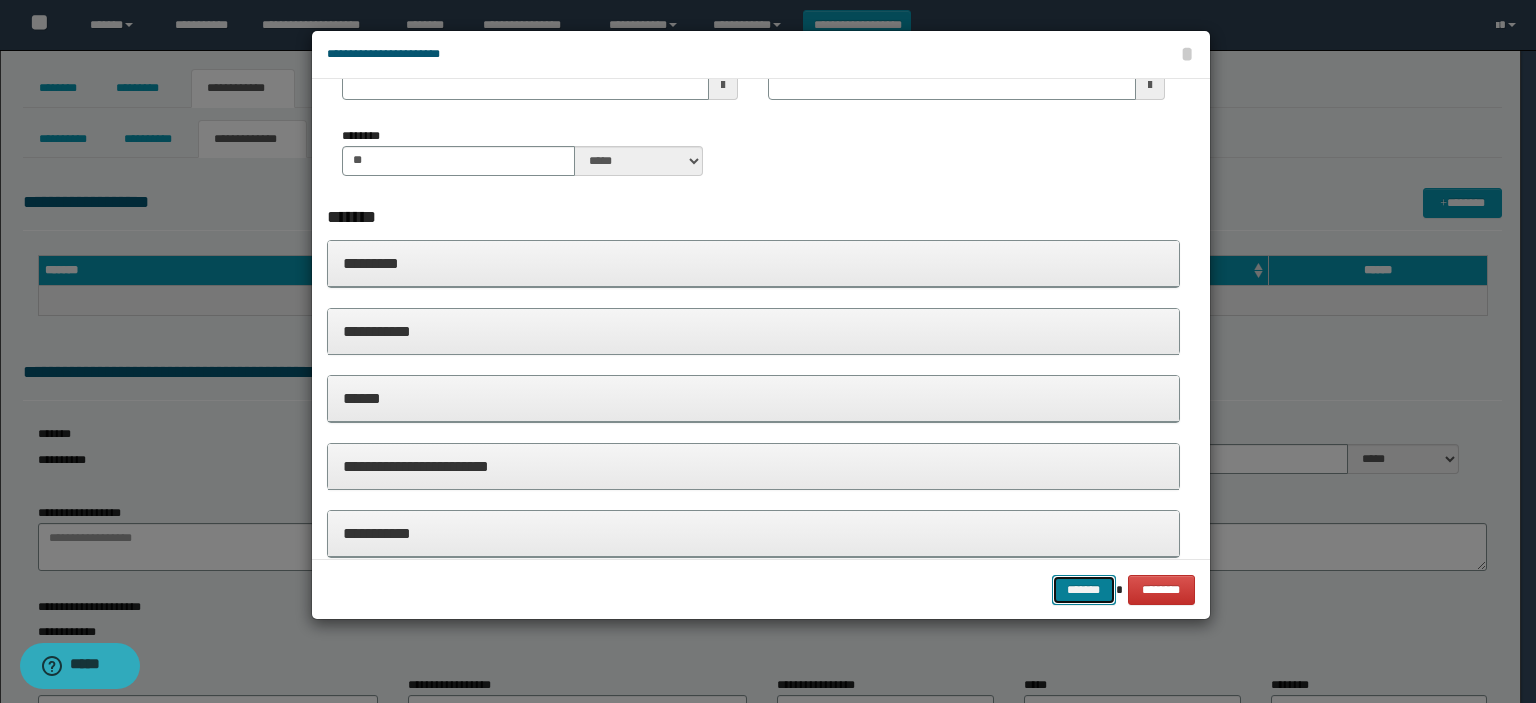 click on "*******" at bounding box center (1084, 590) 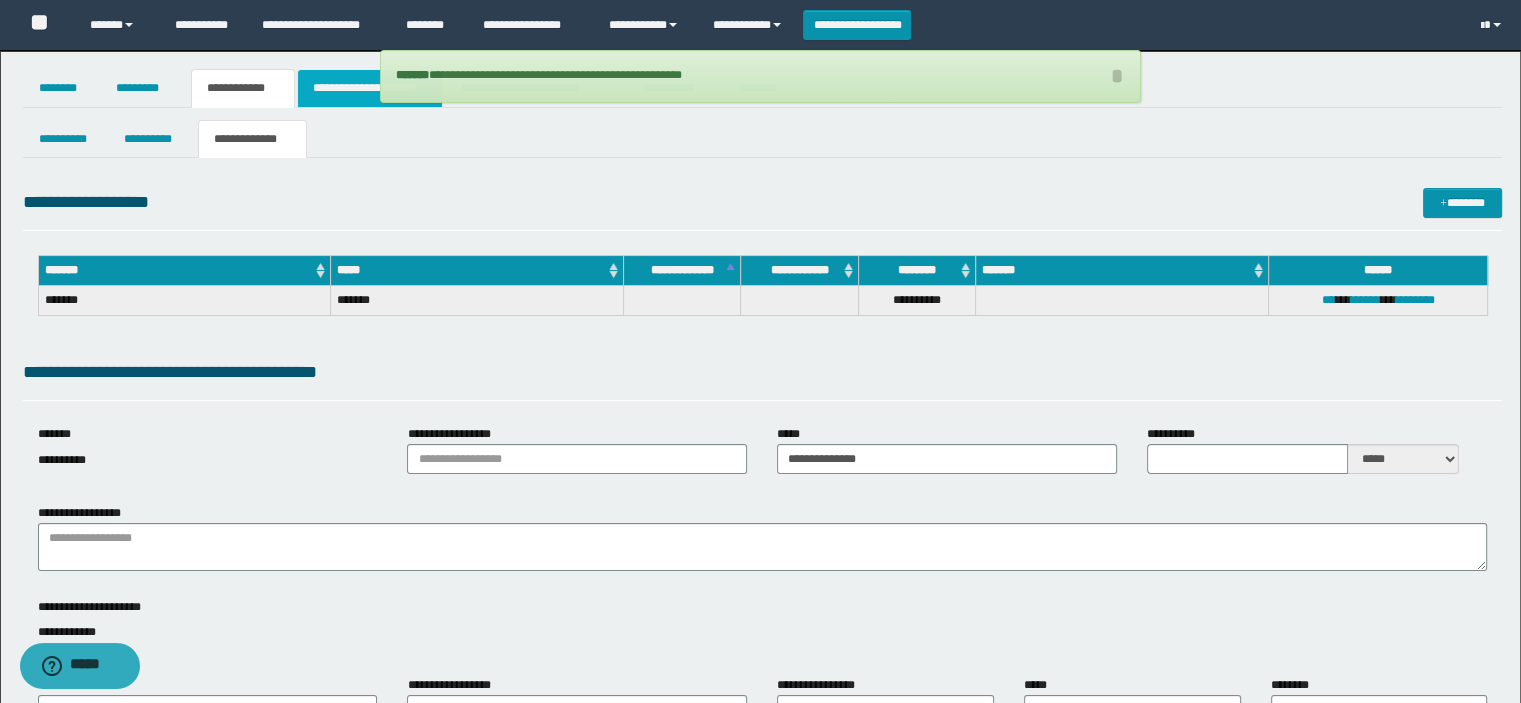 click on "**********" at bounding box center (370, 88) 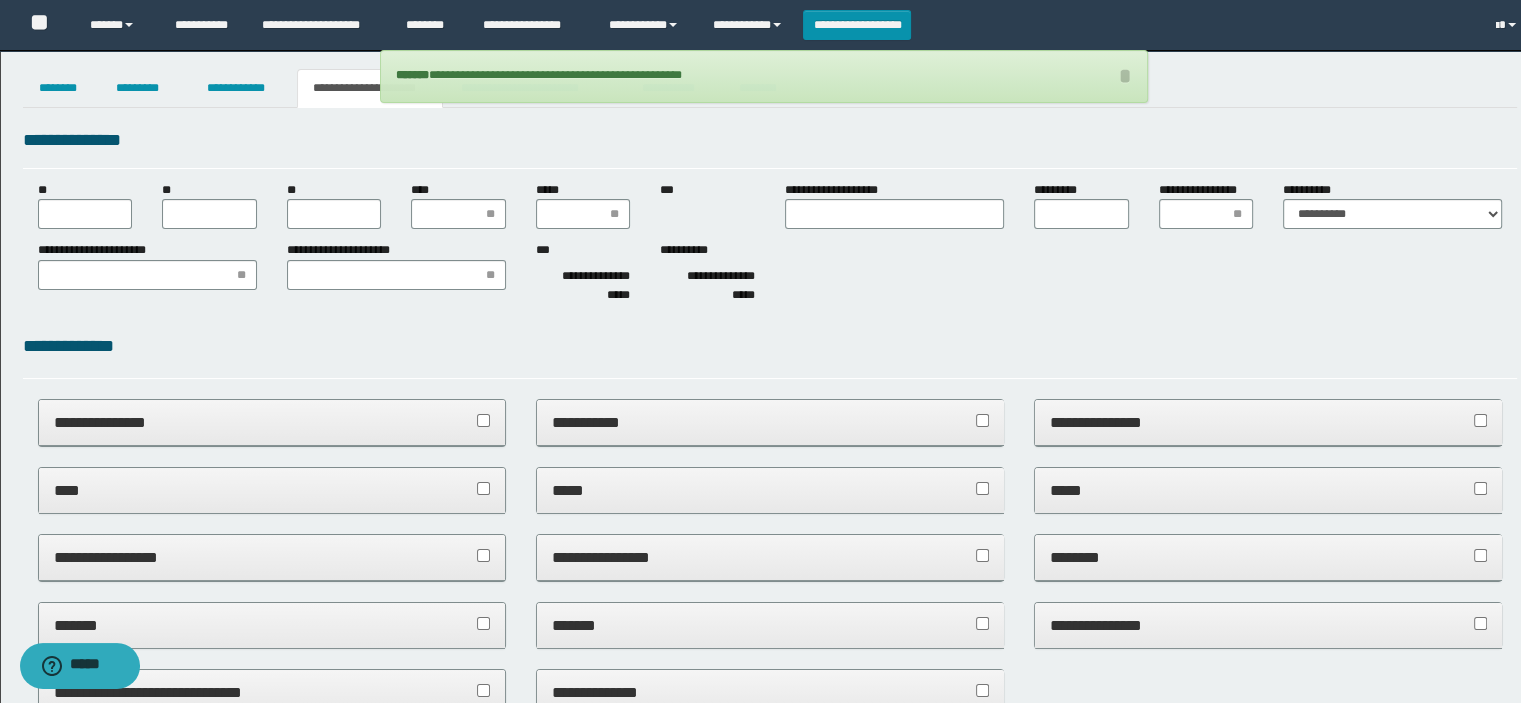 scroll, scrollTop: 0, scrollLeft: 0, axis: both 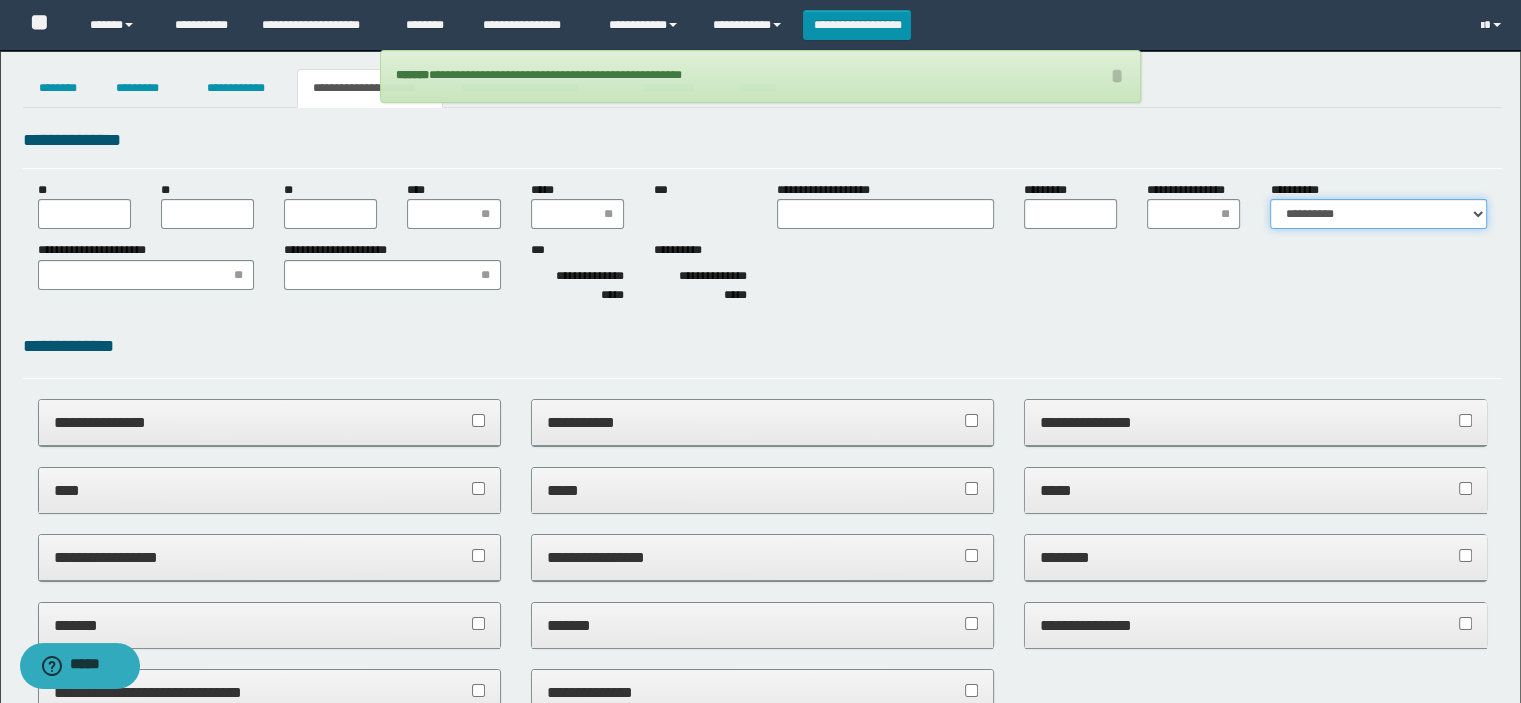 drag, startPoint x: 1365, startPoint y: 202, endPoint x: 1360, endPoint y: 215, distance: 13.928389 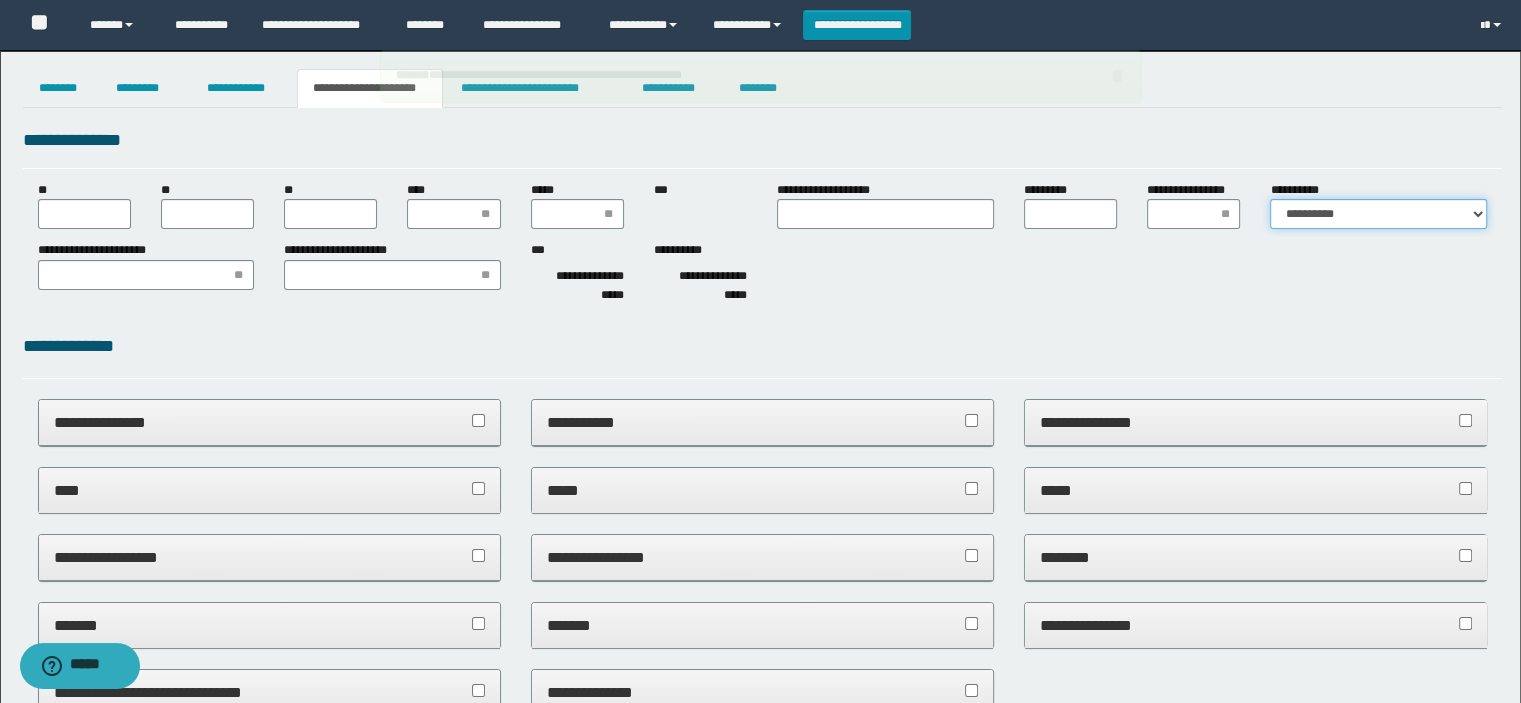 select on "*" 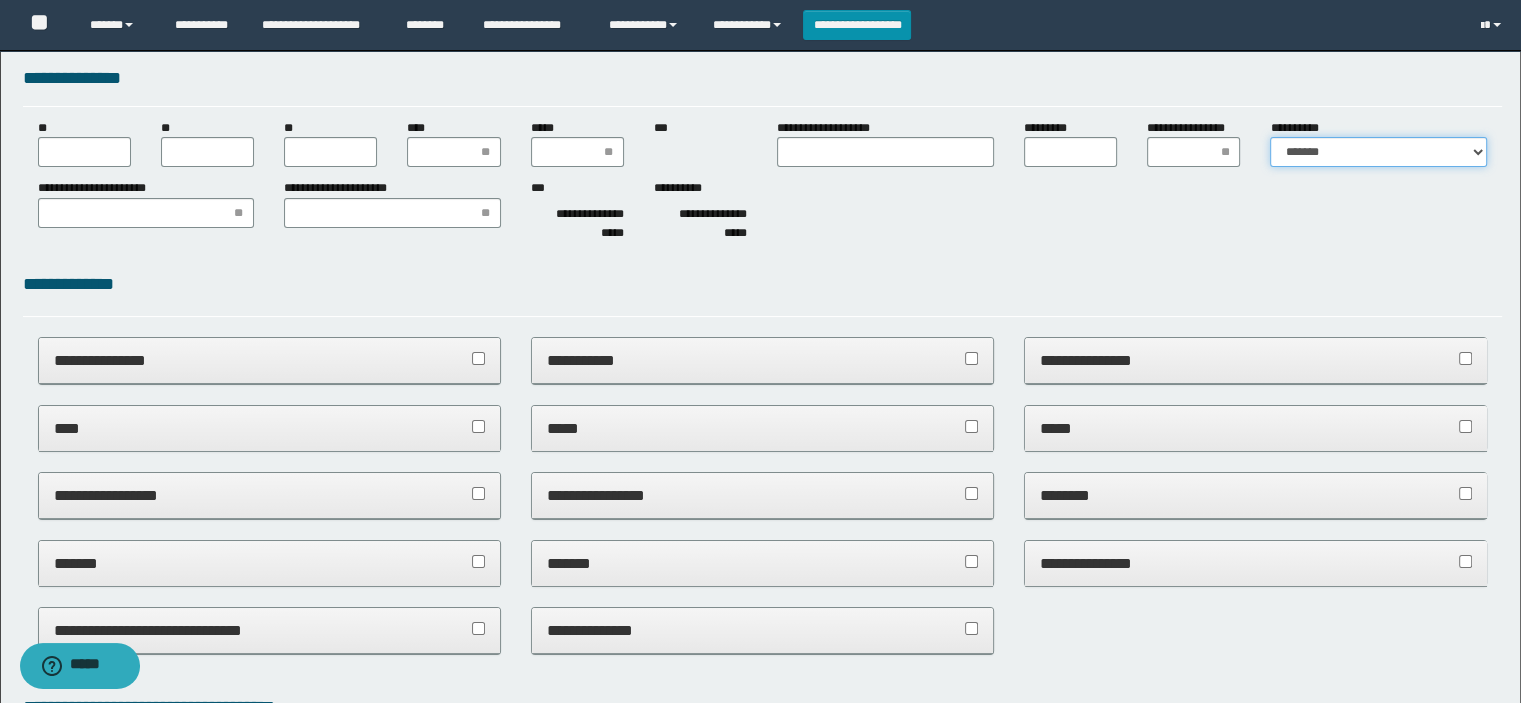 scroll, scrollTop: 300, scrollLeft: 0, axis: vertical 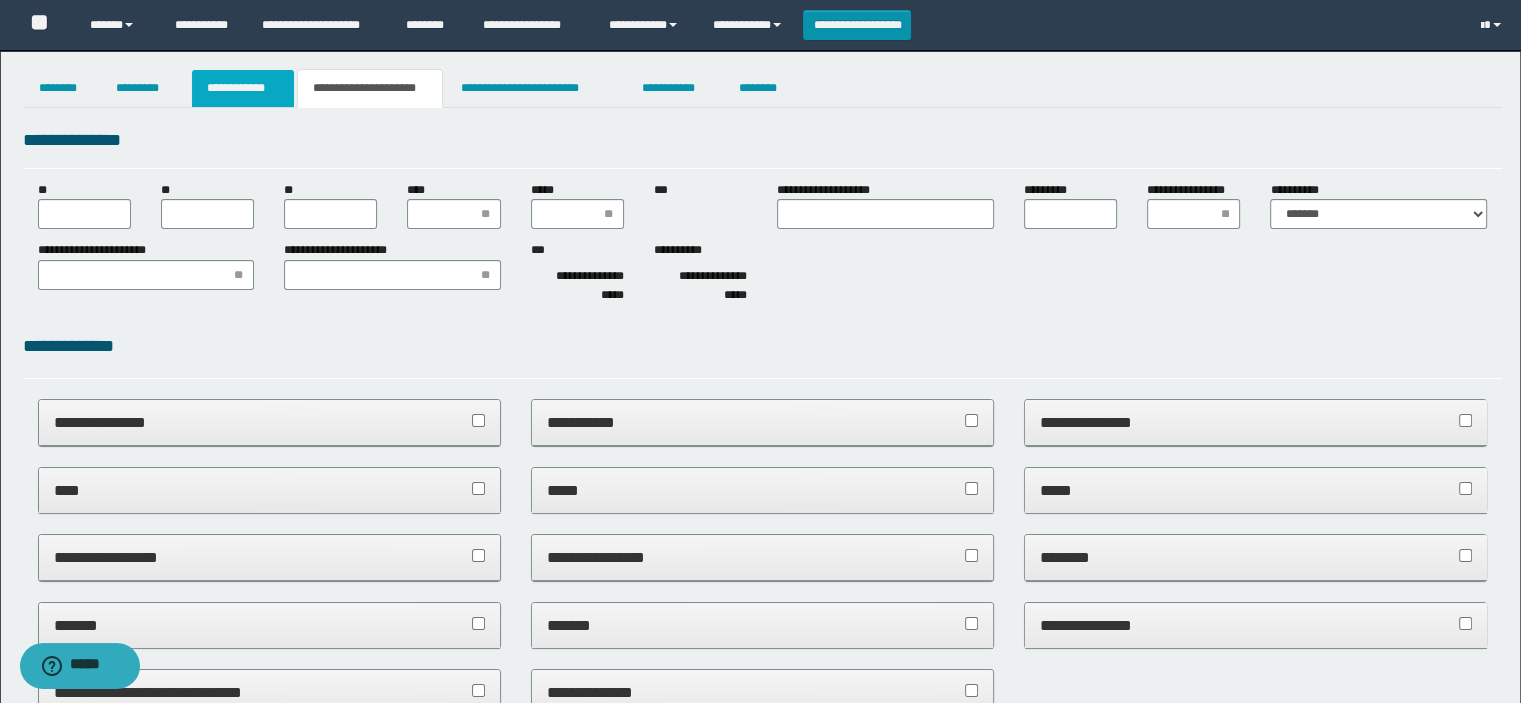 click on "**********" at bounding box center [243, 88] 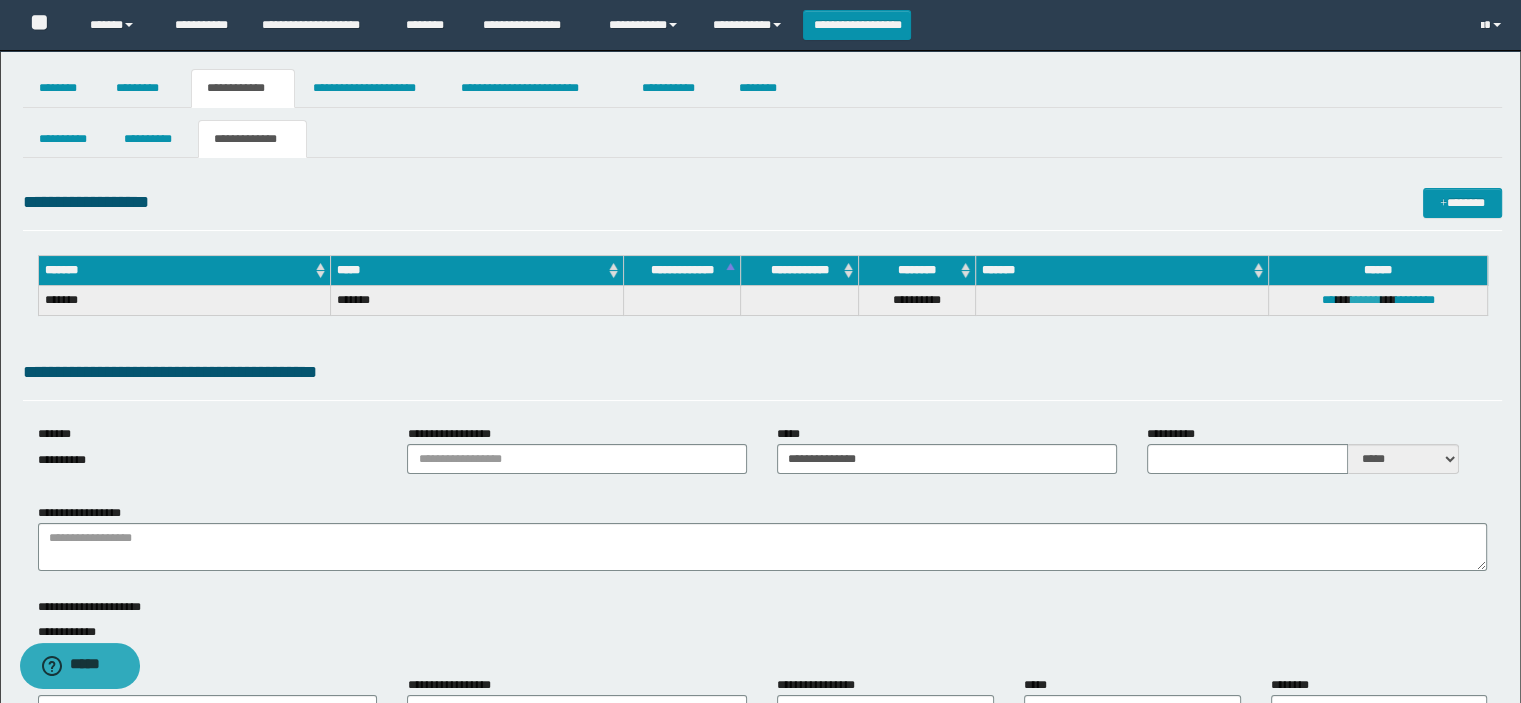 click on "******" at bounding box center (1365, 300) 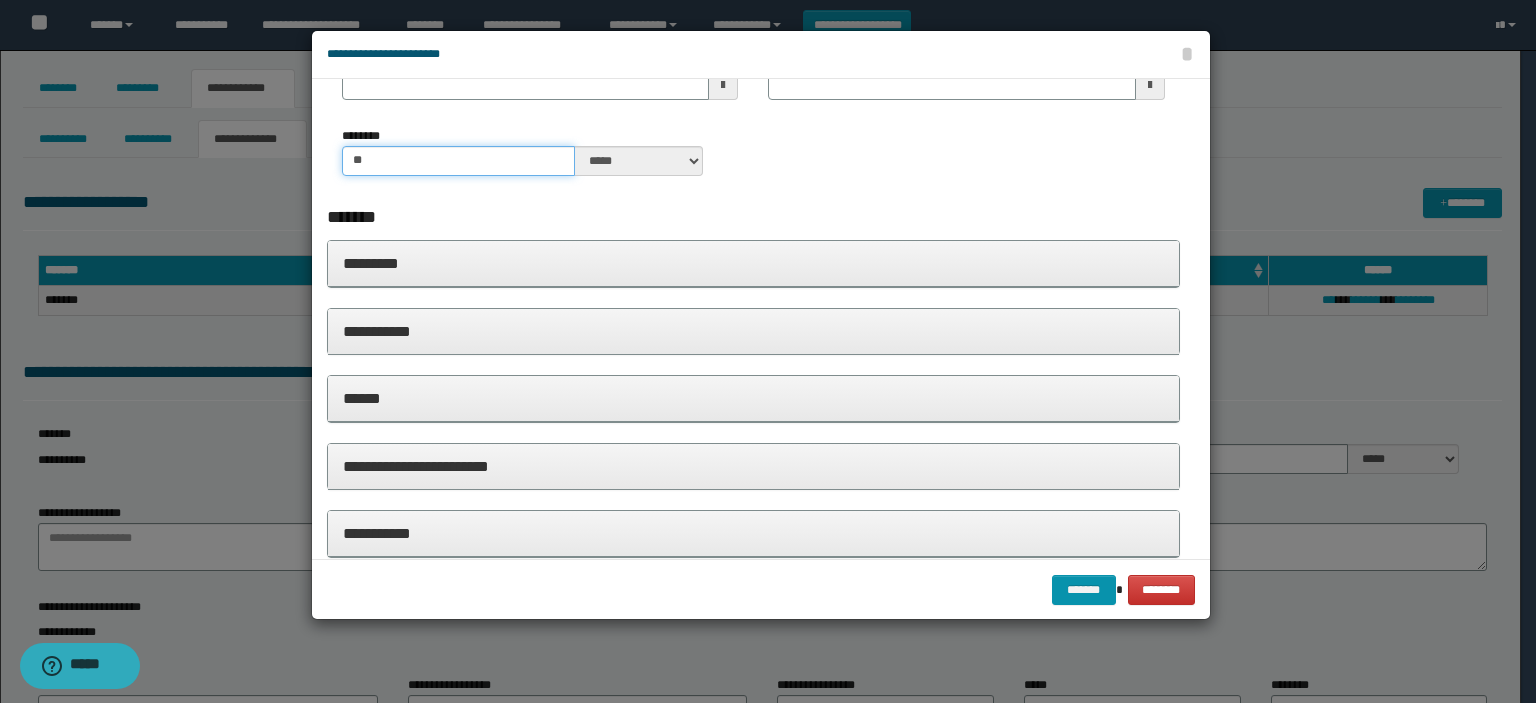 click on "**" at bounding box center [459, 161] 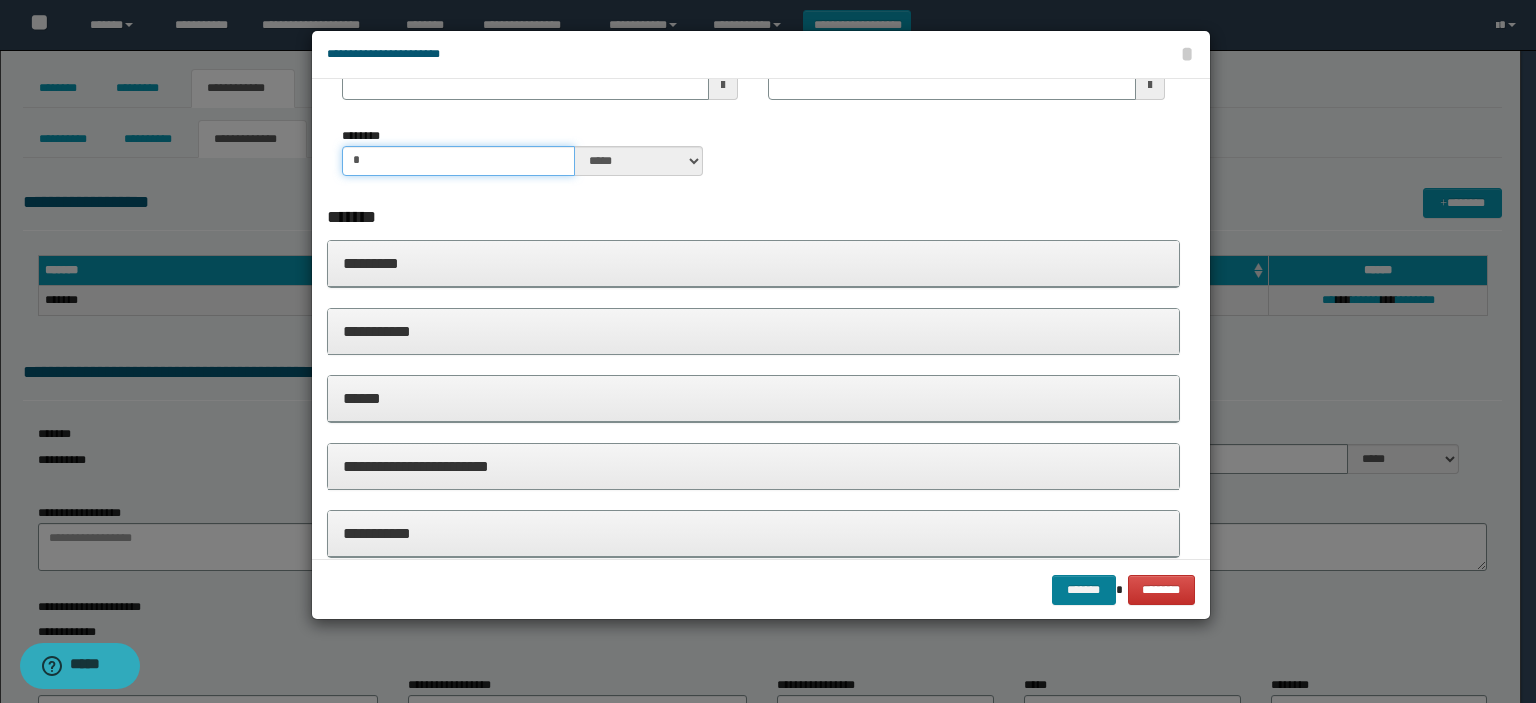type on "*" 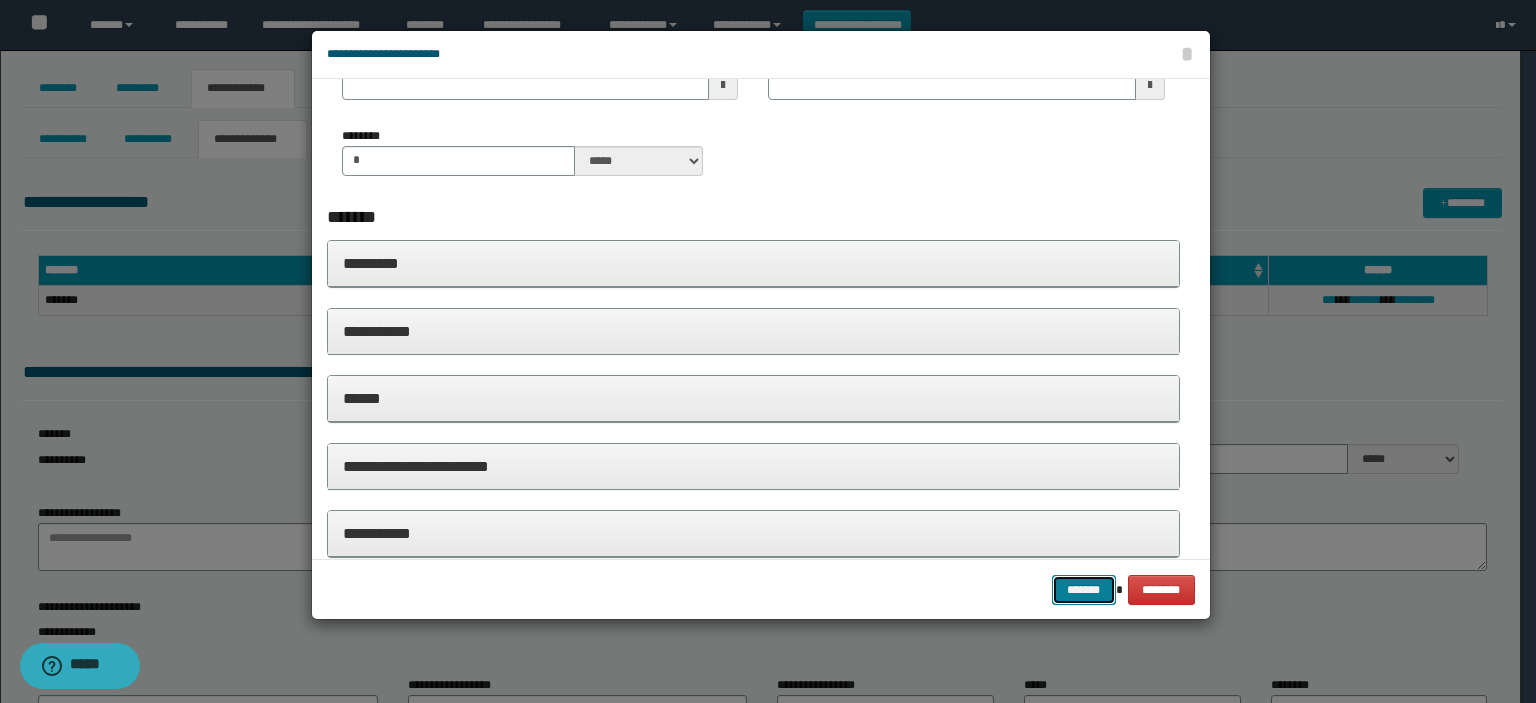 click on "*******" at bounding box center (1084, 590) 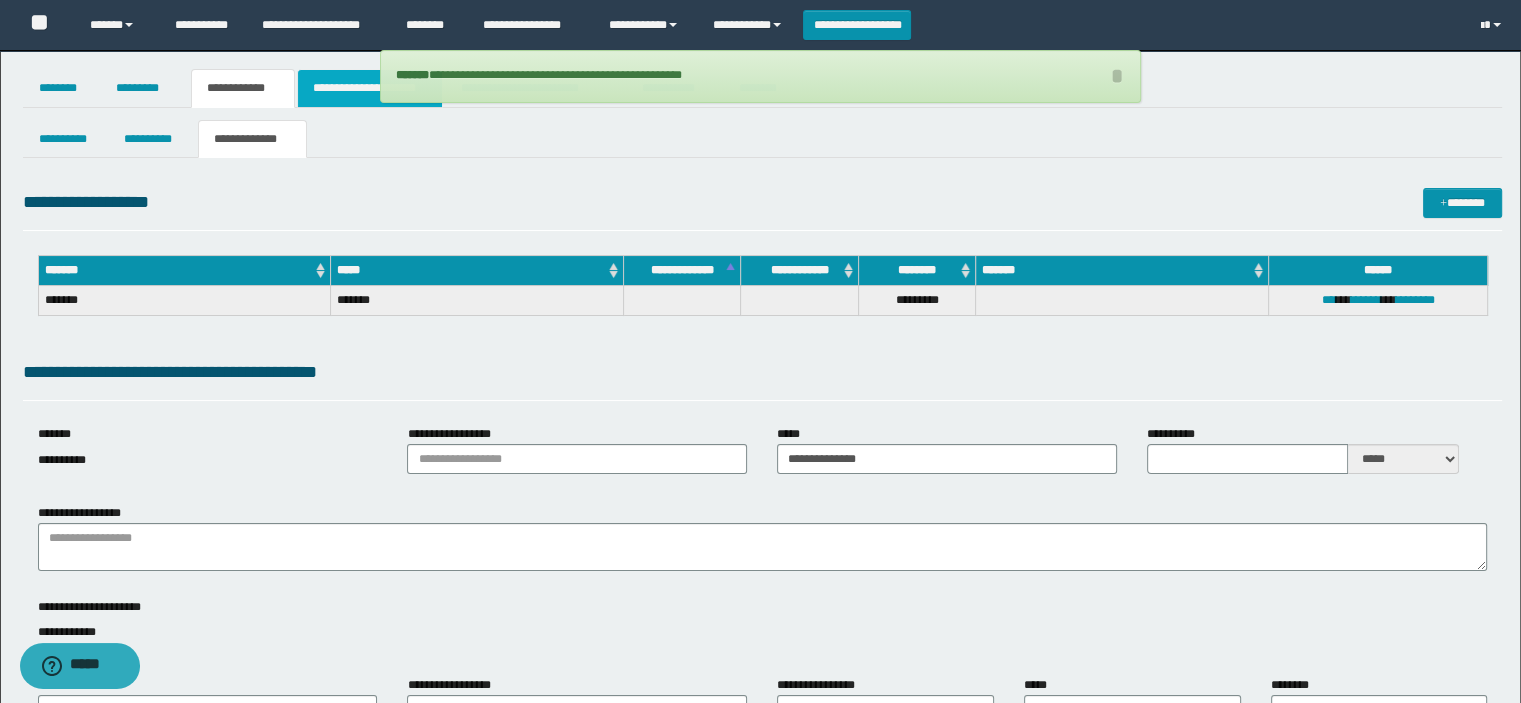 click on "**********" at bounding box center (370, 88) 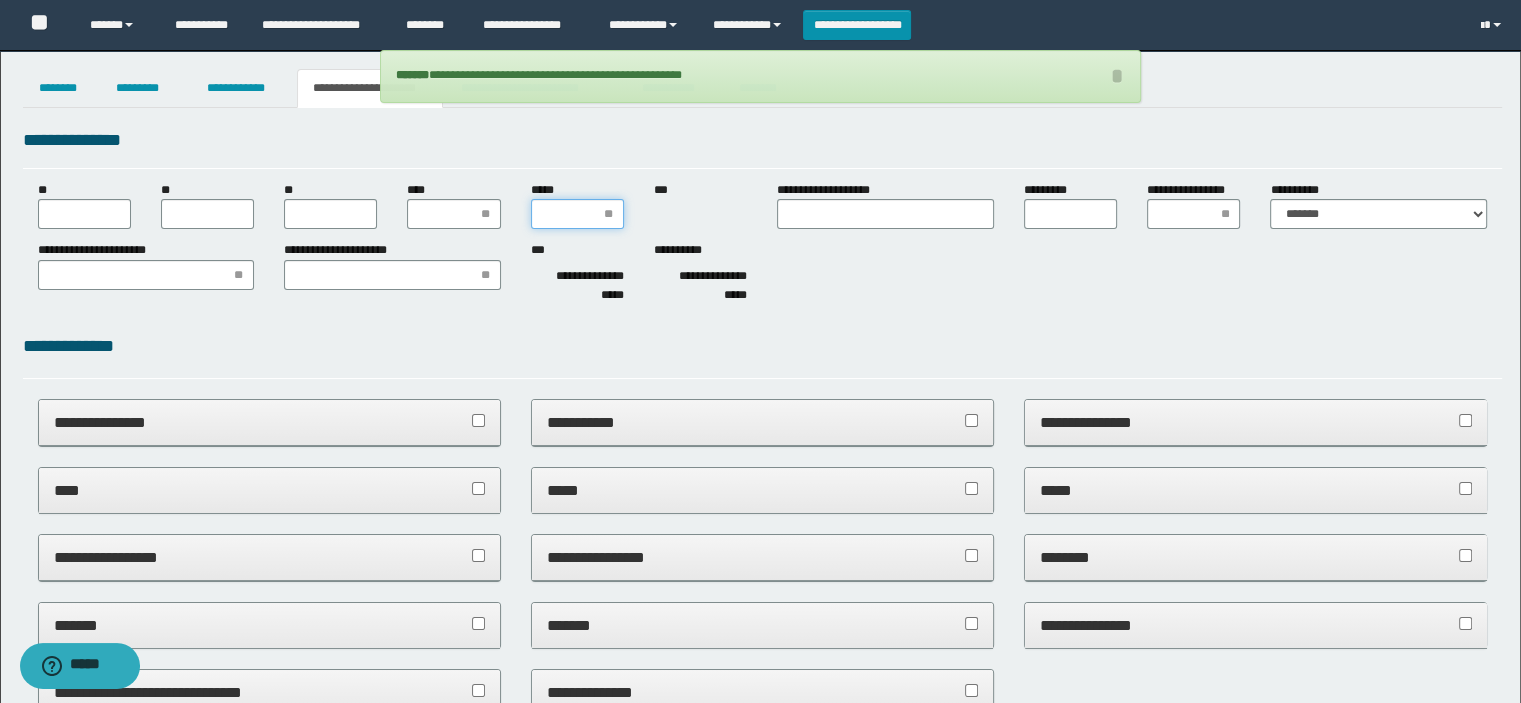 click on "*****" at bounding box center [577, 214] 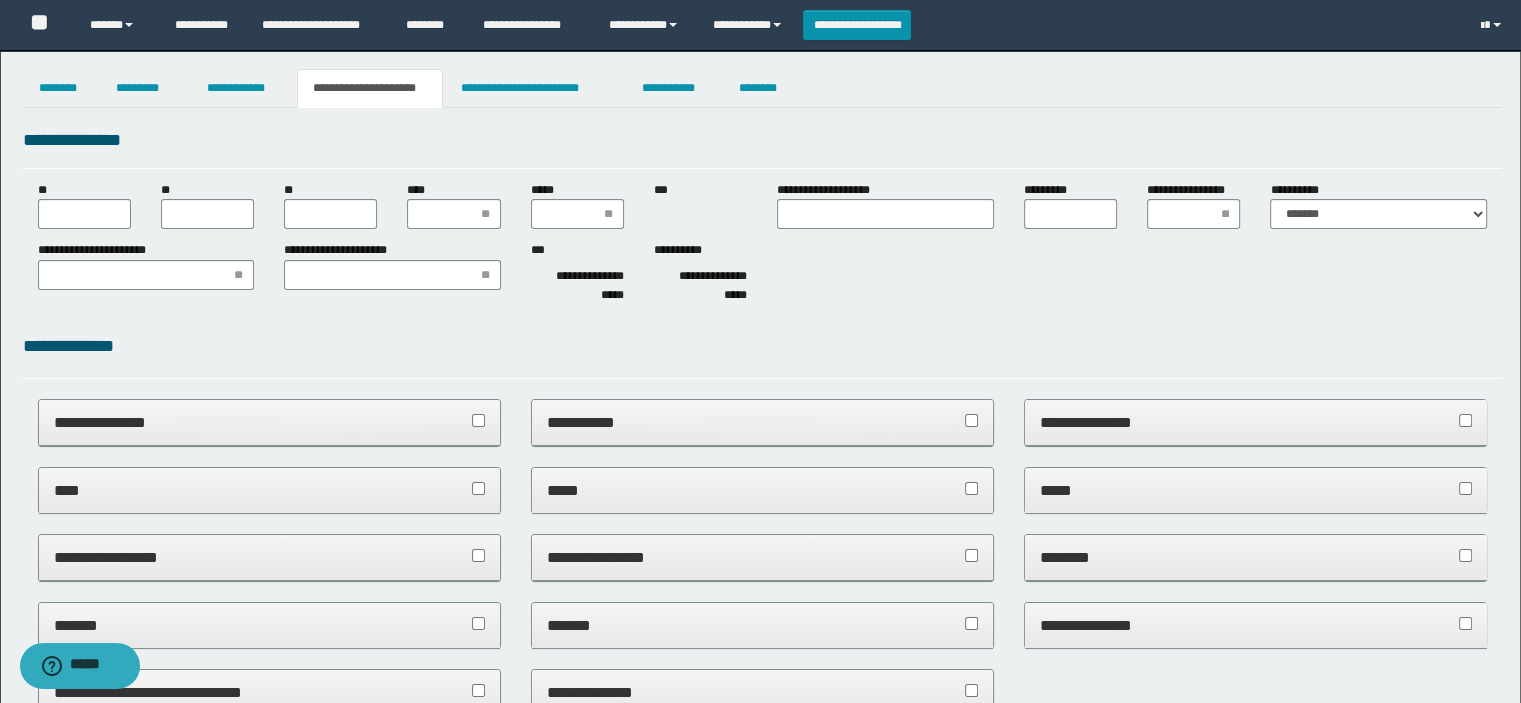 click on "**********" at bounding box center [763, 423] 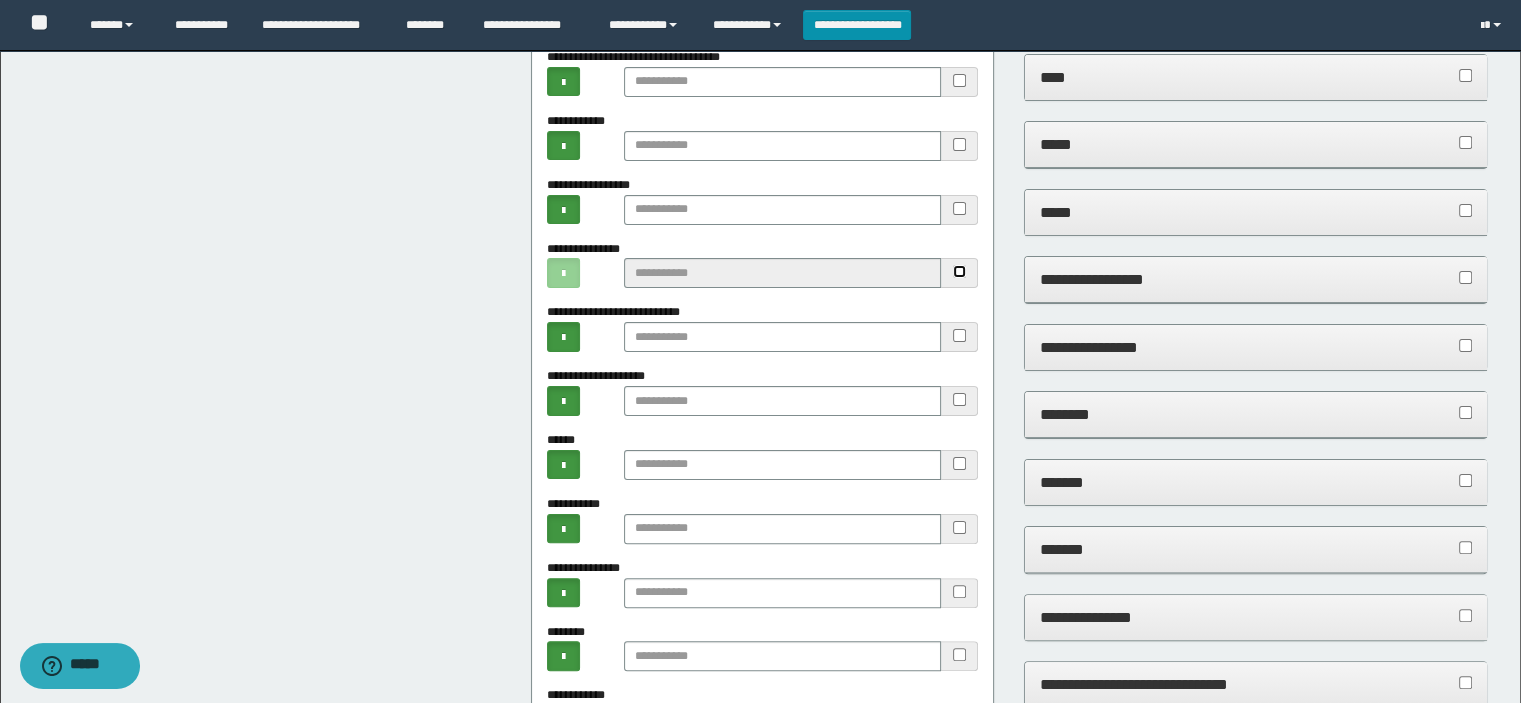scroll, scrollTop: 700, scrollLeft: 0, axis: vertical 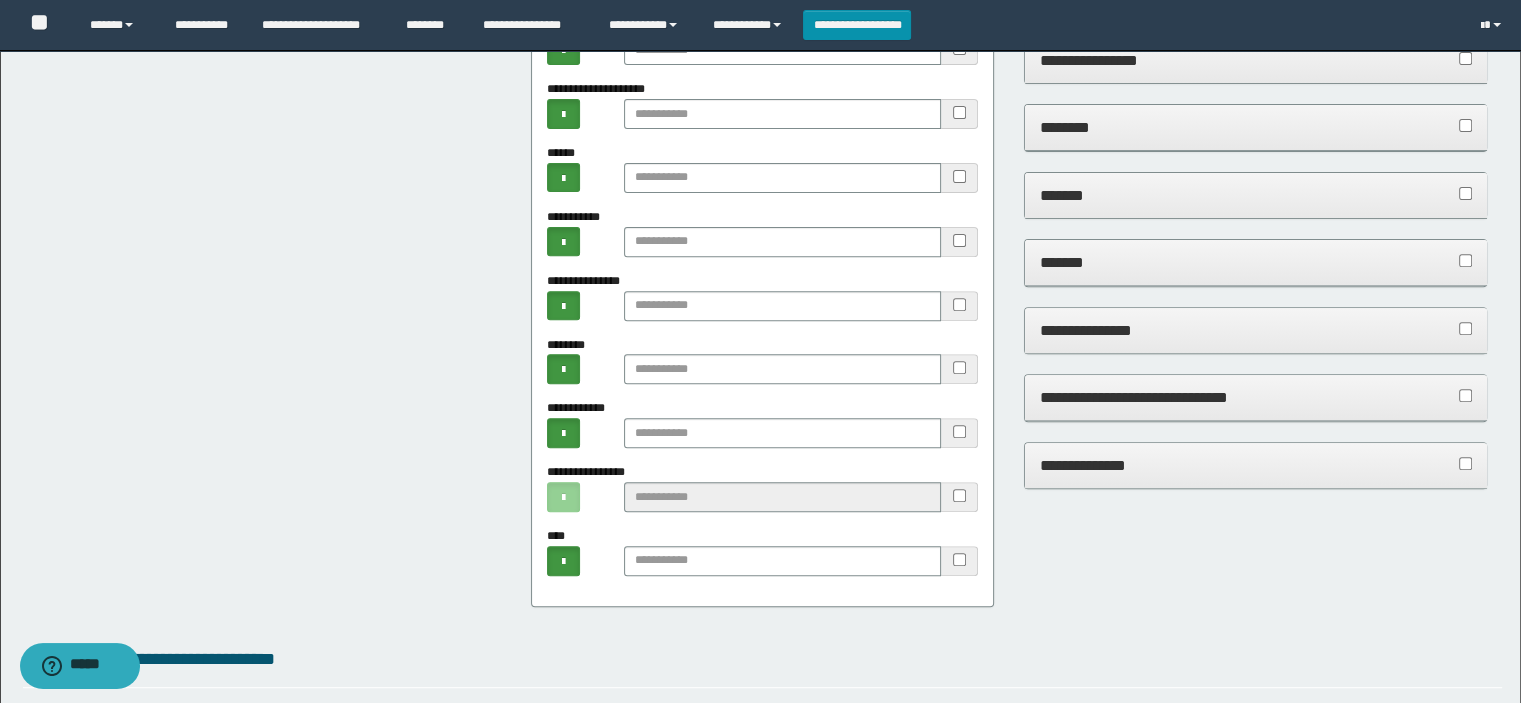 click at bounding box center (960, 433) 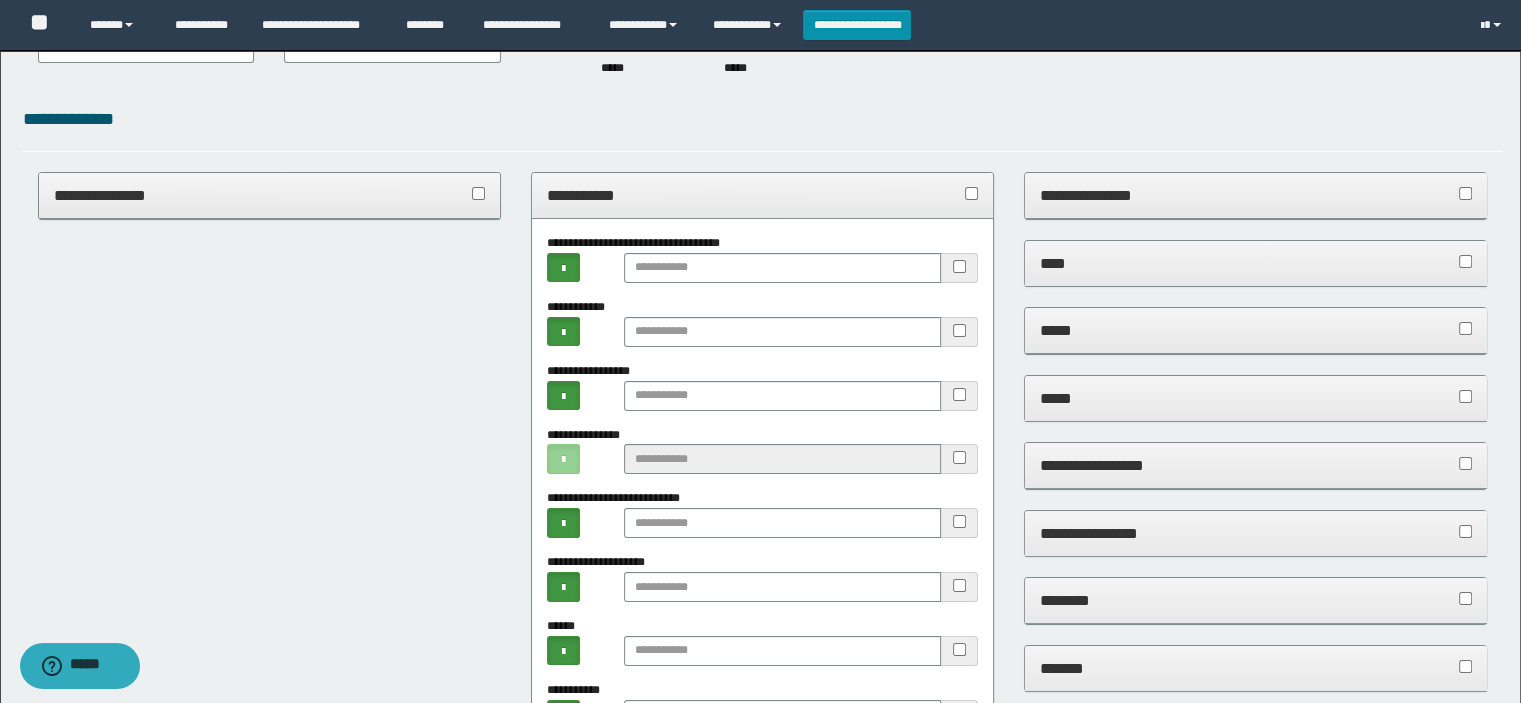 scroll, scrollTop: 0, scrollLeft: 0, axis: both 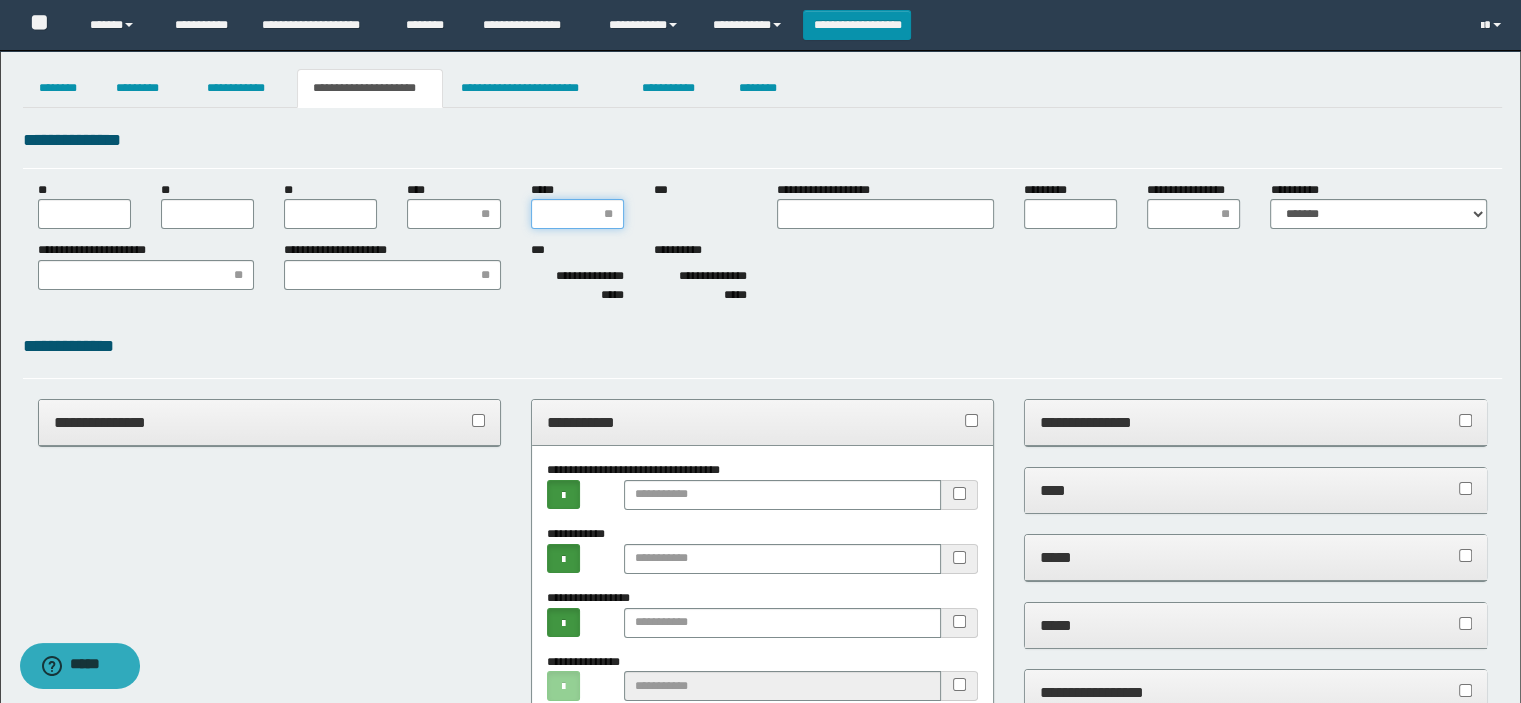 click on "*****" at bounding box center (577, 214) 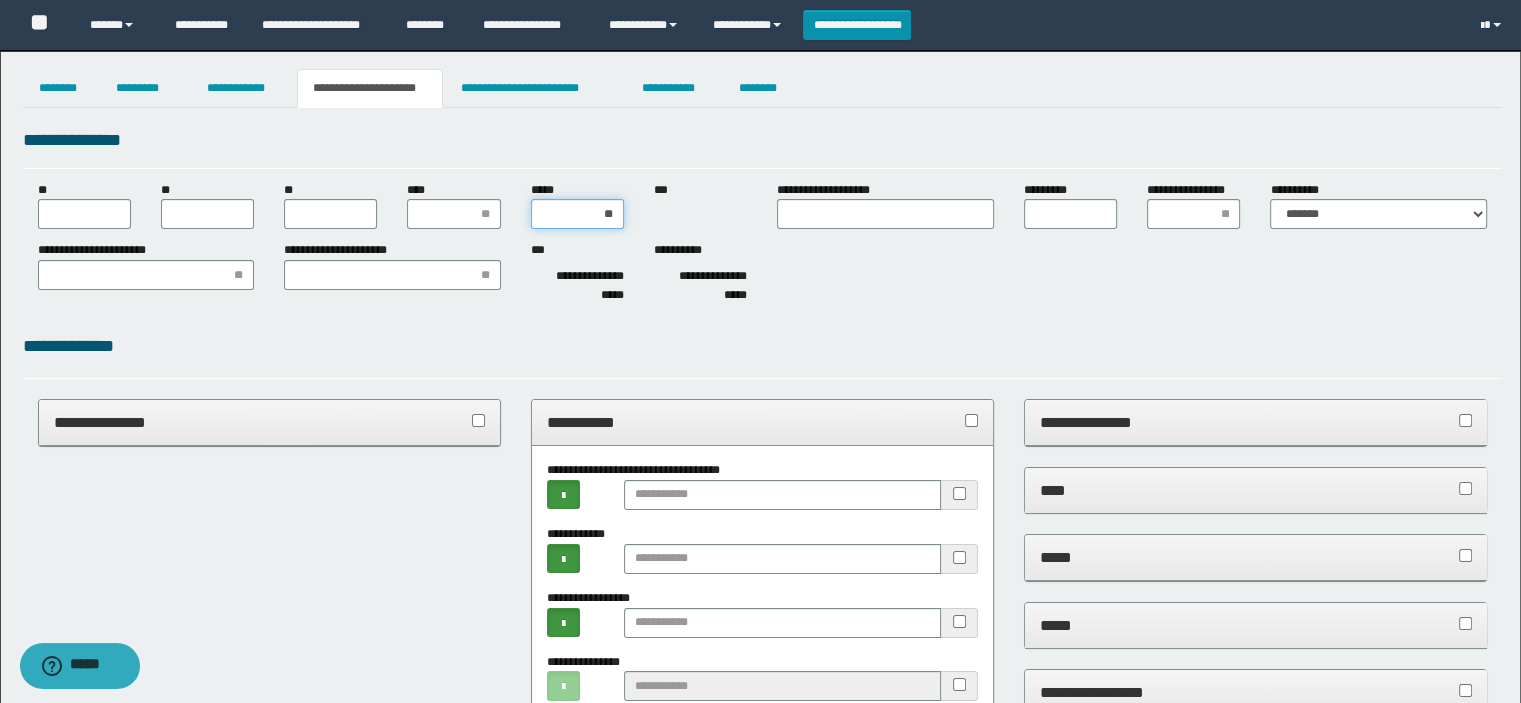 type on "***" 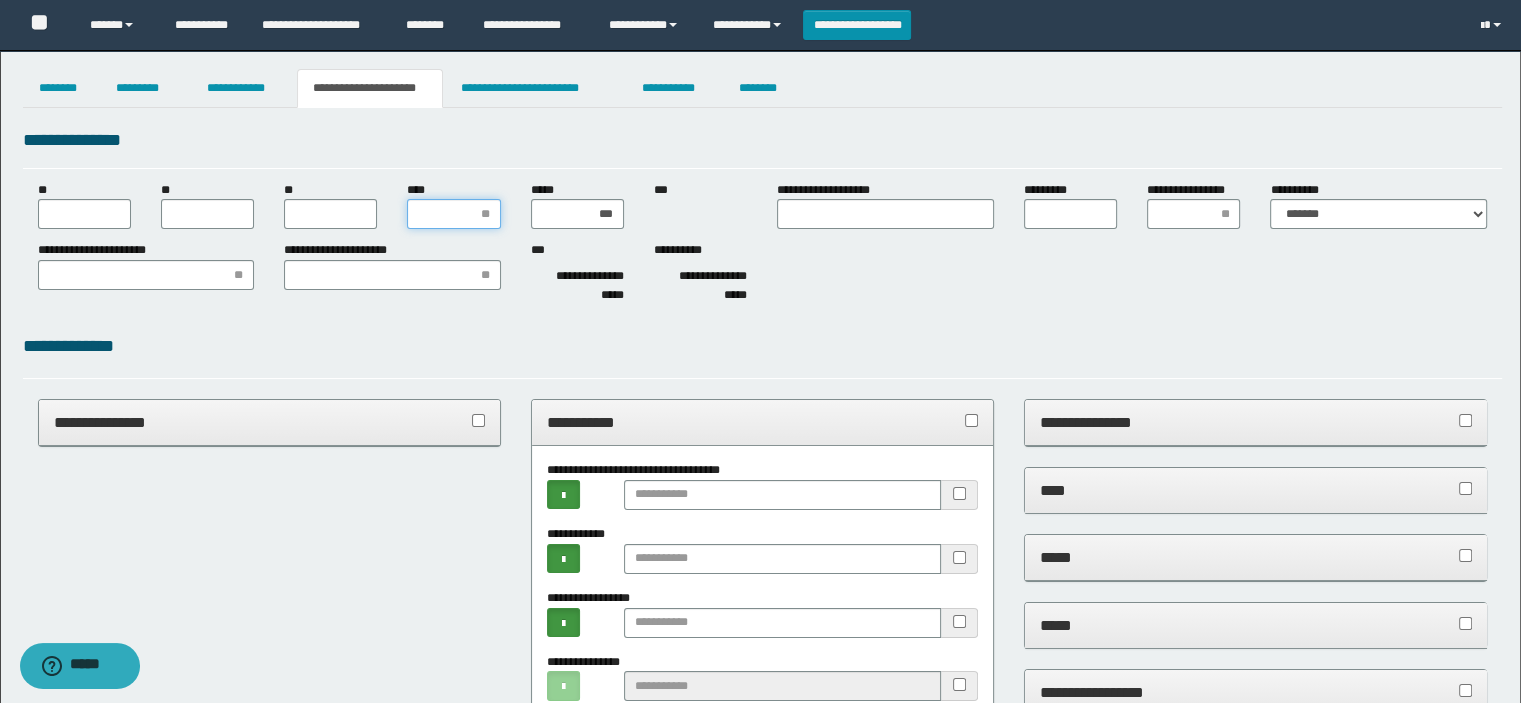 click on "****" at bounding box center (453, 214) 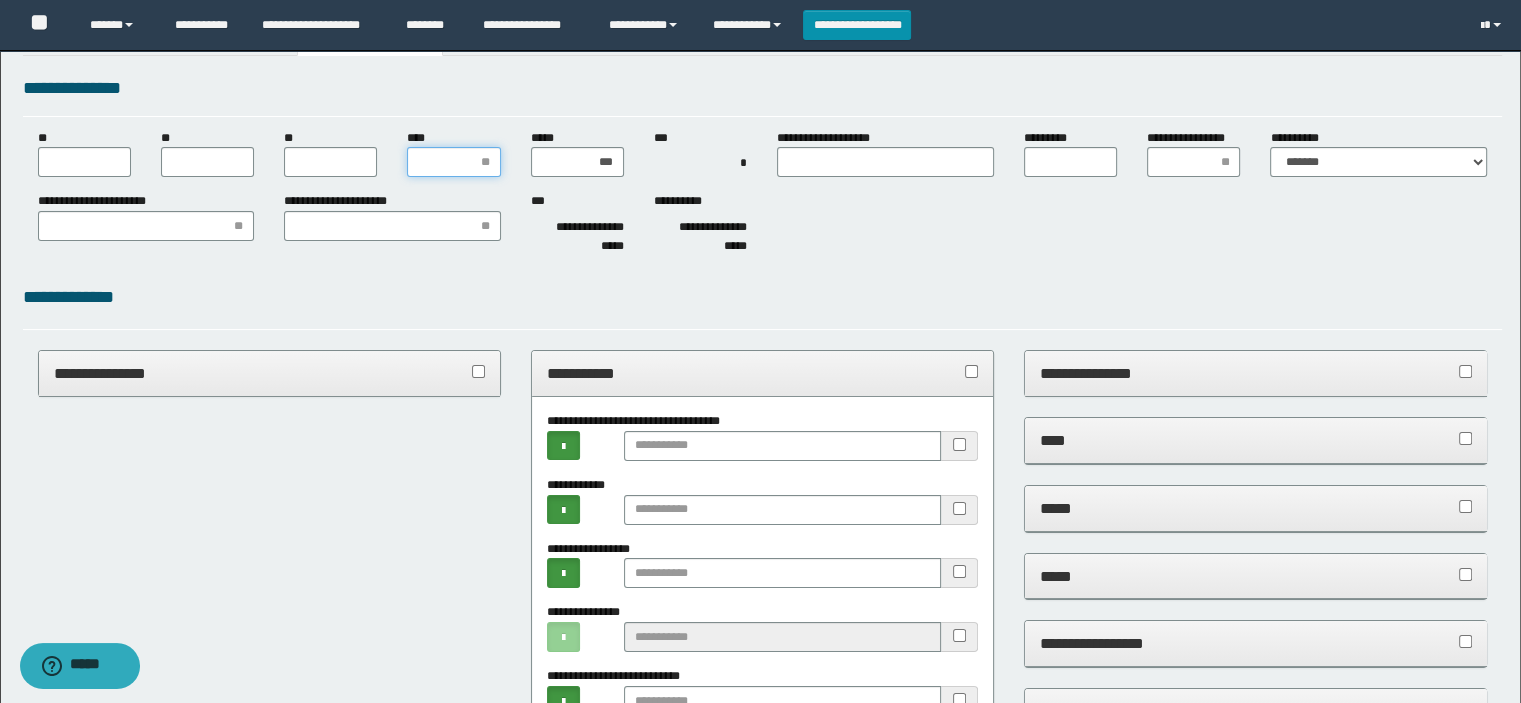 scroll, scrollTop: 100, scrollLeft: 0, axis: vertical 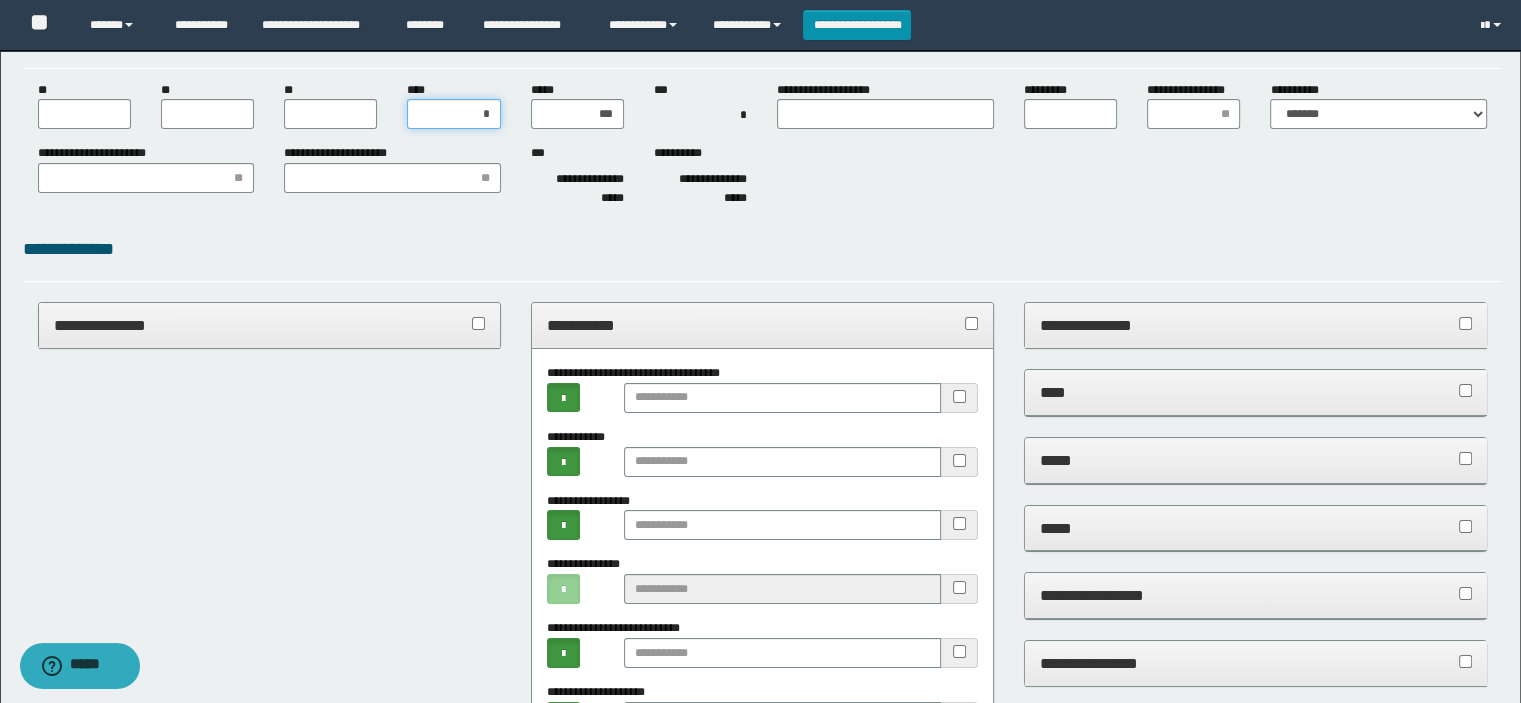 type on "**" 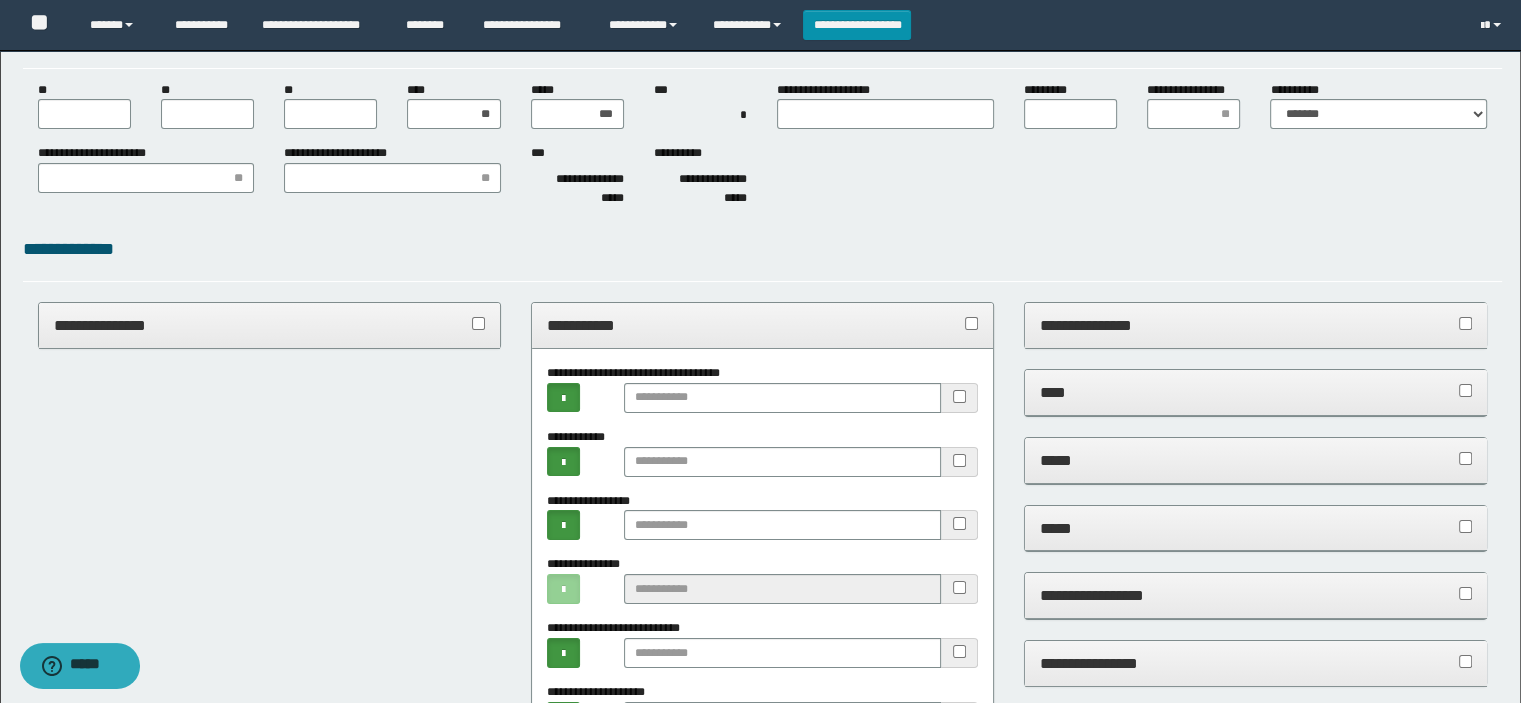 click on "**********" at bounding box center (763, 1082) 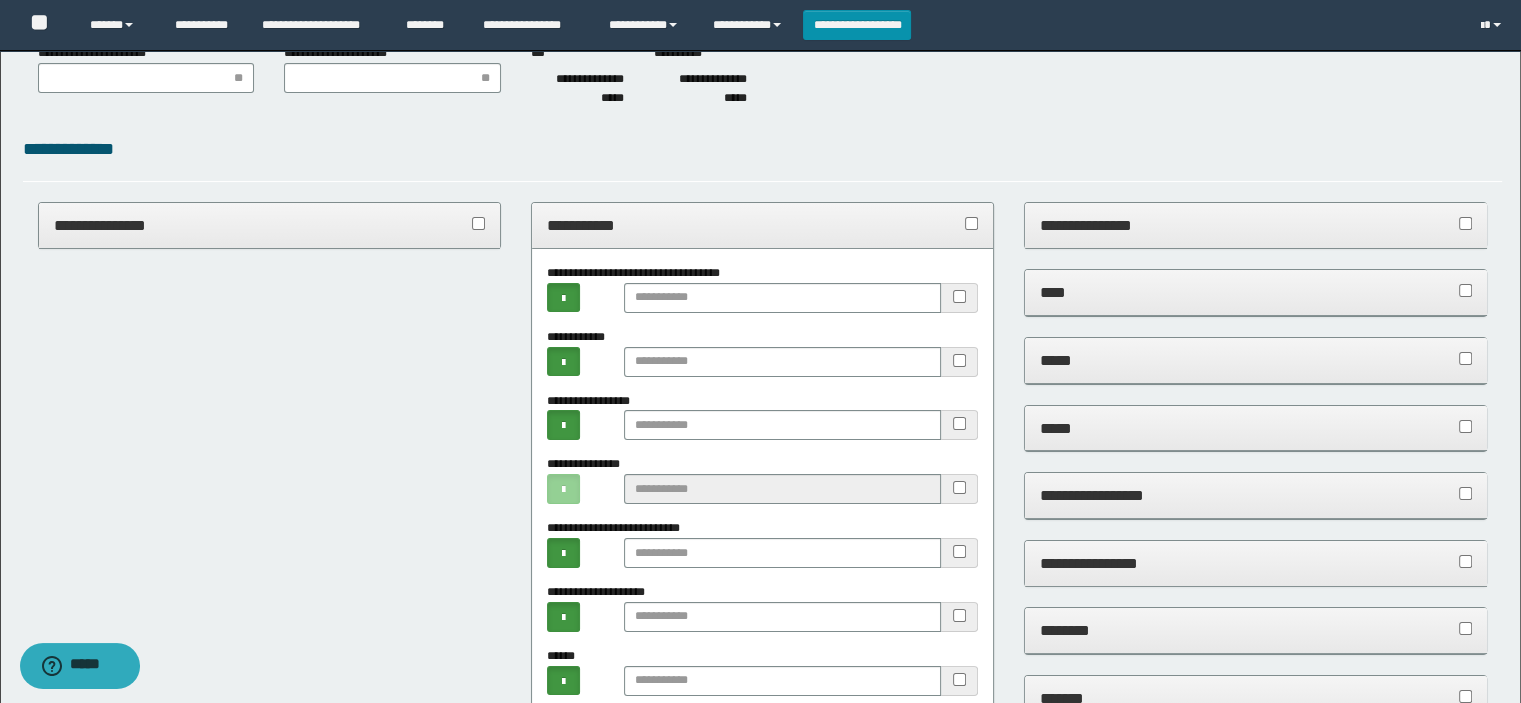 click on "**********" at bounding box center [270, 225] 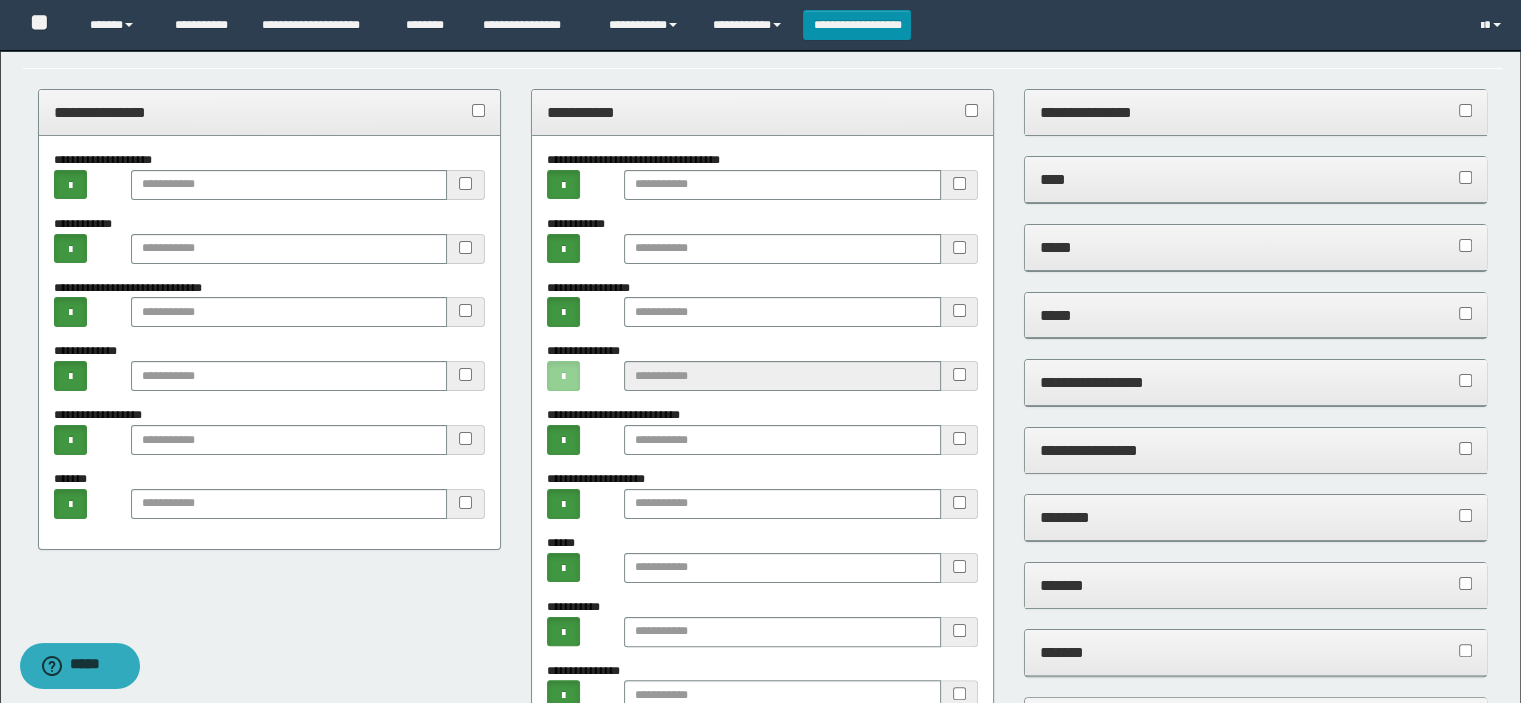 scroll, scrollTop: 400, scrollLeft: 0, axis: vertical 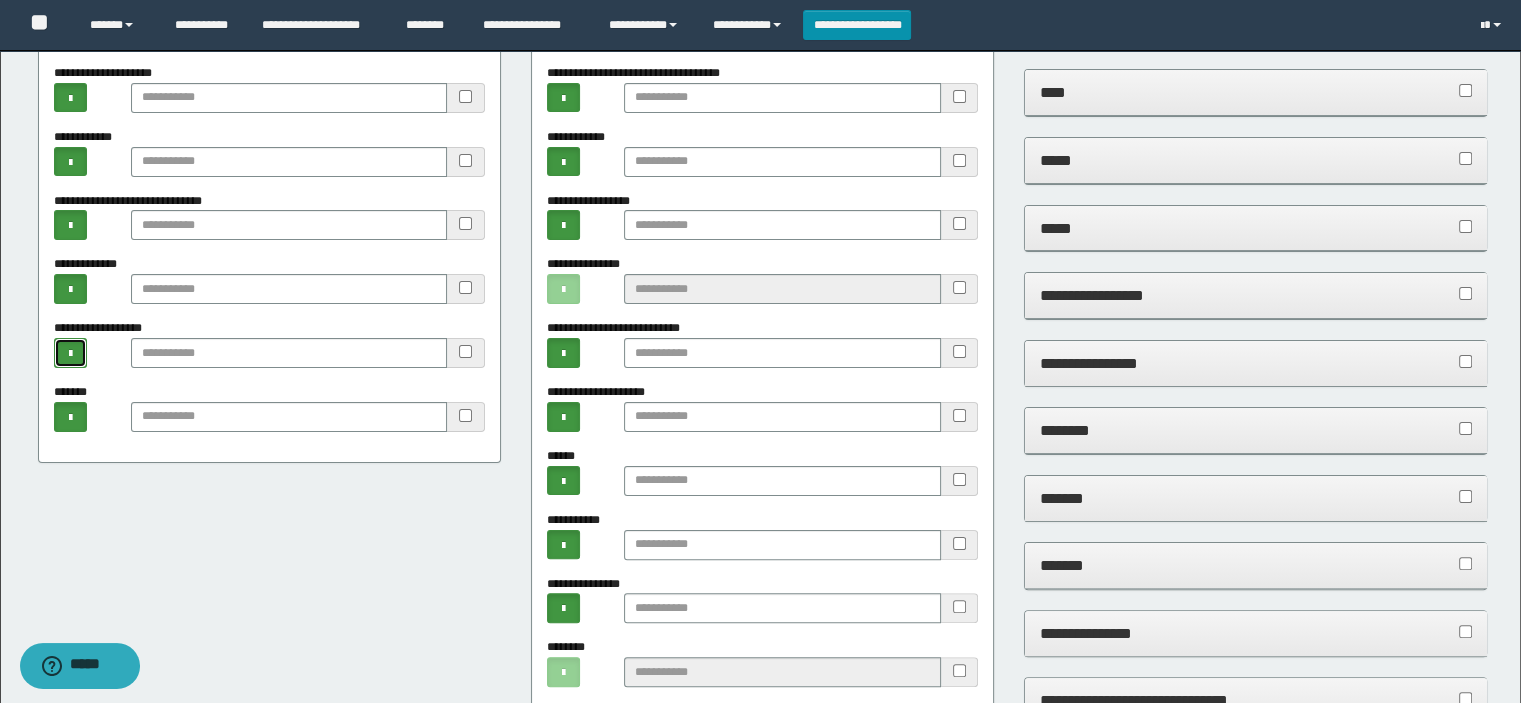 click at bounding box center [70, 354] 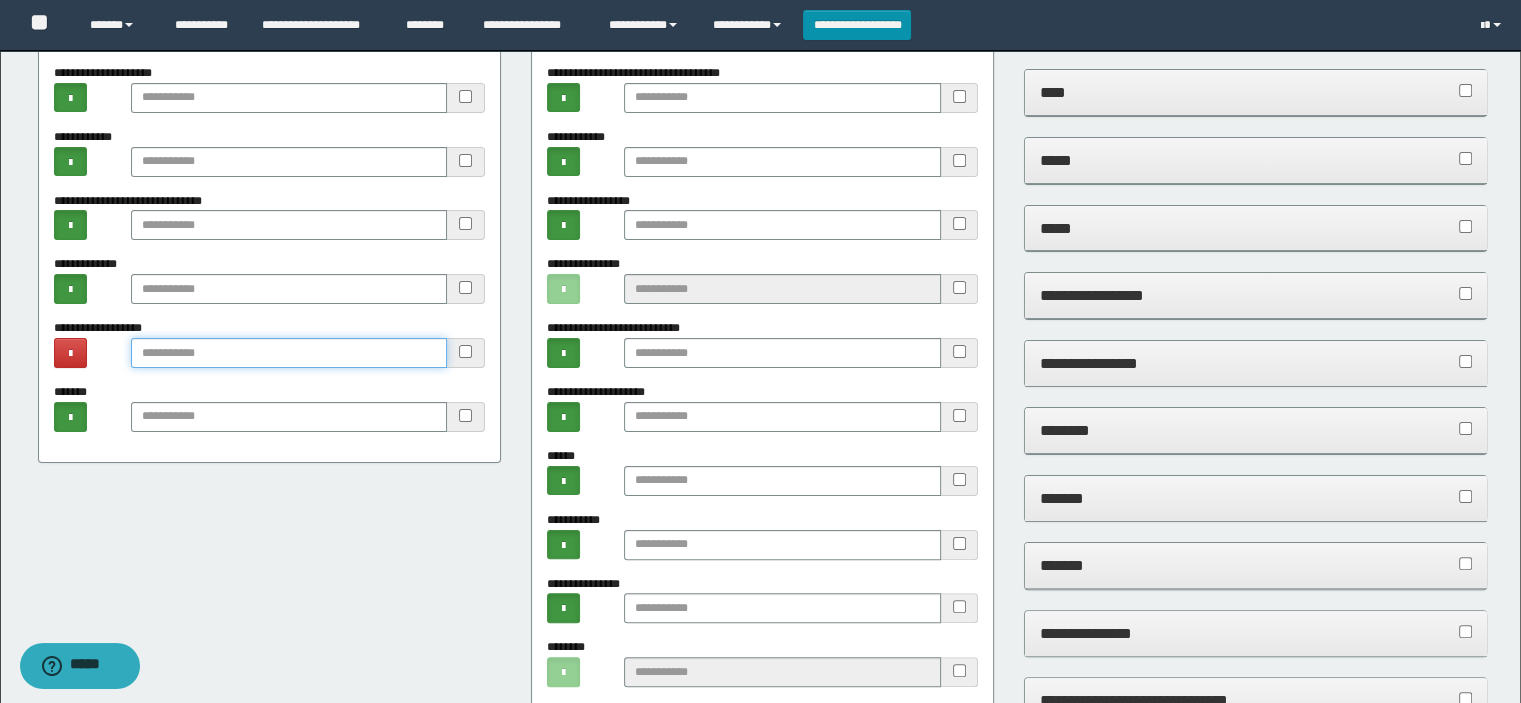 click at bounding box center (289, 353) 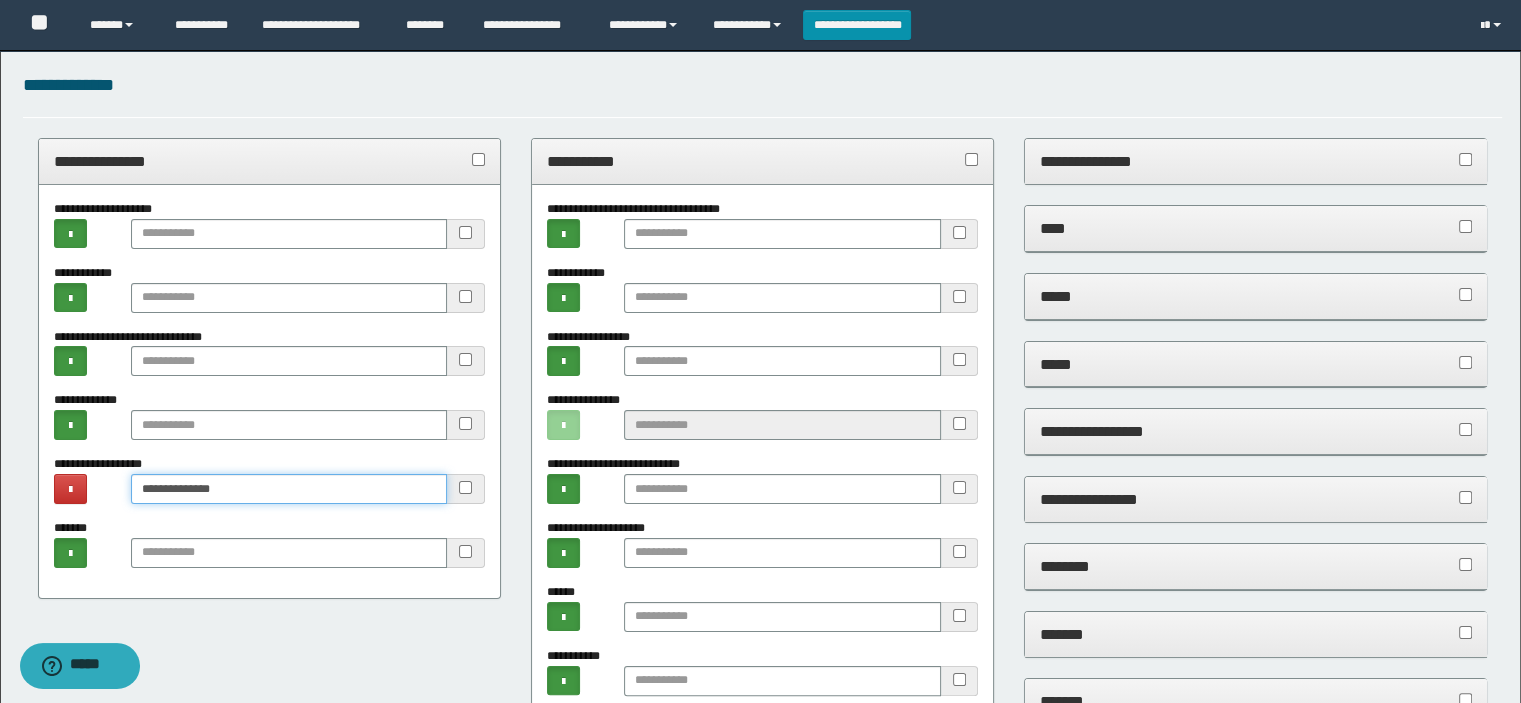 scroll, scrollTop: 0, scrollLeft: 0, axis: both 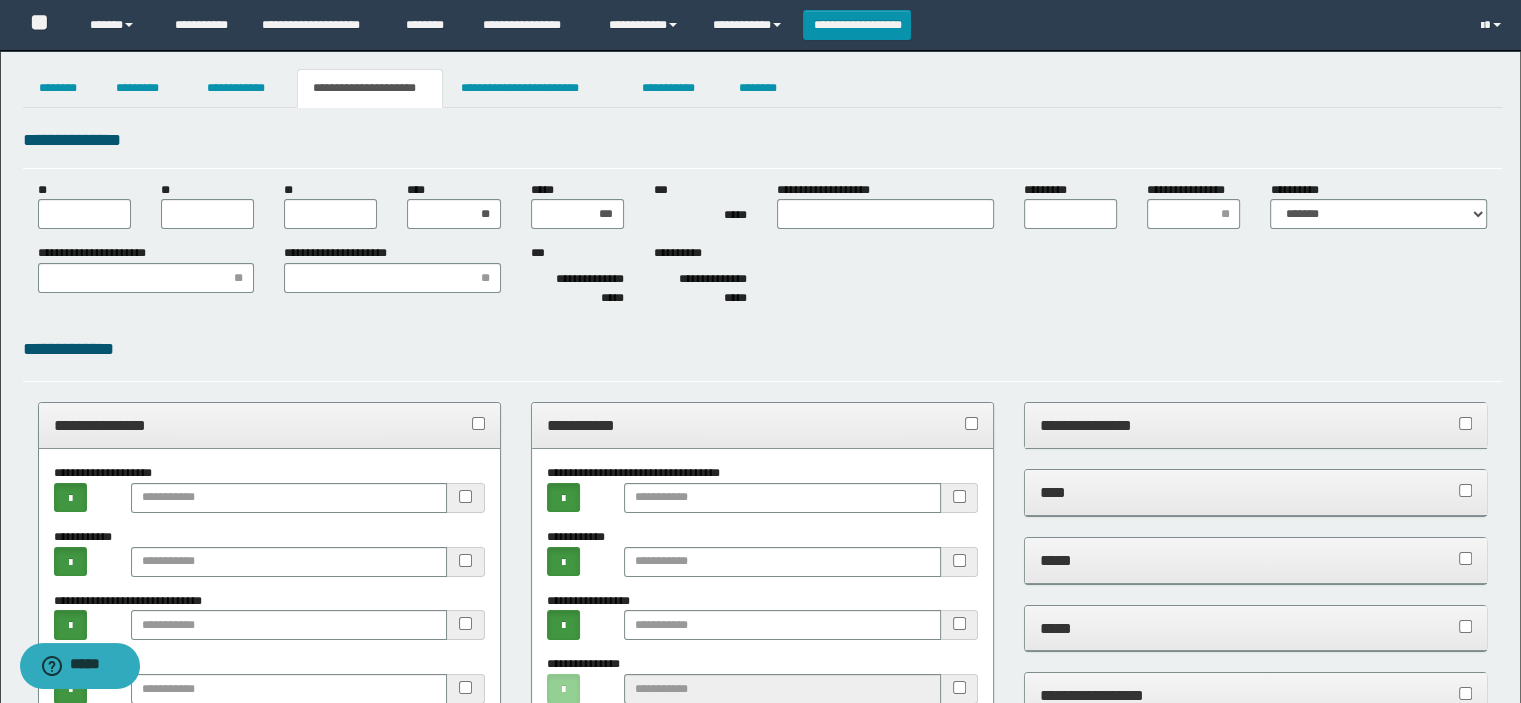 type on "**********" 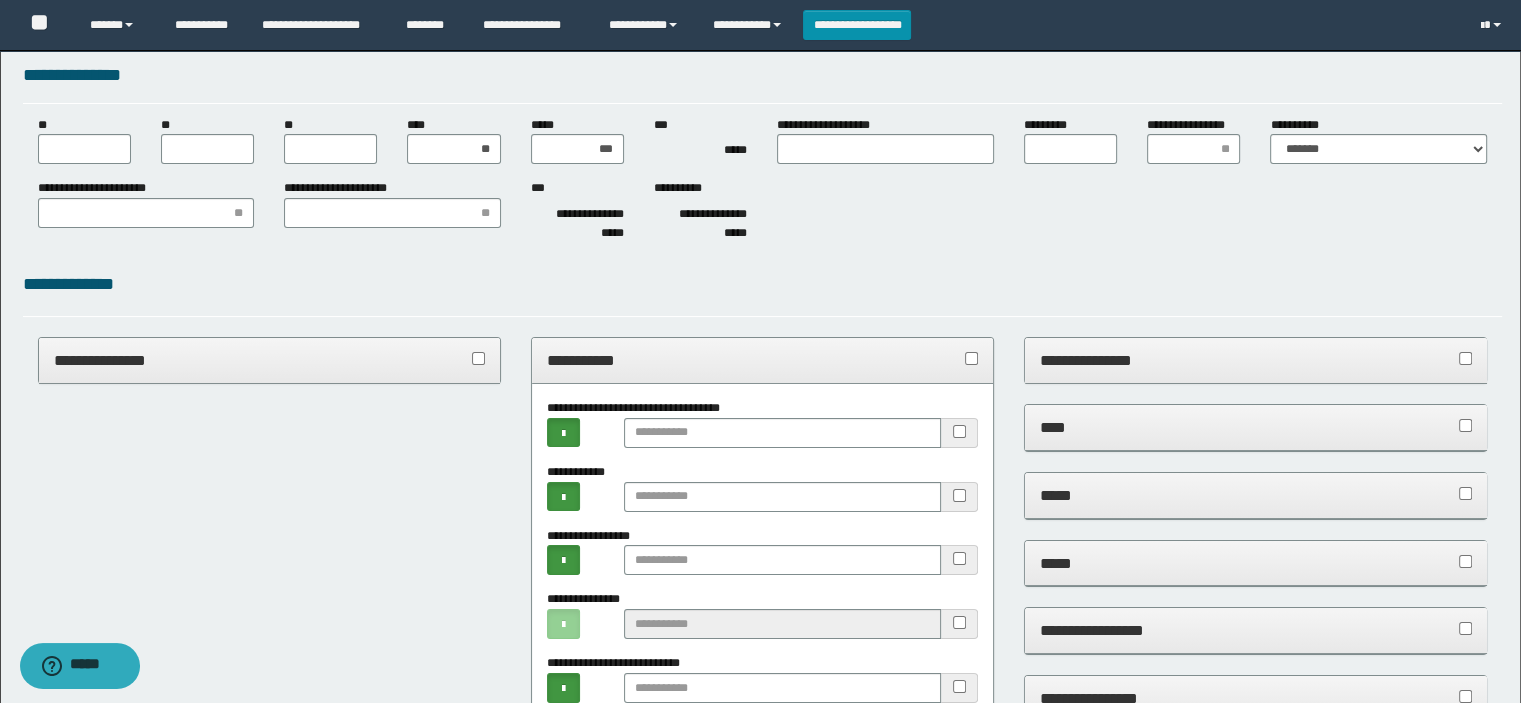 scroll, scrollTop: 100, scrollLeft: 0, axis: vertical 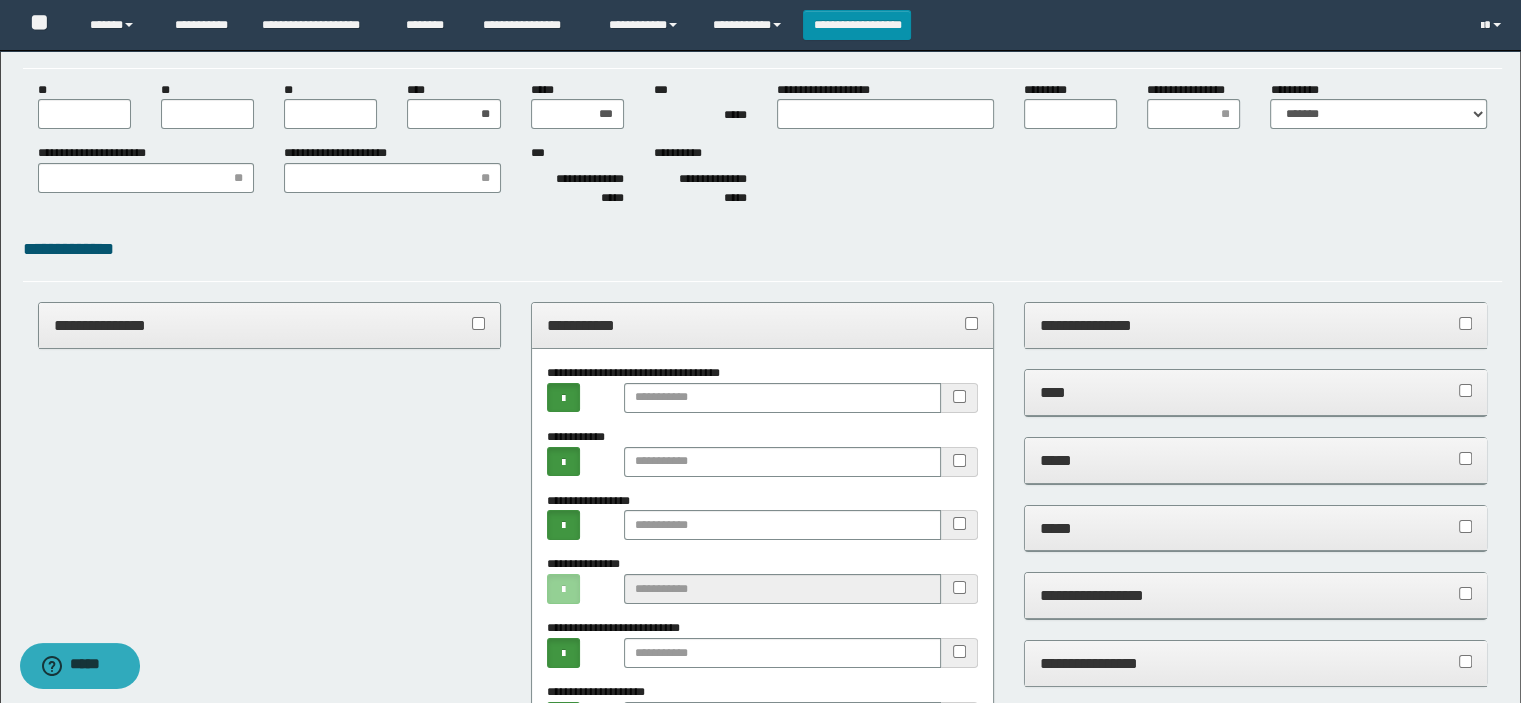 click on "**********" at bounding box center (763, 325) 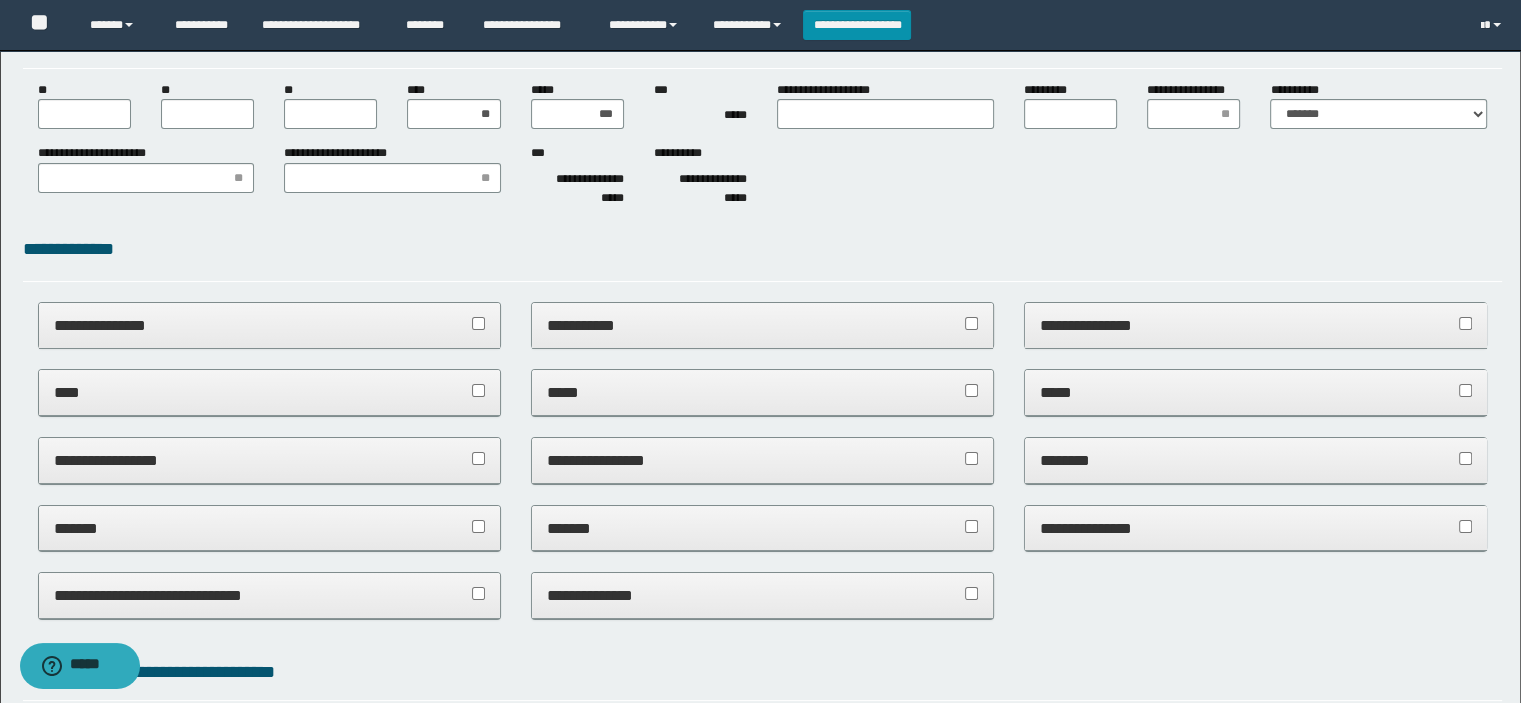 click on "****" at bounding box center [270, 392] 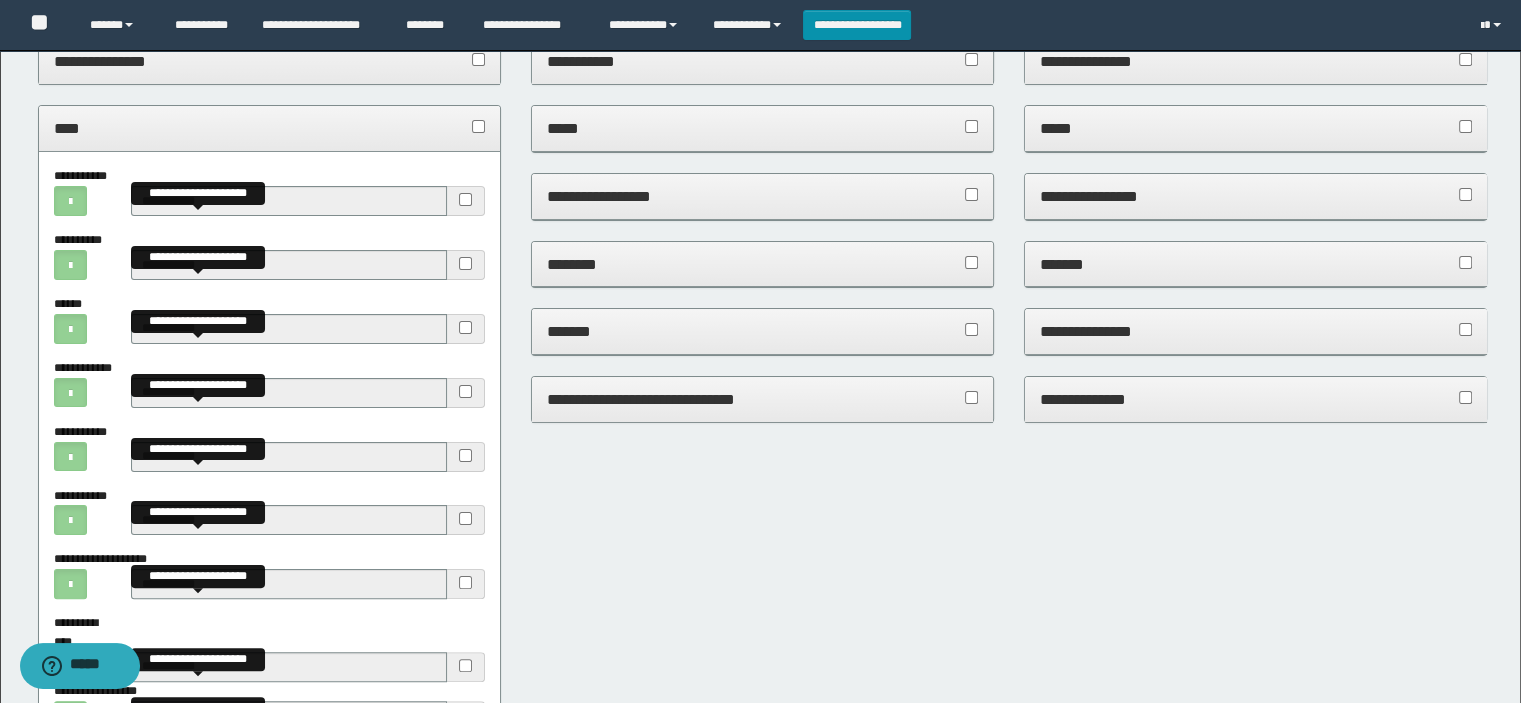 scroll, scrollTop: 400, scrollLeft: 0, axis: vertical 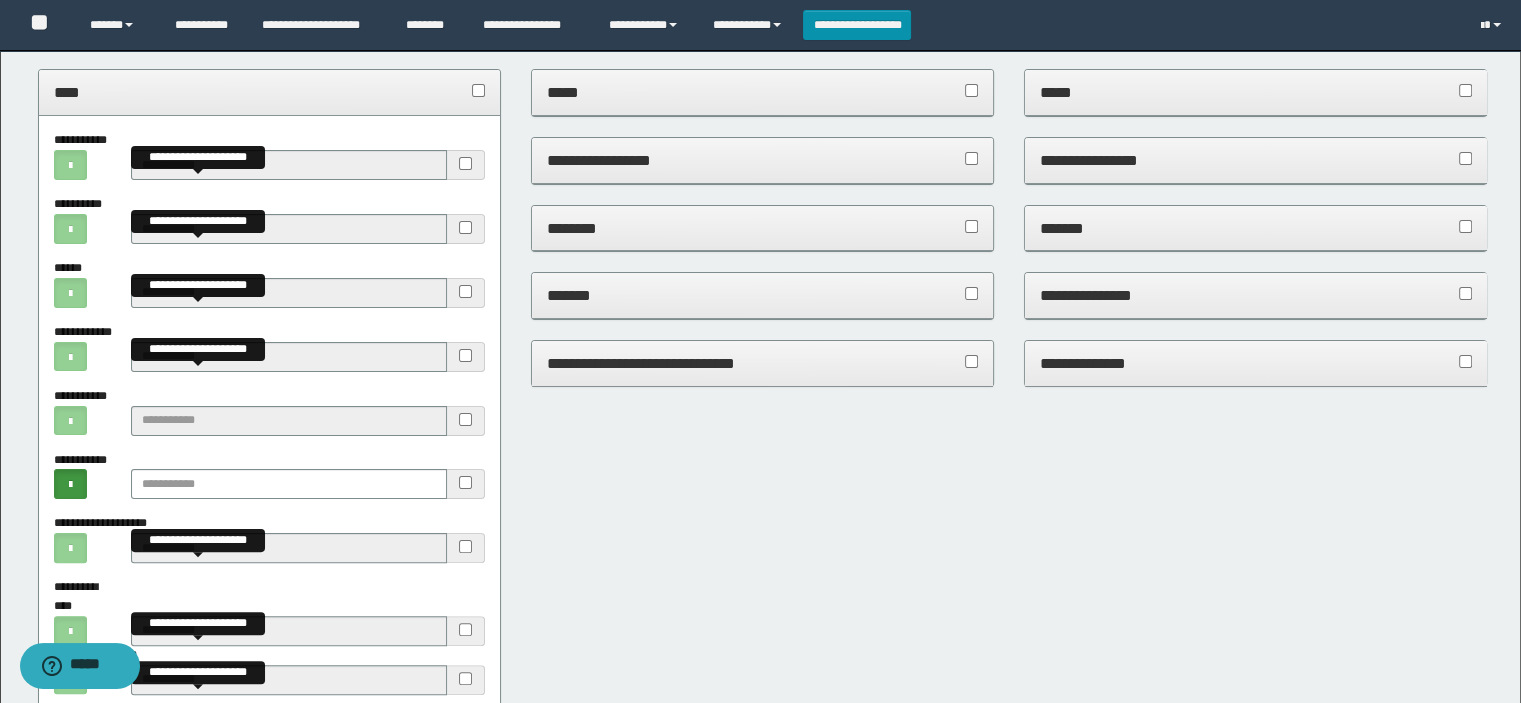 click on "**********" at bounding box center (466, 548) 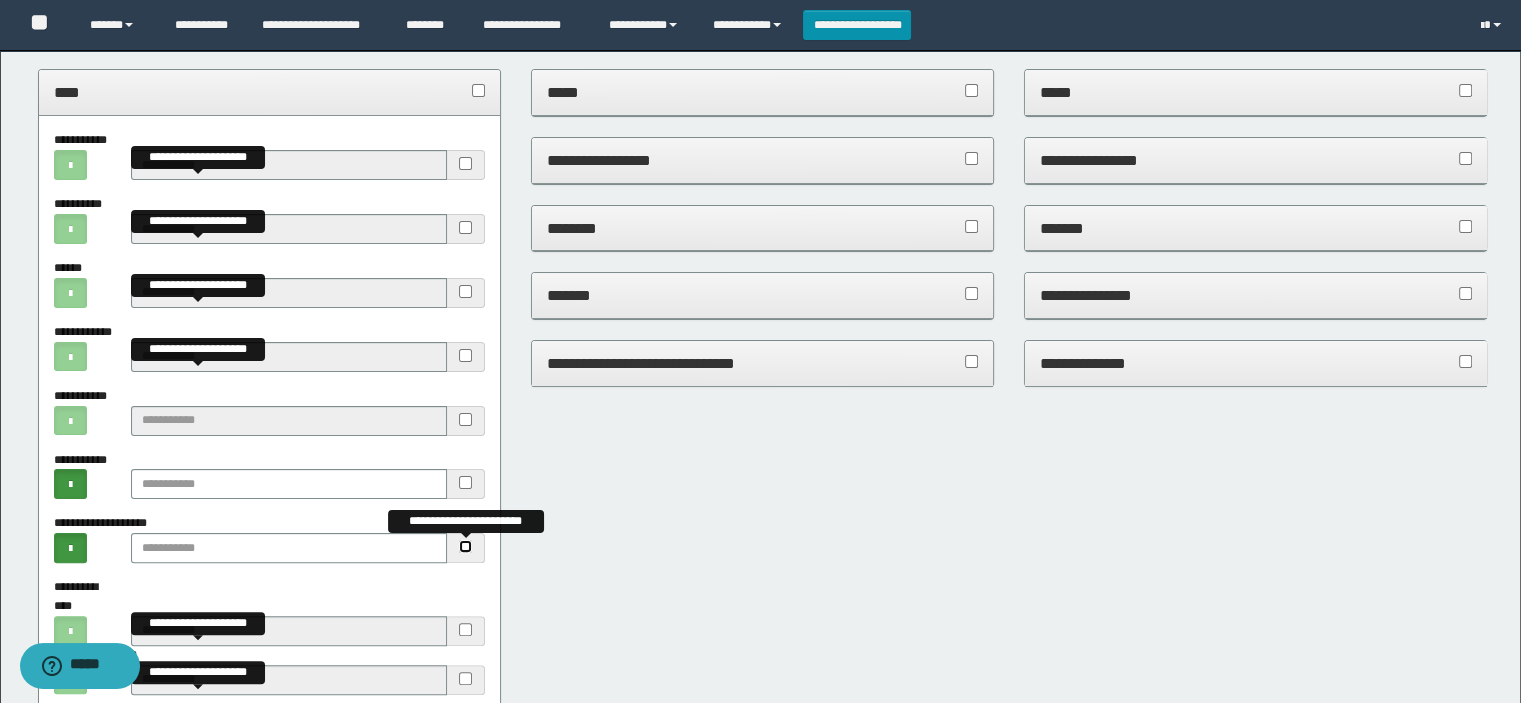 scroll, scrollTop: 700, scrollLeft: 0, axis: vertical 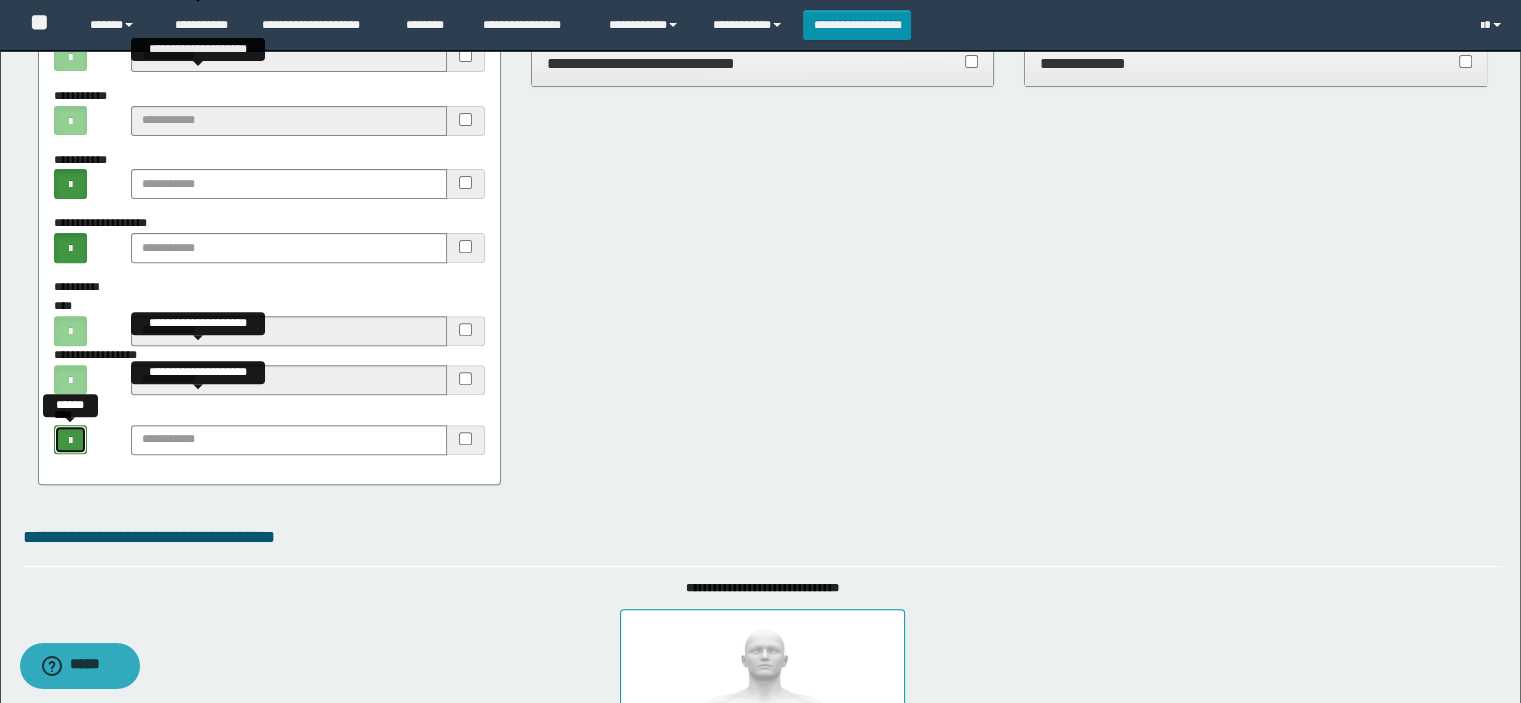 click at bounding box center (71, 440) 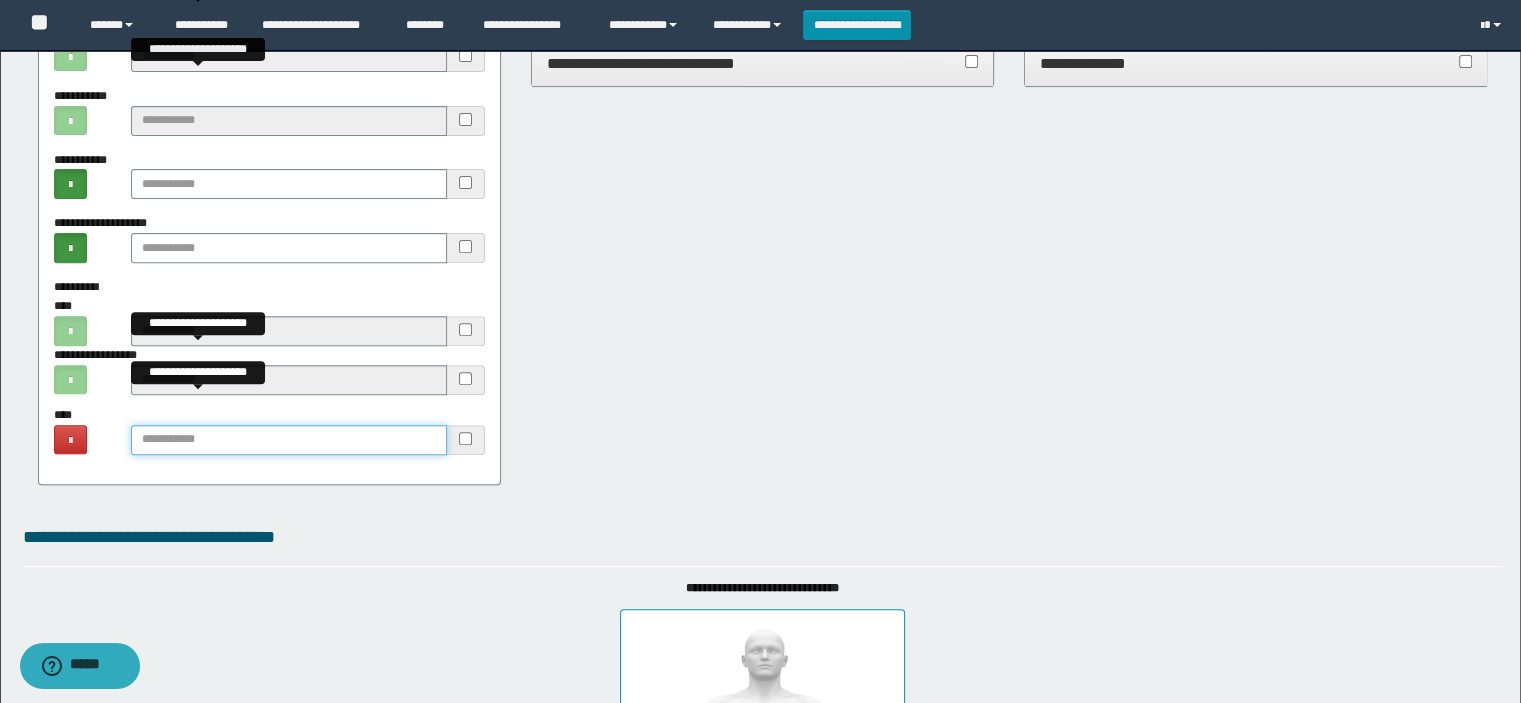 click at bounding box center (289, 440) 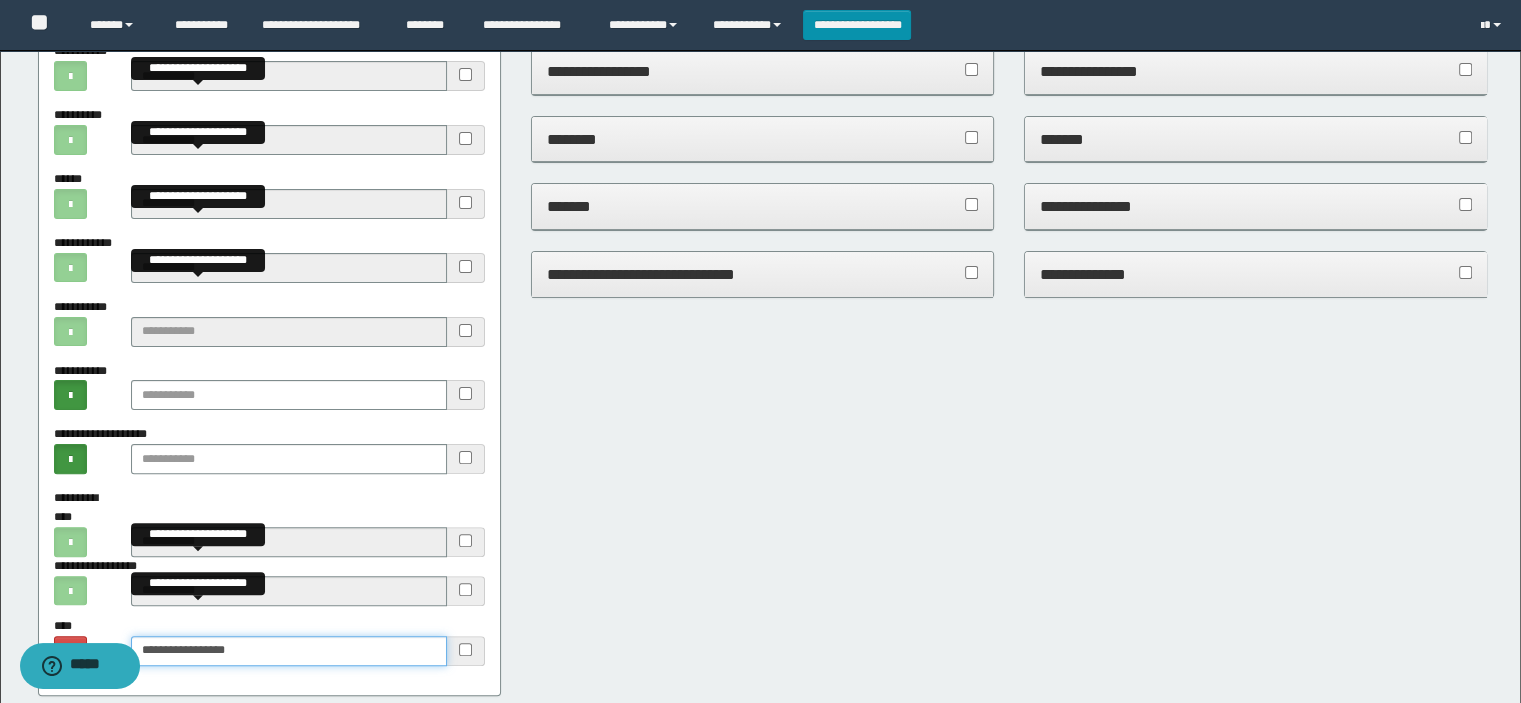 scroll, scrollTop: 300, scrollLeft: 0, axis: vertical 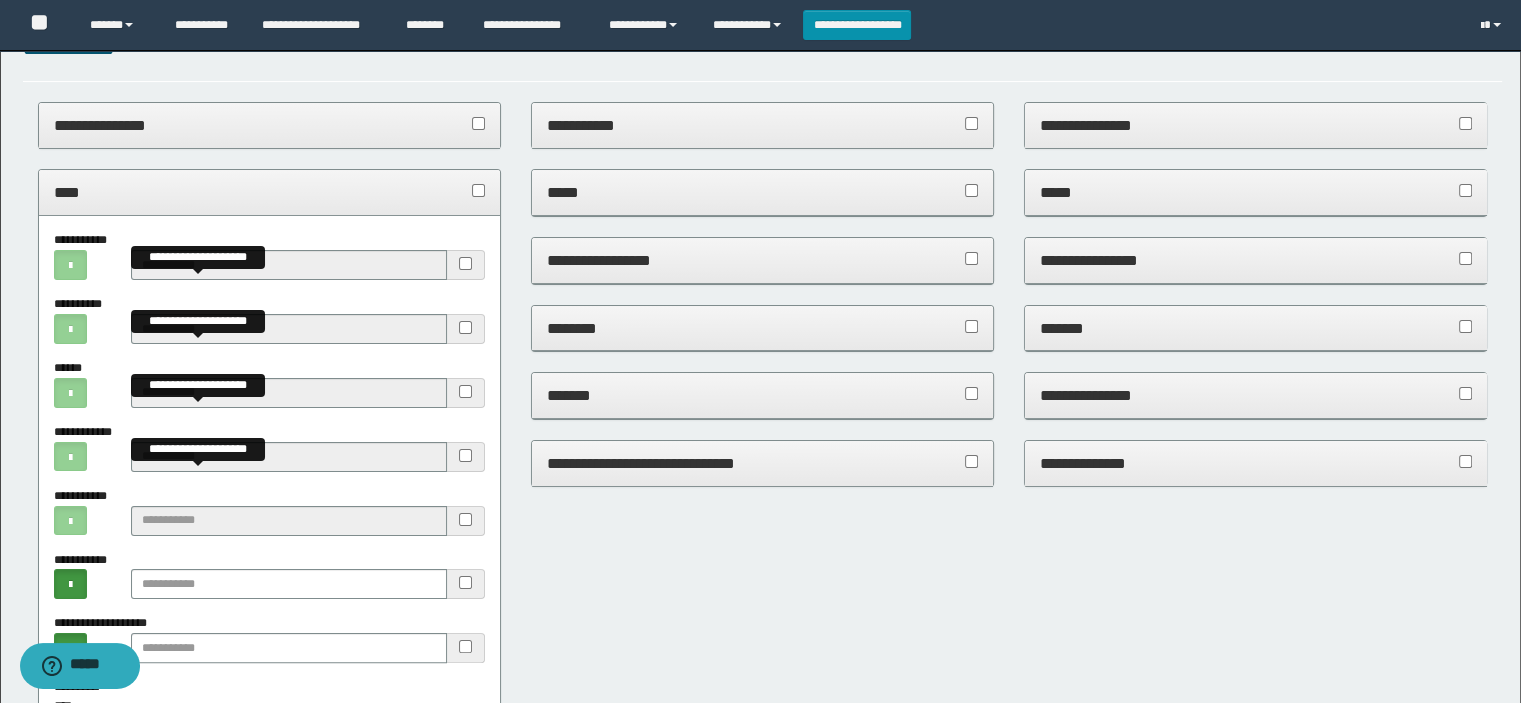 type on "**********" 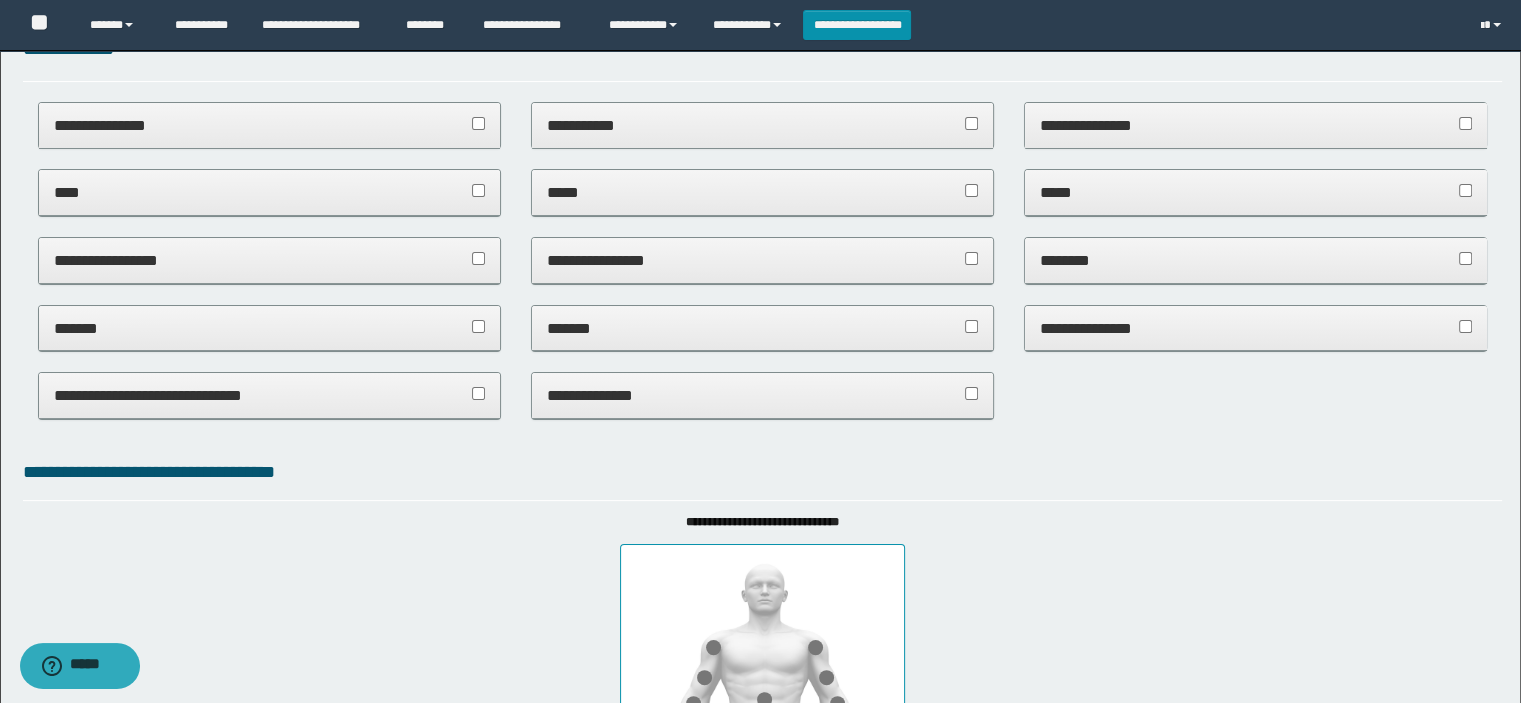 click on "**********" at bounding box center [270, 260] 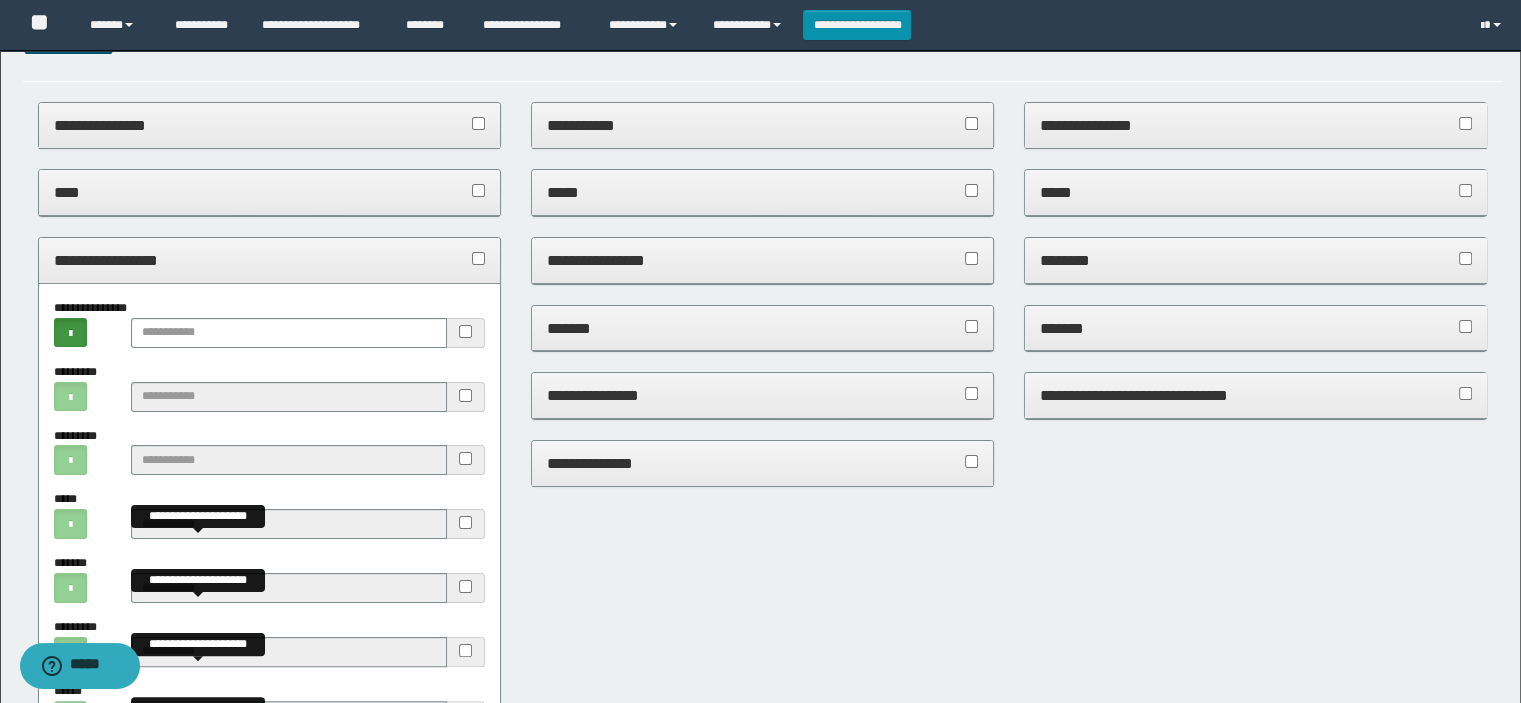 click at bounding box center (466, 460) 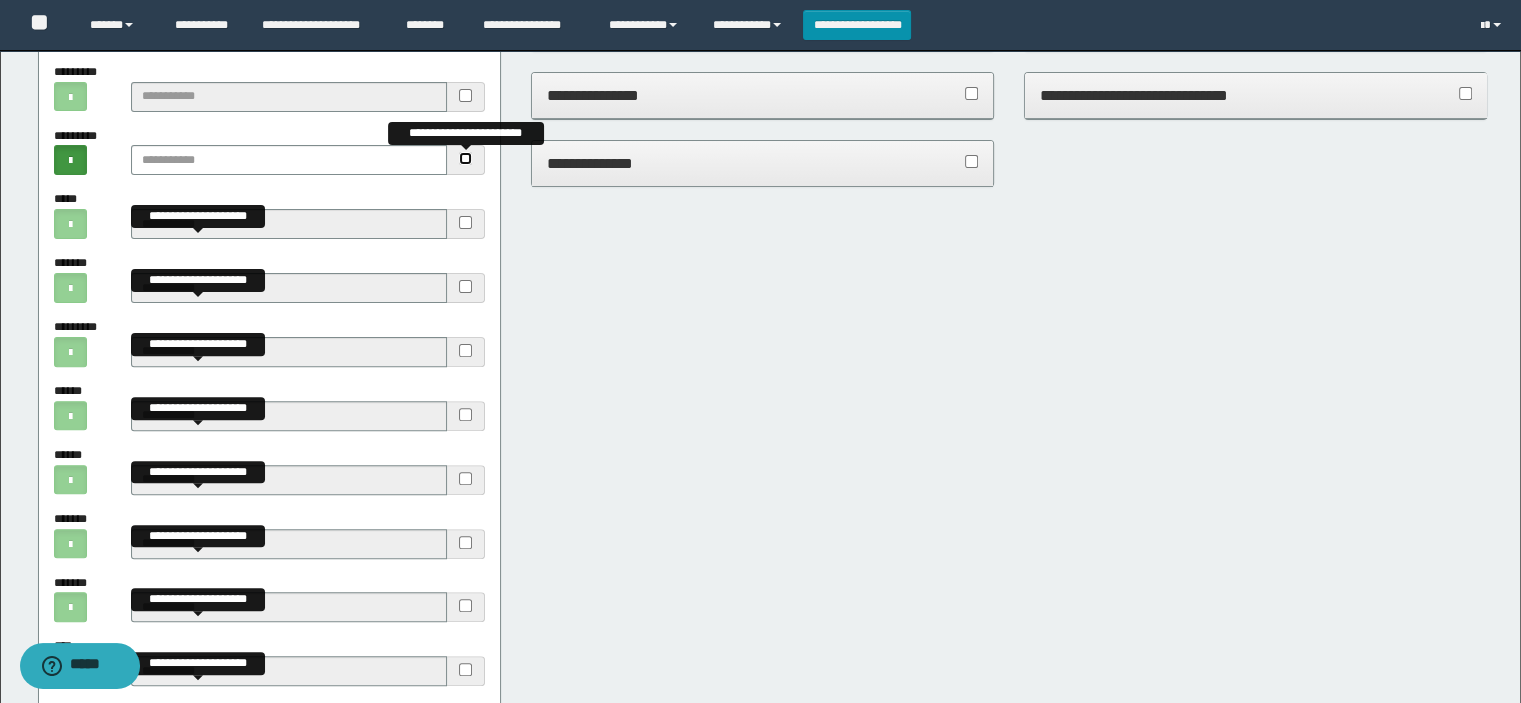 scroll, scrollTop: 800, scrollLeft: 0, axis: vertical 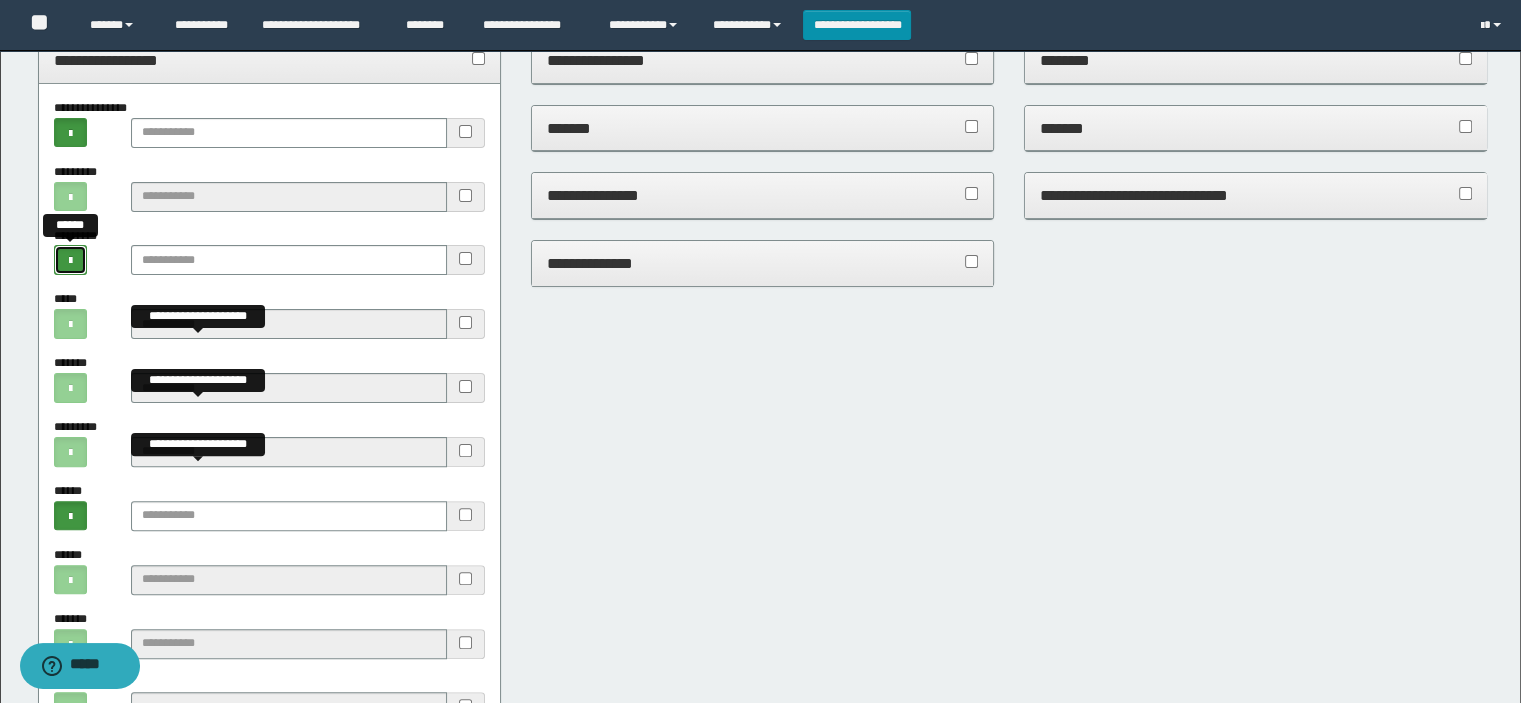 click at bounding box center [71, 260] 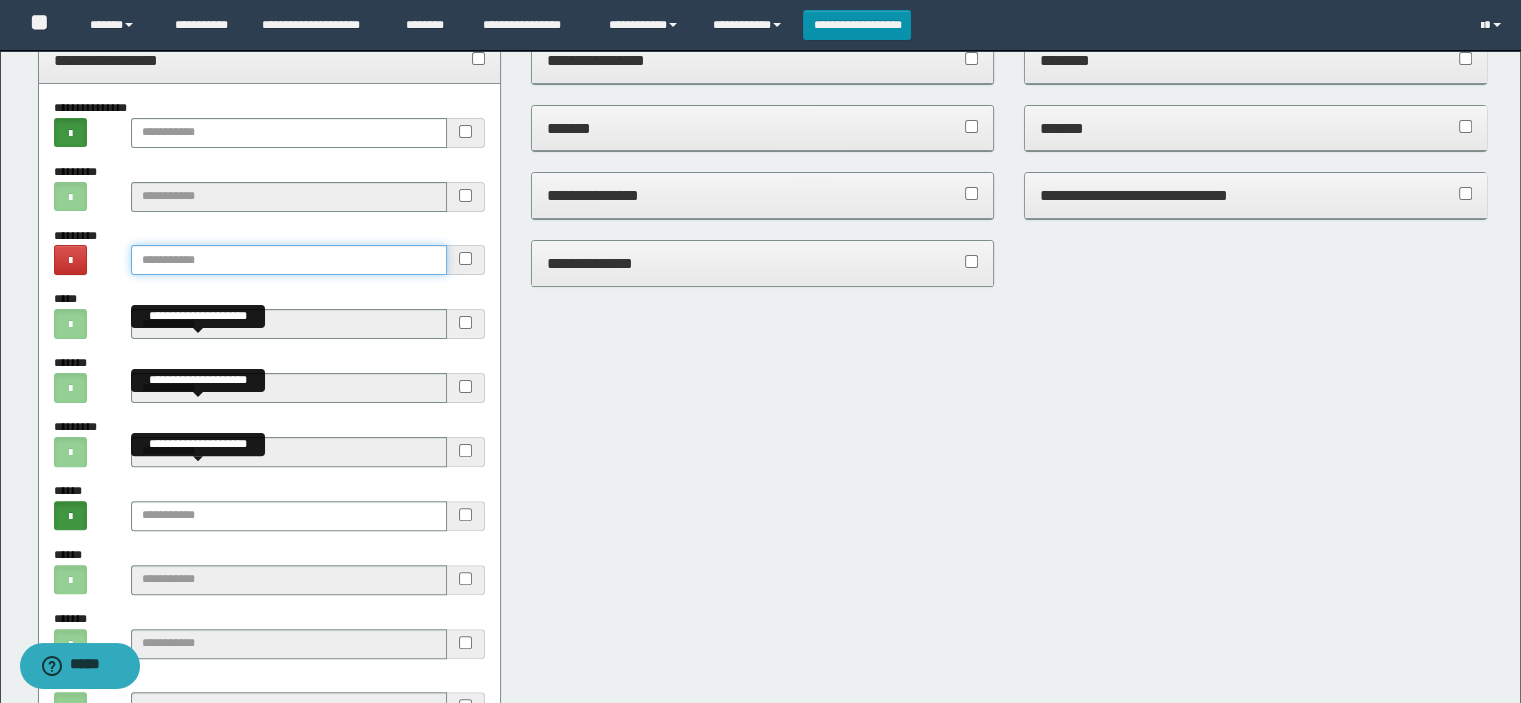 click at bounding box center (289, 260) 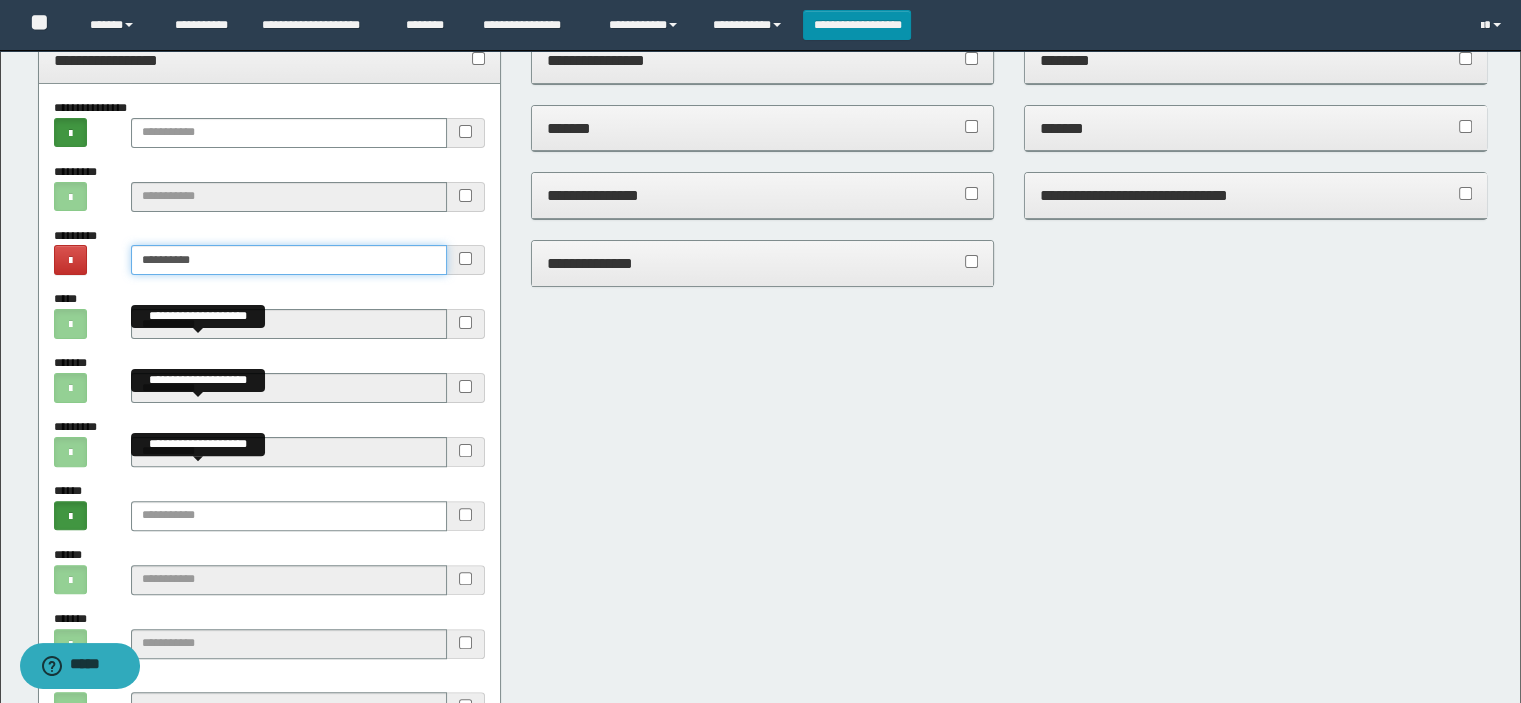 type on "**********" 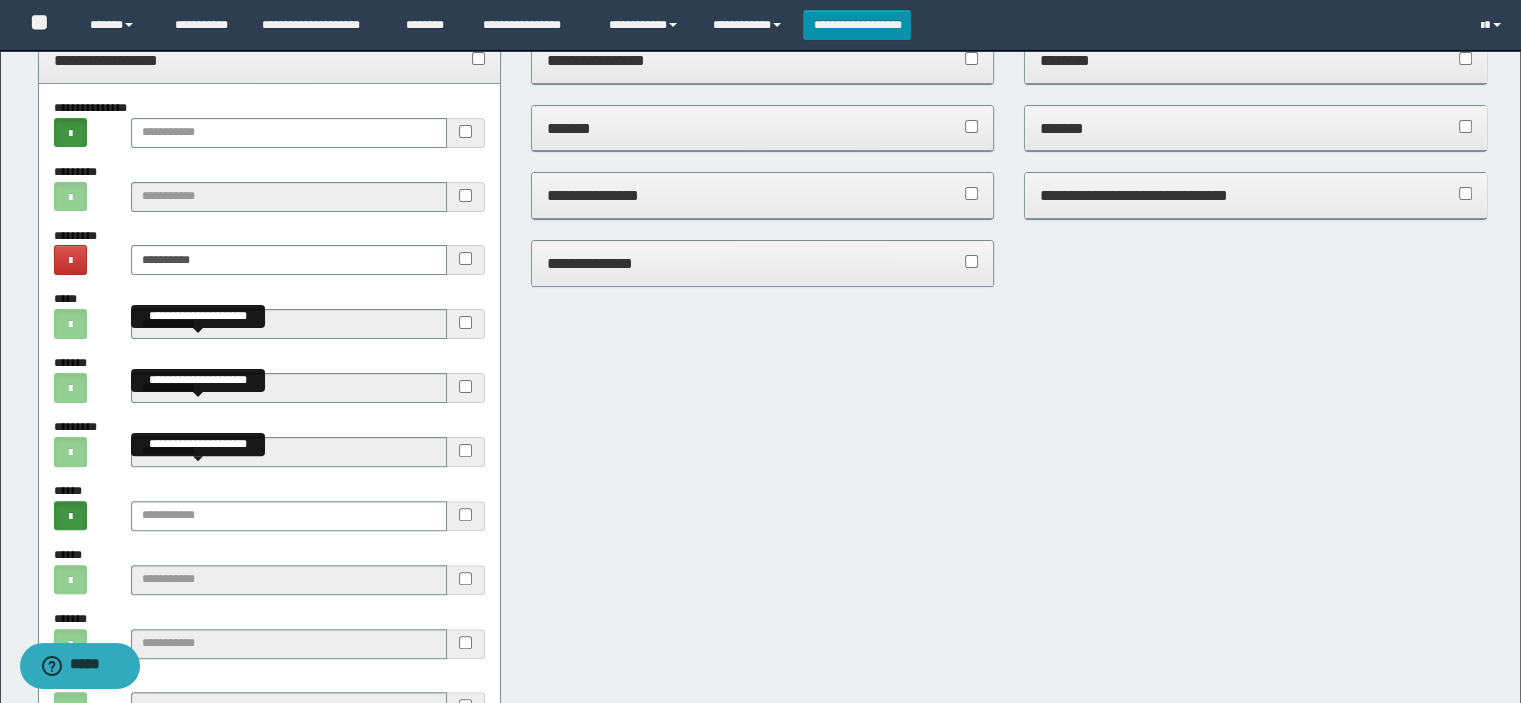 click on "**********" at bounding box center [270, 60] 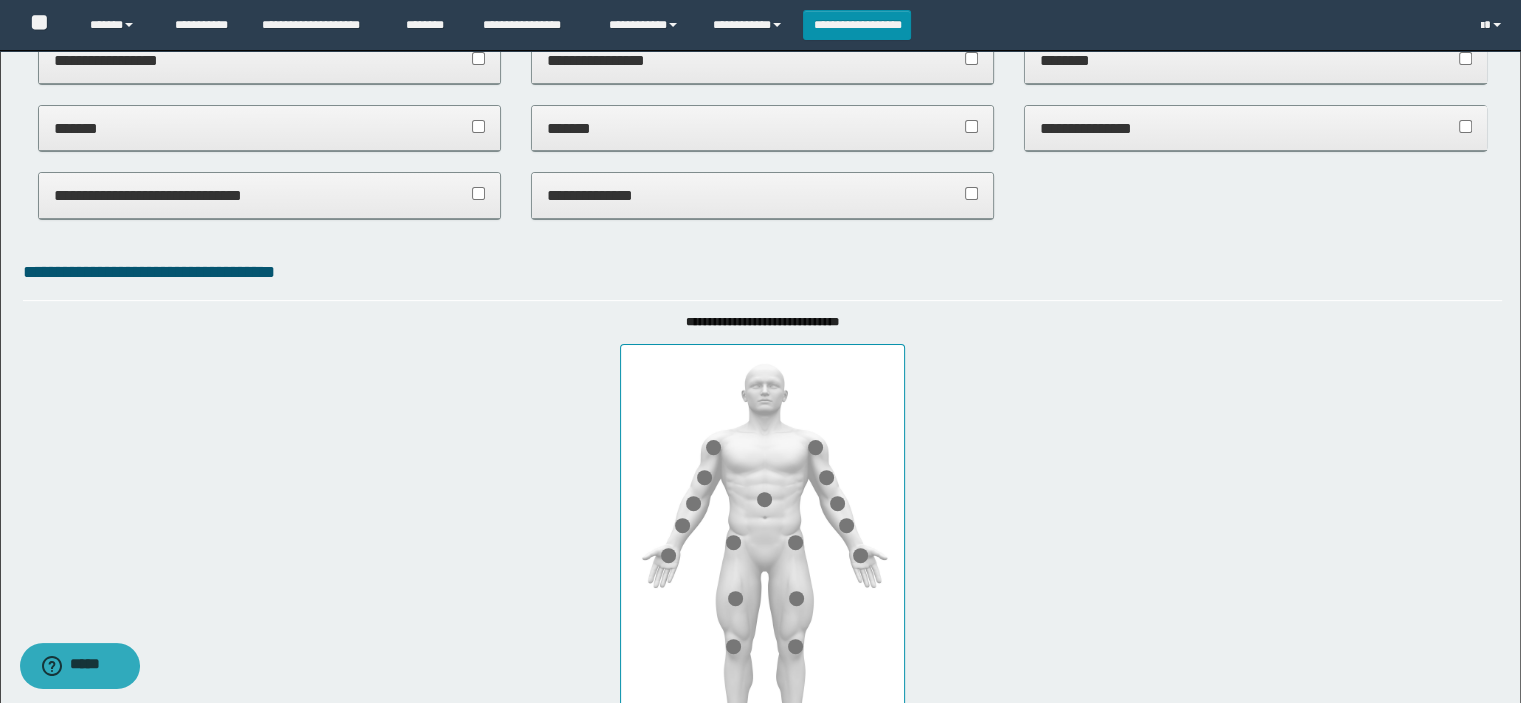 click on "*******" at bounding box center (270, 128) 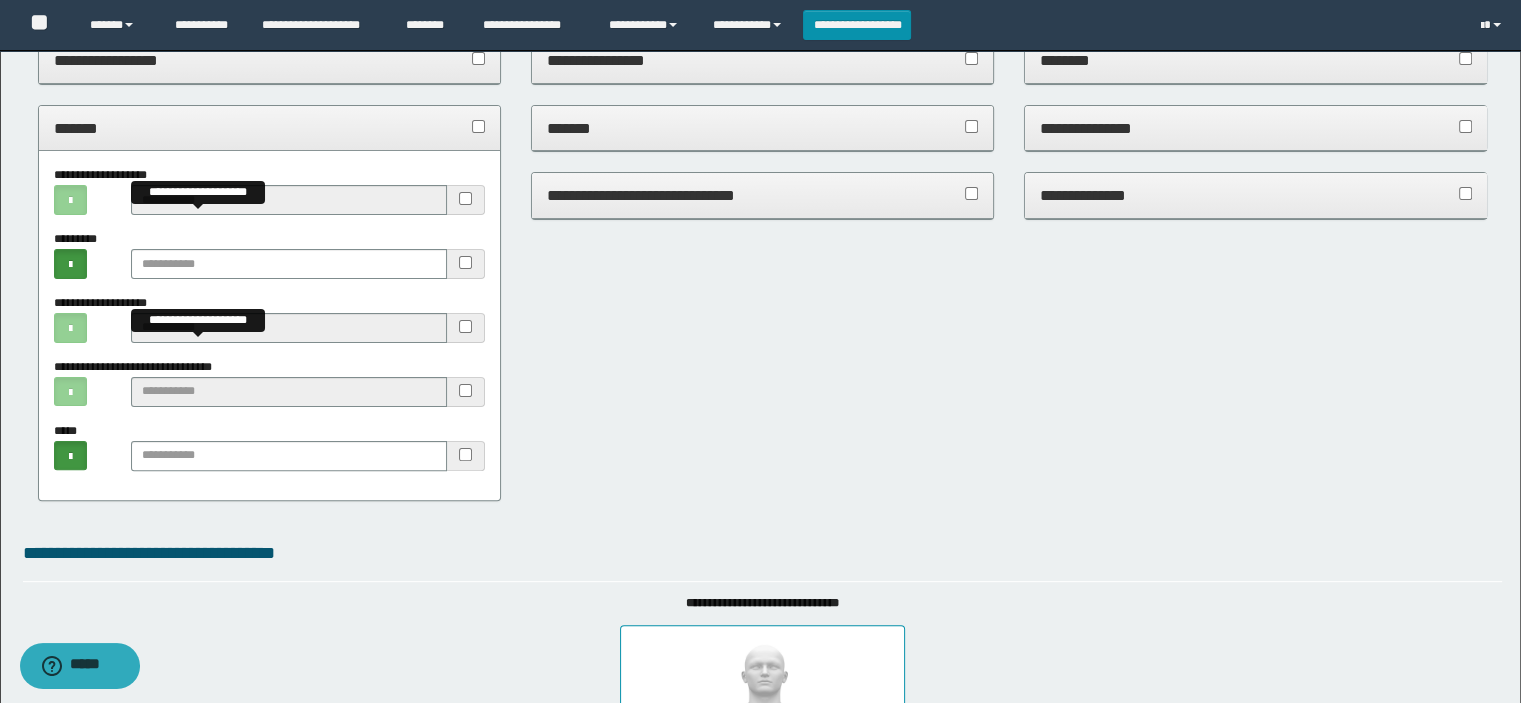 click on "*******" at bounding box center [270, 128] 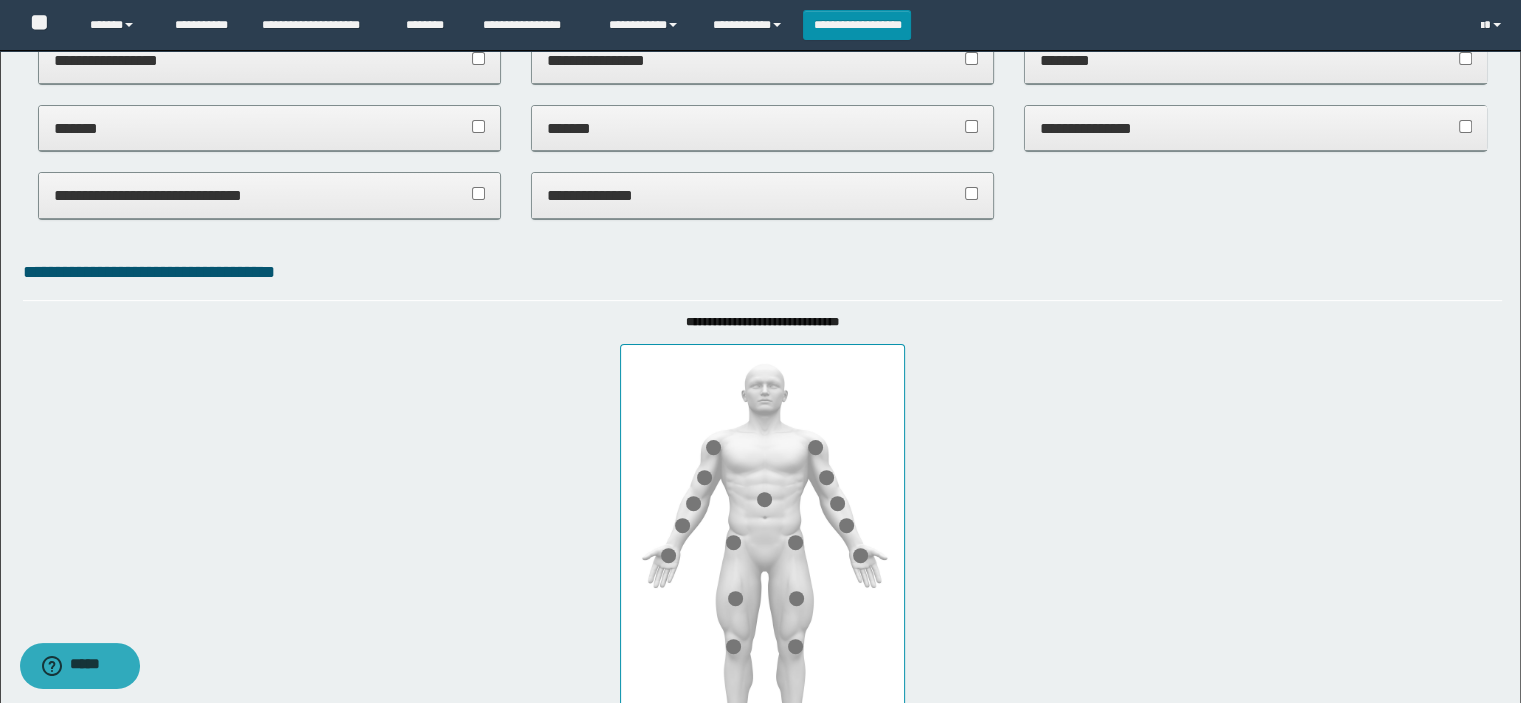 click on "**********" at bounding box center [270, 195] 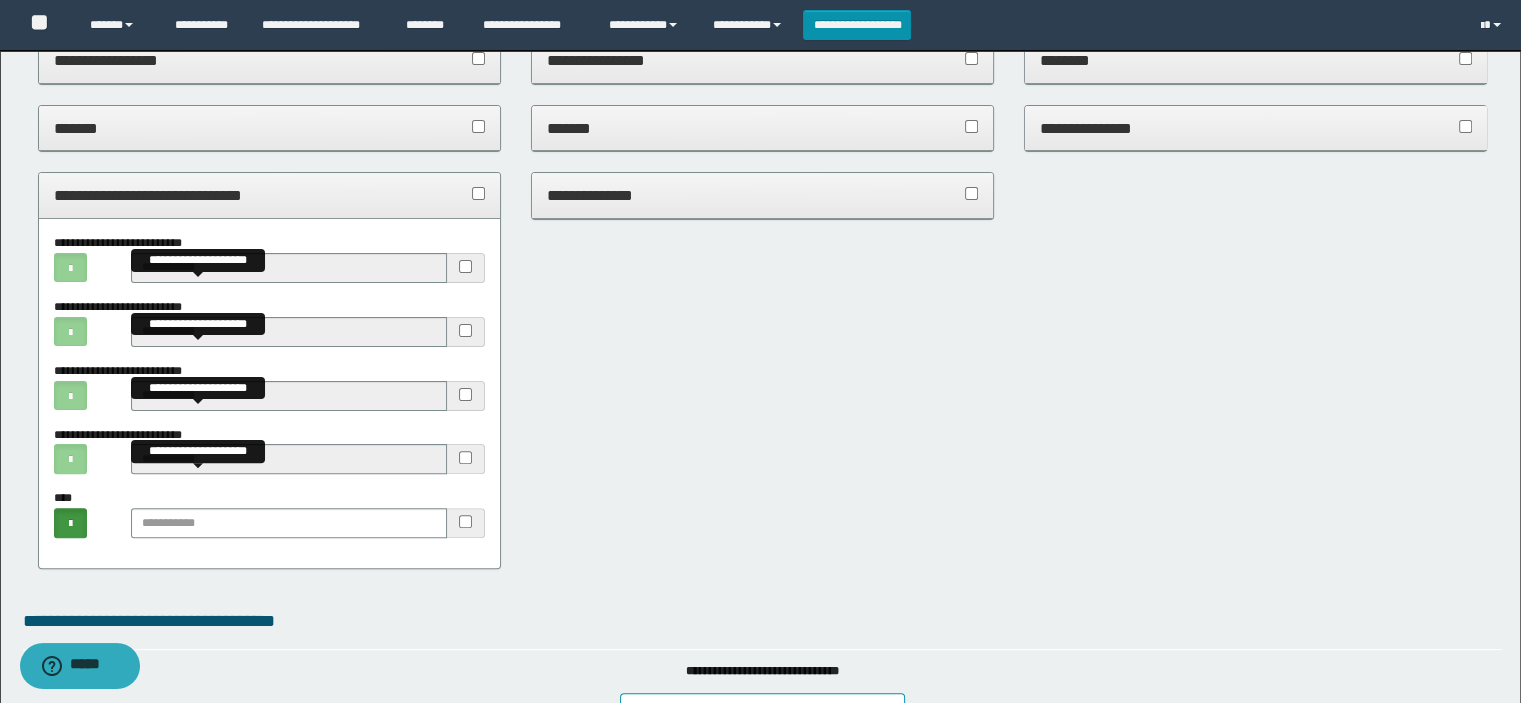 drag, startPoint x: 307, startPoint y: 187, endPoint x: 328, endPoint y: 187, distance: 21 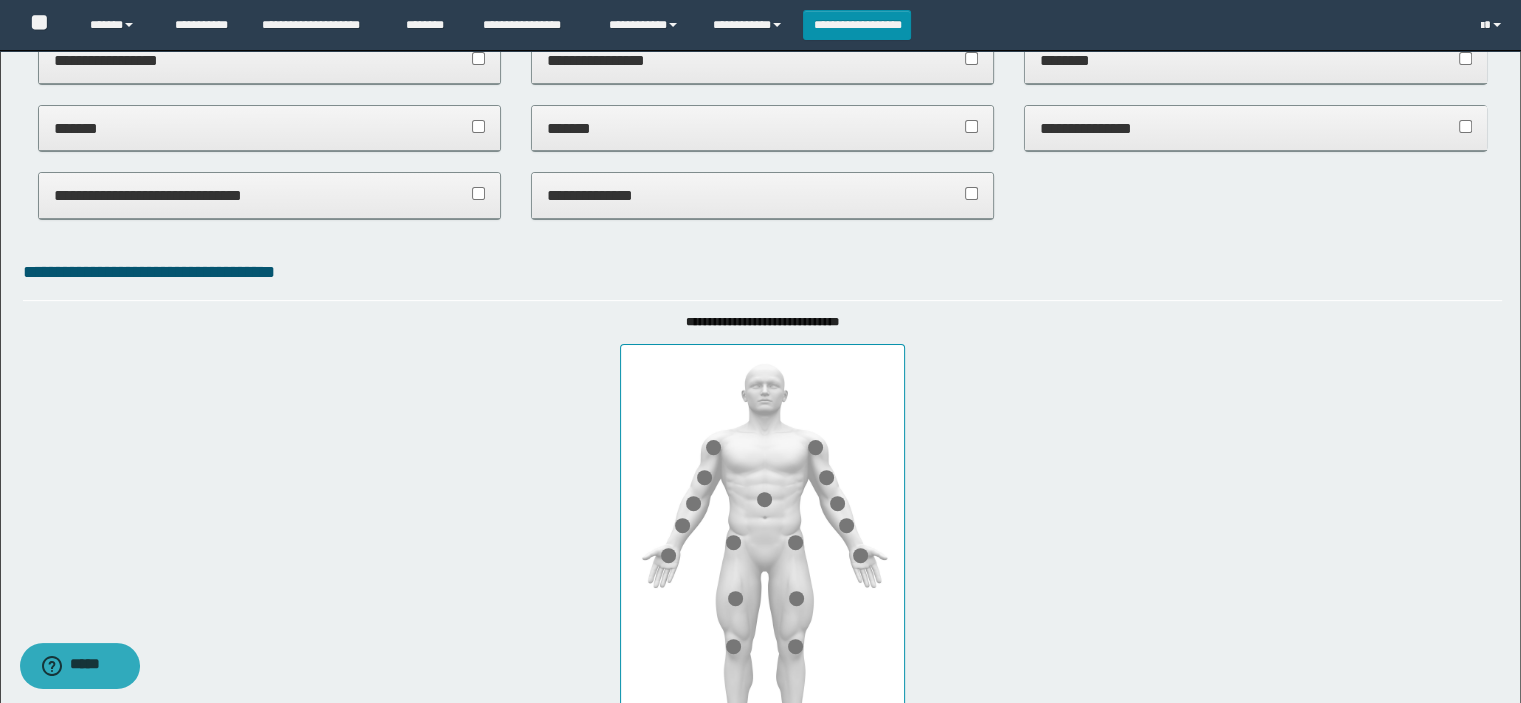click on "**********" at bounding box center (763, 195) 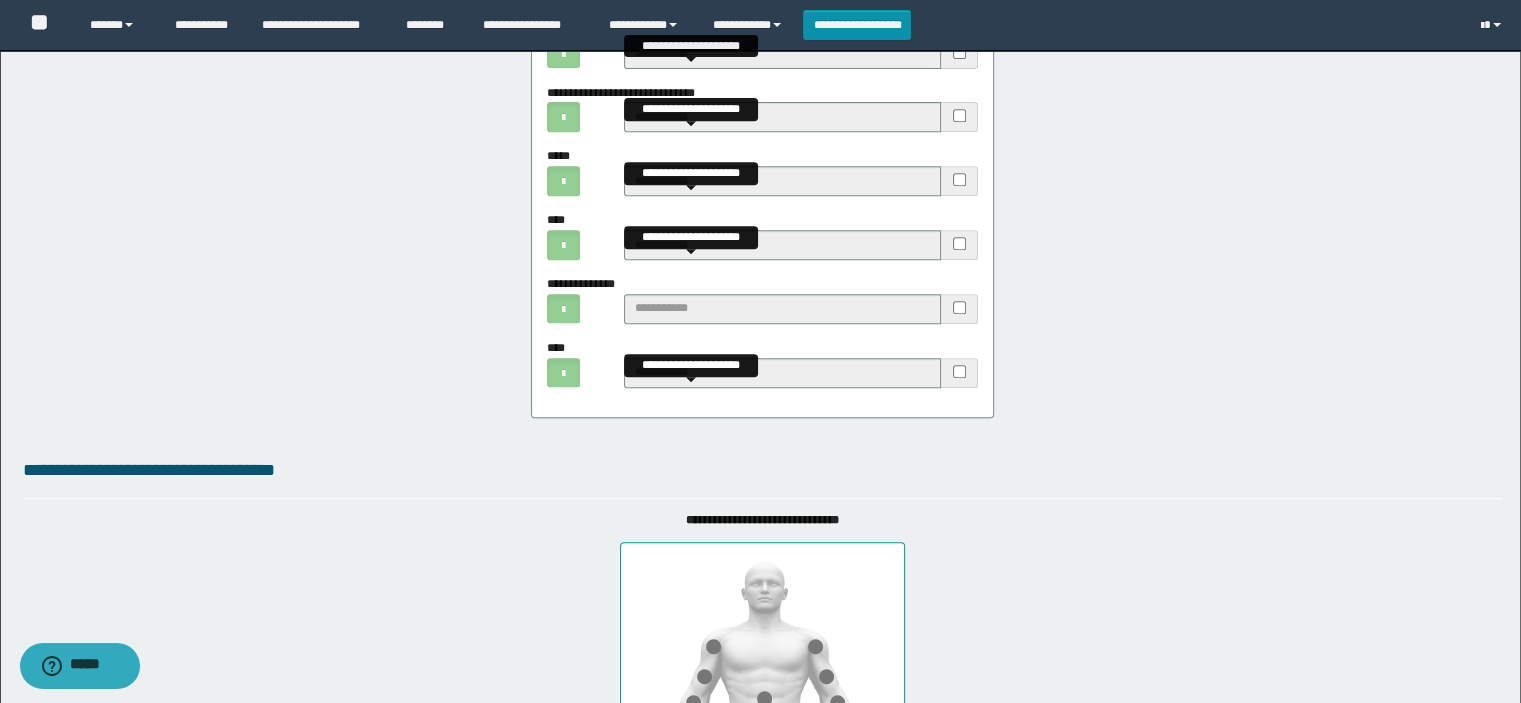 scroll, scrollTop: 1000, scrollLeft: 0, axis: vertical 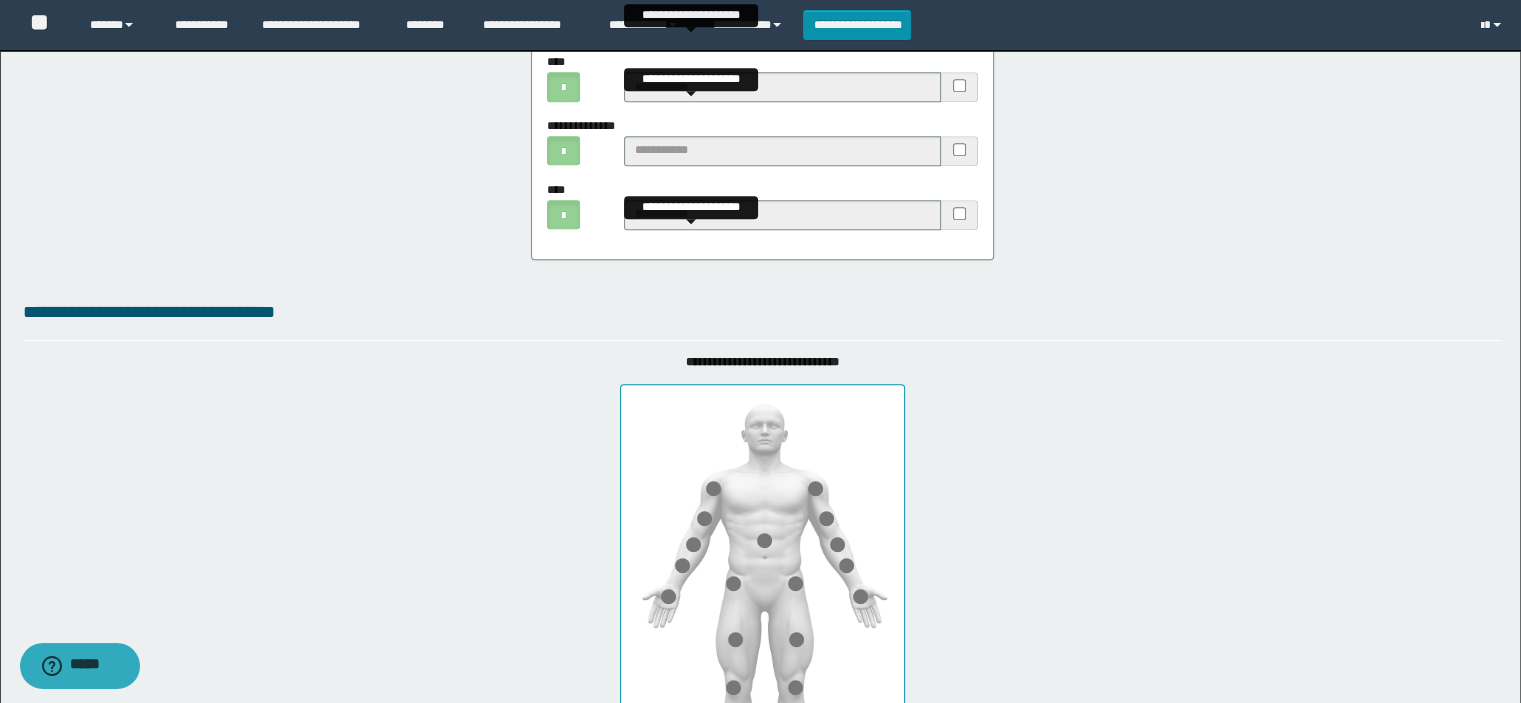 click on "**********" at bounding box center [960, 215] 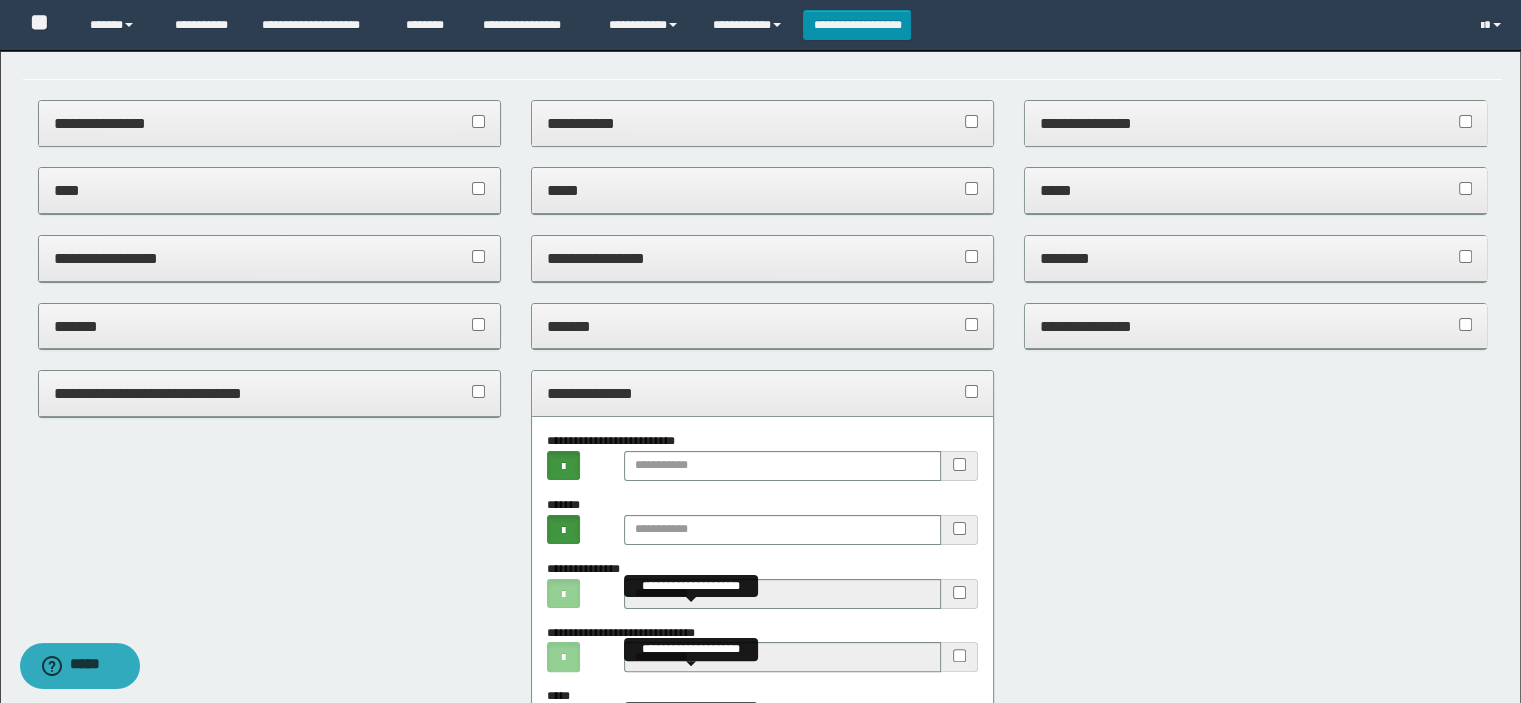 scroll, scrollTop: 300, scrollLeft: 0, axis: vertical 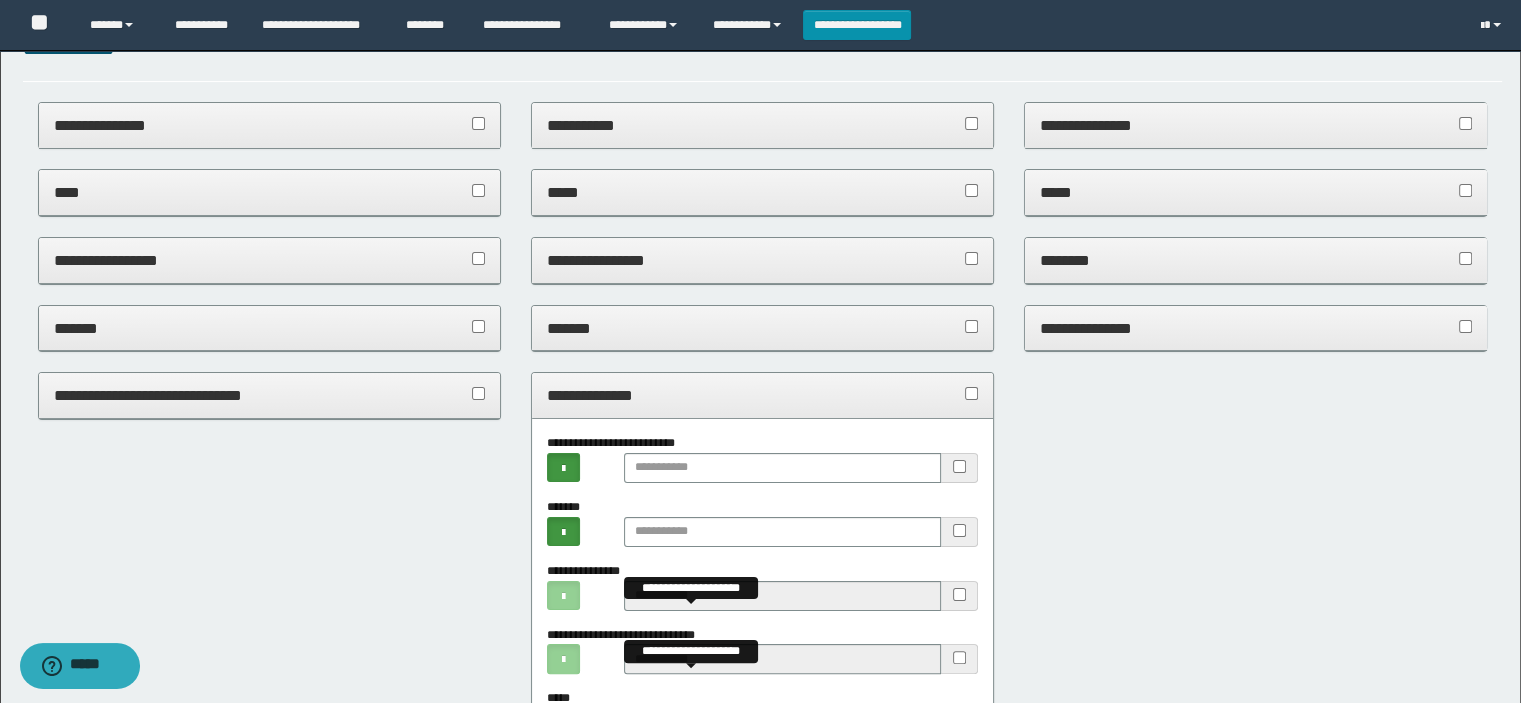 click on "**********" at bounding box center (763, 396) 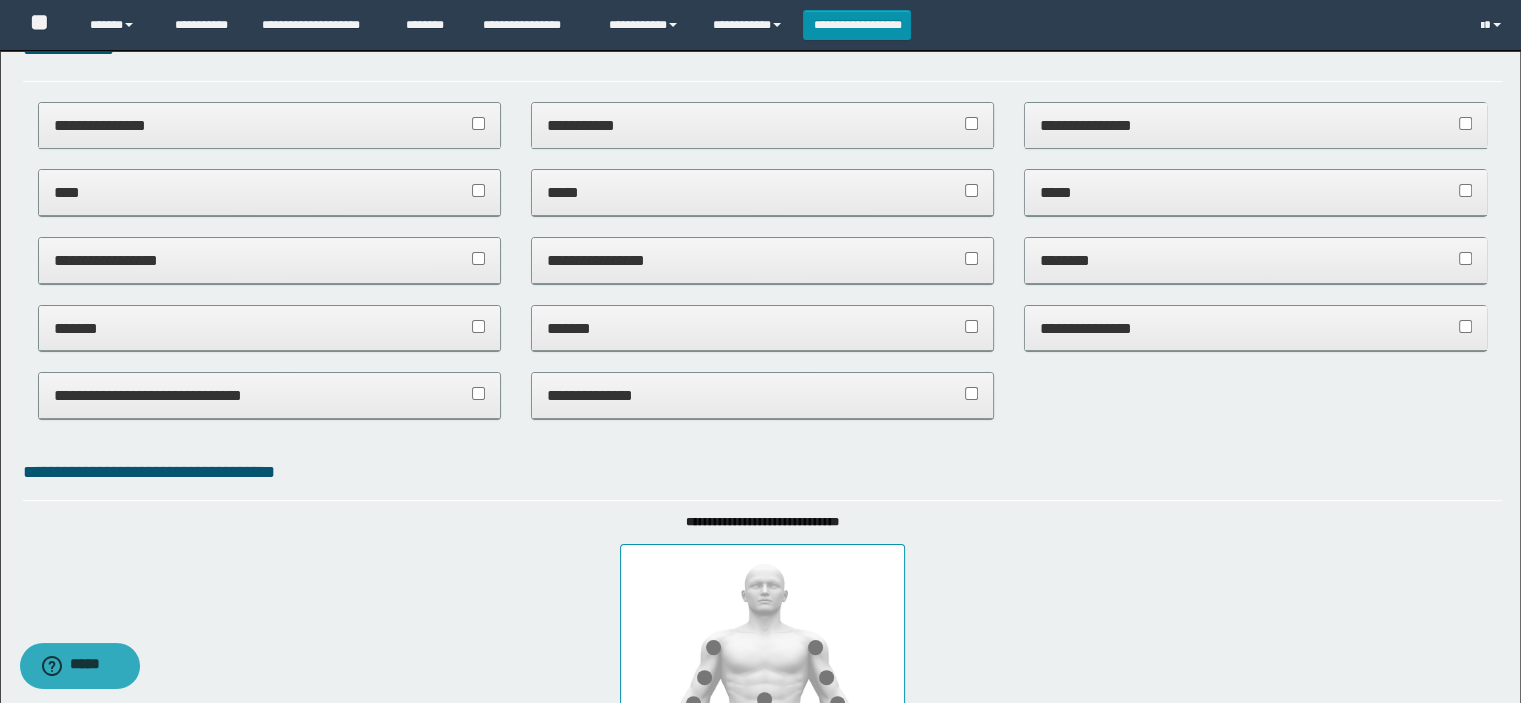 click on "*******" at bounding box center [763, 328] 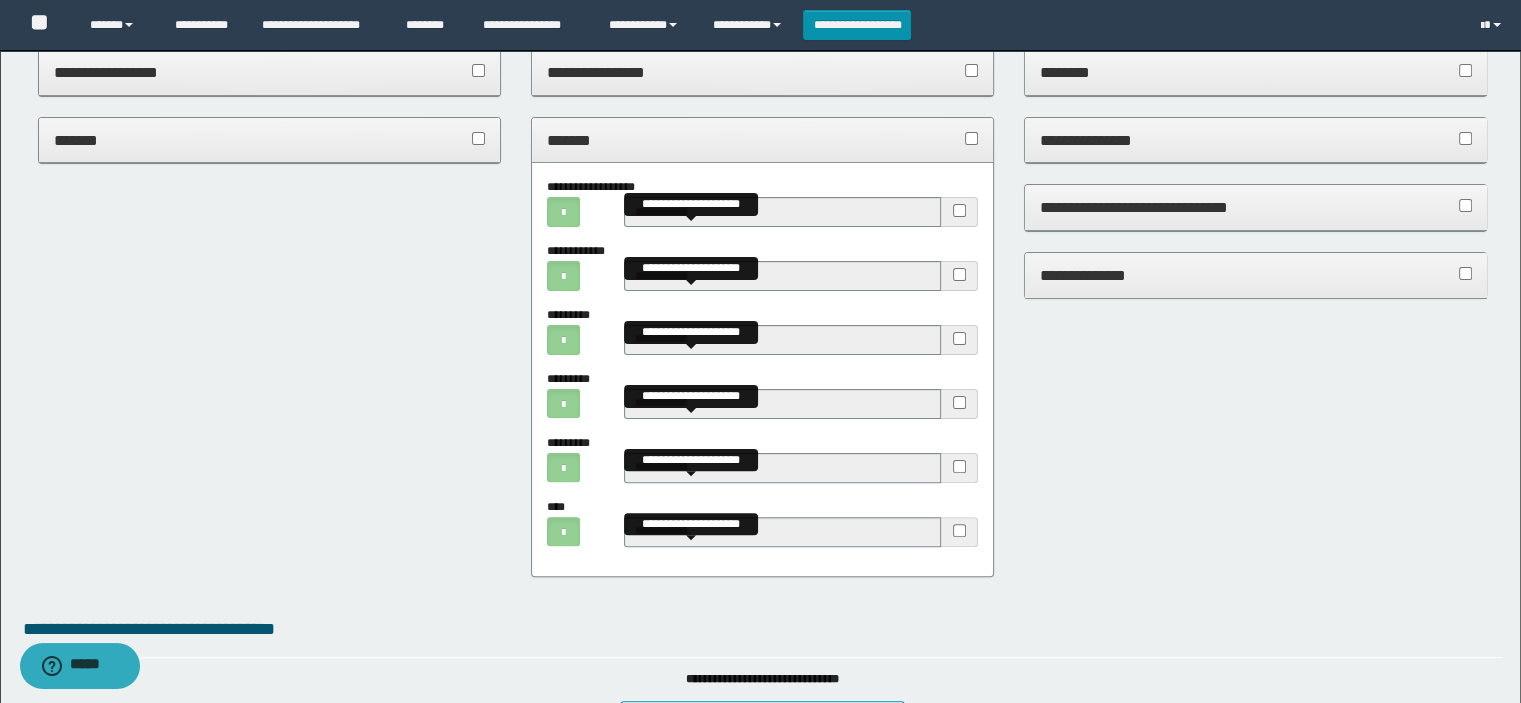scroll, scrollTop: 600, scrollLeft: 0, axis: vertical 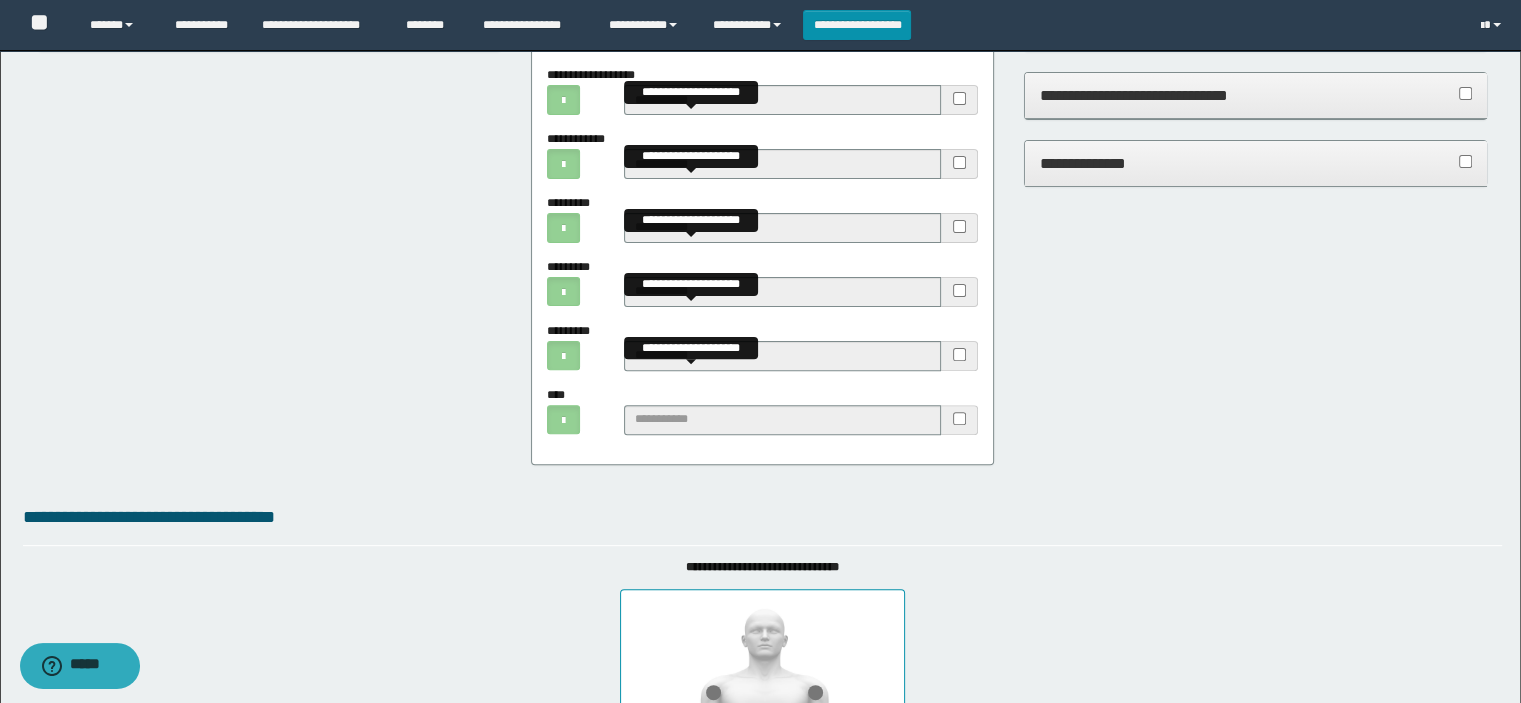 click on "**********" at bounding box center [960, 420] 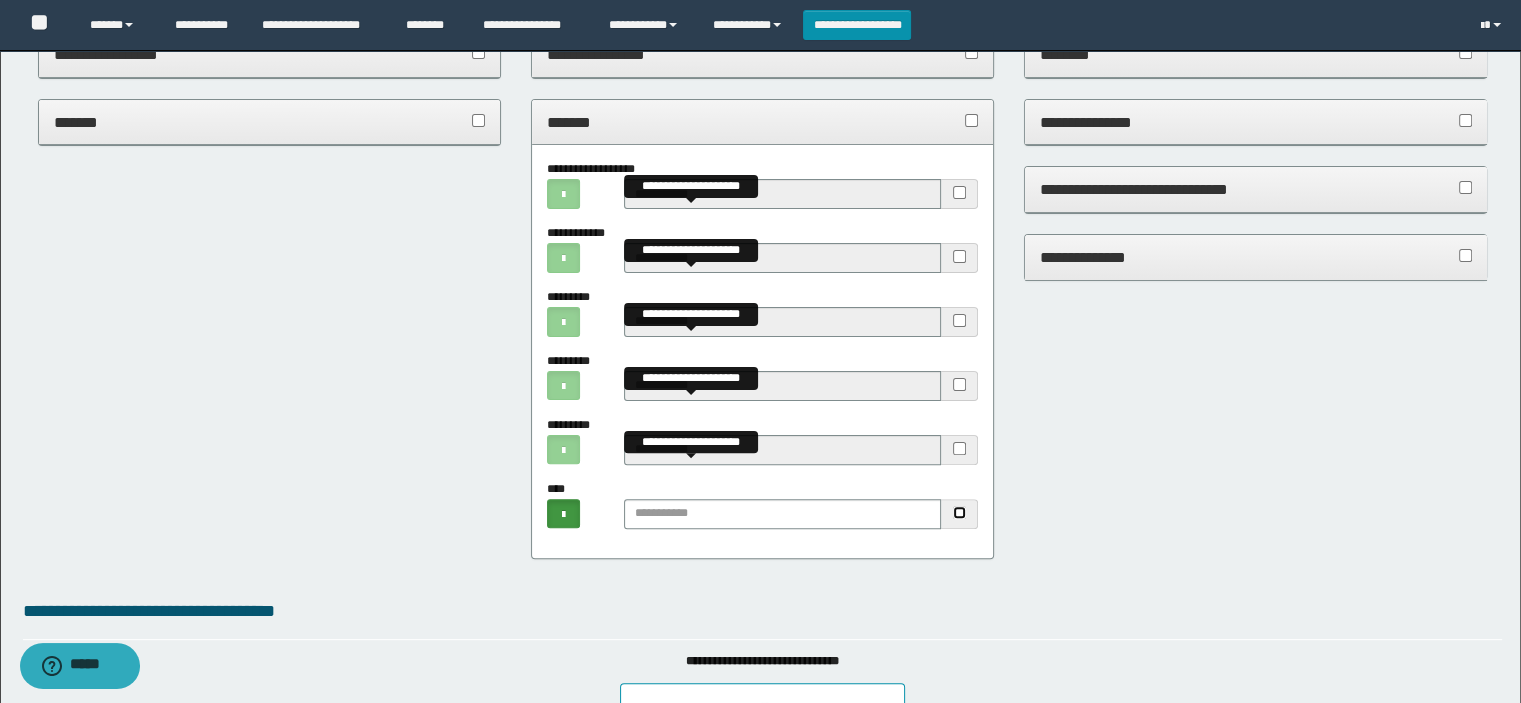 scroll, scrollTop: 400, scrollLeft: 0, axis: vertical 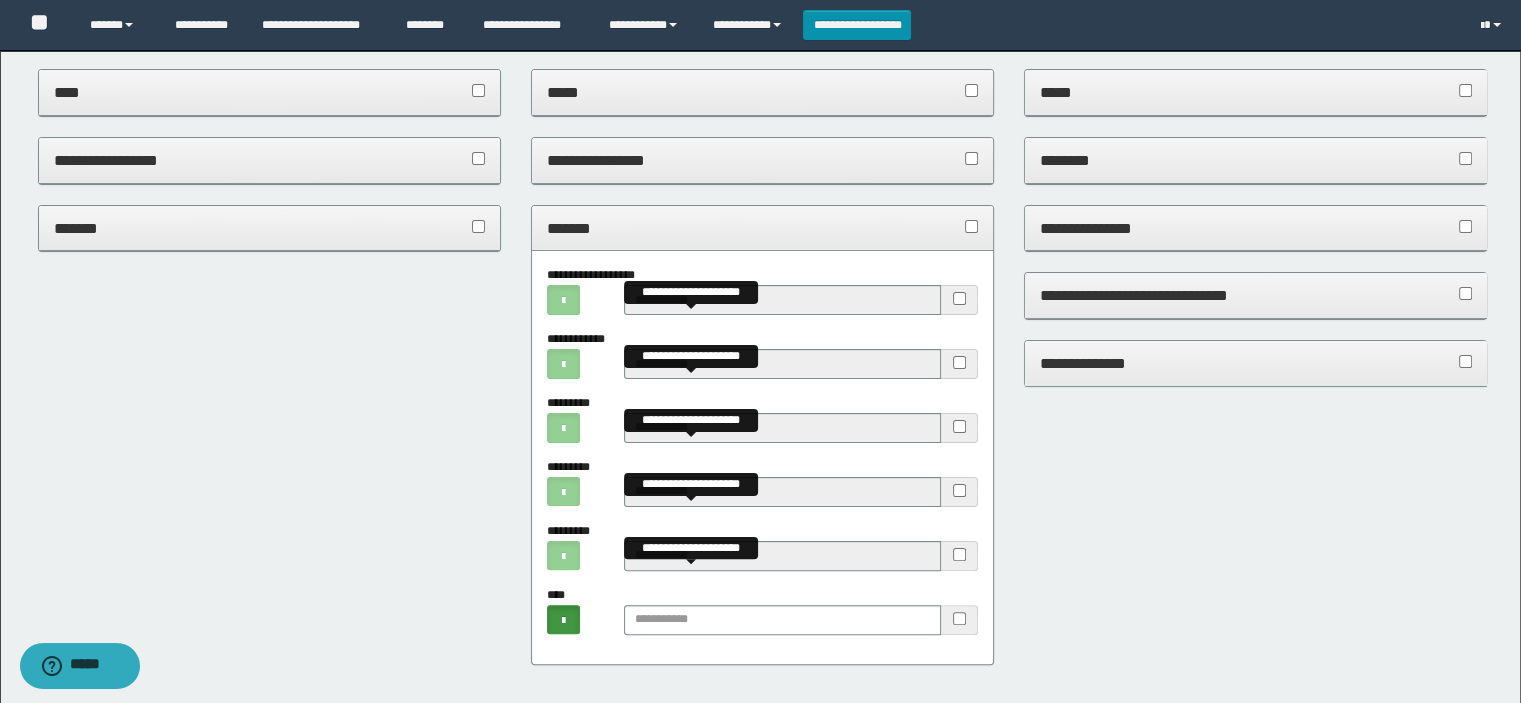 click on "*******" at bounding box center (763, 228) 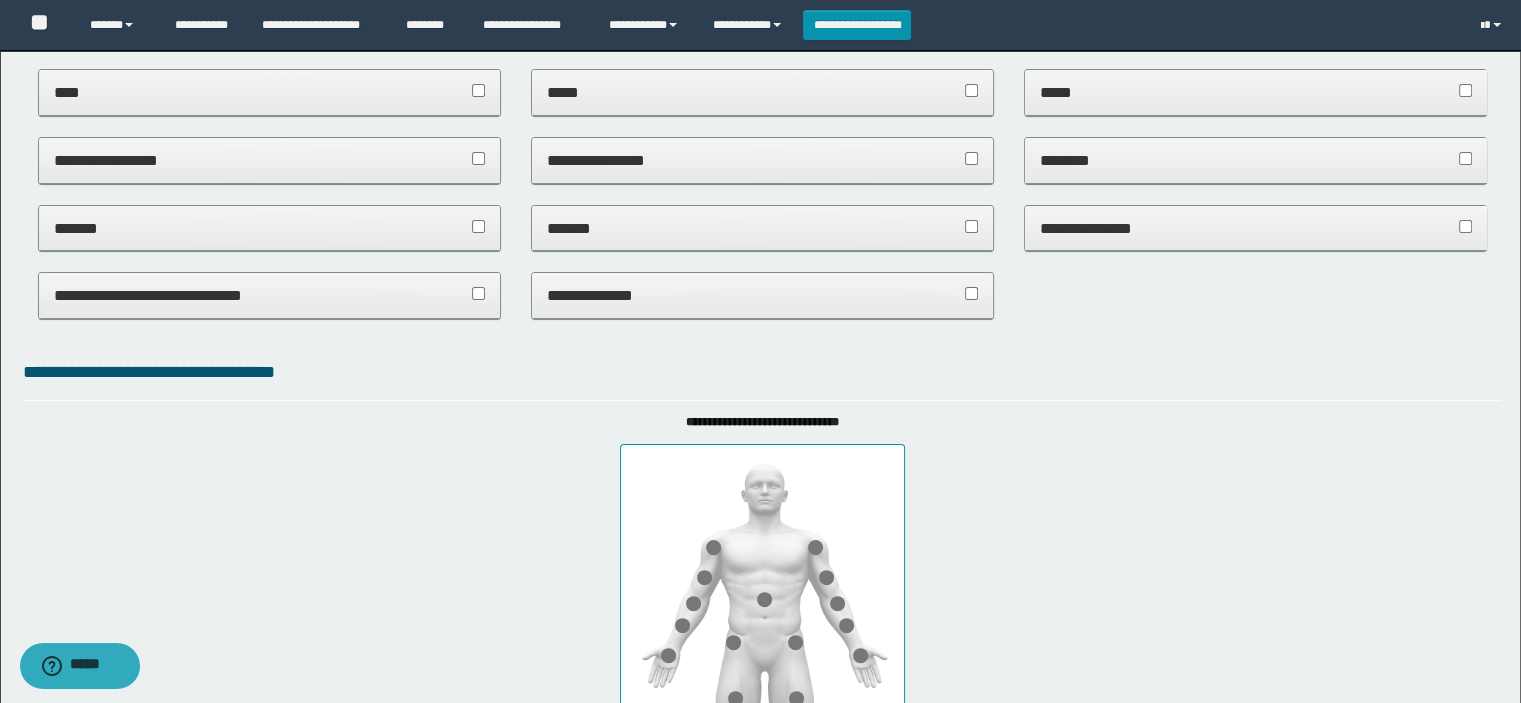 click on "**********" at bounding box center [763, 161] 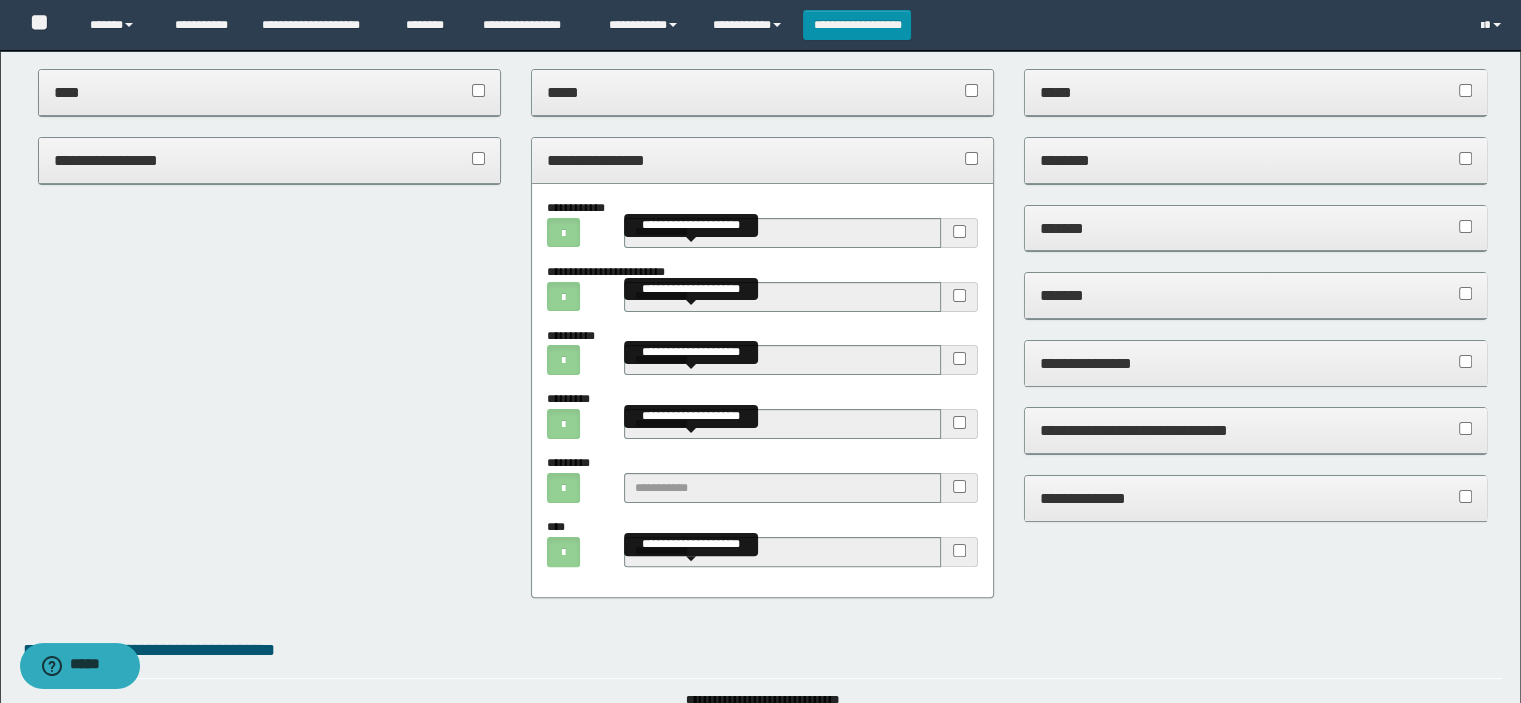 click on "**********" at bounding box center (960, 552) 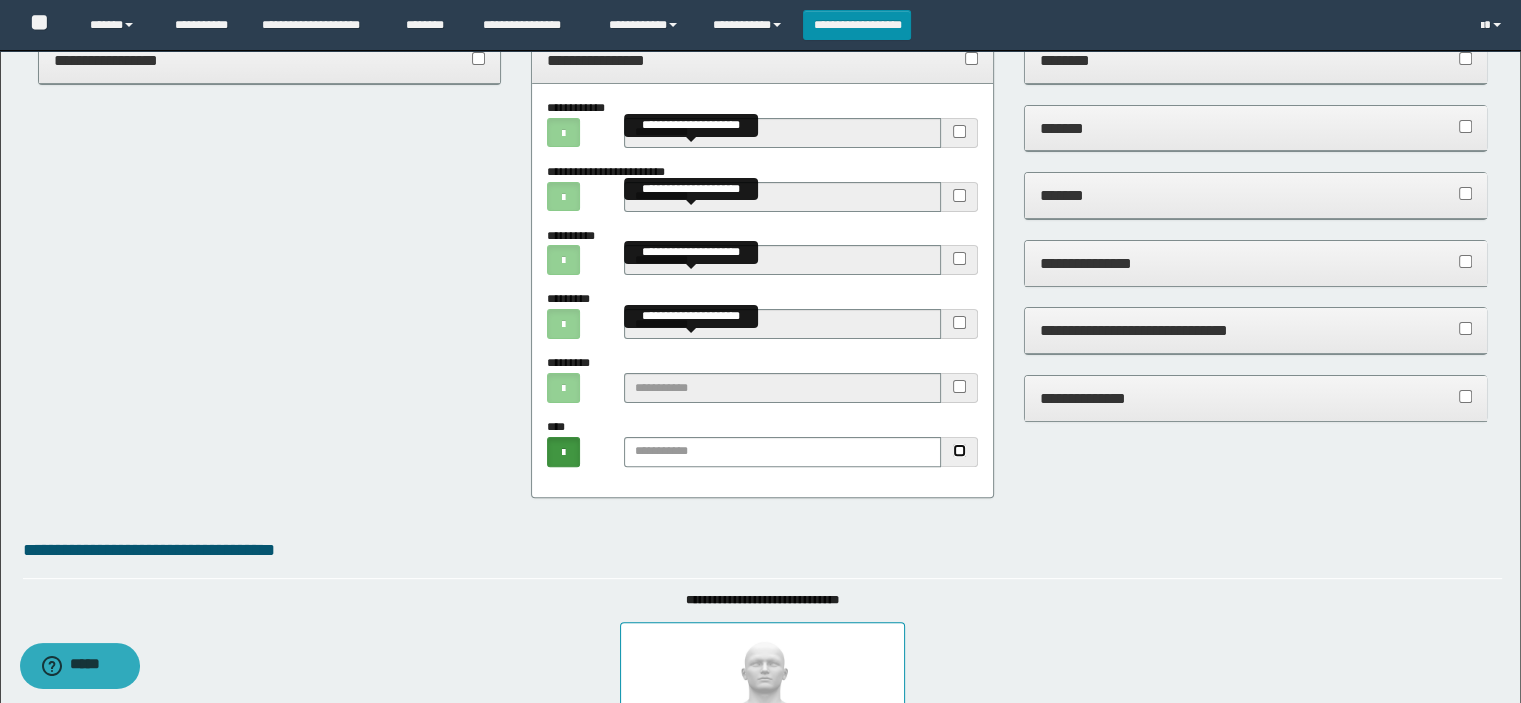 scroll, scrollTop: 300, scrollLeft: 0, axis: vertical 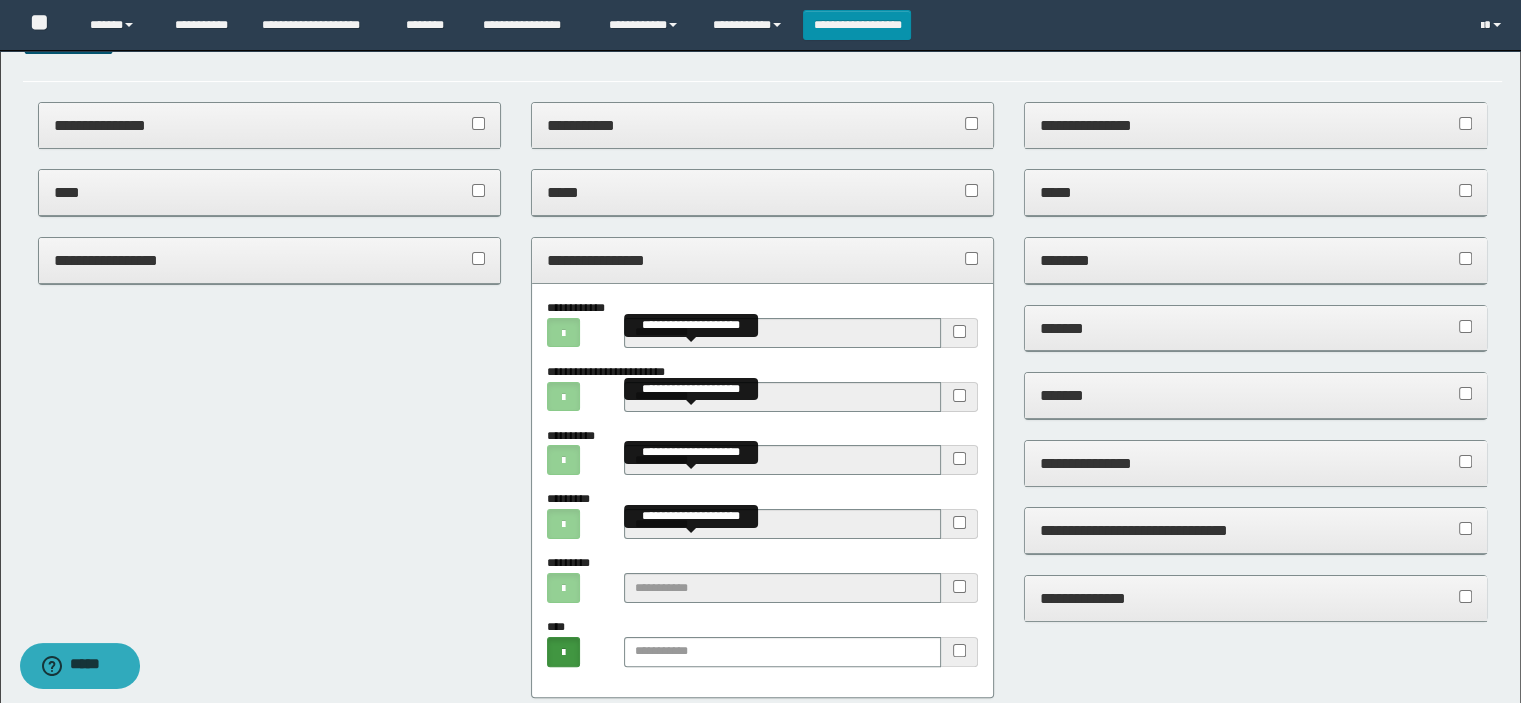 click on "**********" at bounding box center [763, 260] 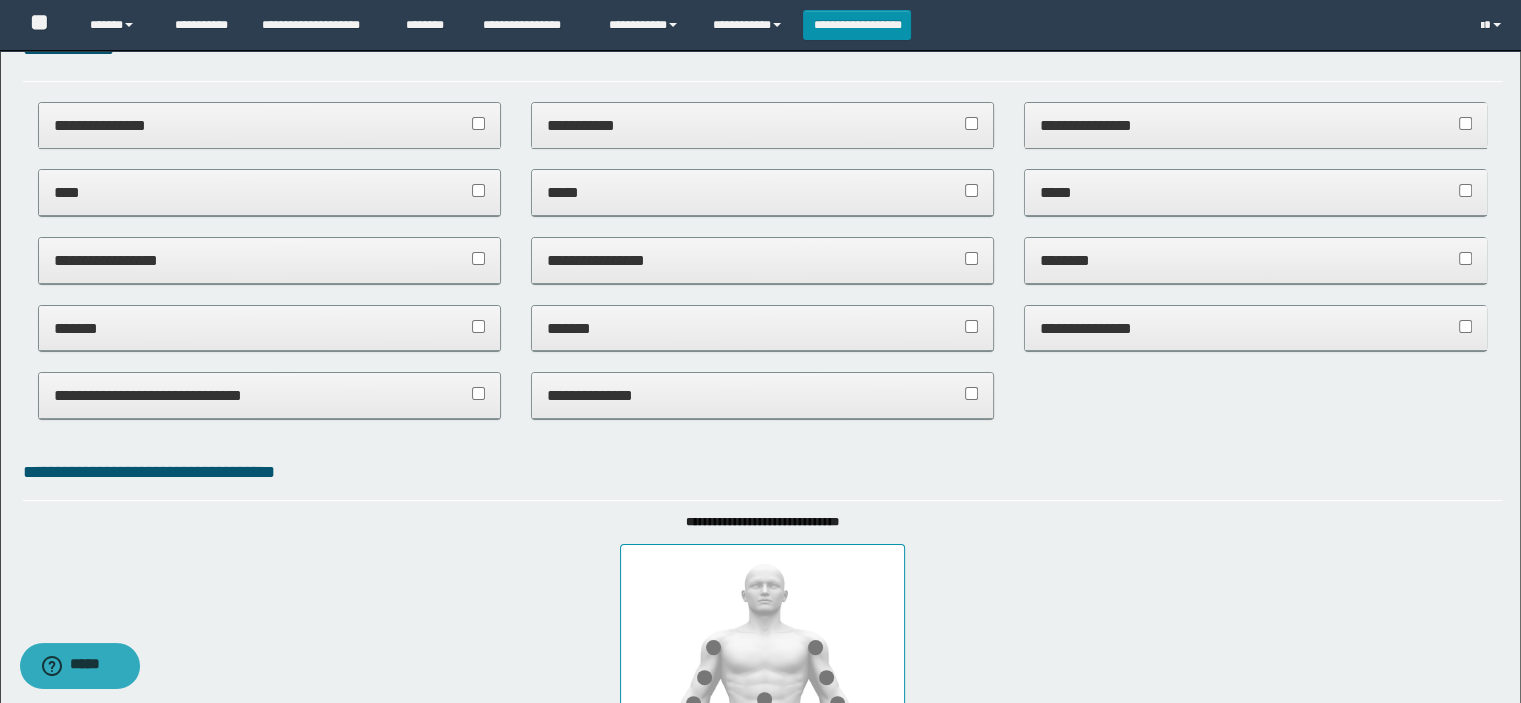 click on "*****" at bounding box center [763, 193] 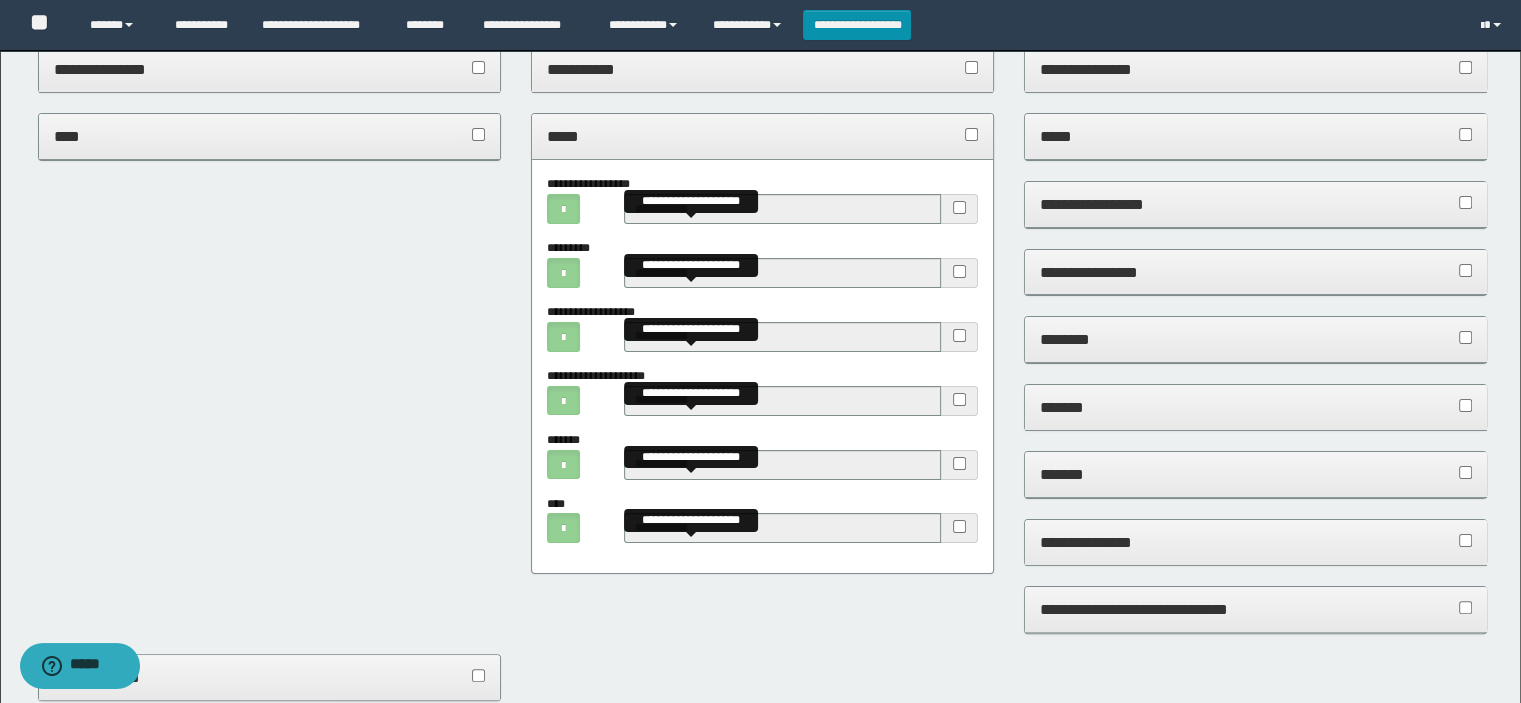 scroll, scrollTop: 400, scrollLeft: 0, axis: vertical 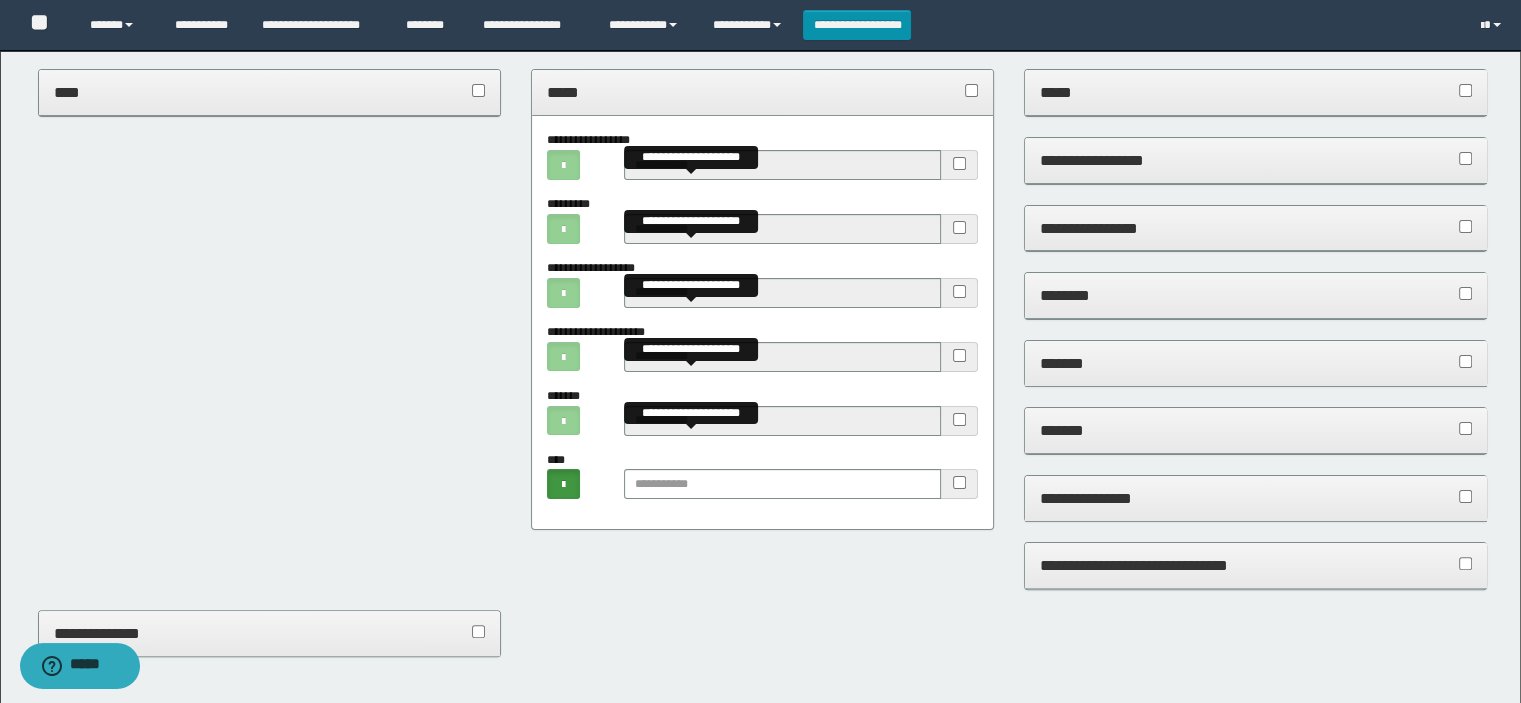 click on "*****" at bounding box center [763, 93] 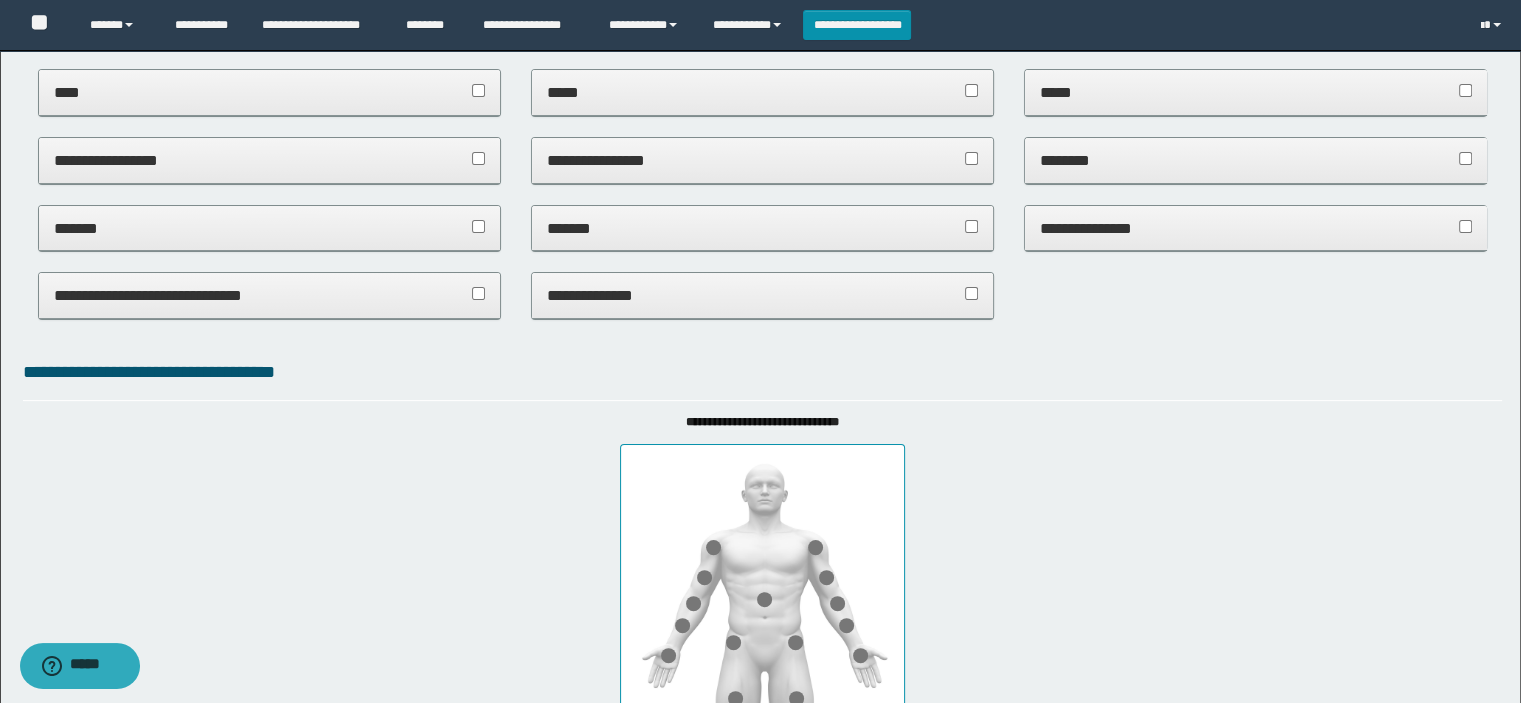 click on "*****" at bounding box center (763, 92) 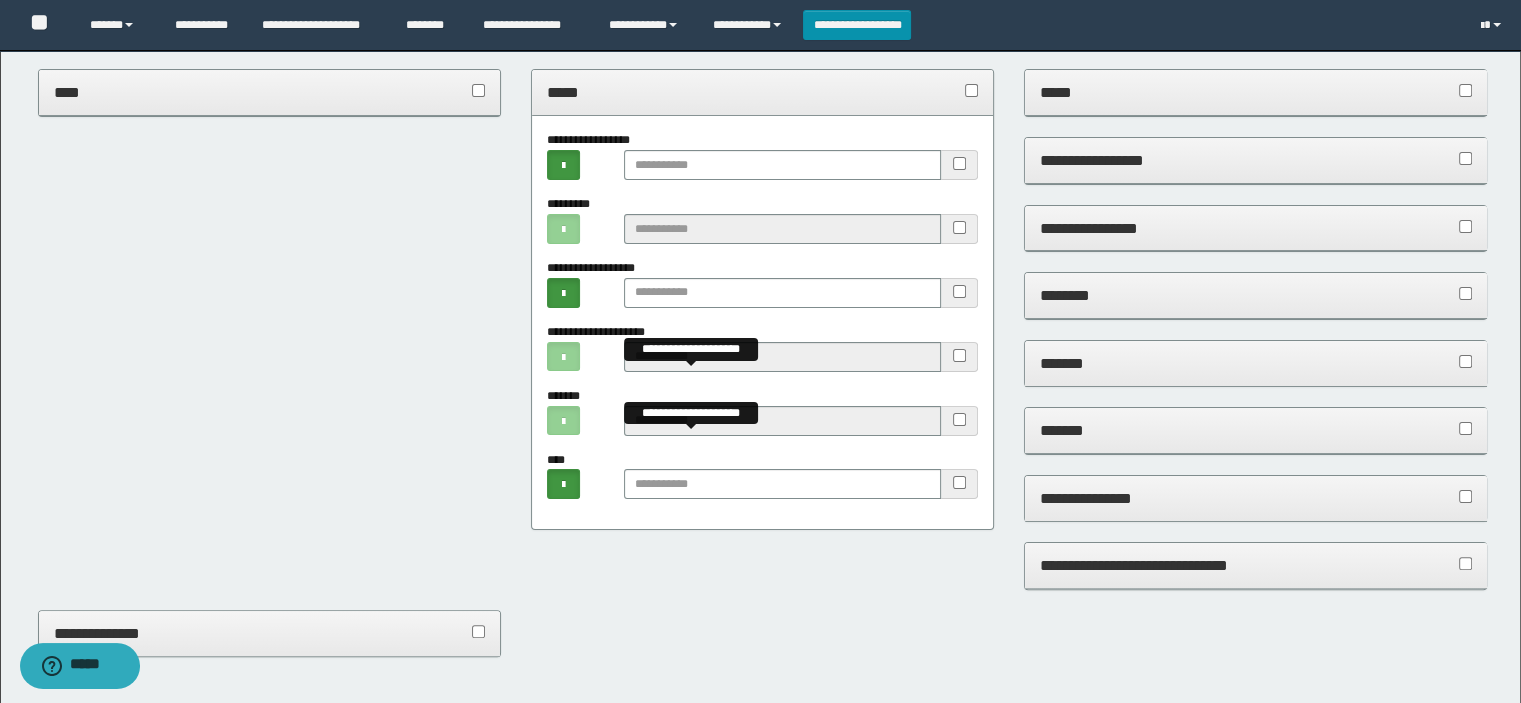 click on "*****" at bounding box center [763, 92] 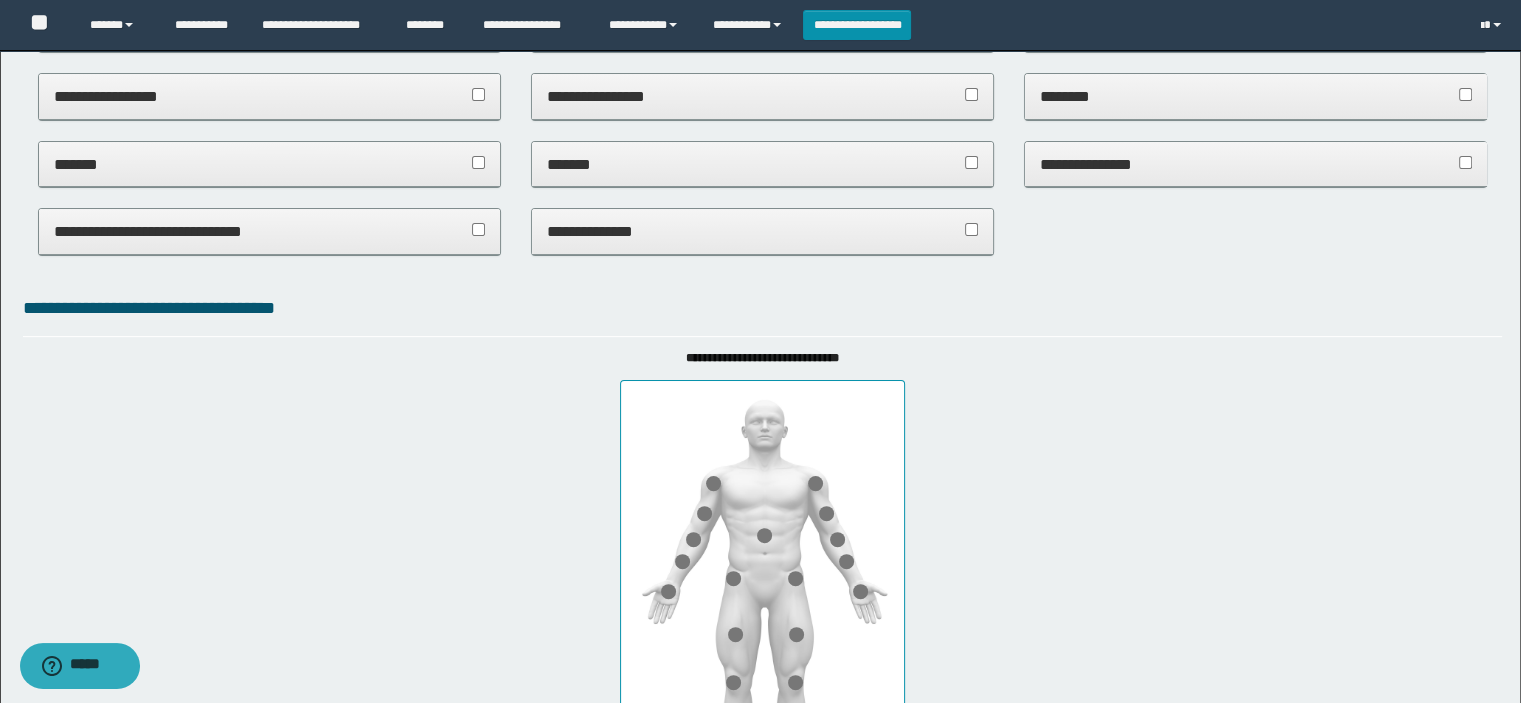 scroll, scrollTop: 500, scrollLeft: 0, axis: vertical 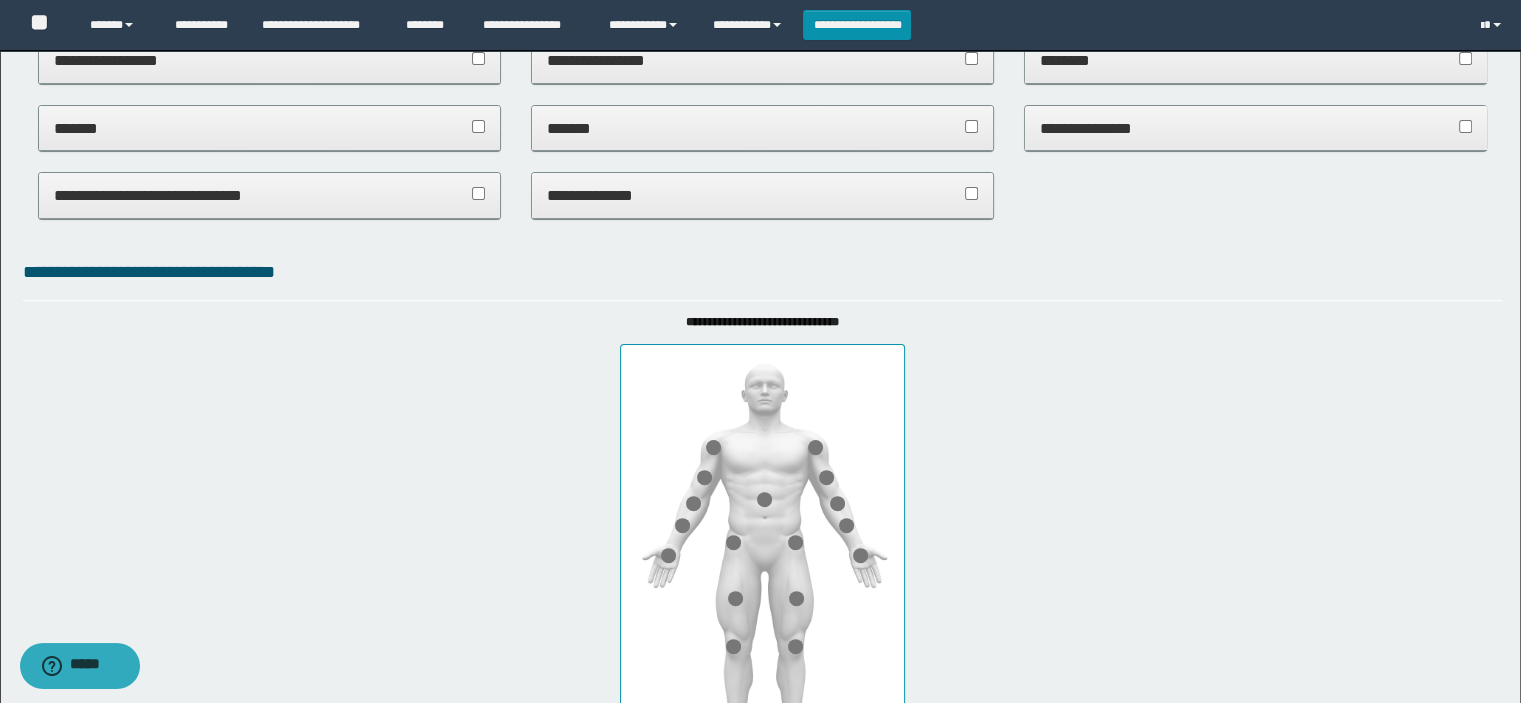 click on "**********" at bounding box center (1256, 128) 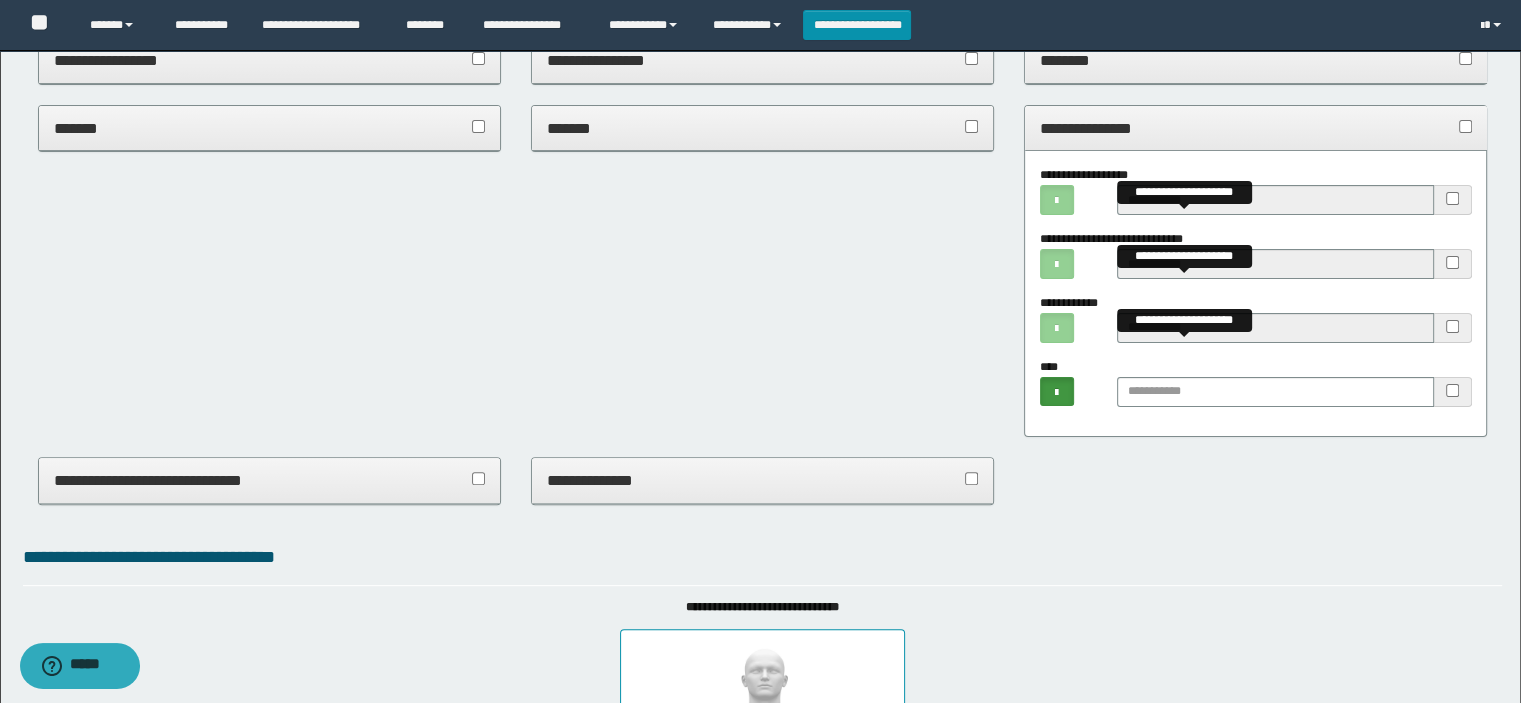 click on "**********" at bounding box center (1256, 128) 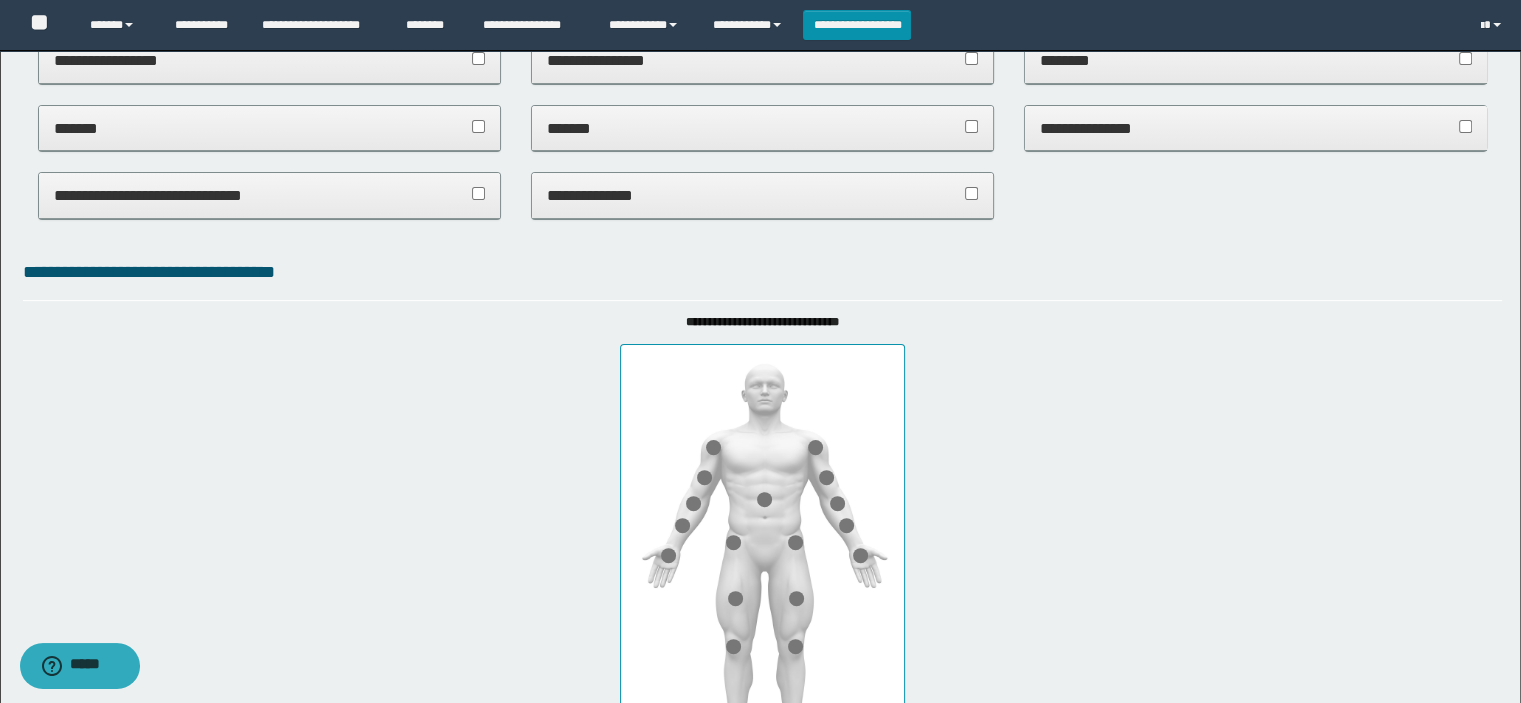 click on "********" at bounding box center (1256, 60) 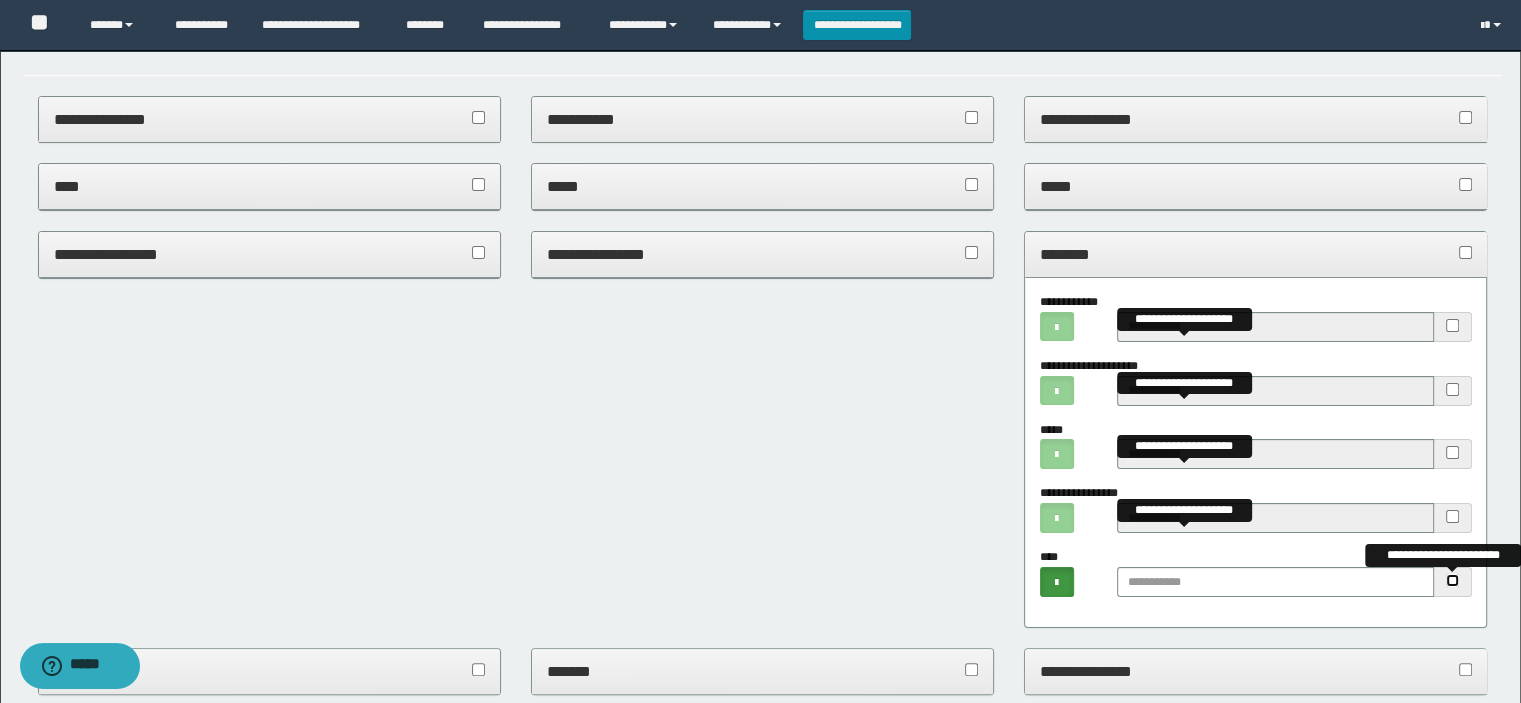 scroll, scrollTop: 300, scrollLeft: 0, axis: vertical 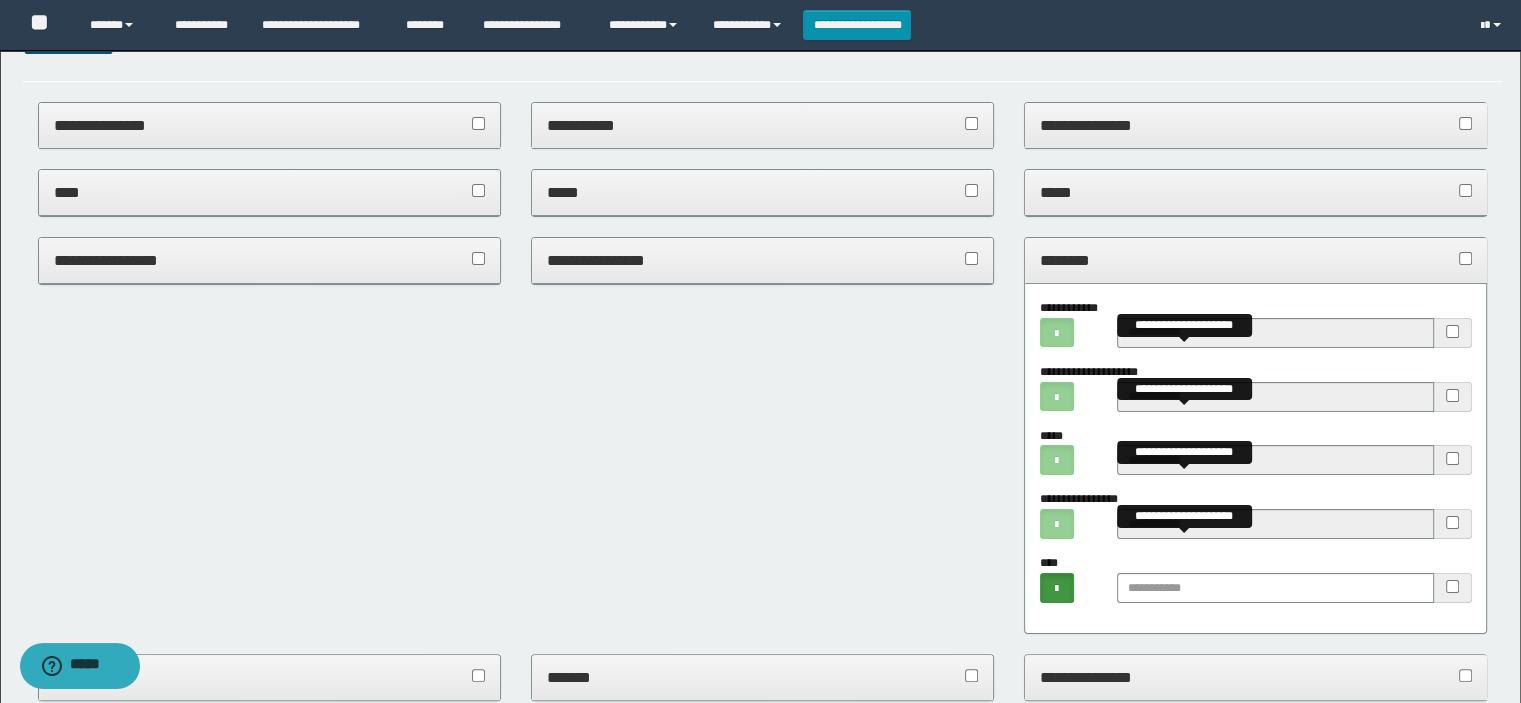 click on "********" at bounding box center [1256, 260] 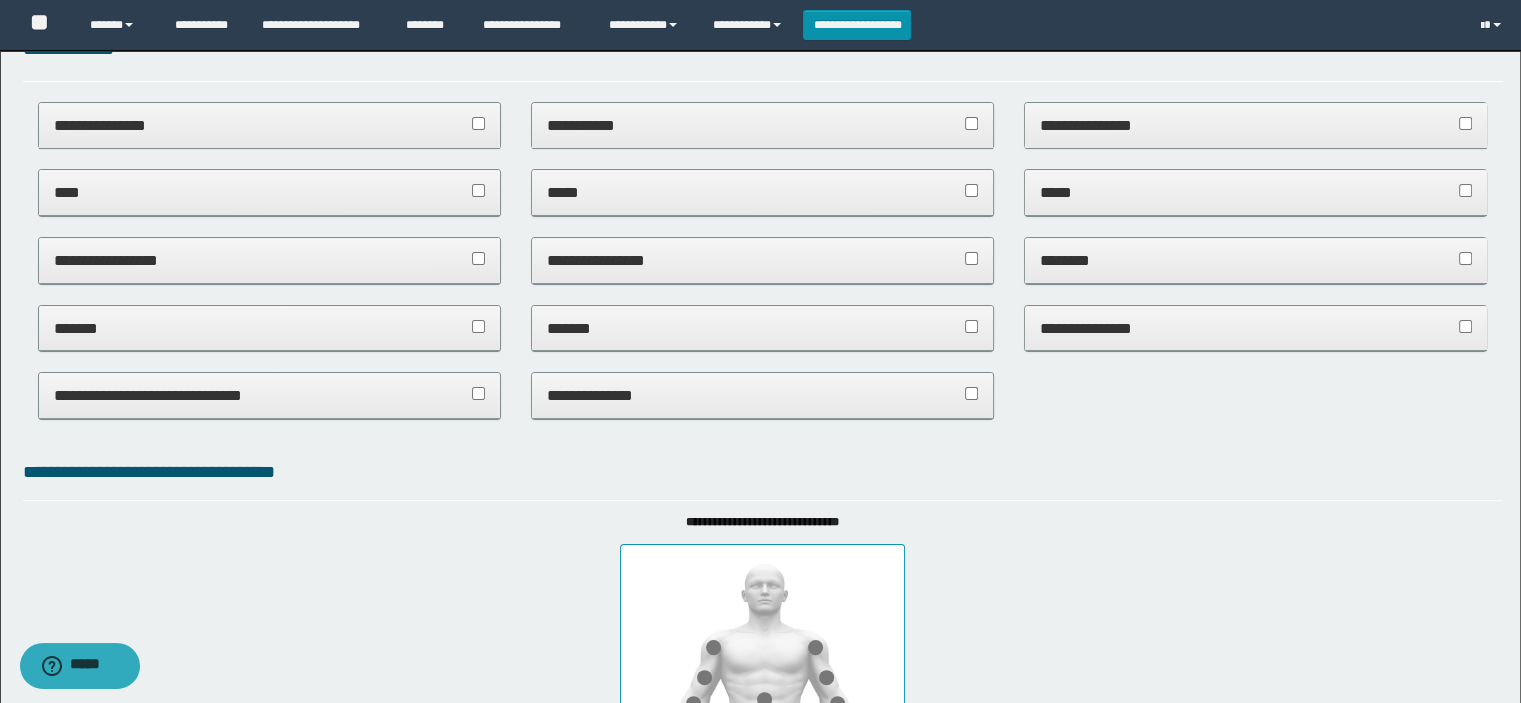 click on "*****" at bounding box center [1256, 192] 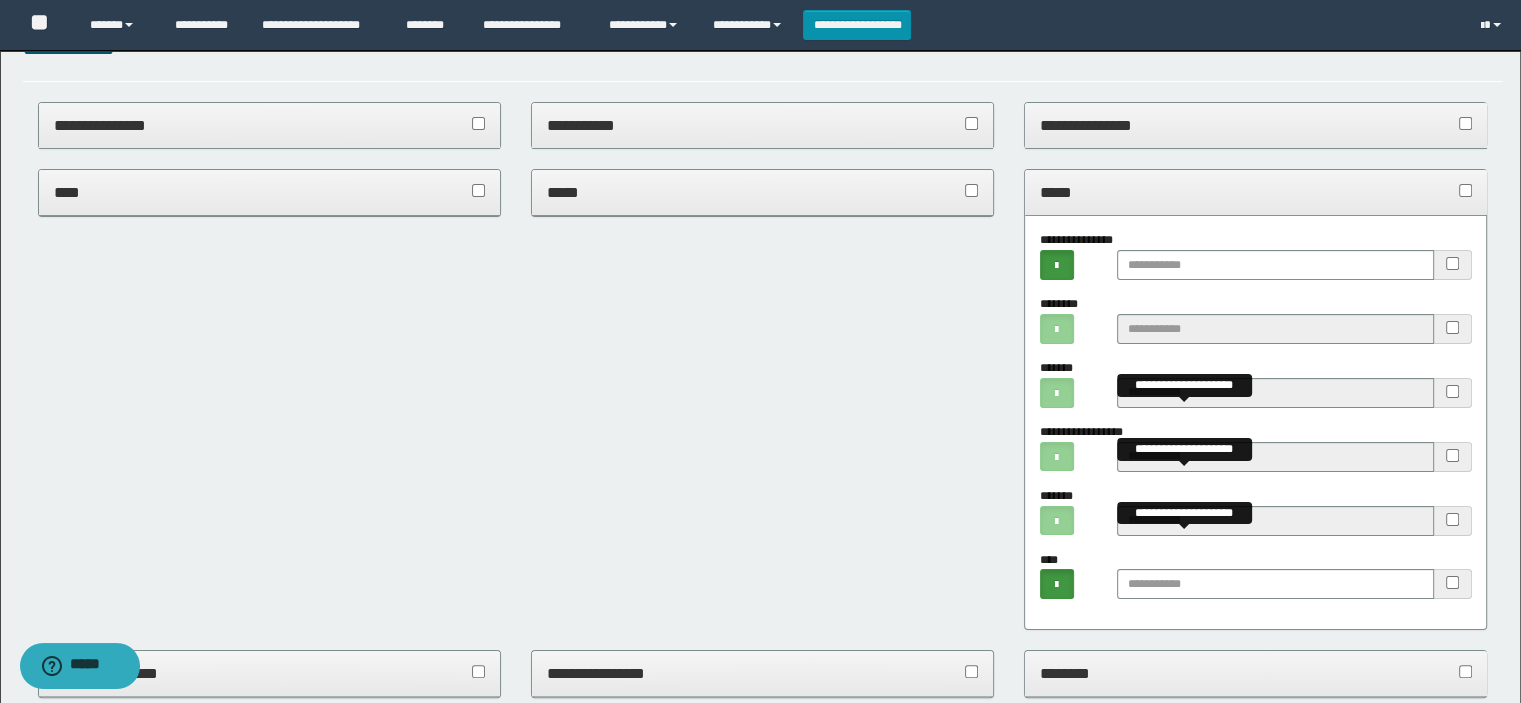 click on "*****" at bounding box center (1256, 192) 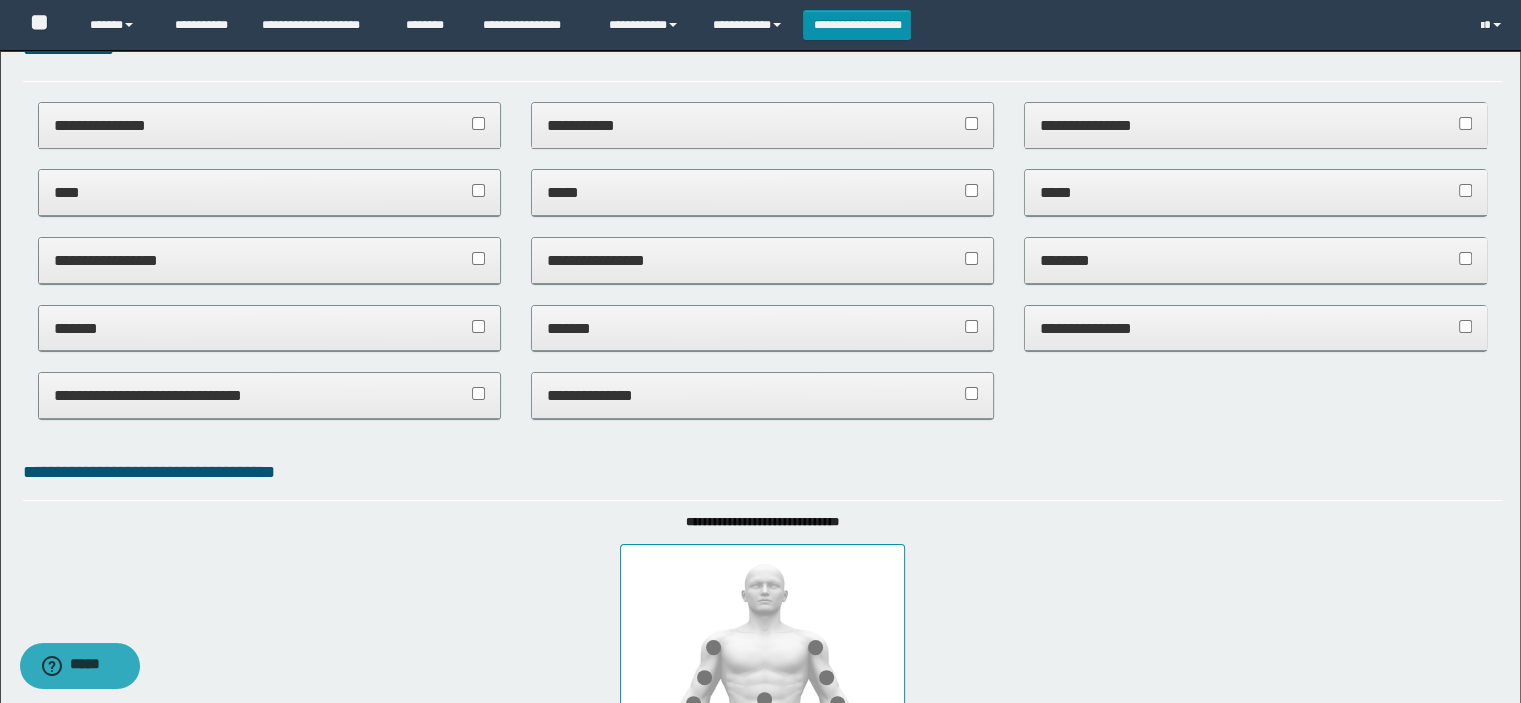 click on "**********" at bounding box center [1256, 125] 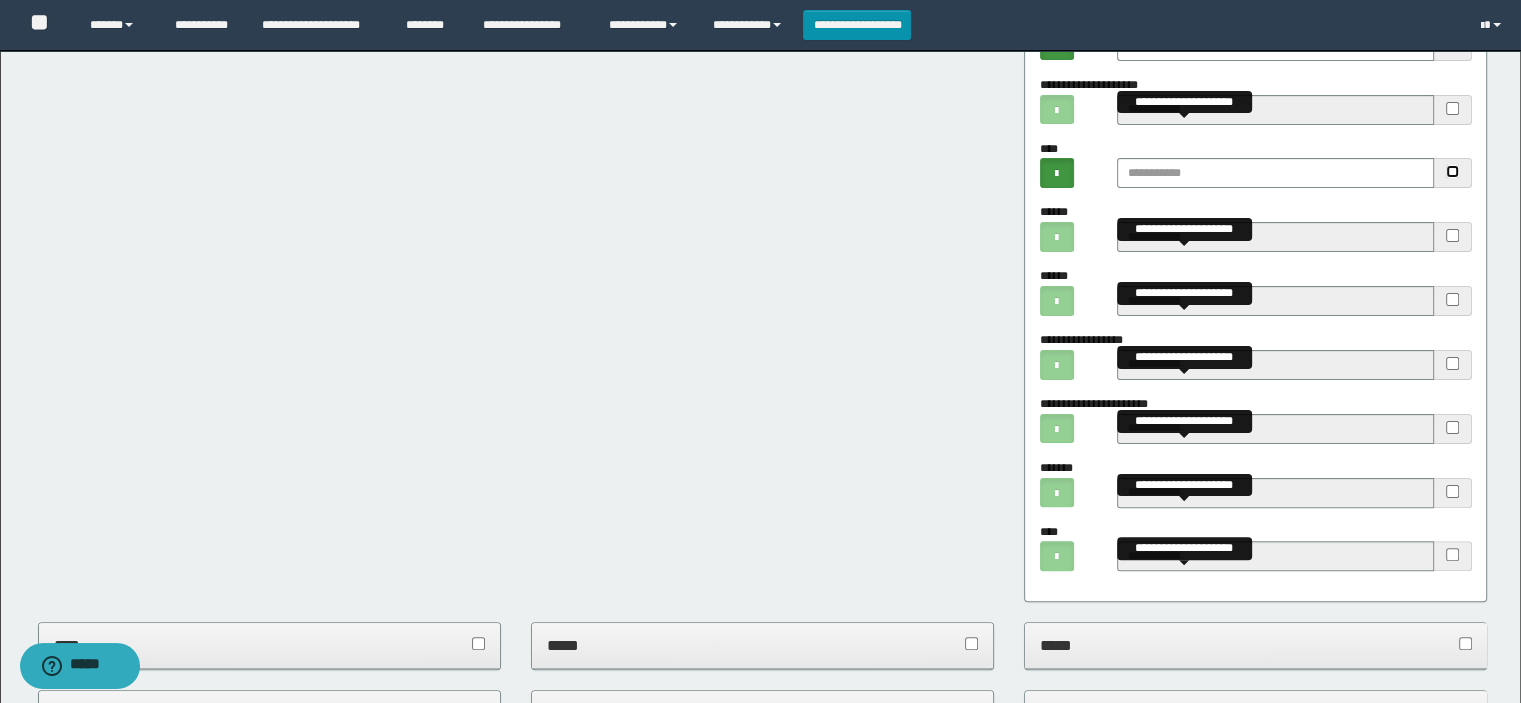 scroll, scrollTop: 500, scrollLeft: 0, axis: vertical 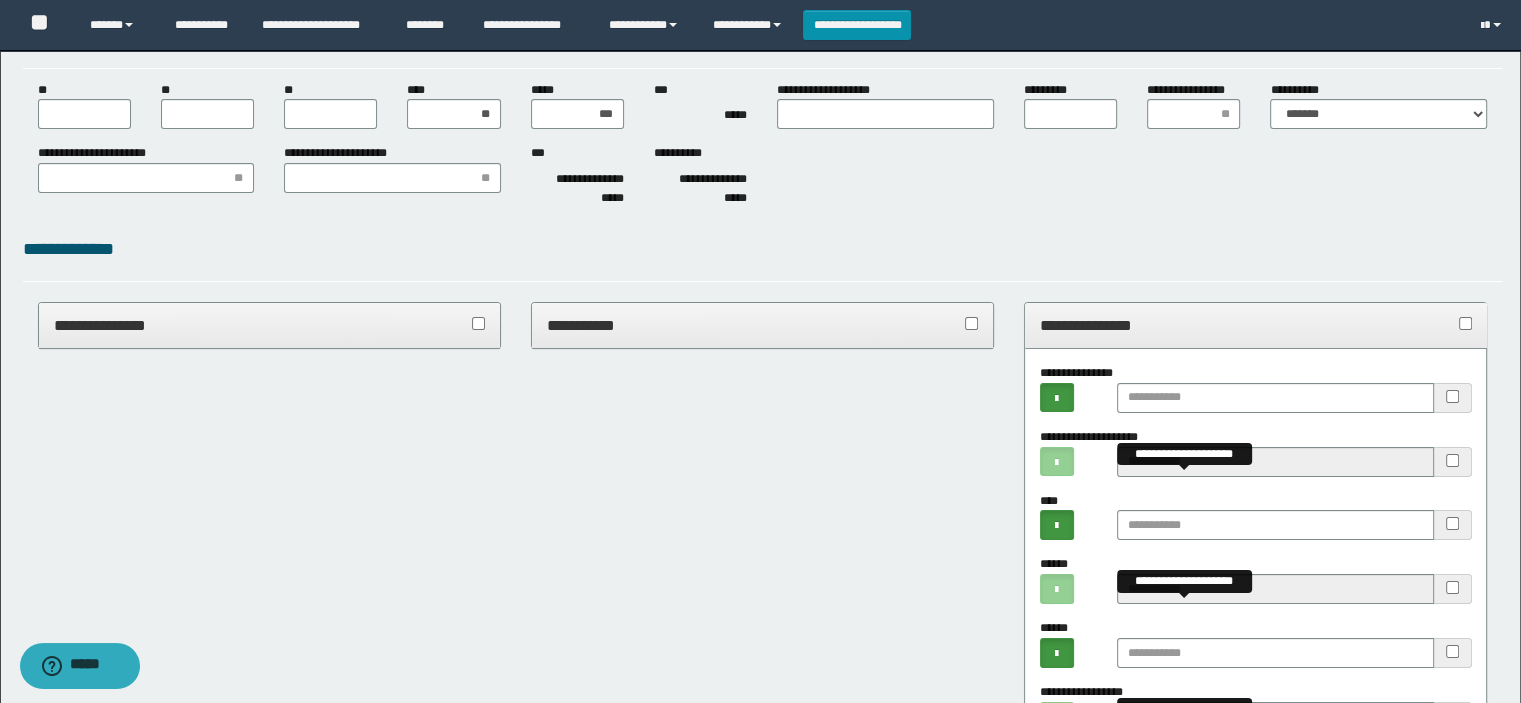 click on "**********" at bounding box center [1256, 325] 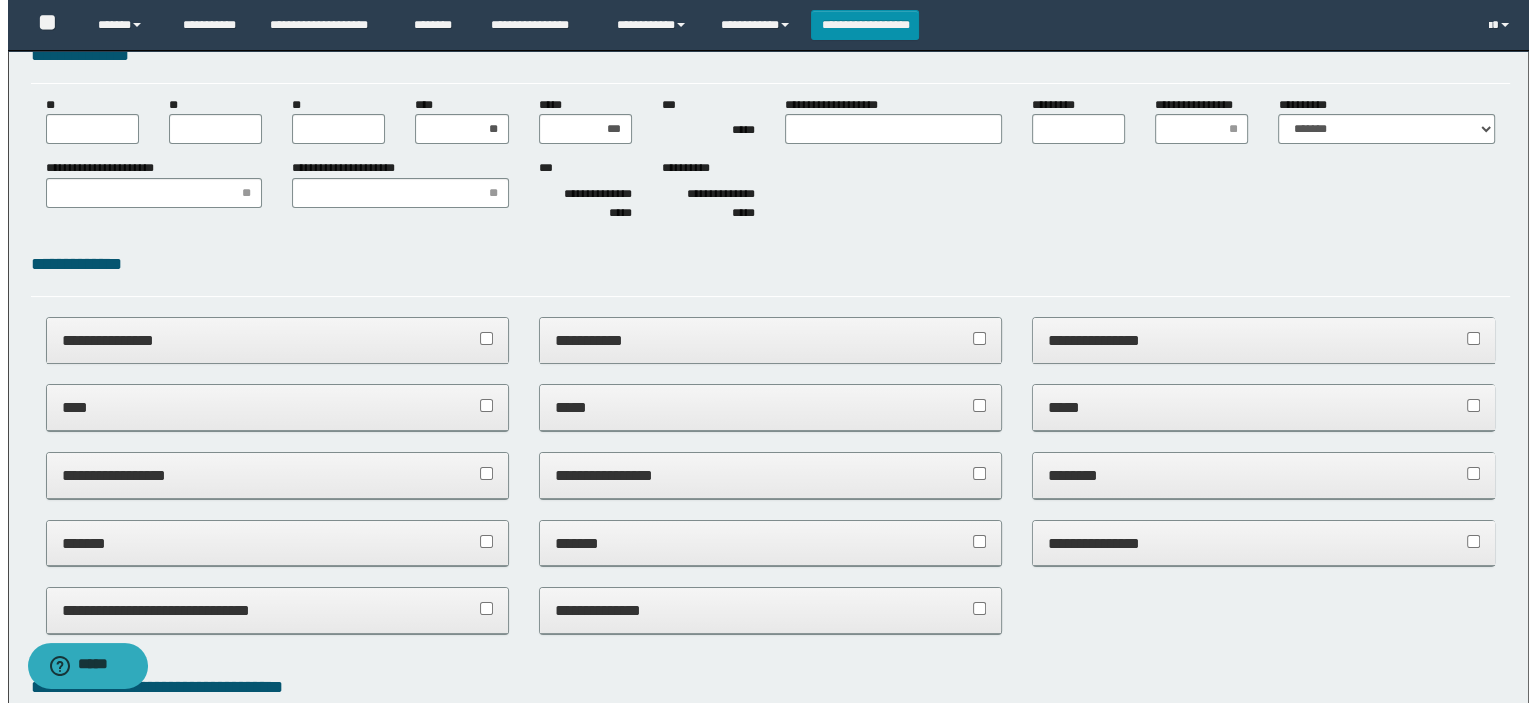 scroll, scrollTop: 0, scrollLeft: 0, axis: both 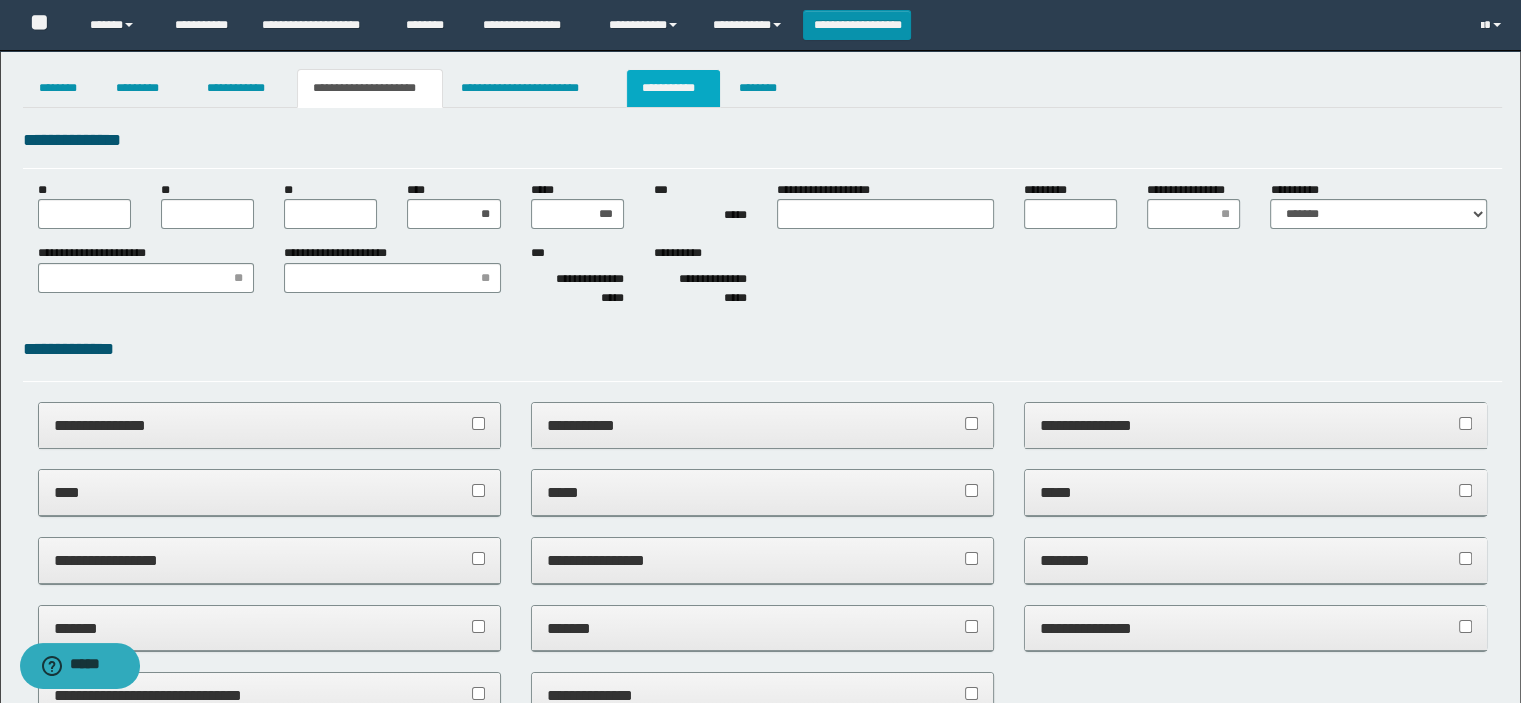 click on "**********" at bounding box center (673, 88) 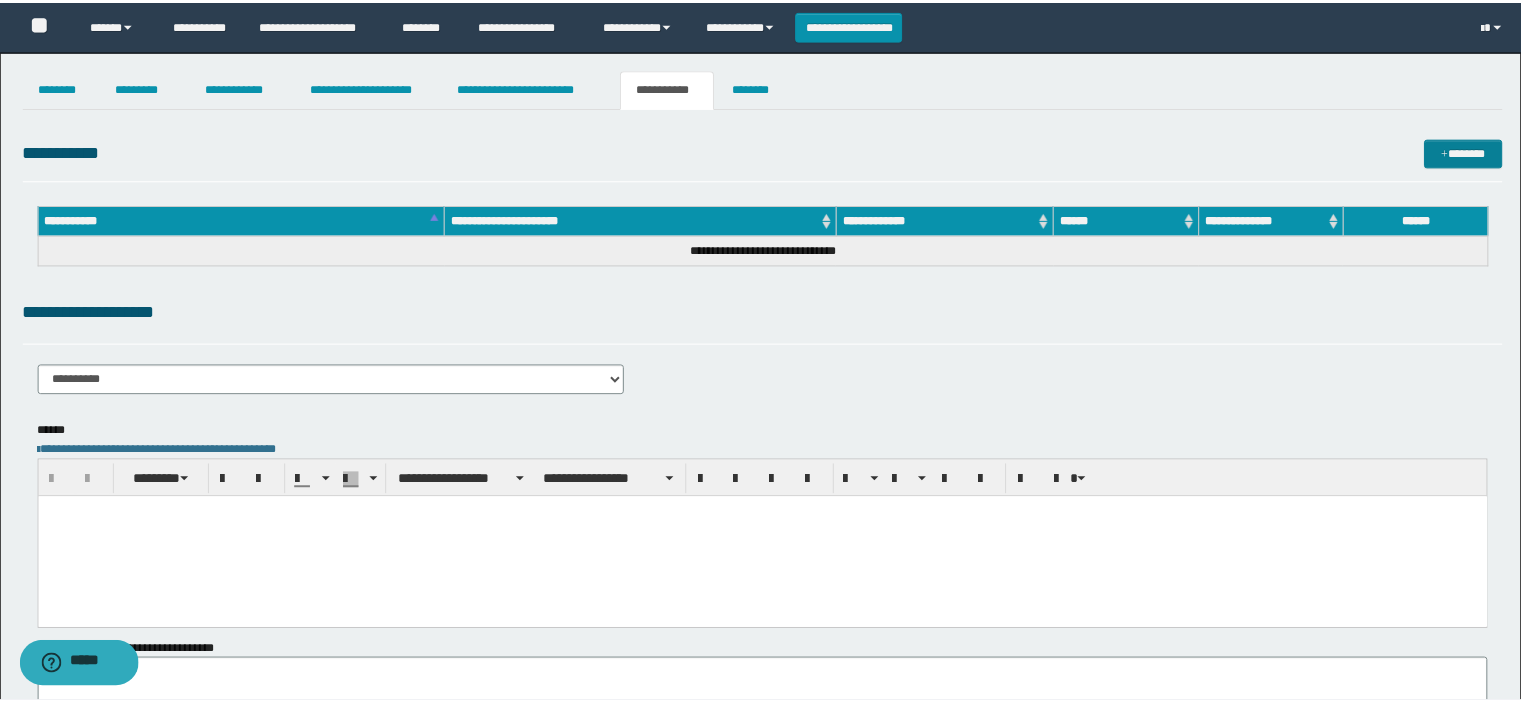 scroll, scrollTop: 0, scrollLeft: 0, axis: both 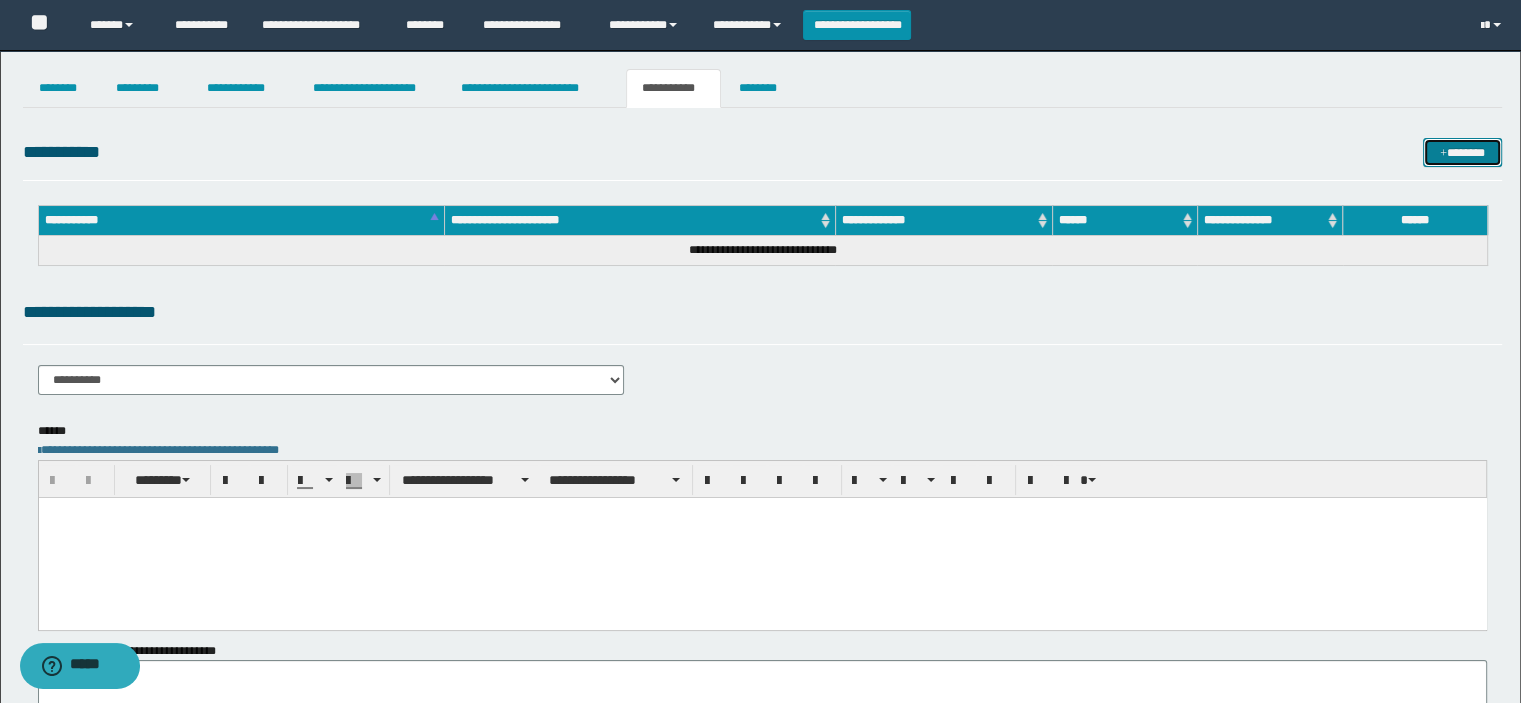 click on "*******" at bounding box center (1462, 153) 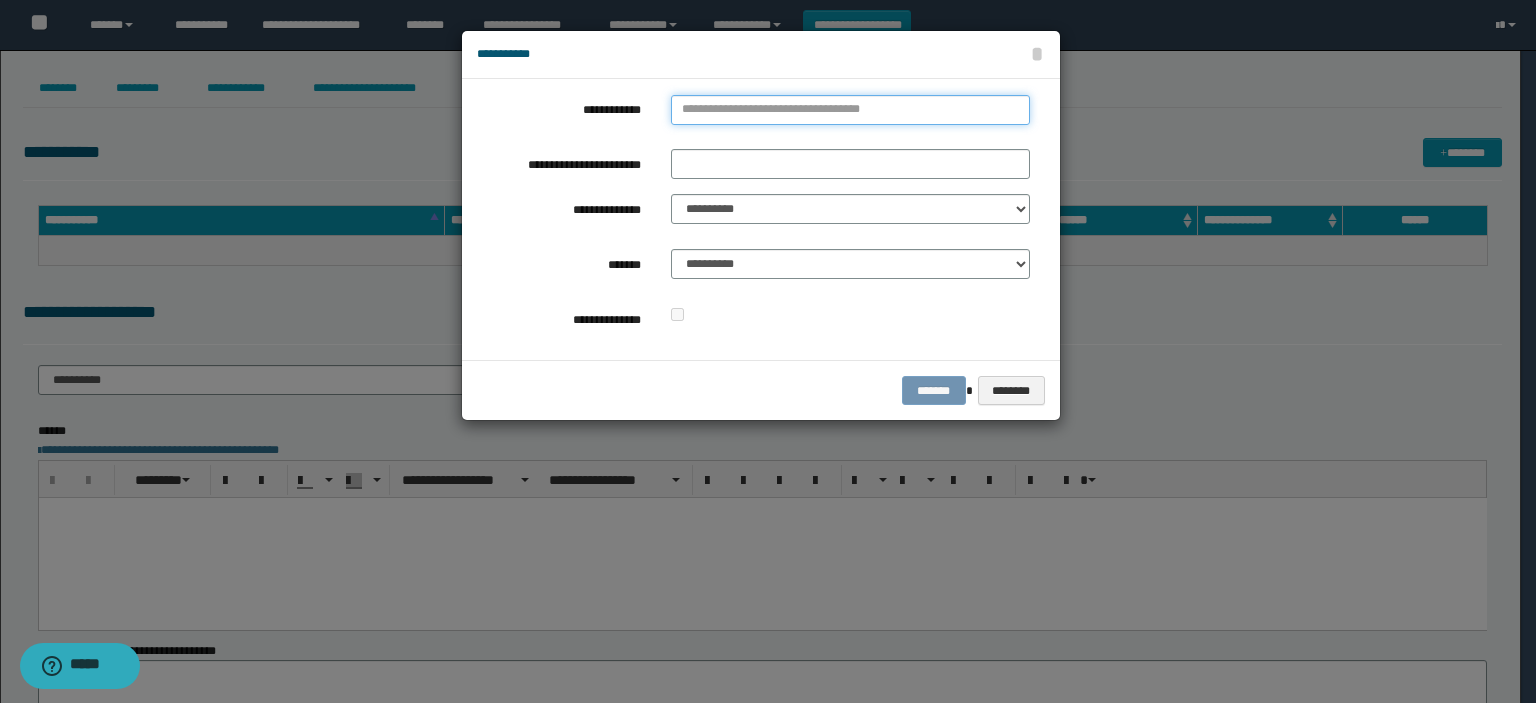 click on "**********" at bounding box center [850, 110] 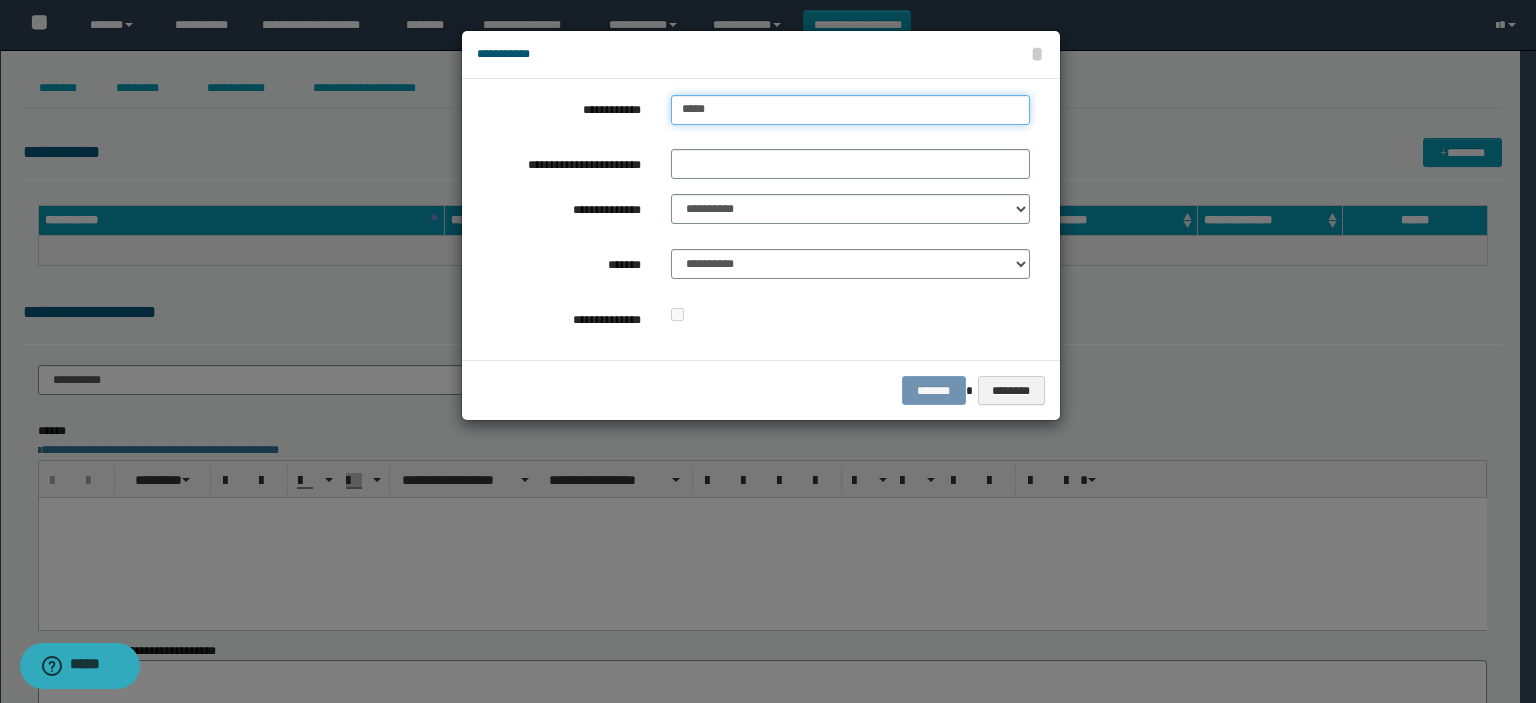 type on "****" 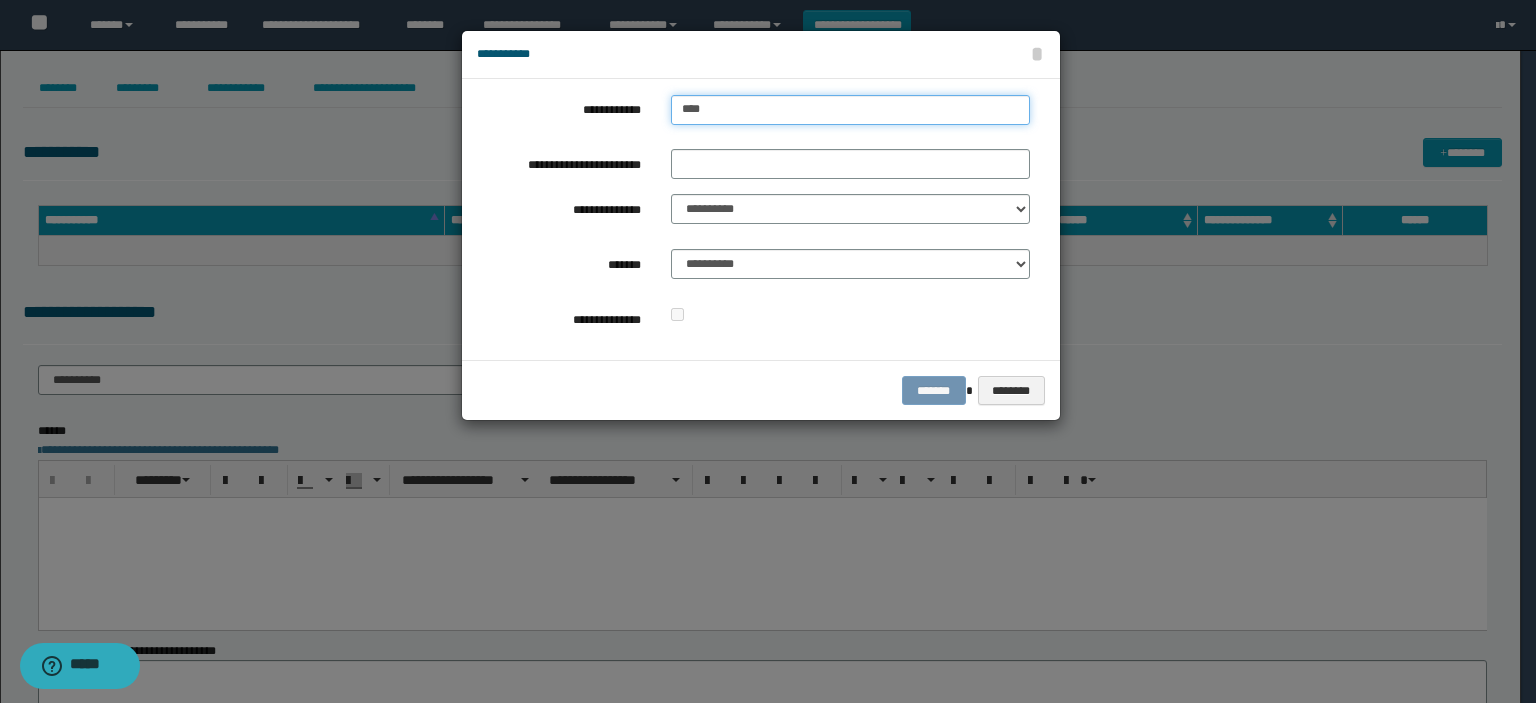 type on "****" 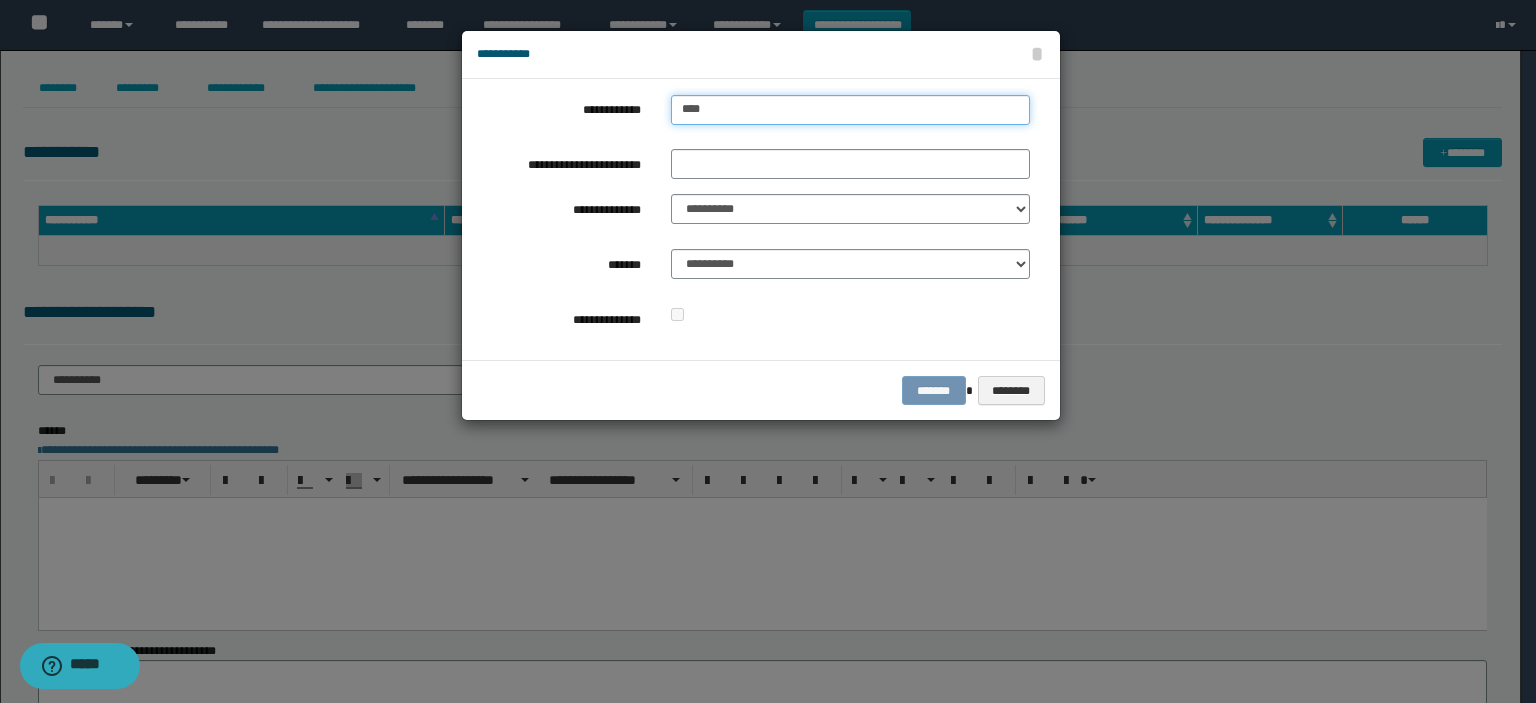 type 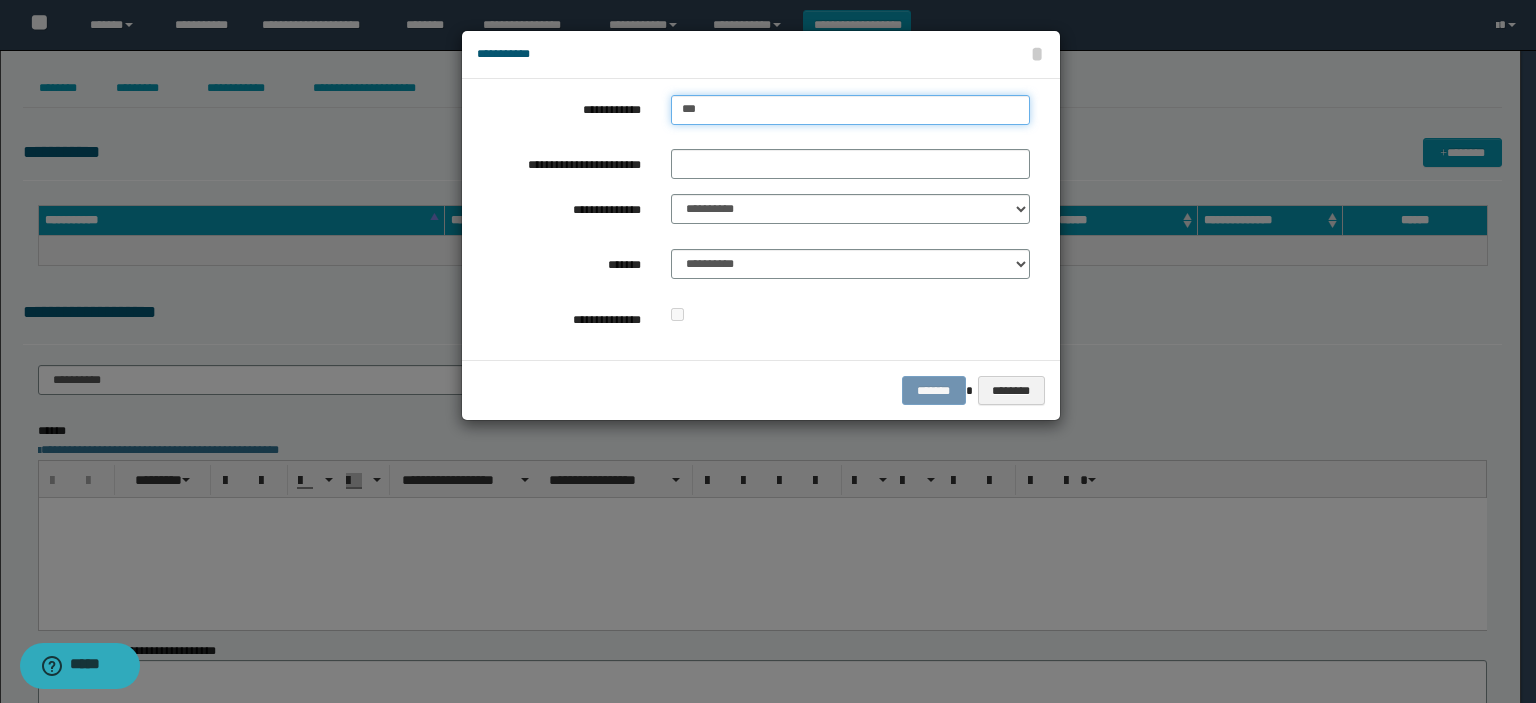 type on "***" 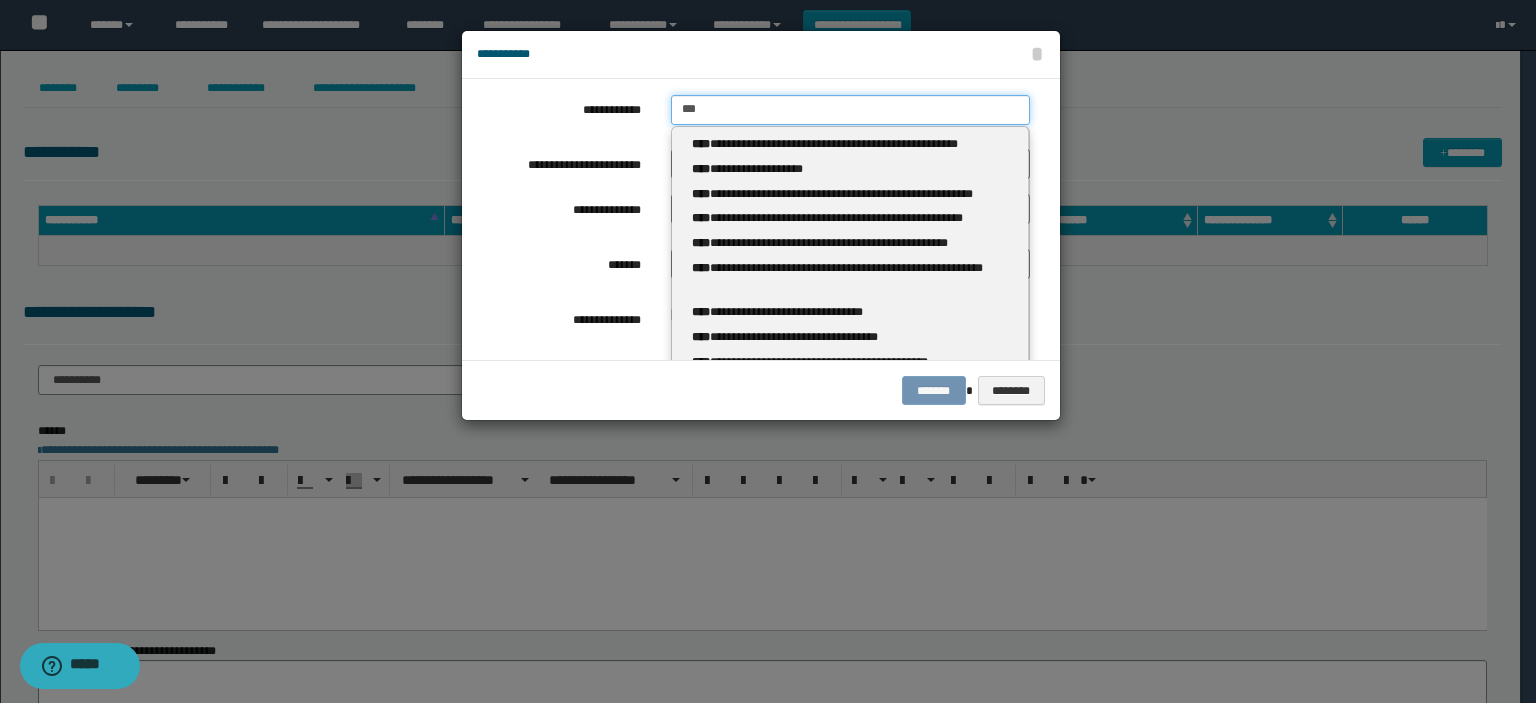 type 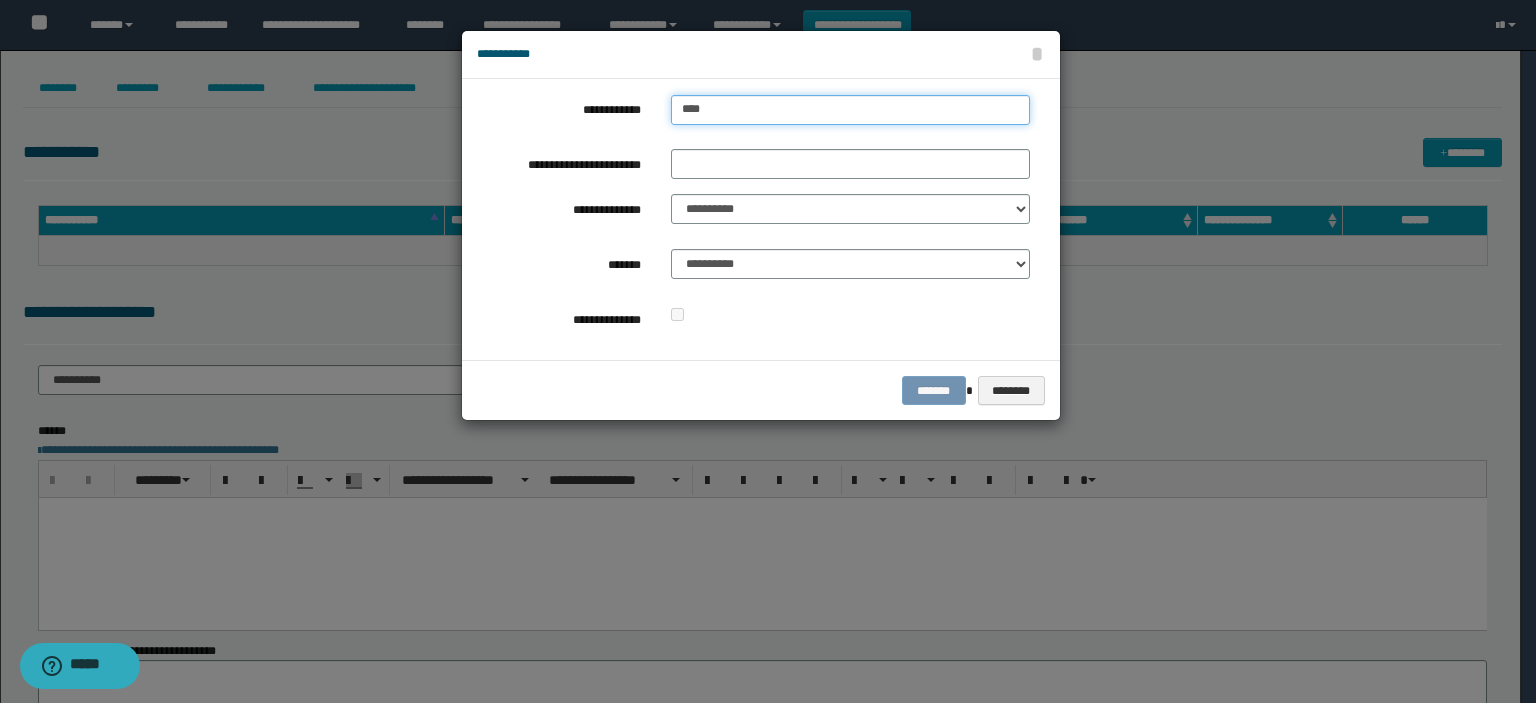 type on "****" 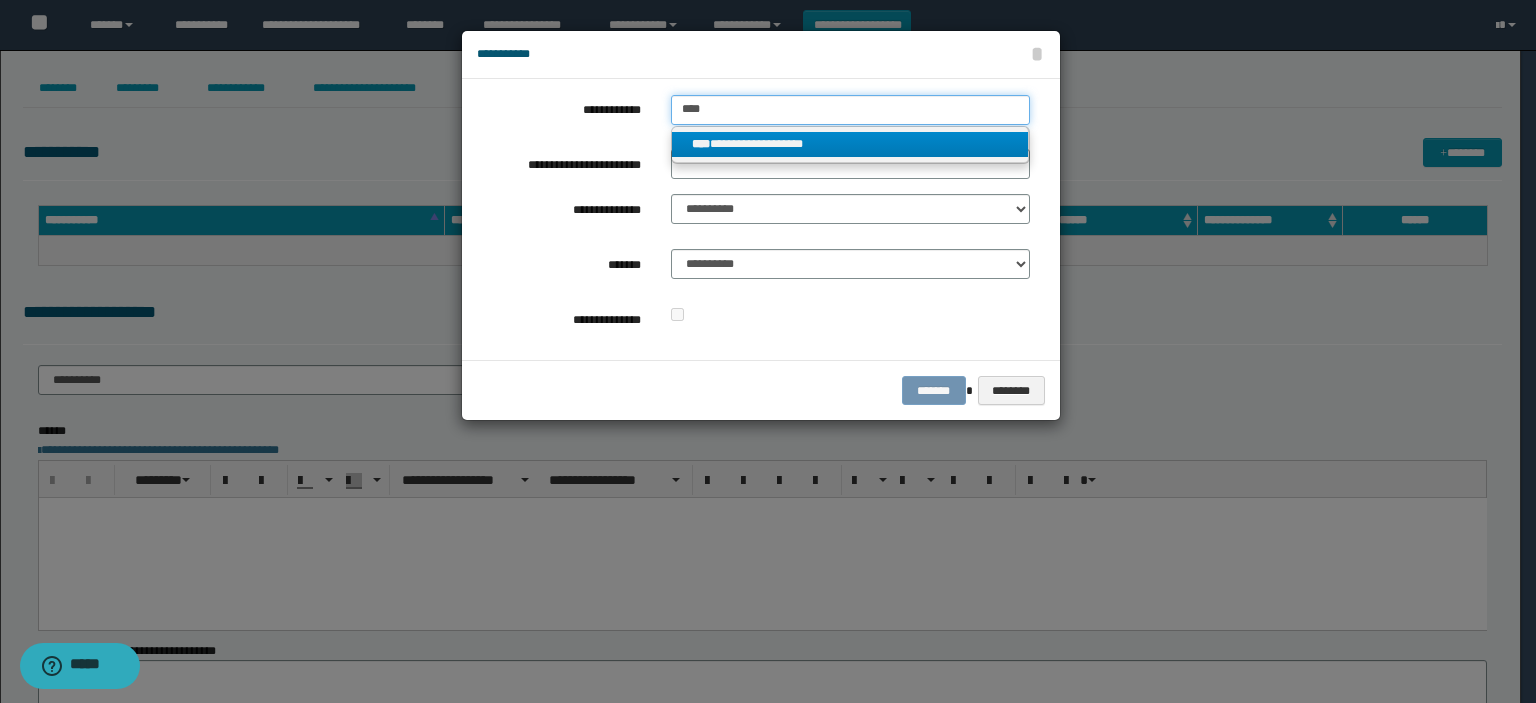 type on "****" 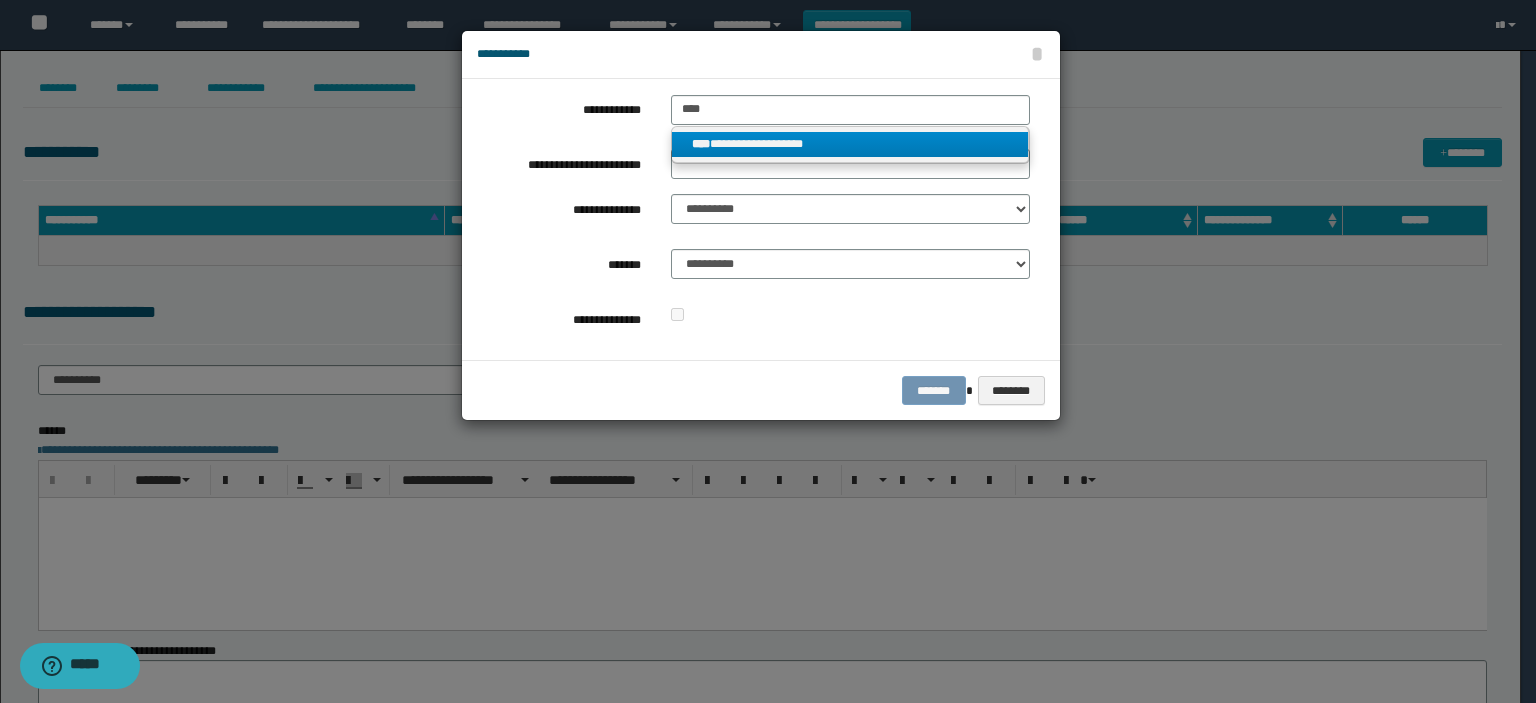 drag, startPoint x: 712, startPoint y: 143, endPoint x: 700, endPoint y: 163, distance: 23.323807 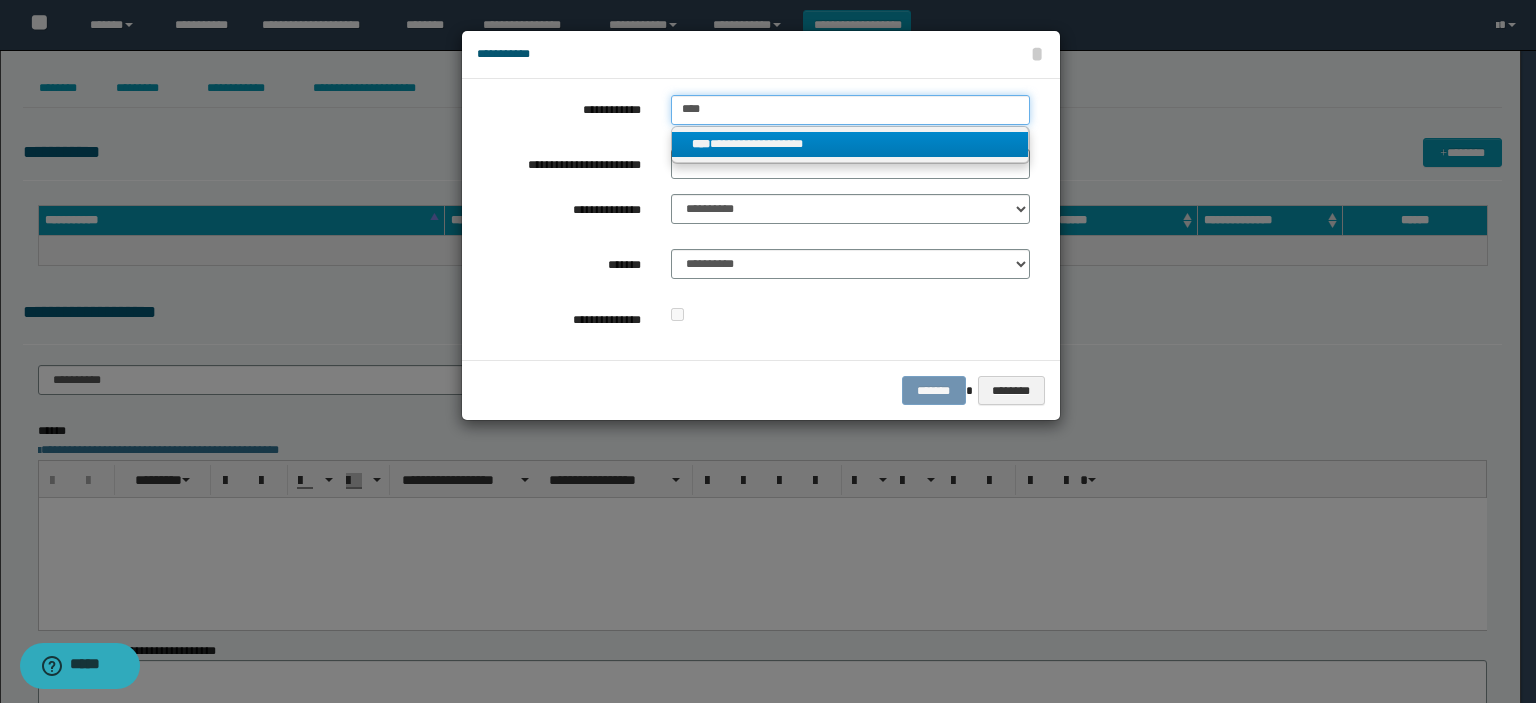 type 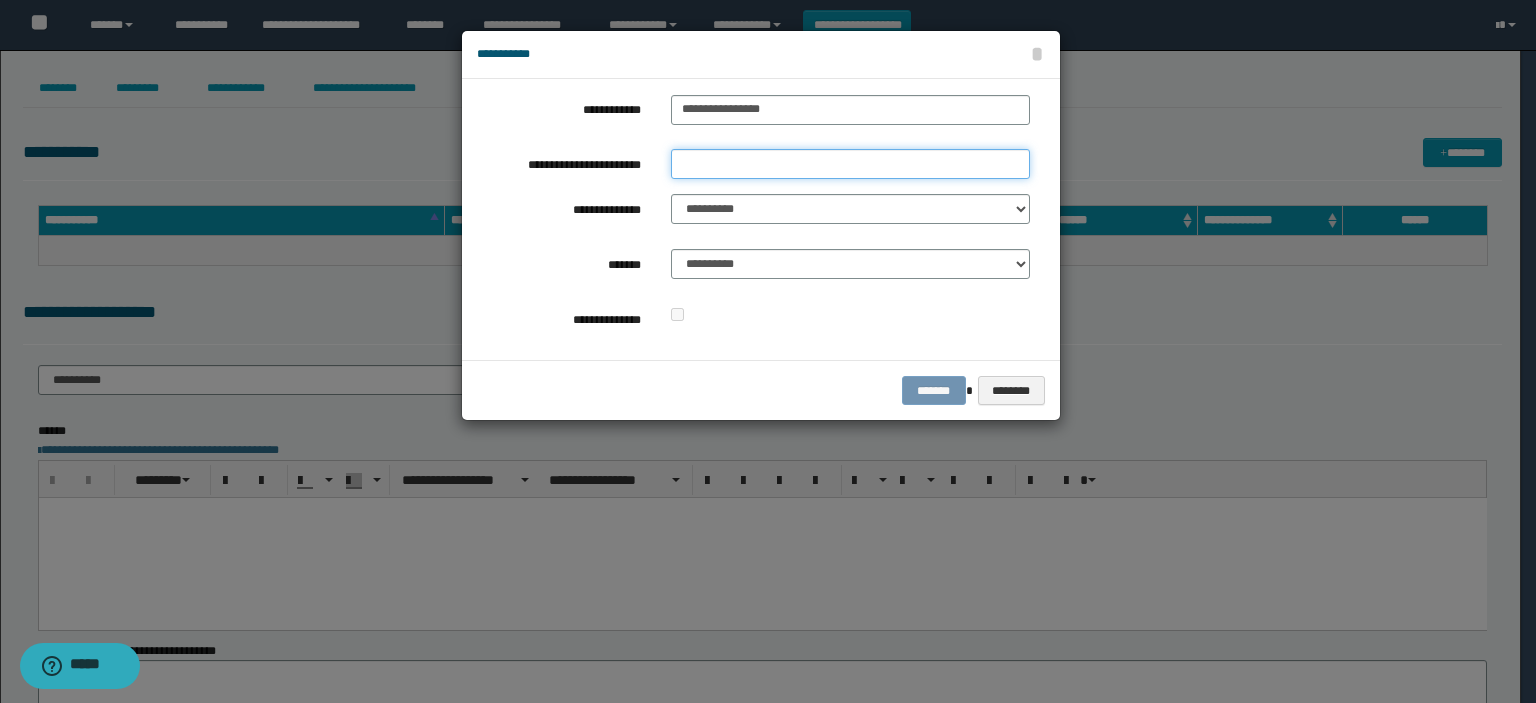 click on "**********" at bounding box center [850, 164] 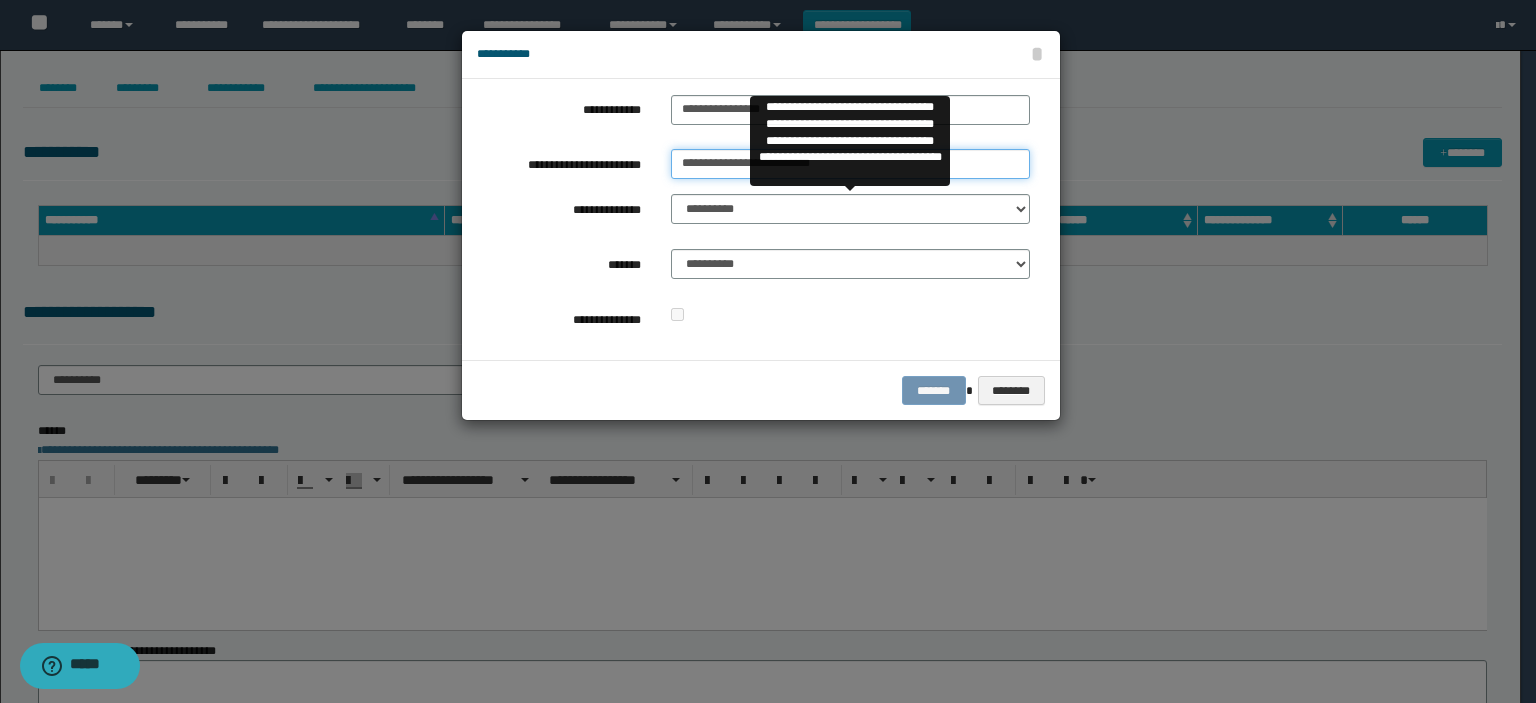 type on "**********" 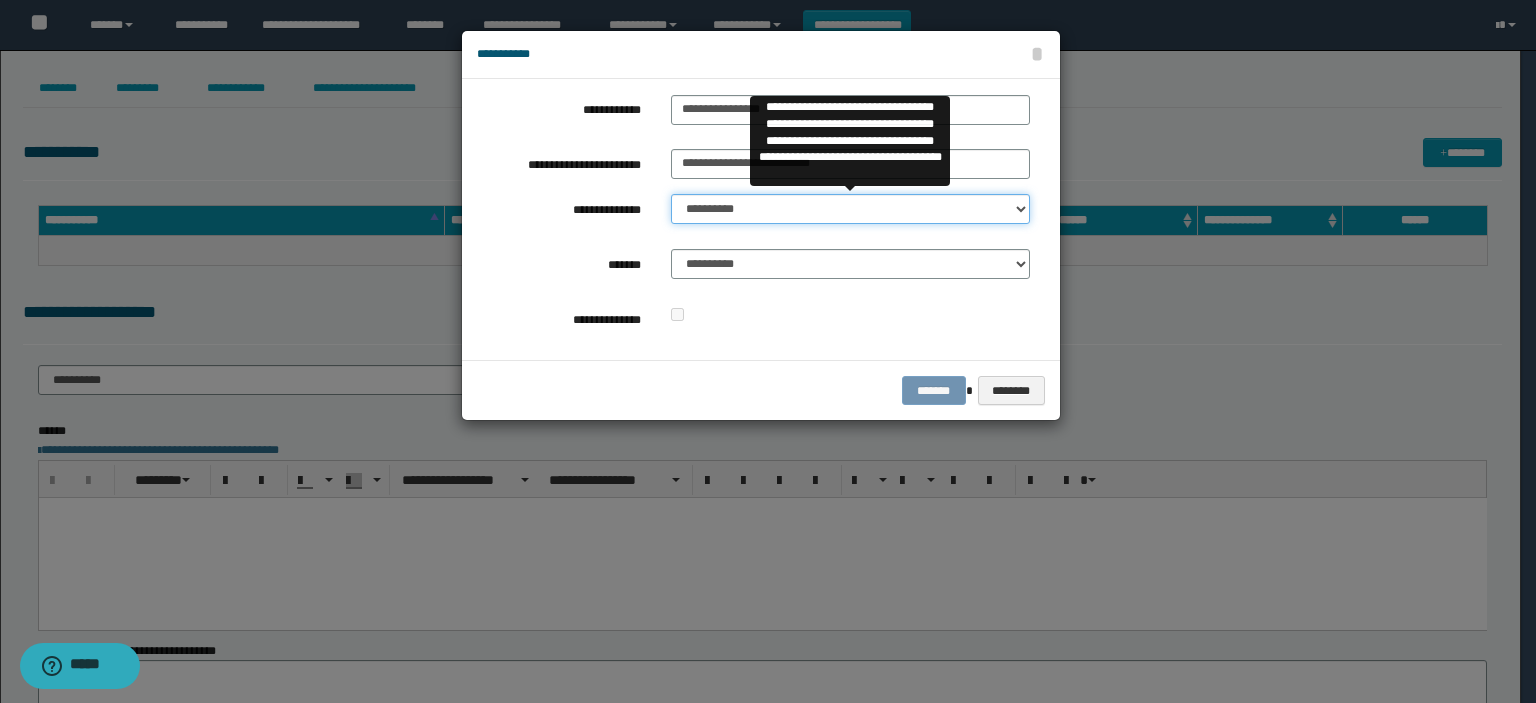 click on "**********" at bounding box center [850, 209] 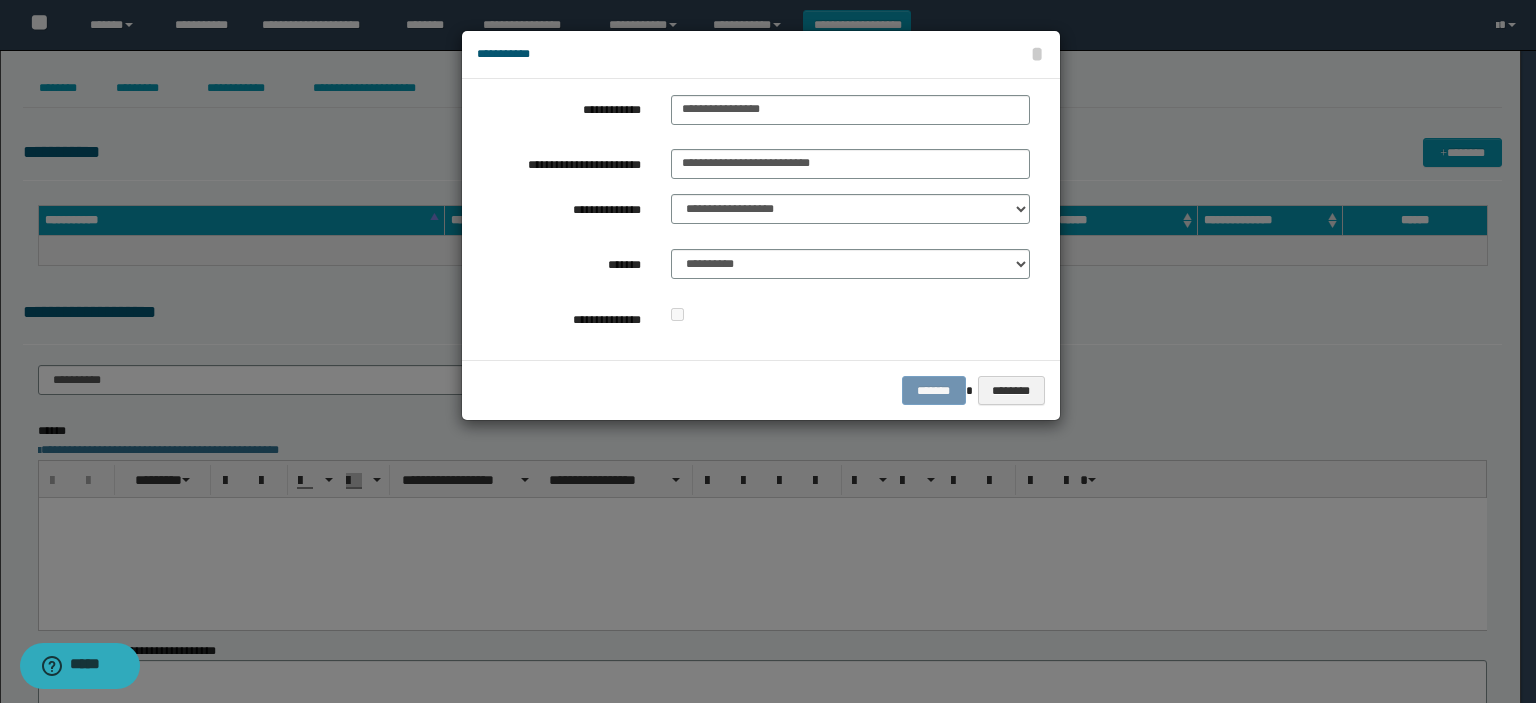click on "**********" at bounding box center (850, 269) 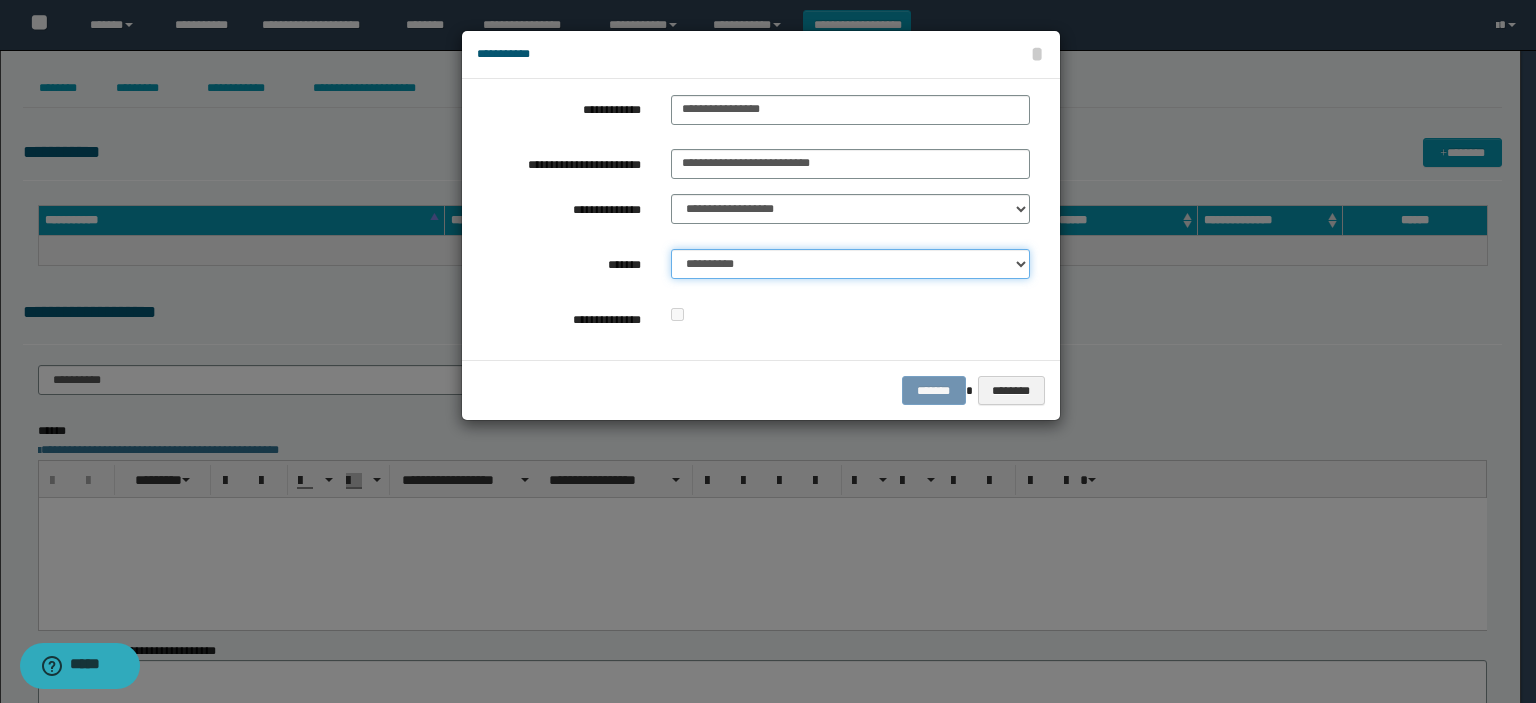 drag, startPoint x: 718, startPoint y: 262, endPoint x: 721, endPoint y: 276, distance: 14.3178215 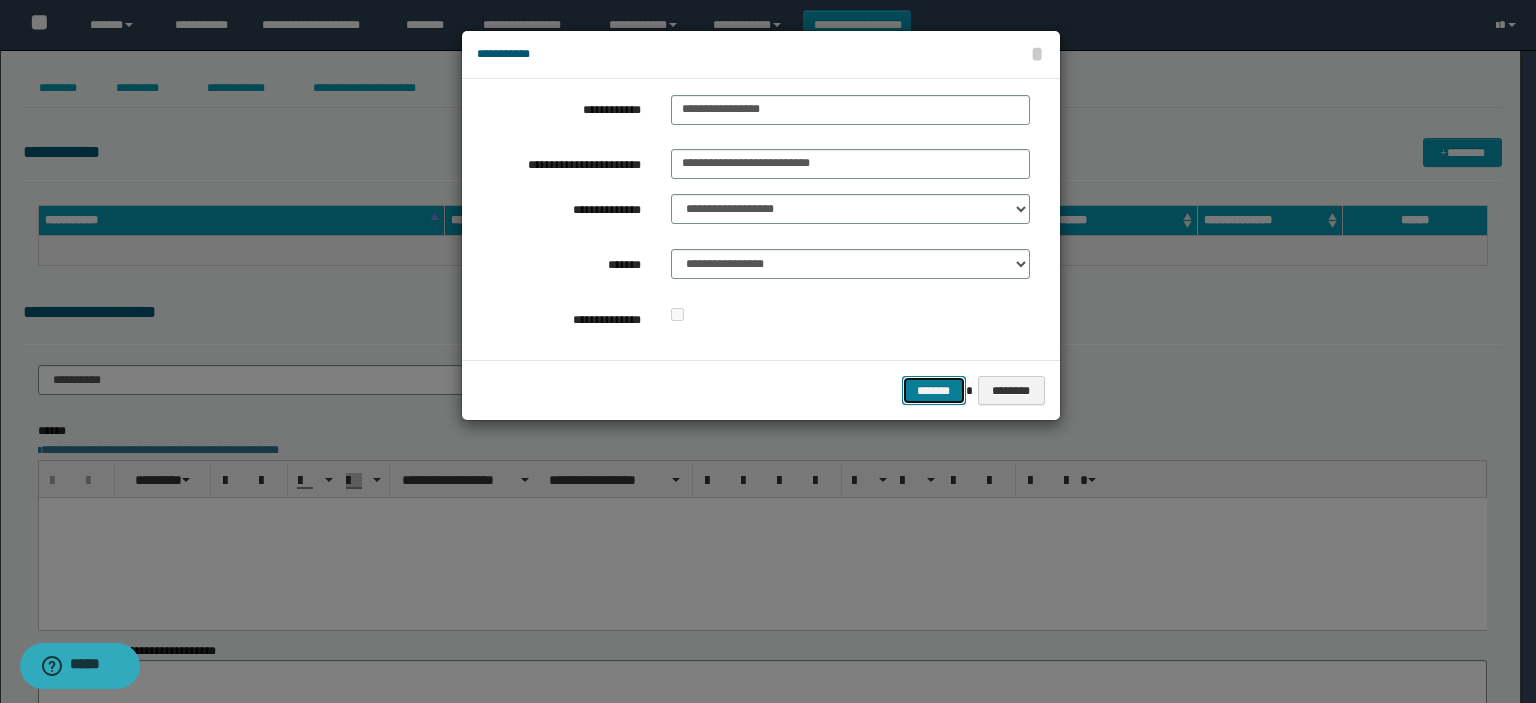 click on "*******" at bounding box center [934, 391] 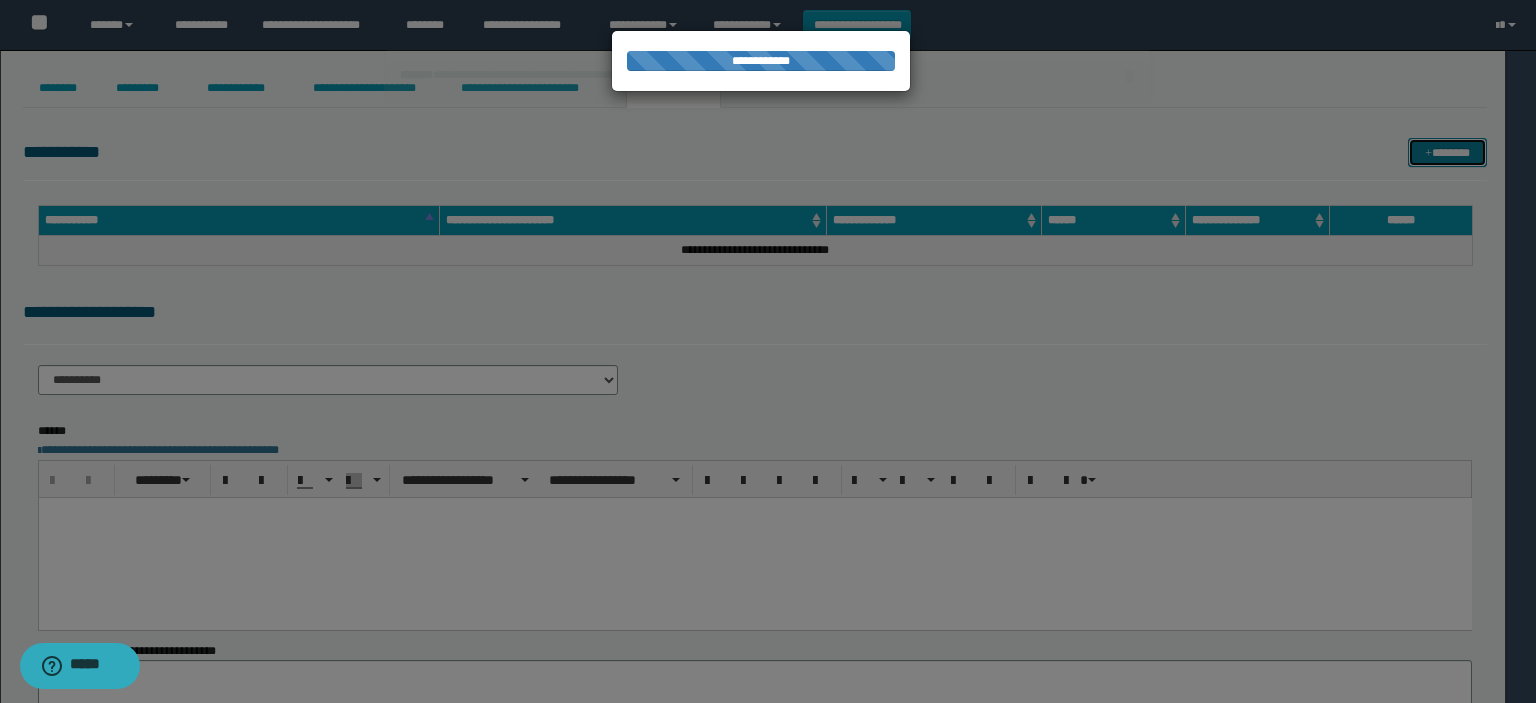 type 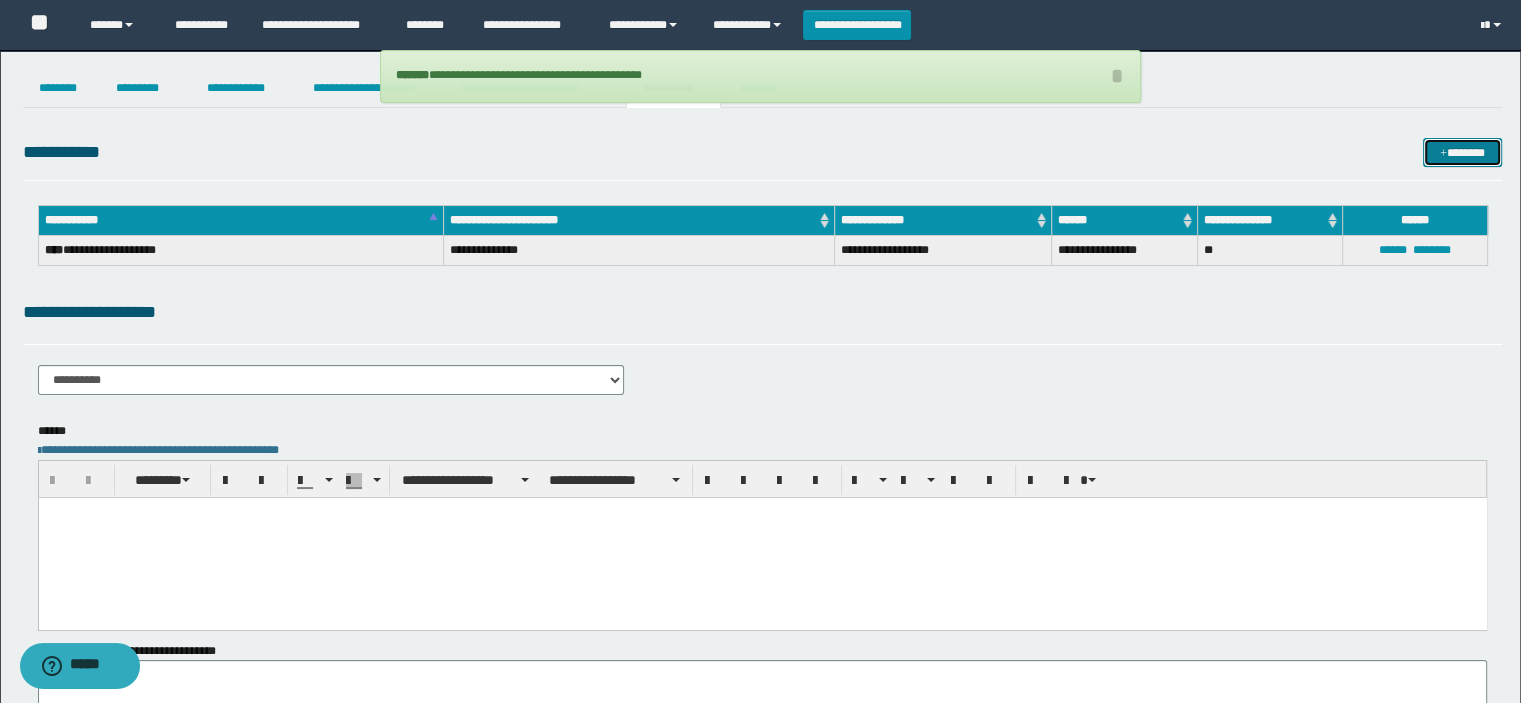 click on "*******" at bounding box center (1462, 153) 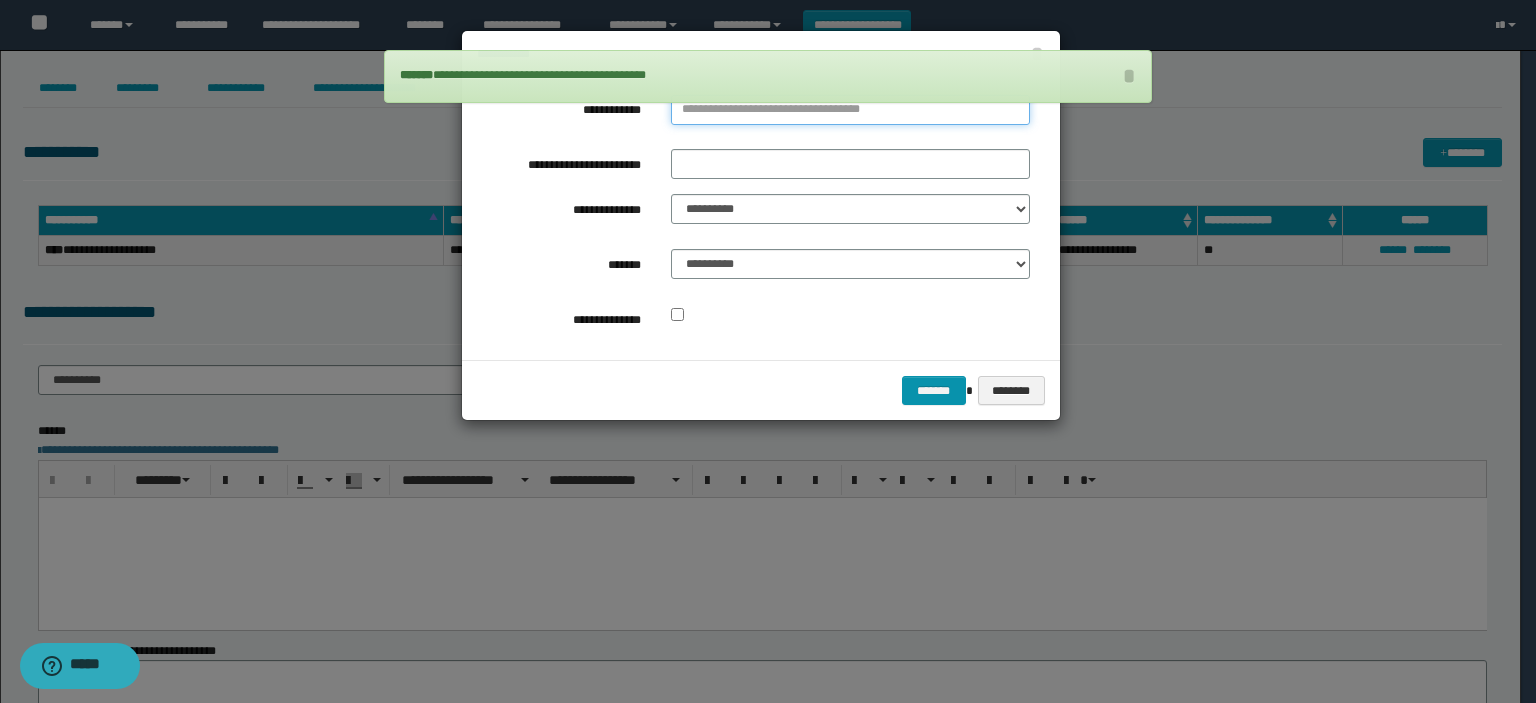 type on "**********" 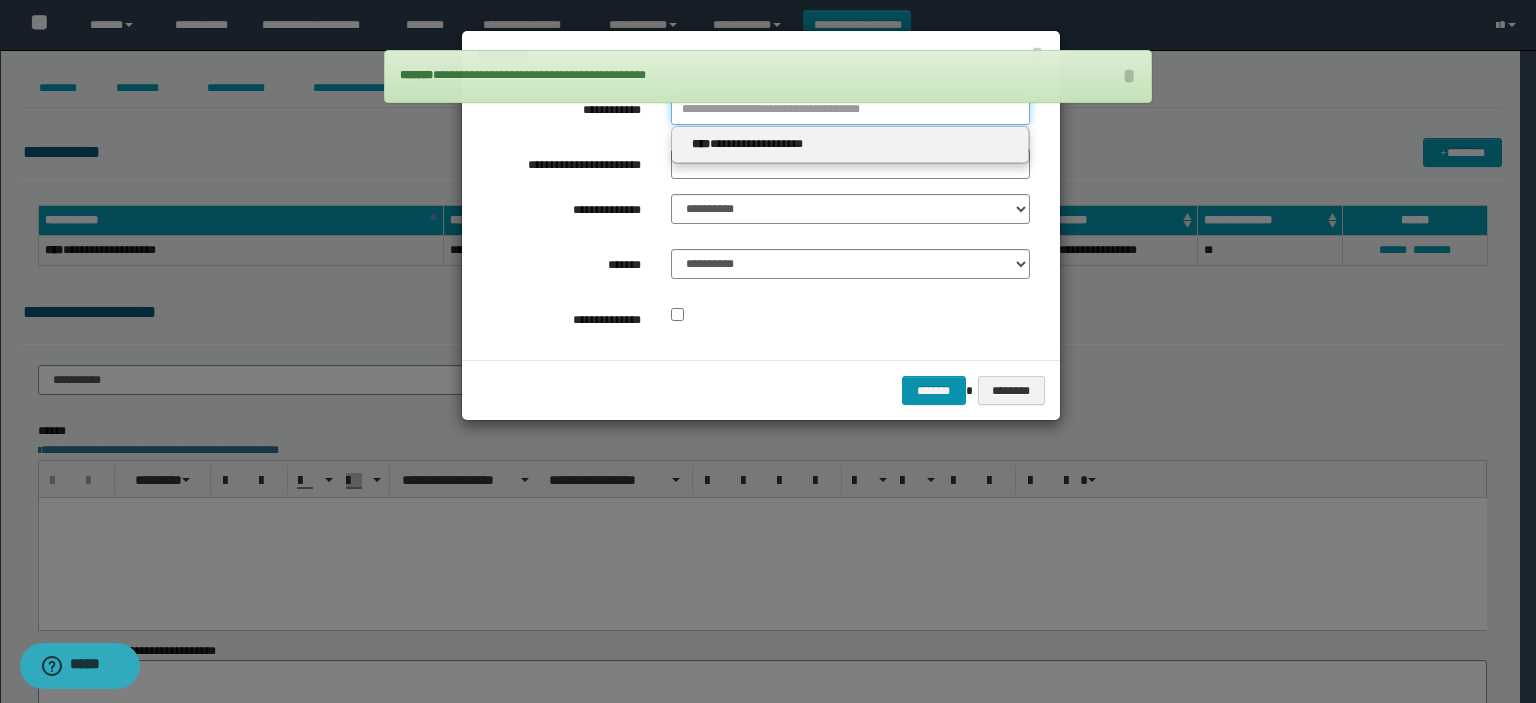 click on "**********" at bounding box center [850, 110] 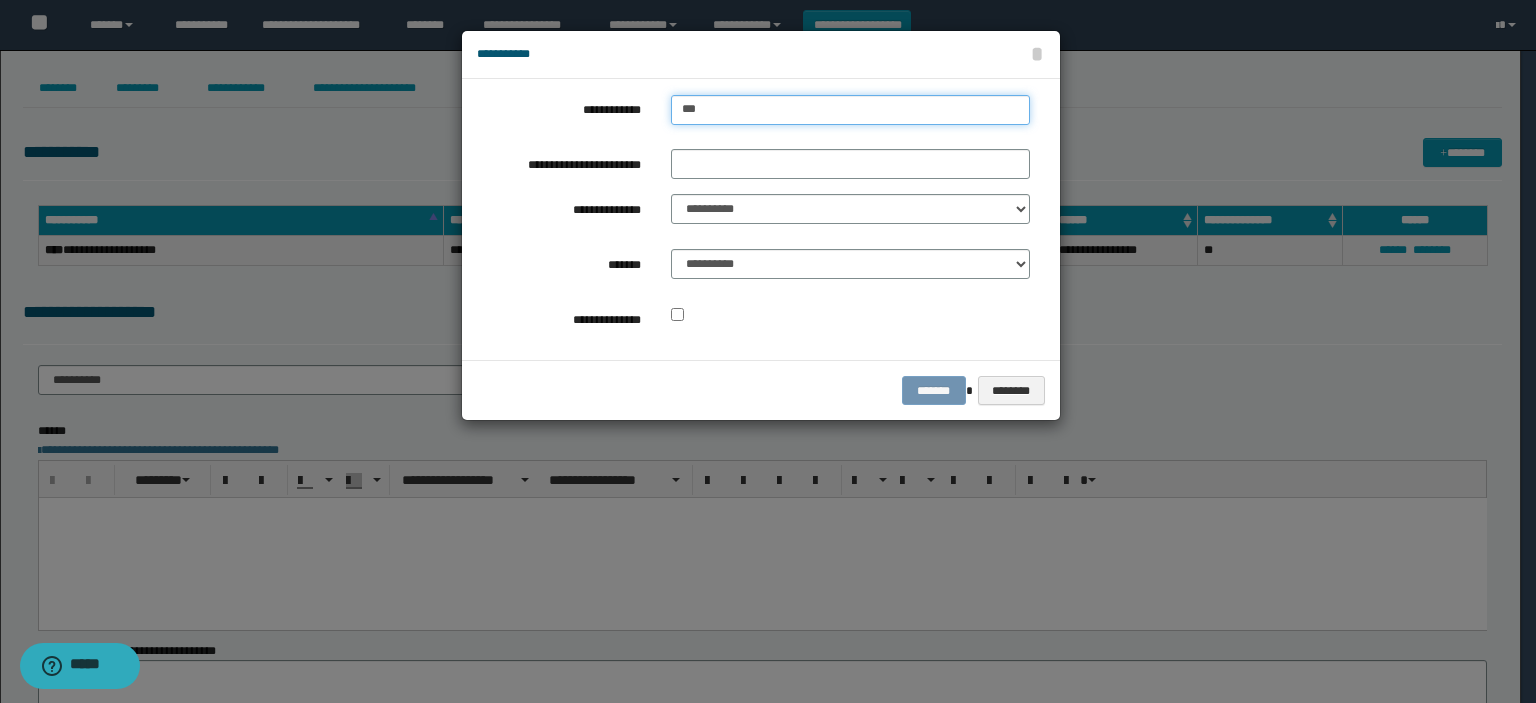 type on "****" 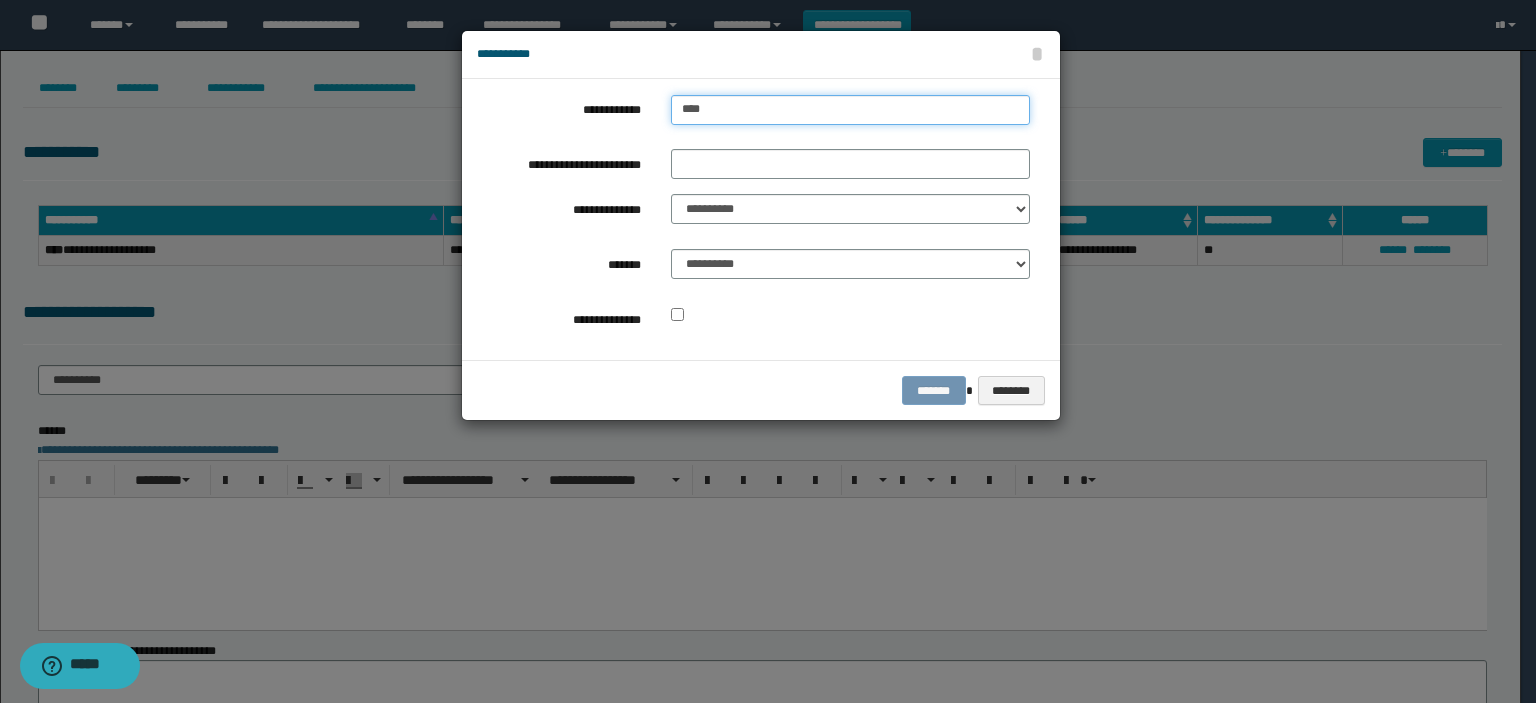 type on "****" 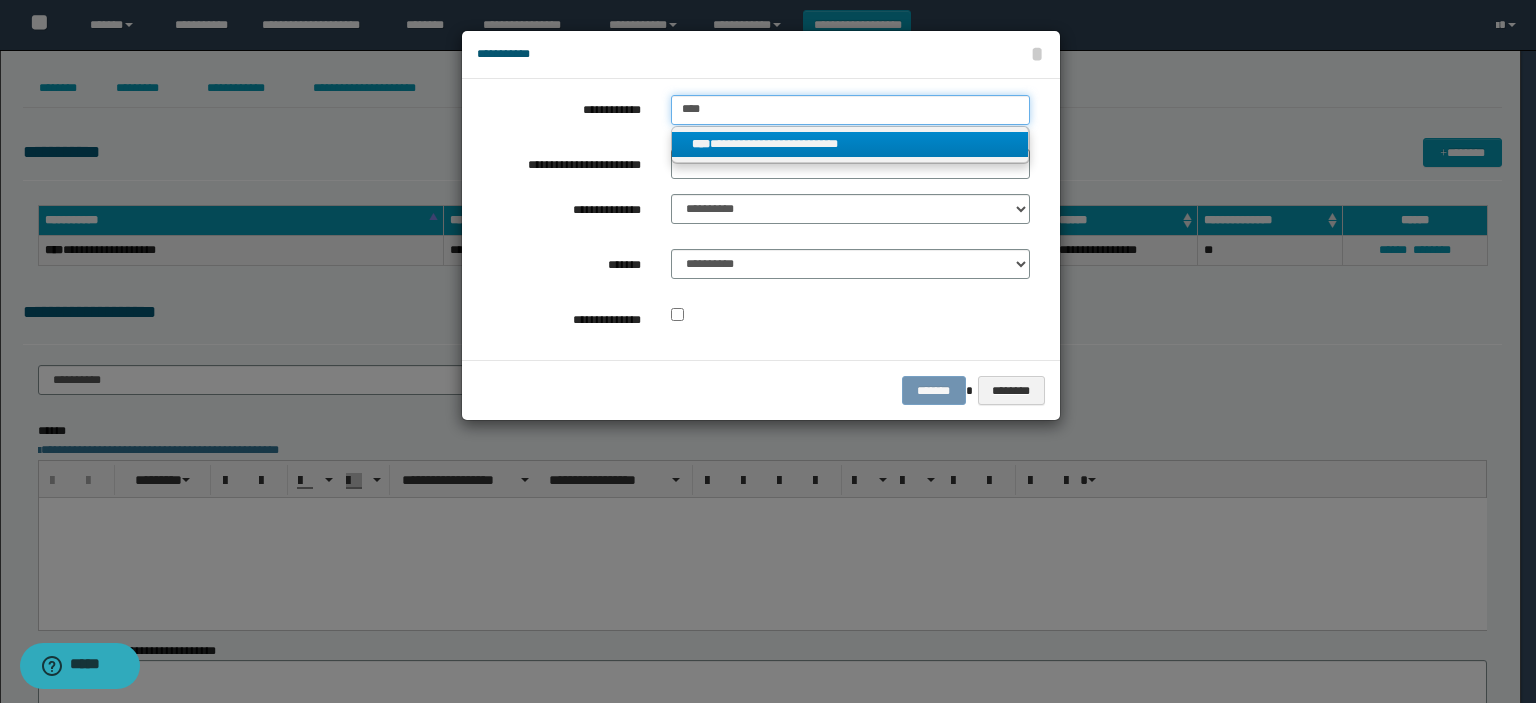 type on "****" 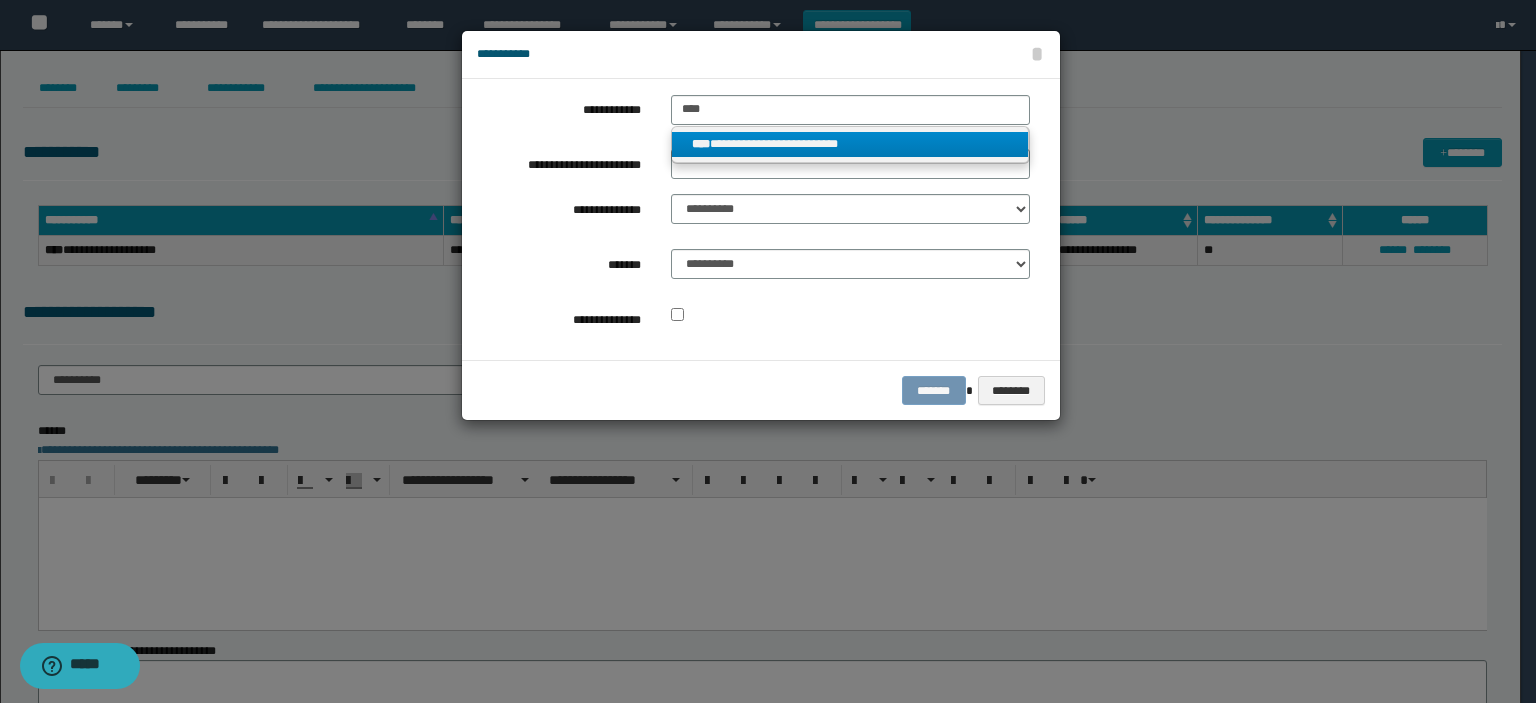 click on "****" at bounding box center (701, 144) 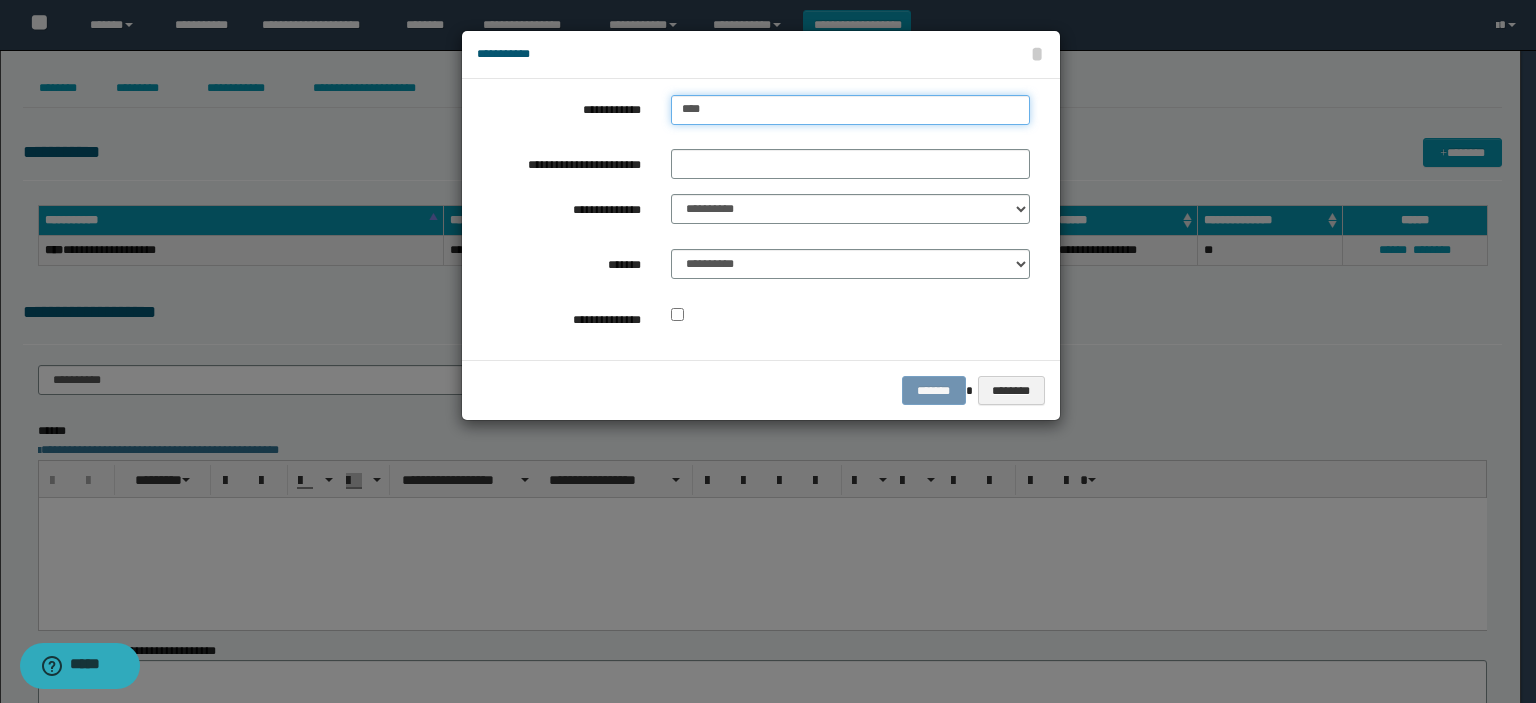 type 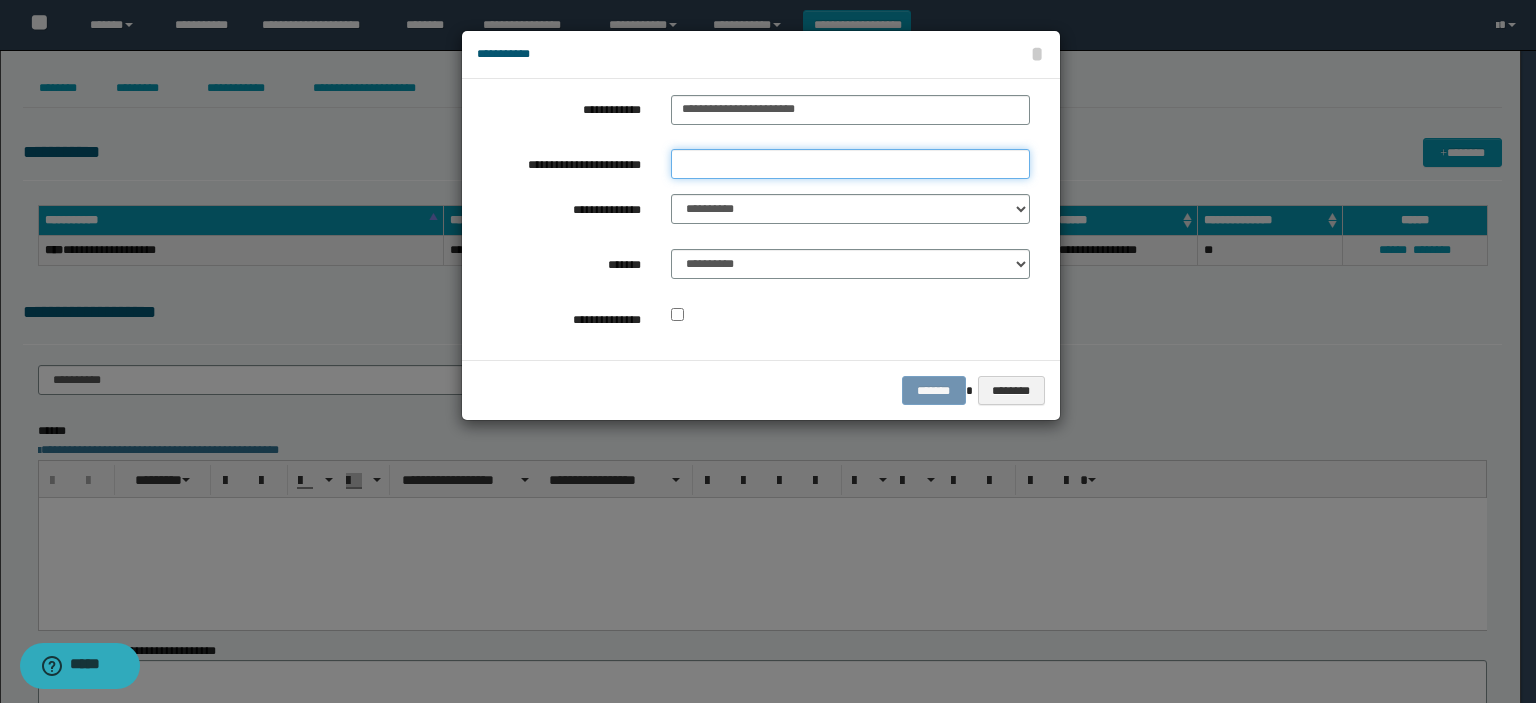 click on "**********" at bounding box center (850, 164) 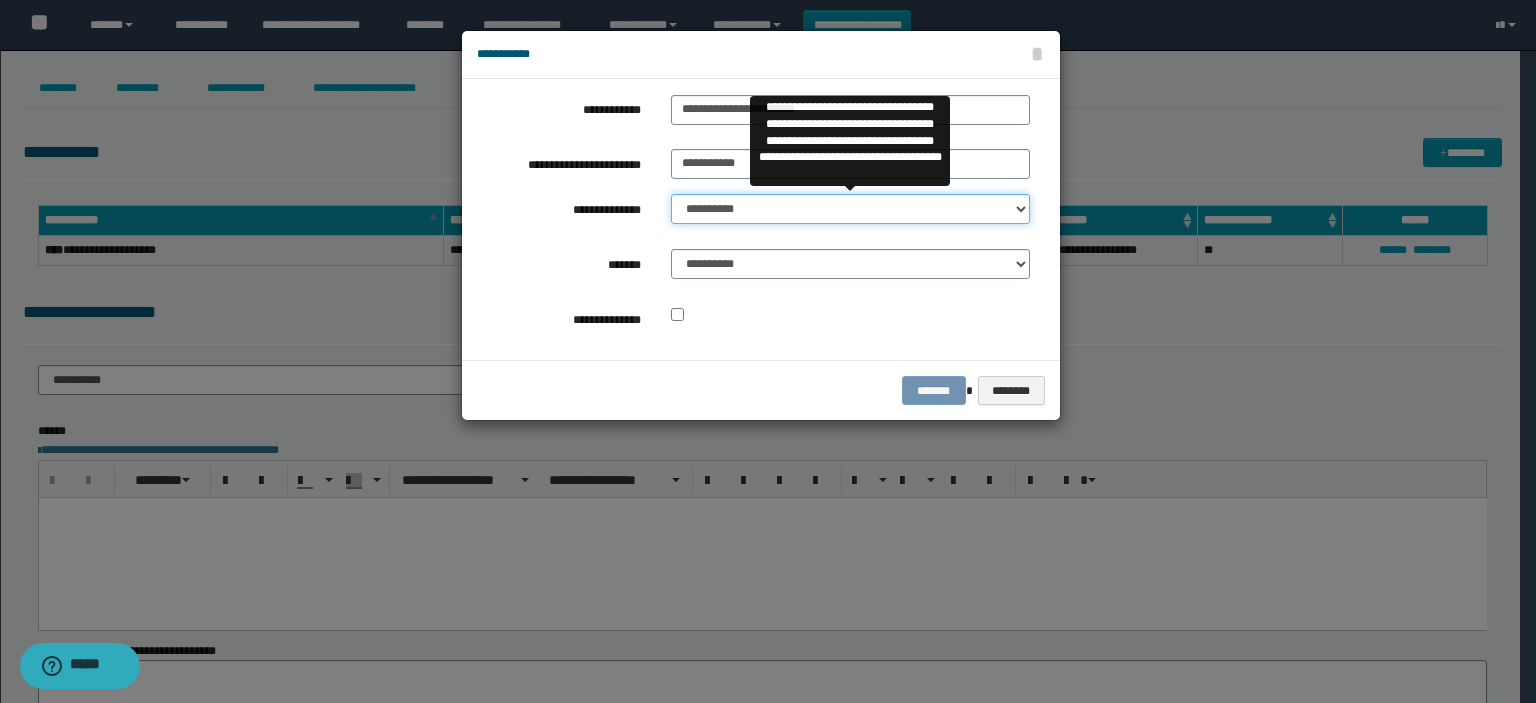 click on "**********" at bounding box center [850, 209] 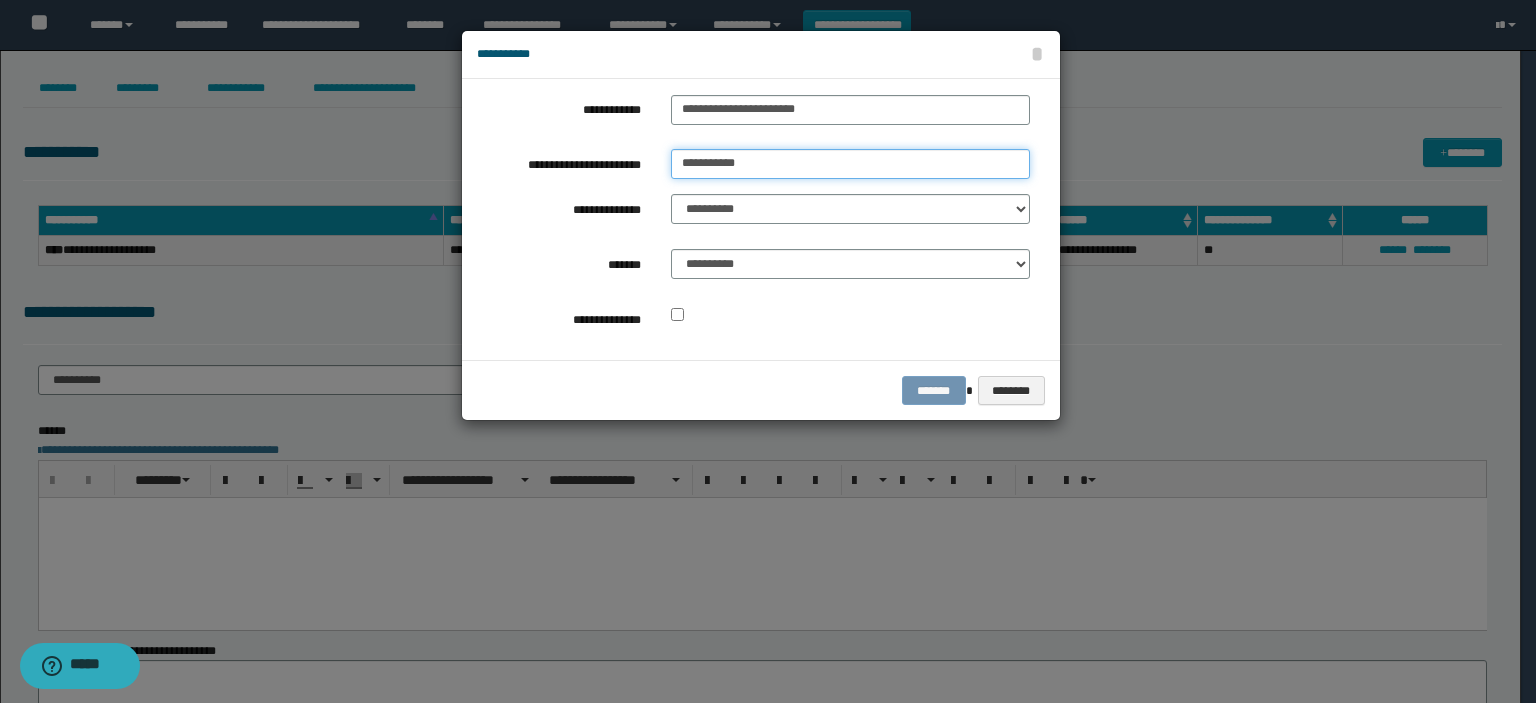 click on "*********" at bounding box center [850, 164] 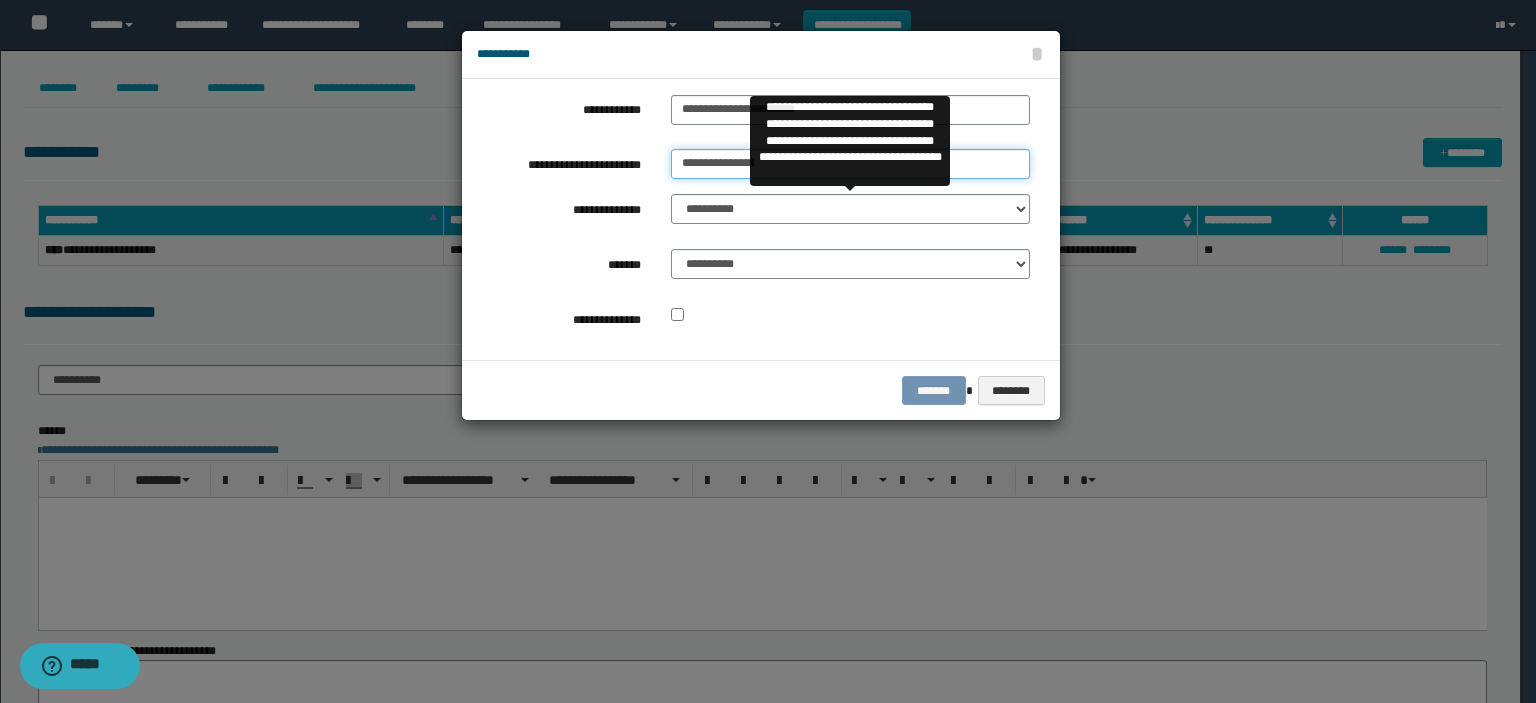 type on "**********" 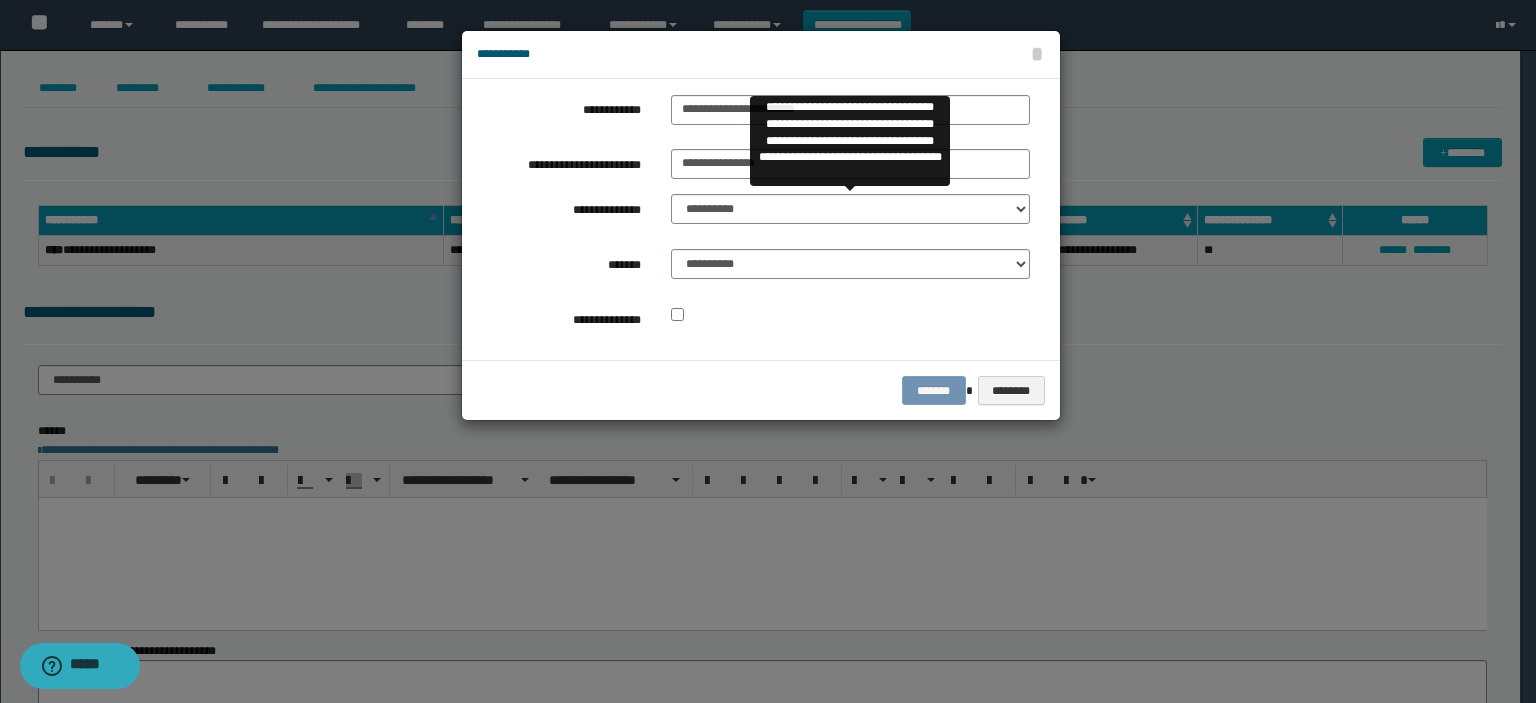 click on "**********" at bounding box center (850, 214) 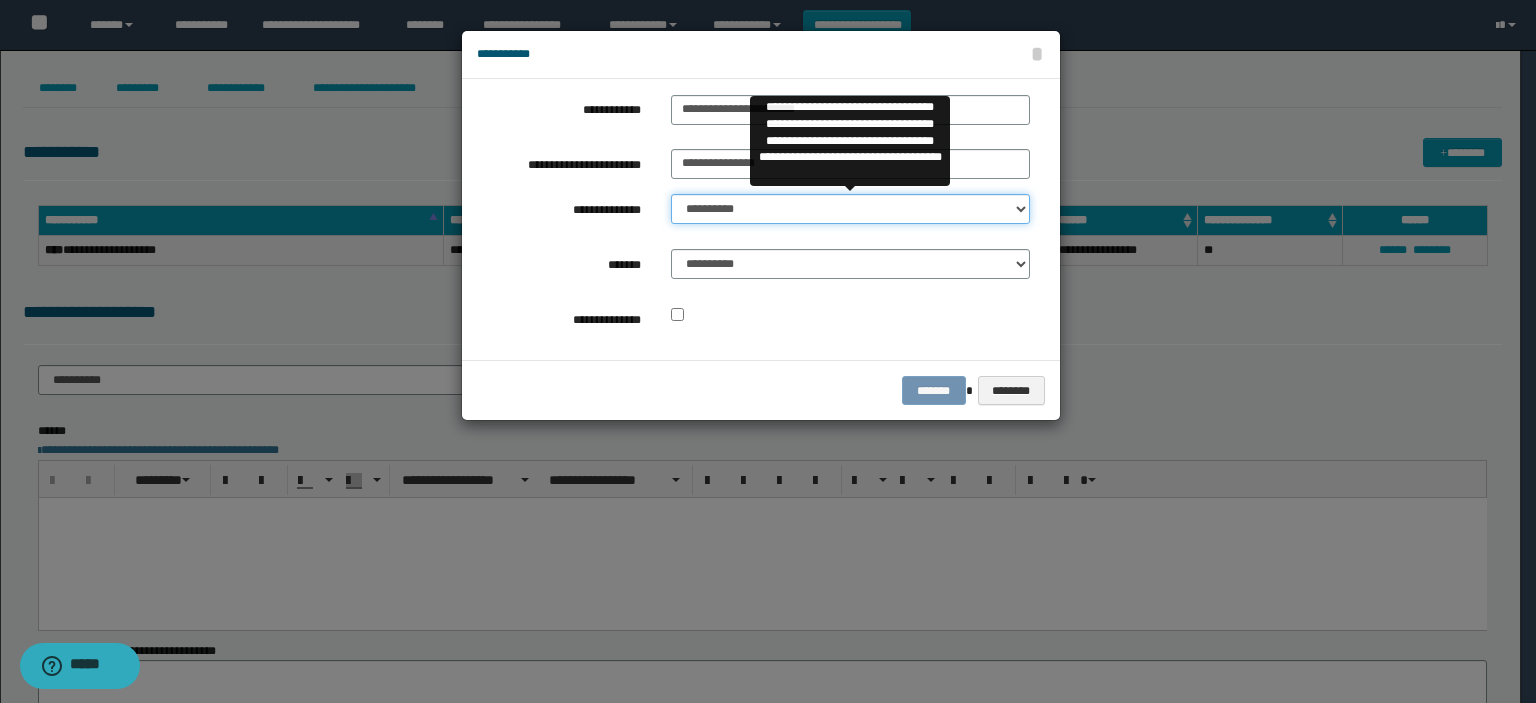 click on "**********" at bounding box center [850, 209] 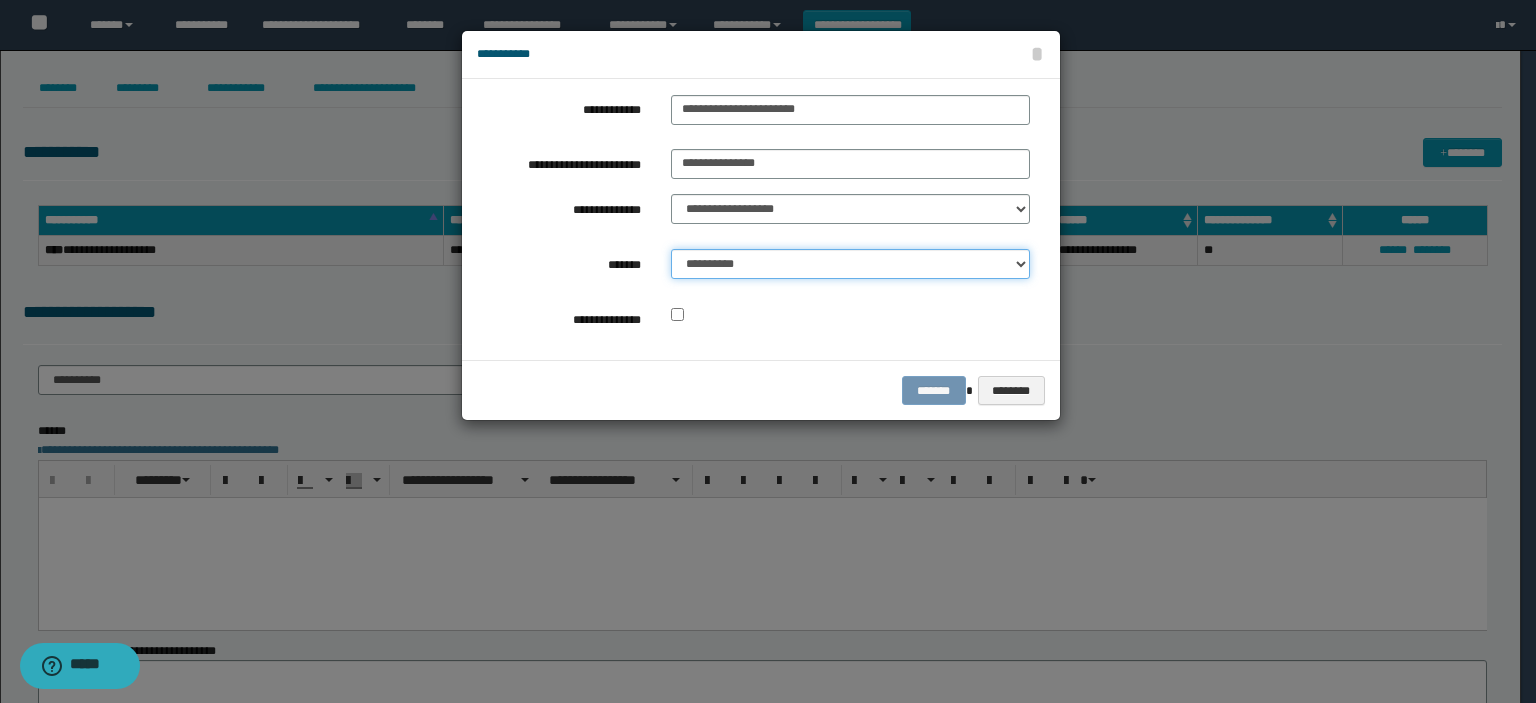 click on "**********" at bounding box center [850, 264] 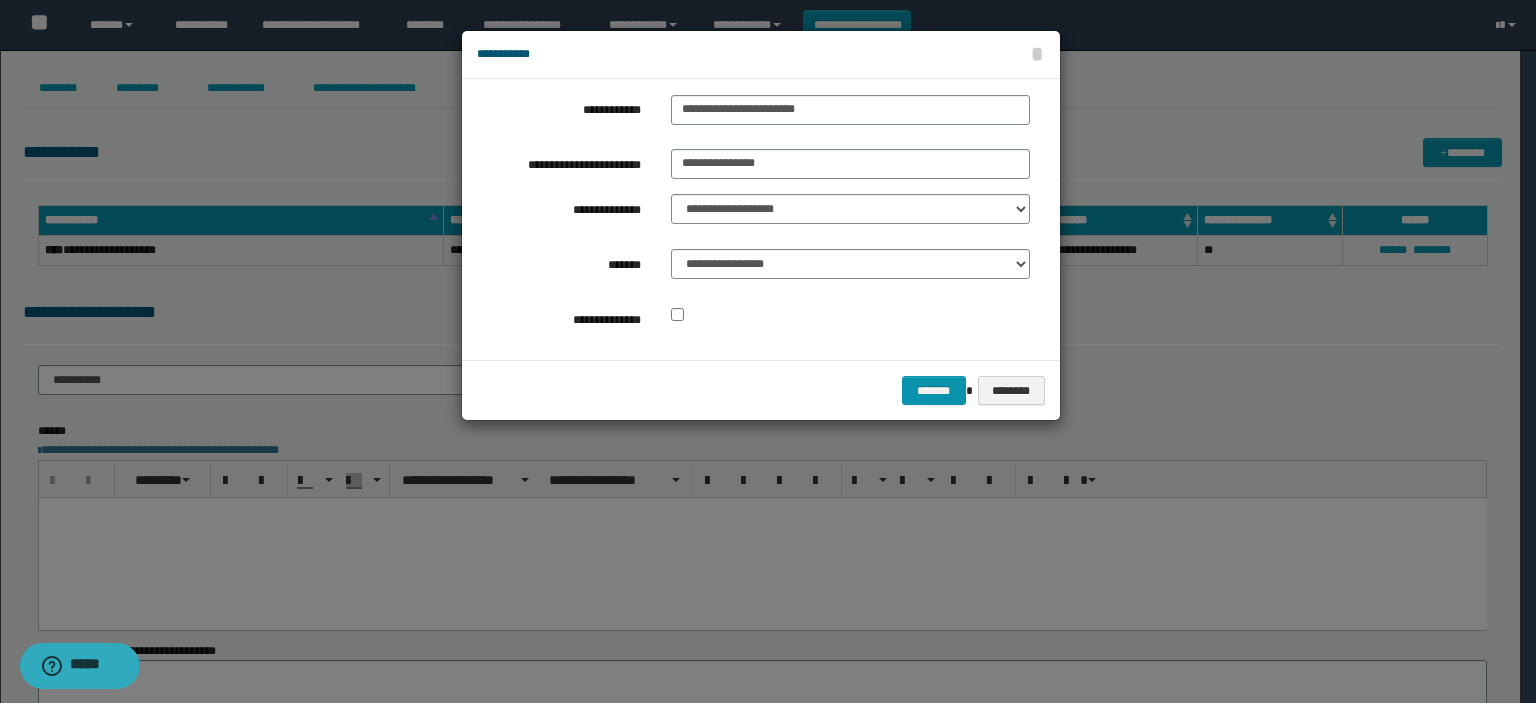 click on "*******
********" at bounding box center (761, 390) 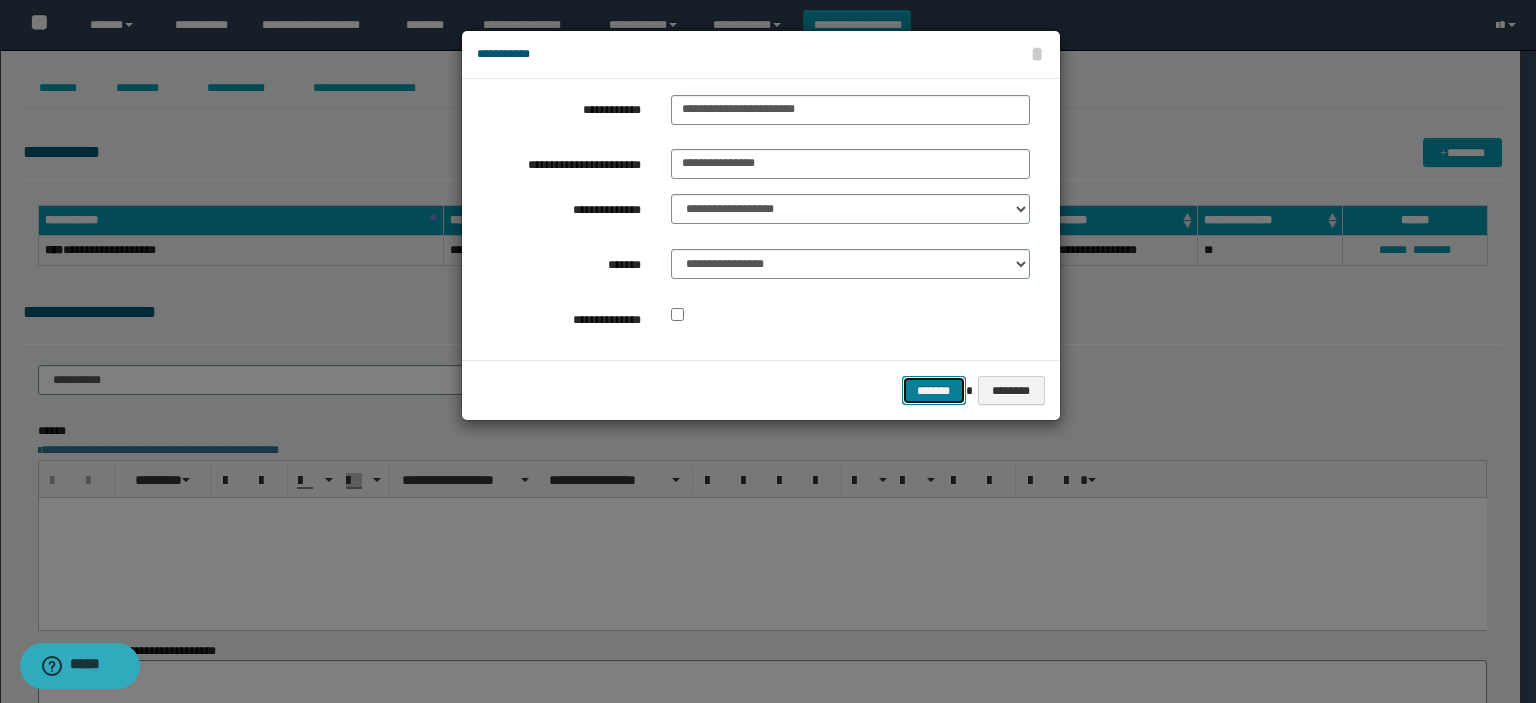 click on "*******" at bounding box center [934, 391] 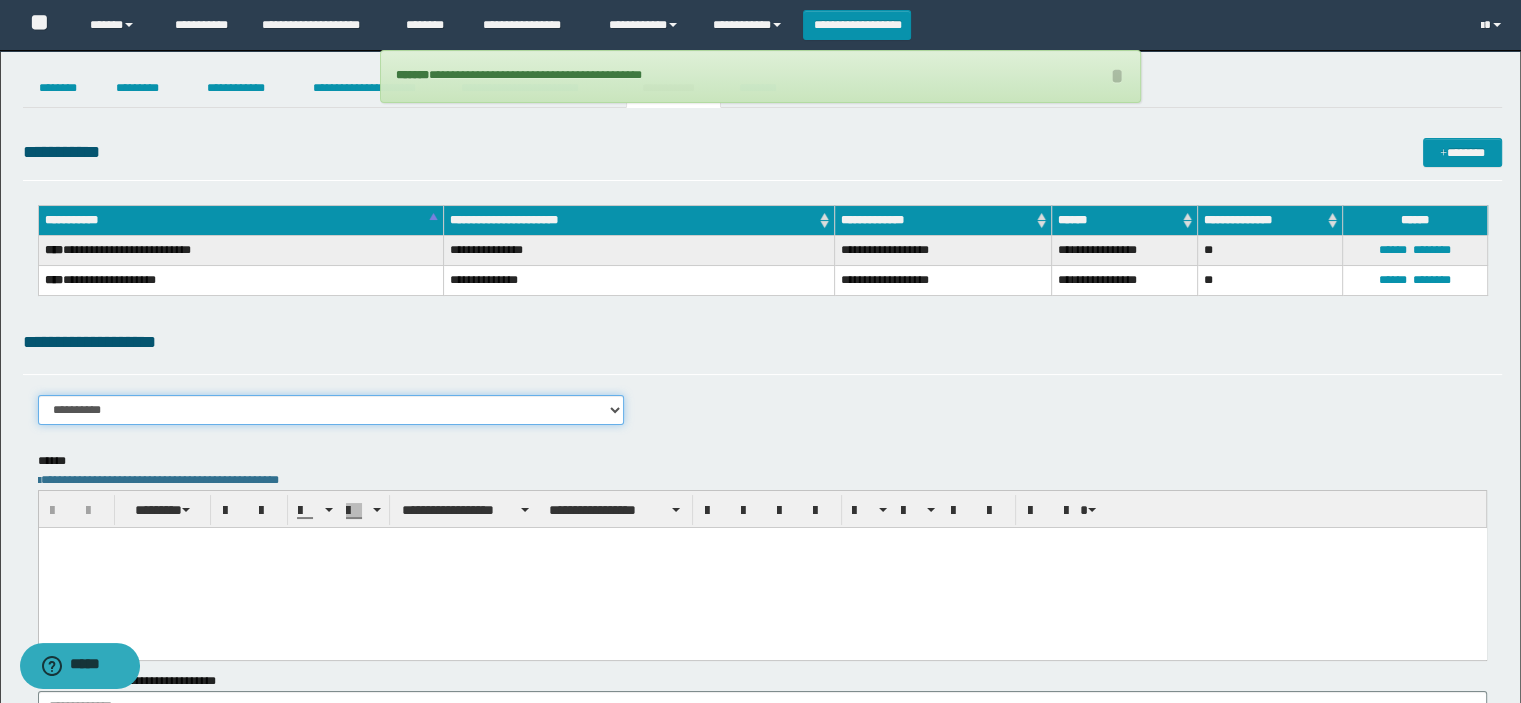 click on "**********" at bounding box center [331, 410] 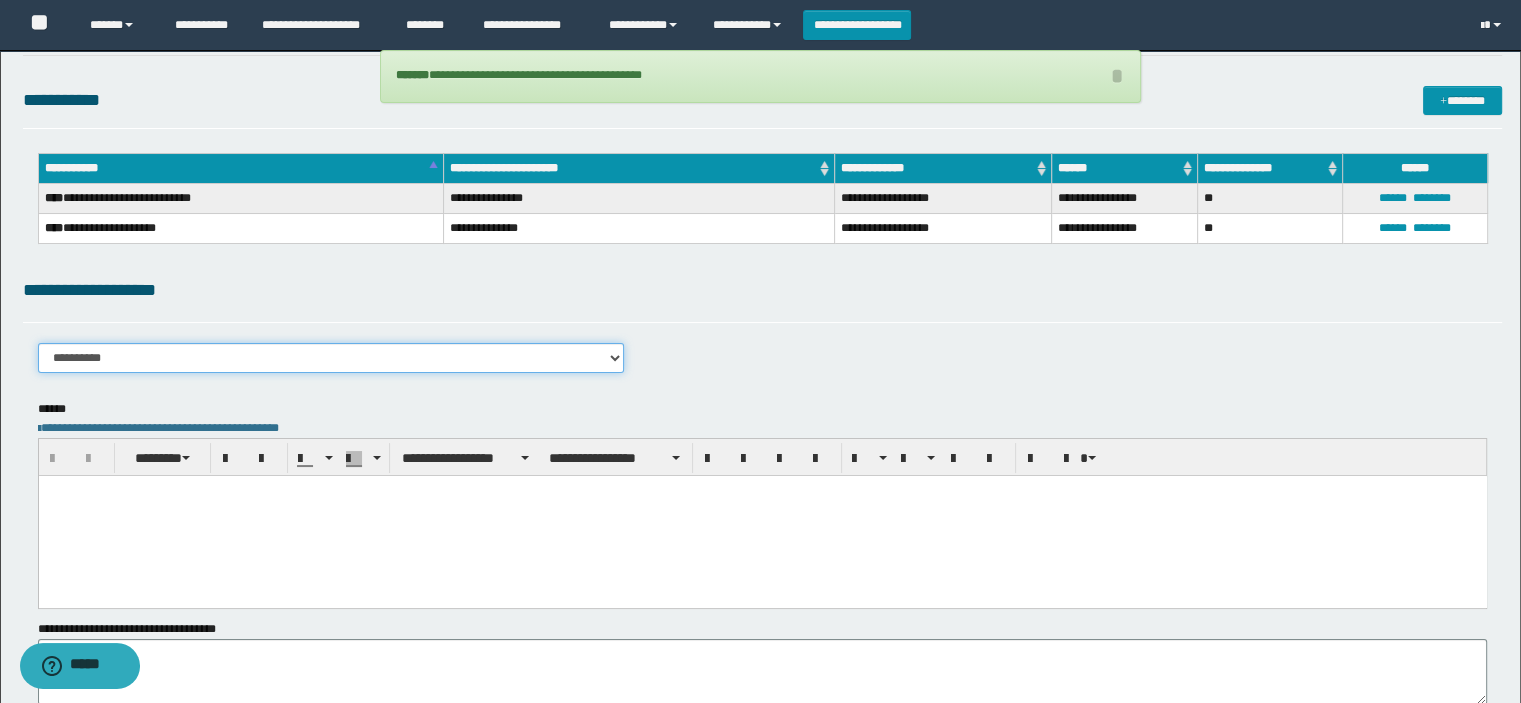 scroll, scrollTop: 100, scrollLeft: 0, axis: vertical 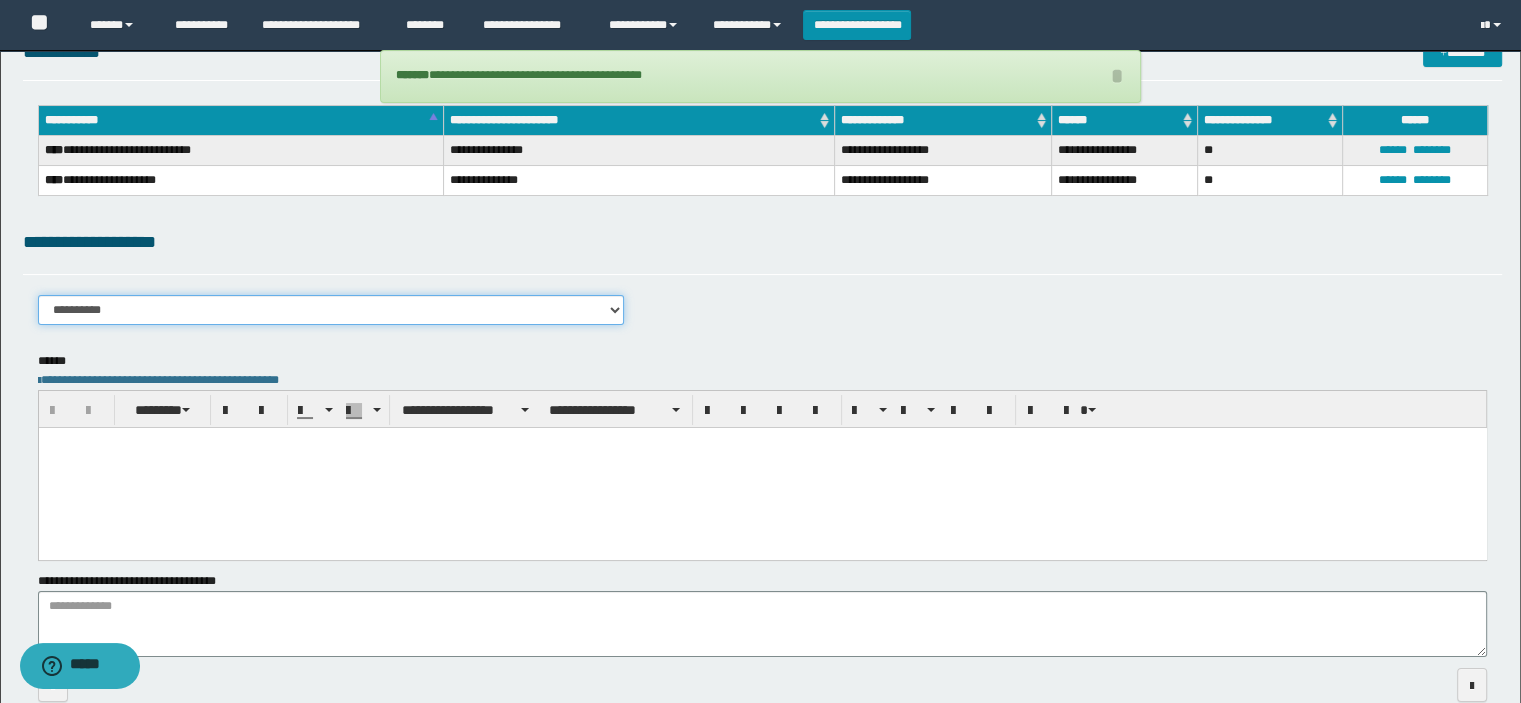 click on "**********" at bounding box center (331, 310) 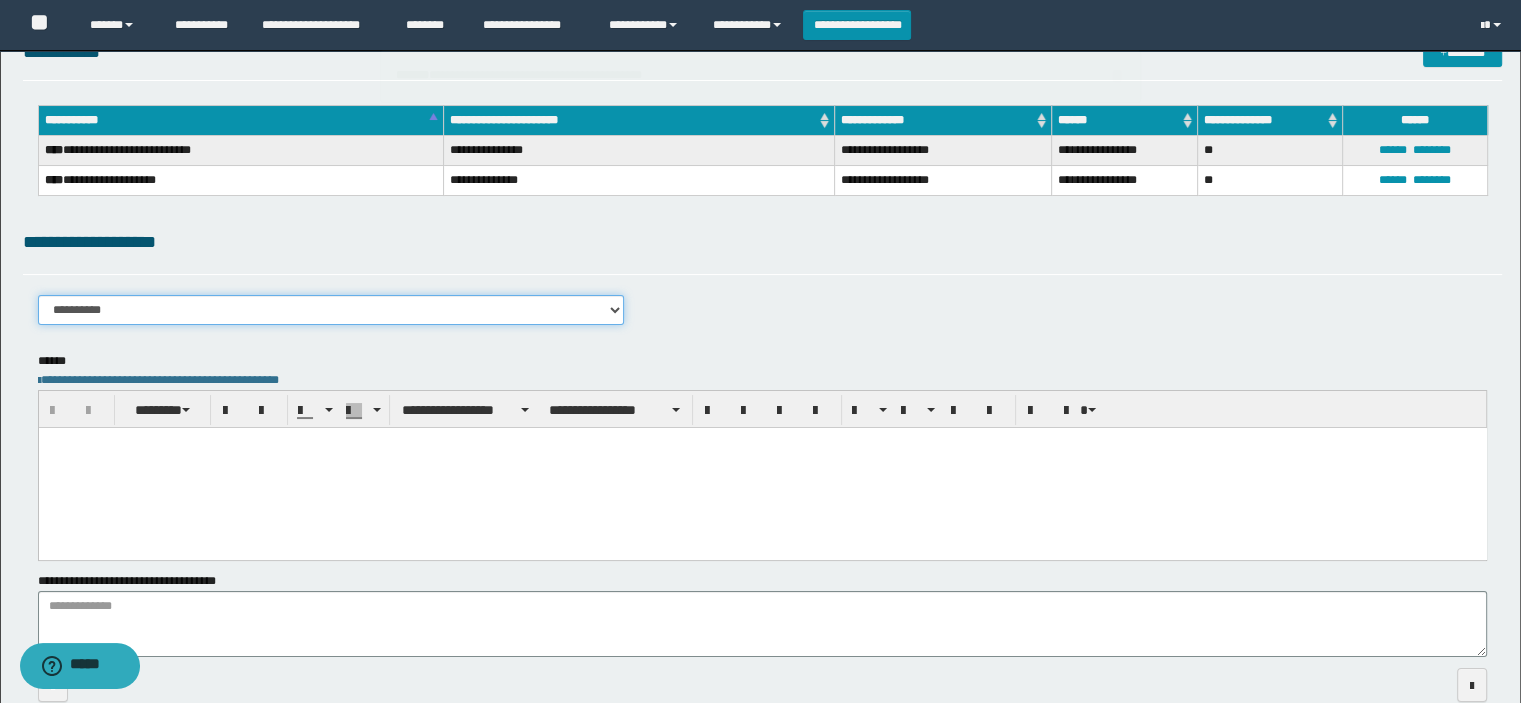 select on "****" 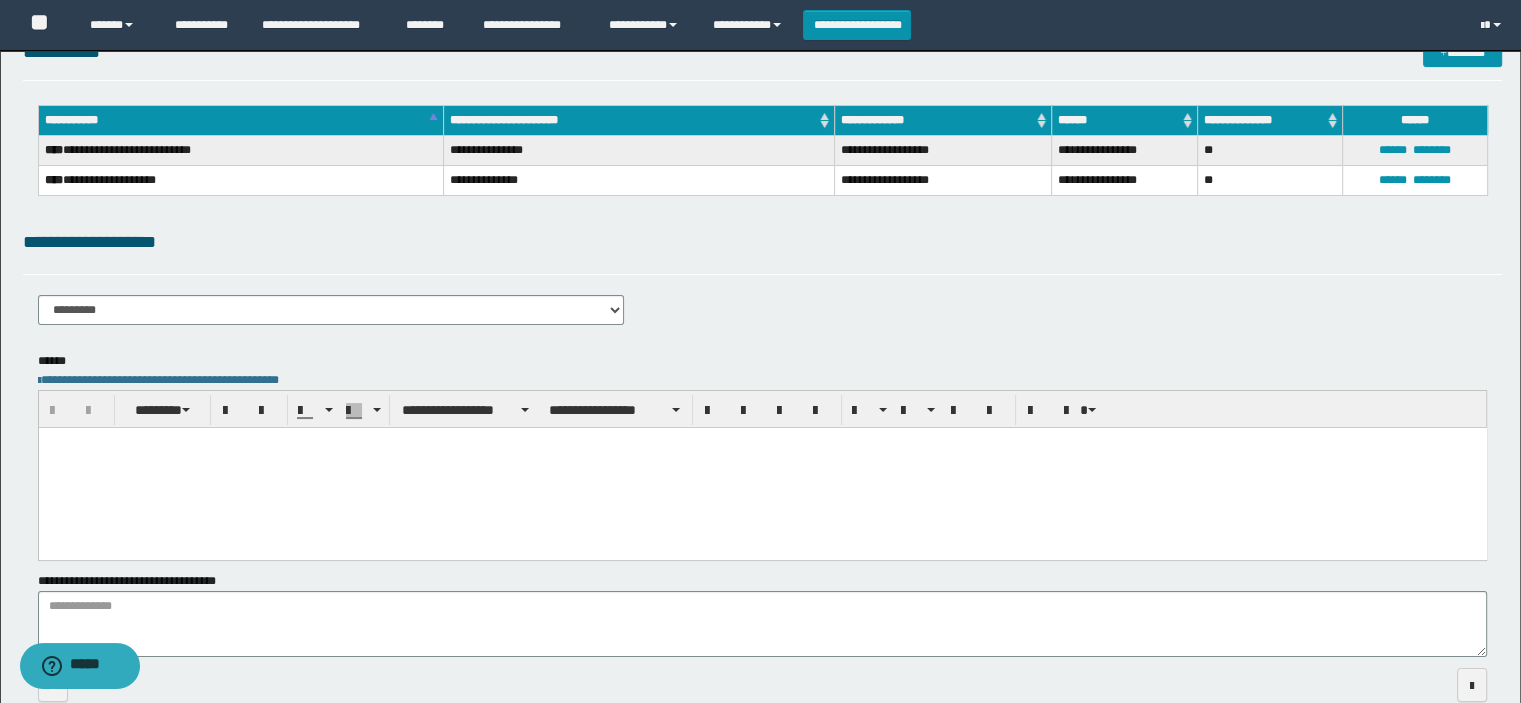 click at bounding box center [762, 467] 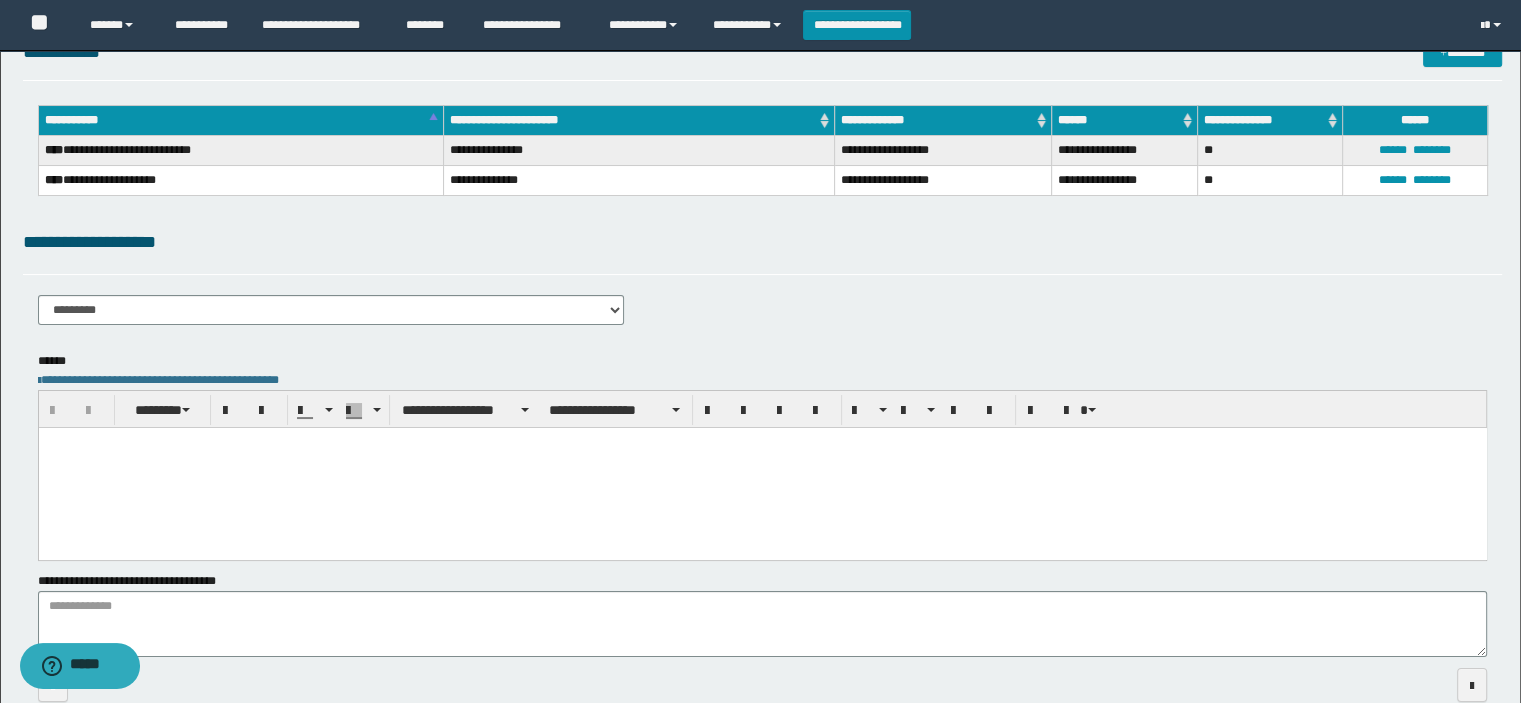 paste 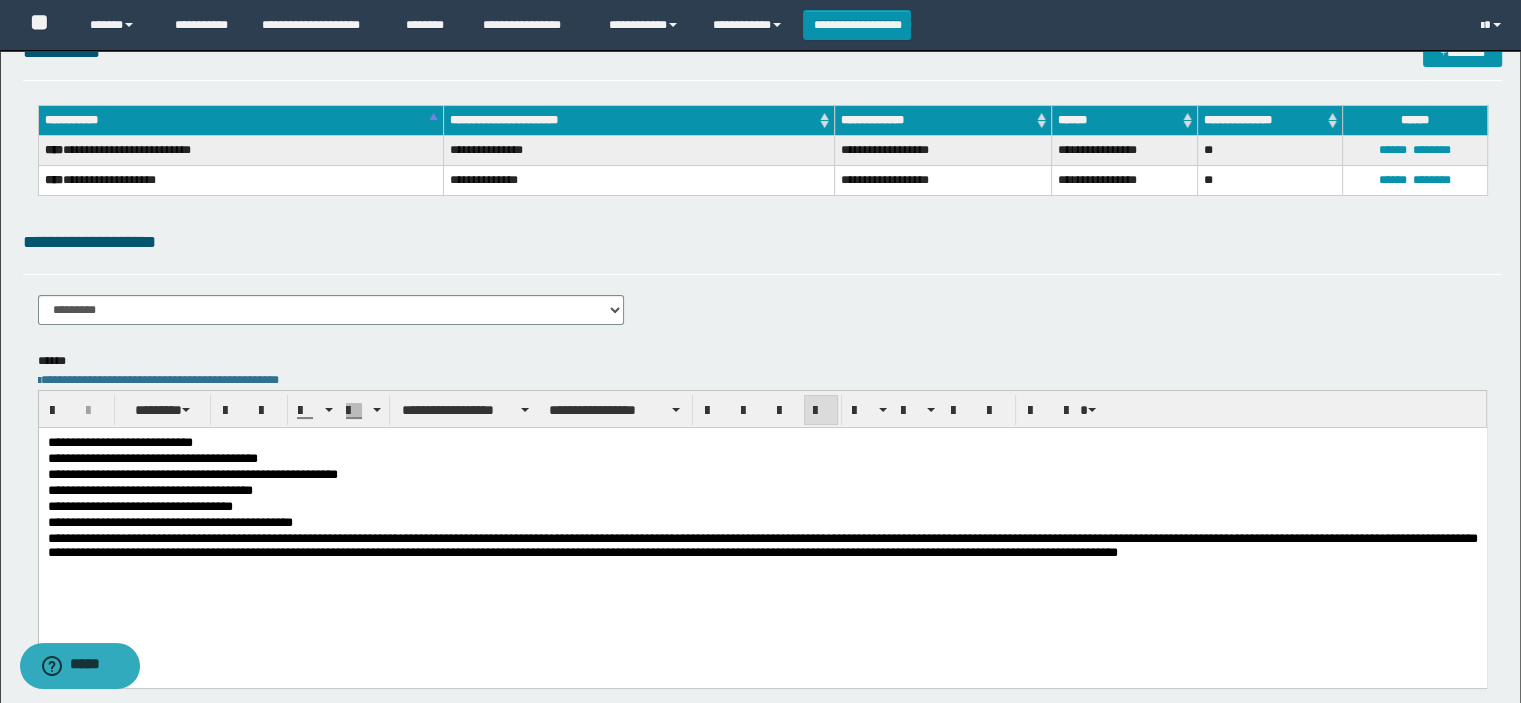 click on "**********" at bounding box center (762, 523) 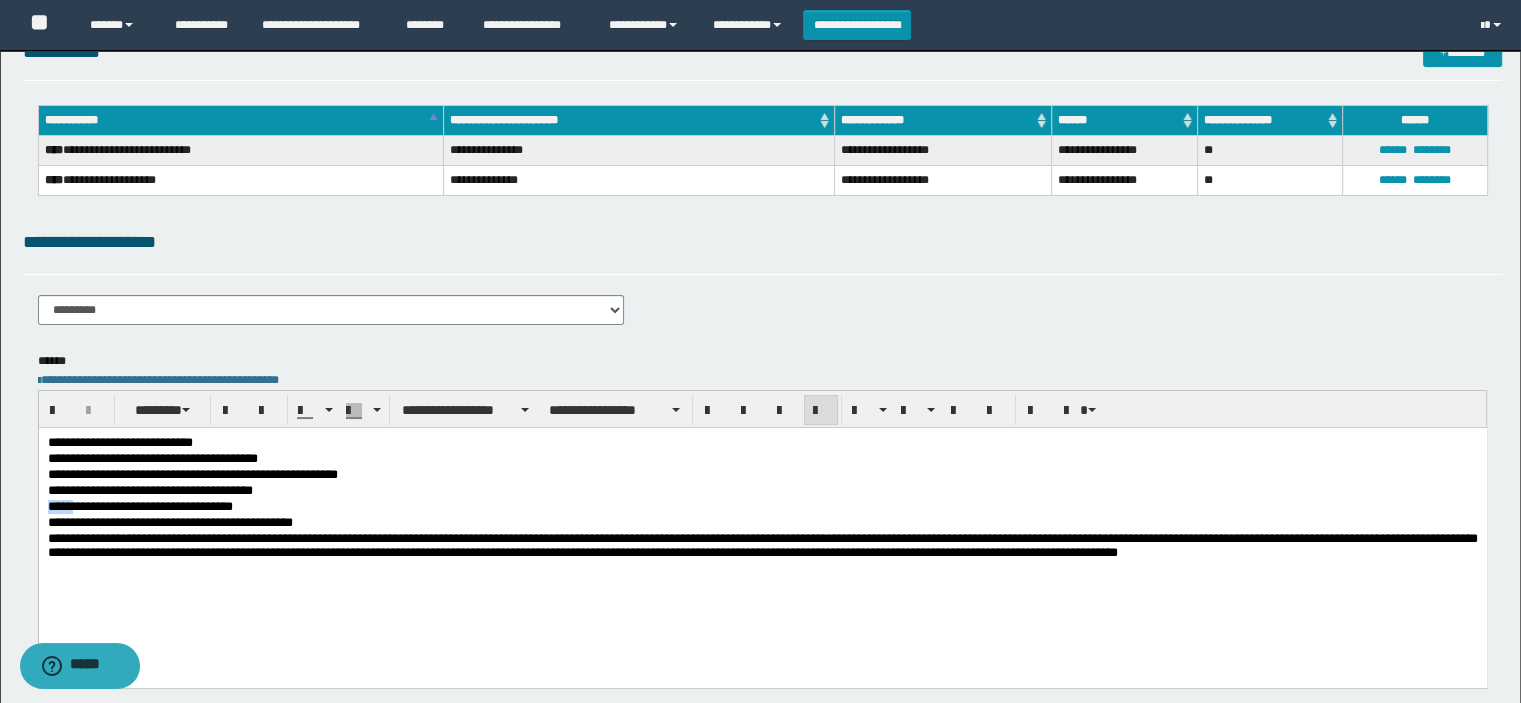 click on "**********" at bounding box center [762, 507] 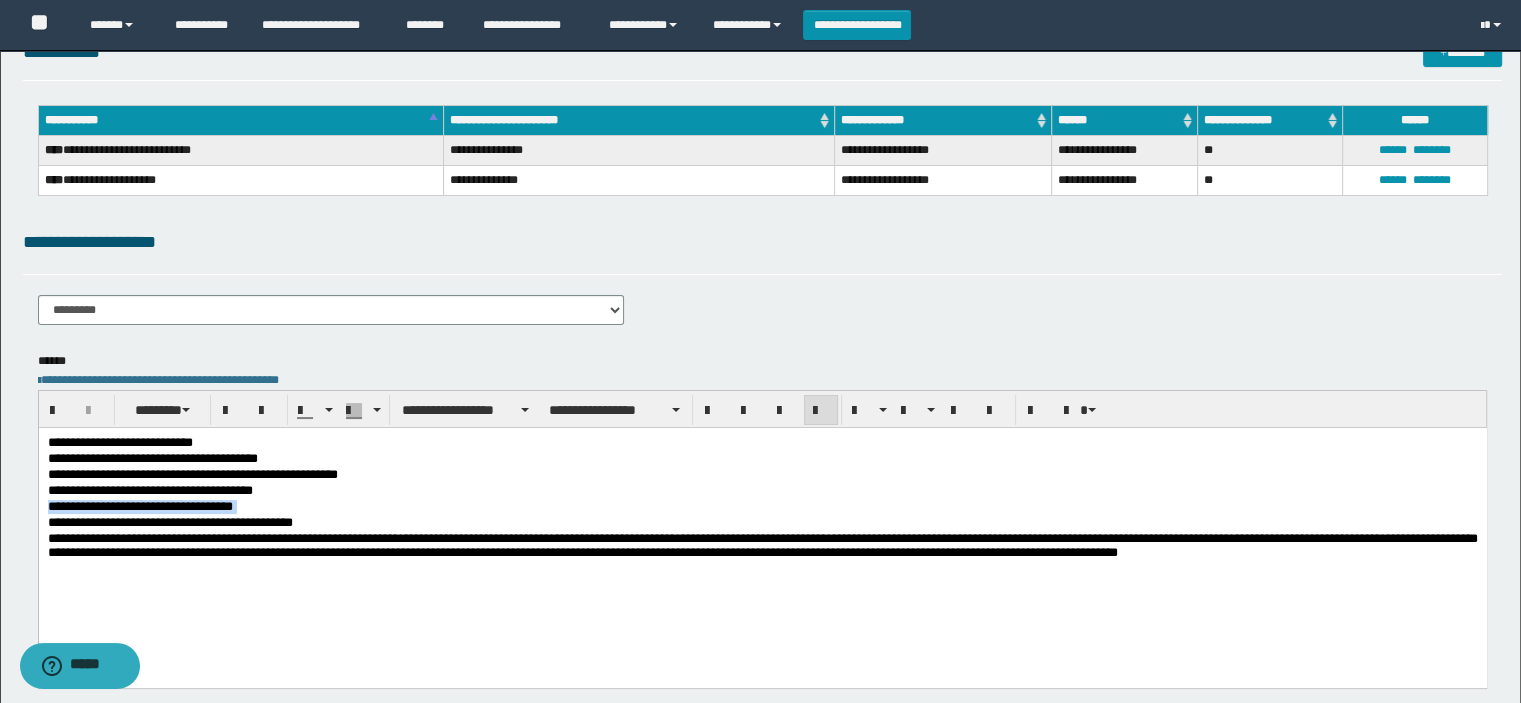 click on "**********" at bounding box center (762, 507) 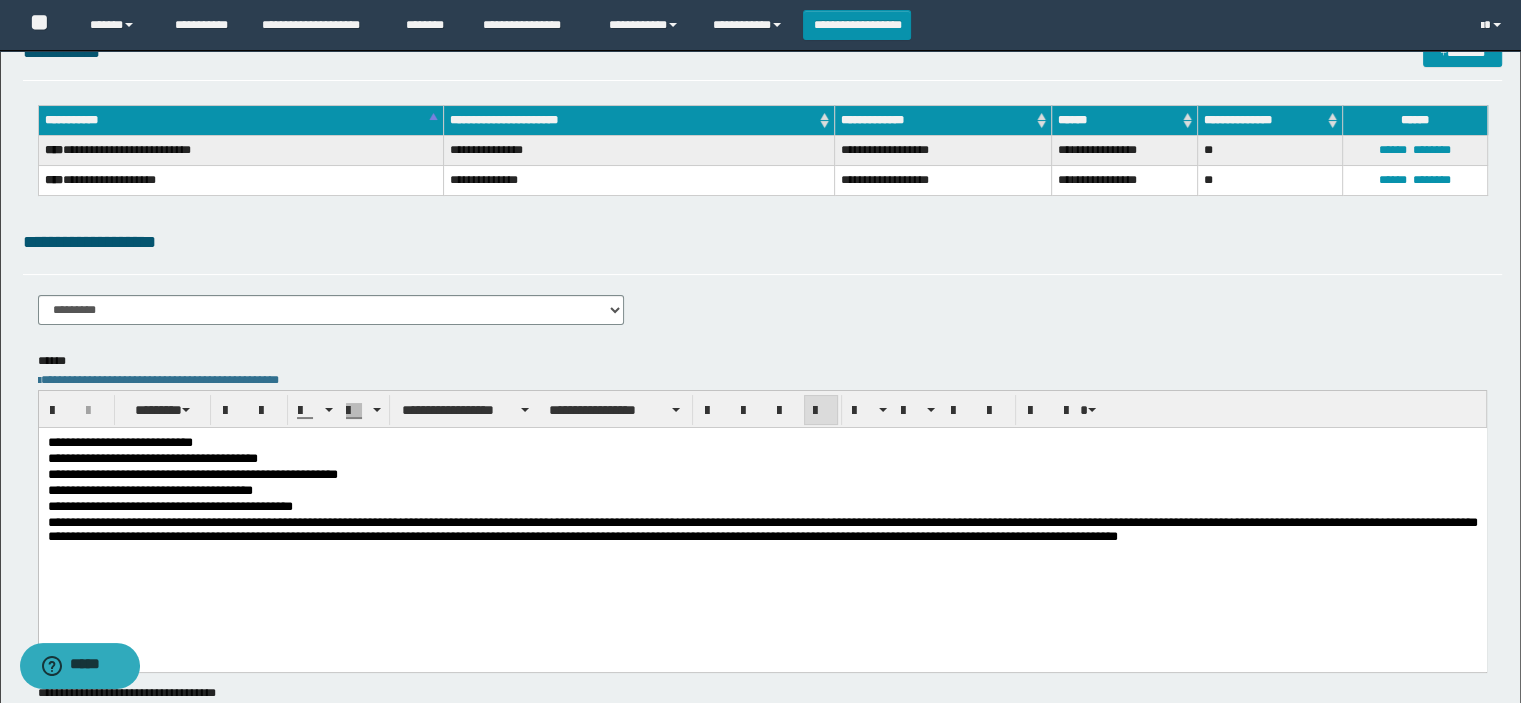 click on "**********" at bounding box center [762, 491] 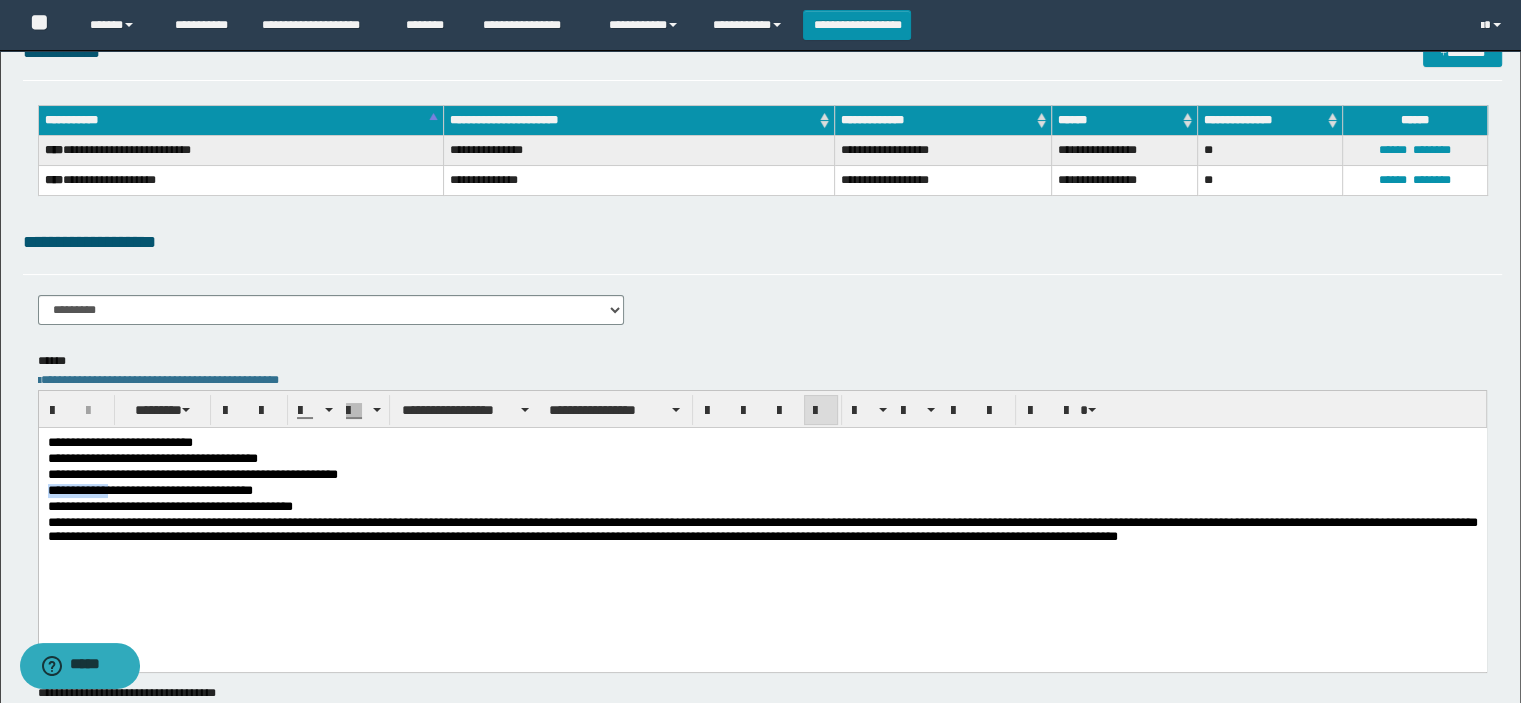 click on "**********" at bounding box center [762, 491] 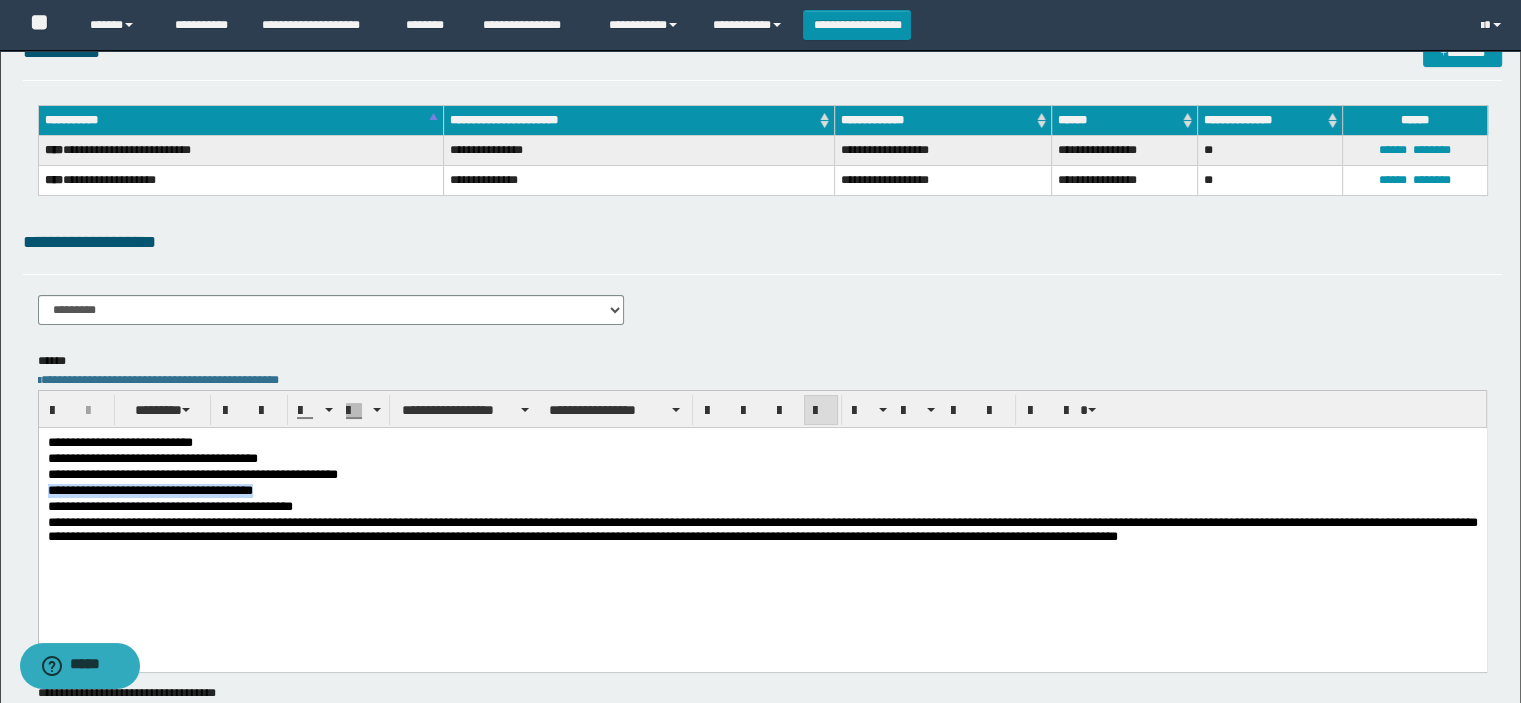 click on "**********" at bounding box center [762, 491] 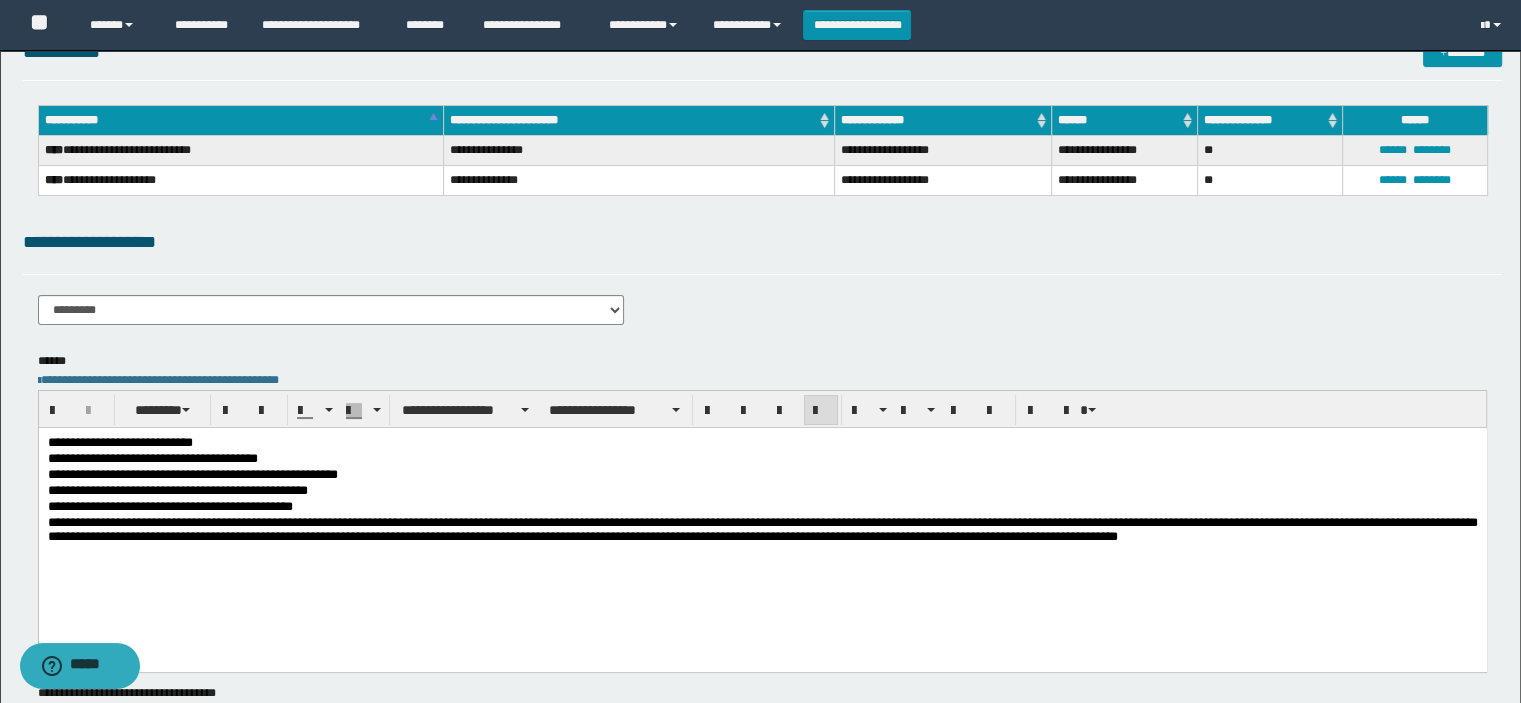 click on "**********" at bounding box center (762, 459) 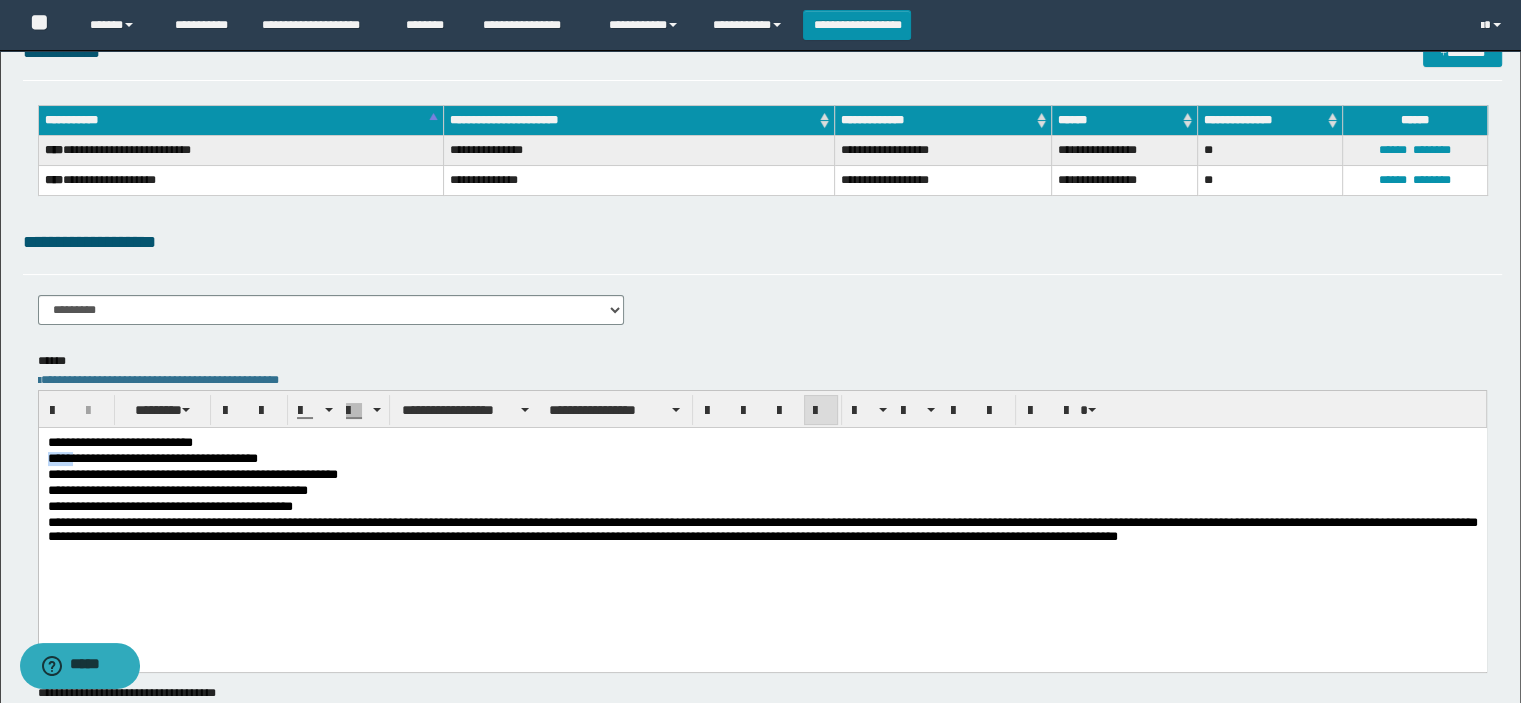click on "**********" at bounding box center (762, 459) 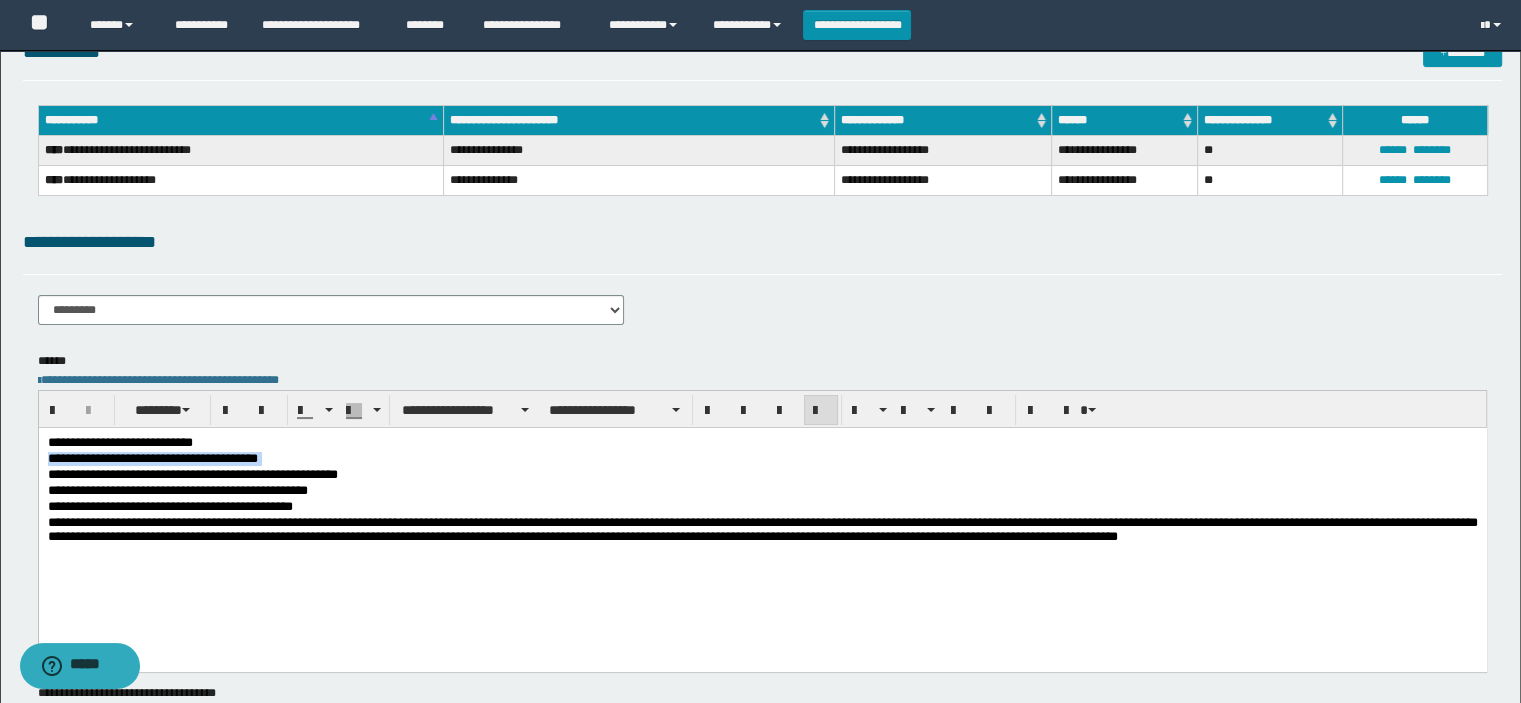 click on "**********" at bounding box center (762, 459) 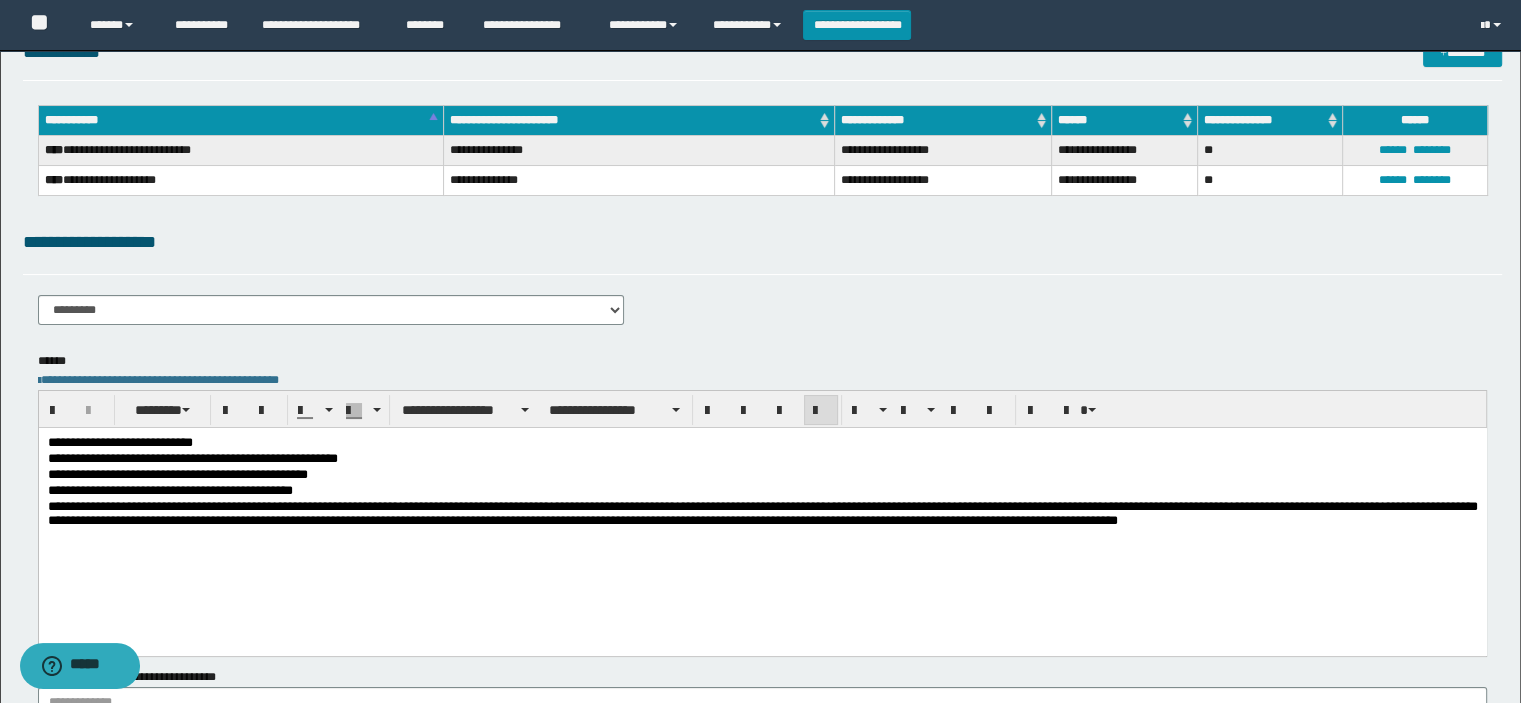 click on "**********" at bounding box center (762, 459) 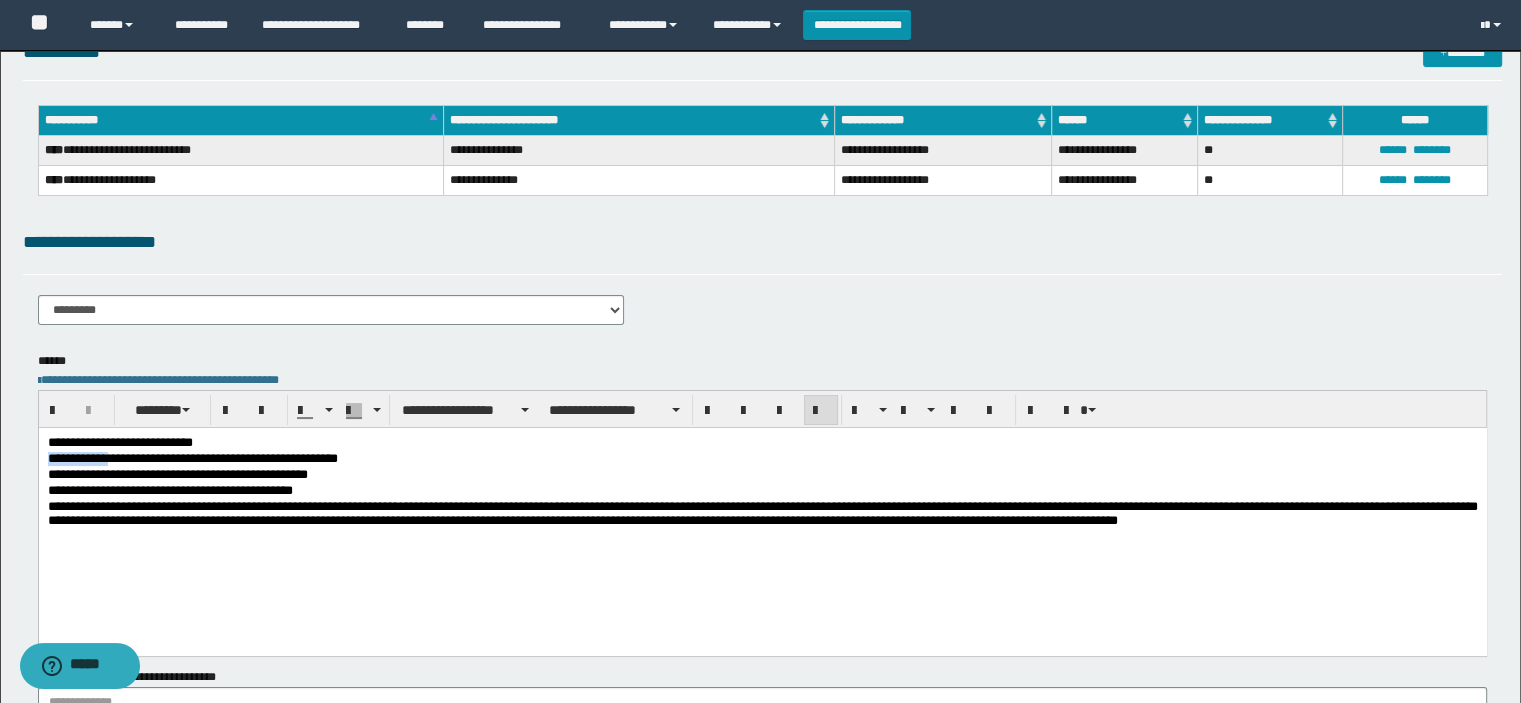 click on "**********" at bounding box center [762, 459] 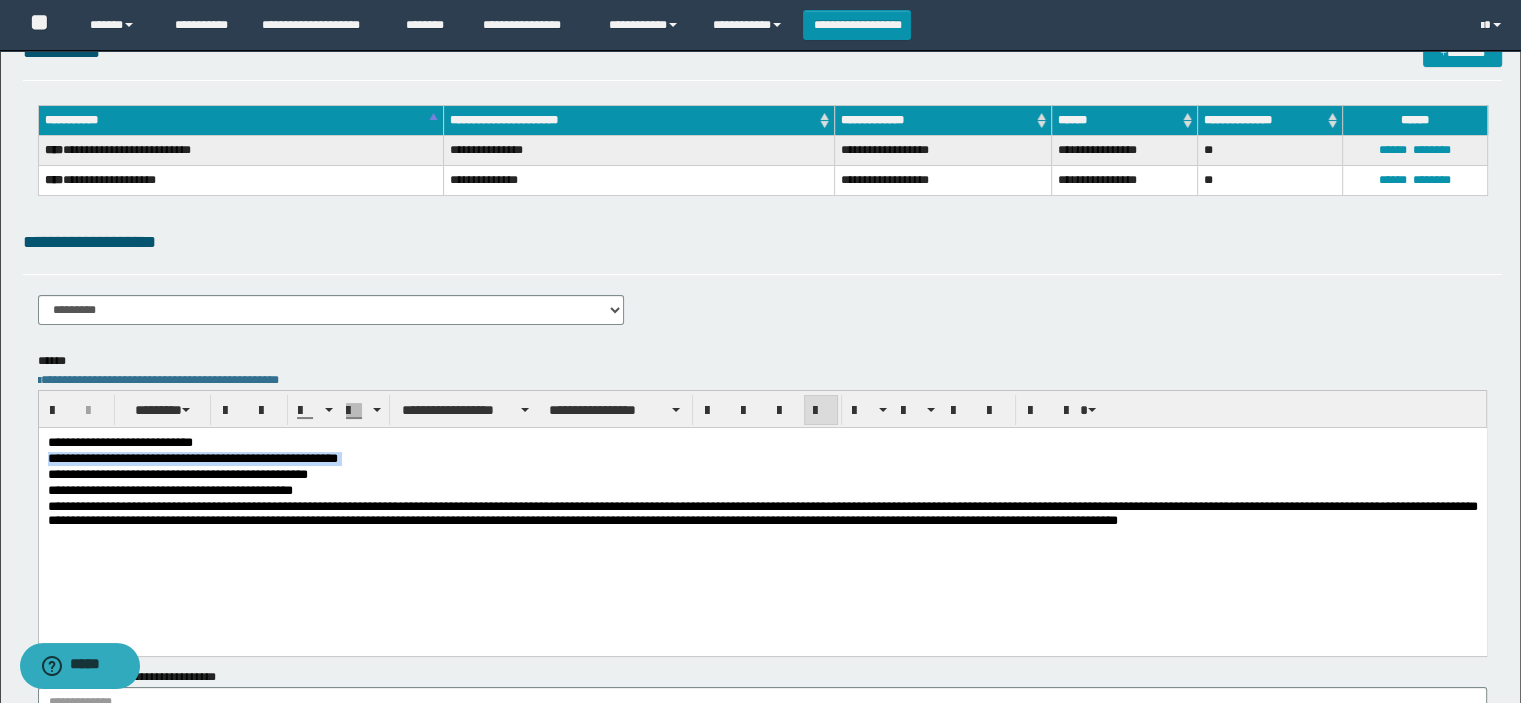 click on "**********" at bounding box center [762, 459] 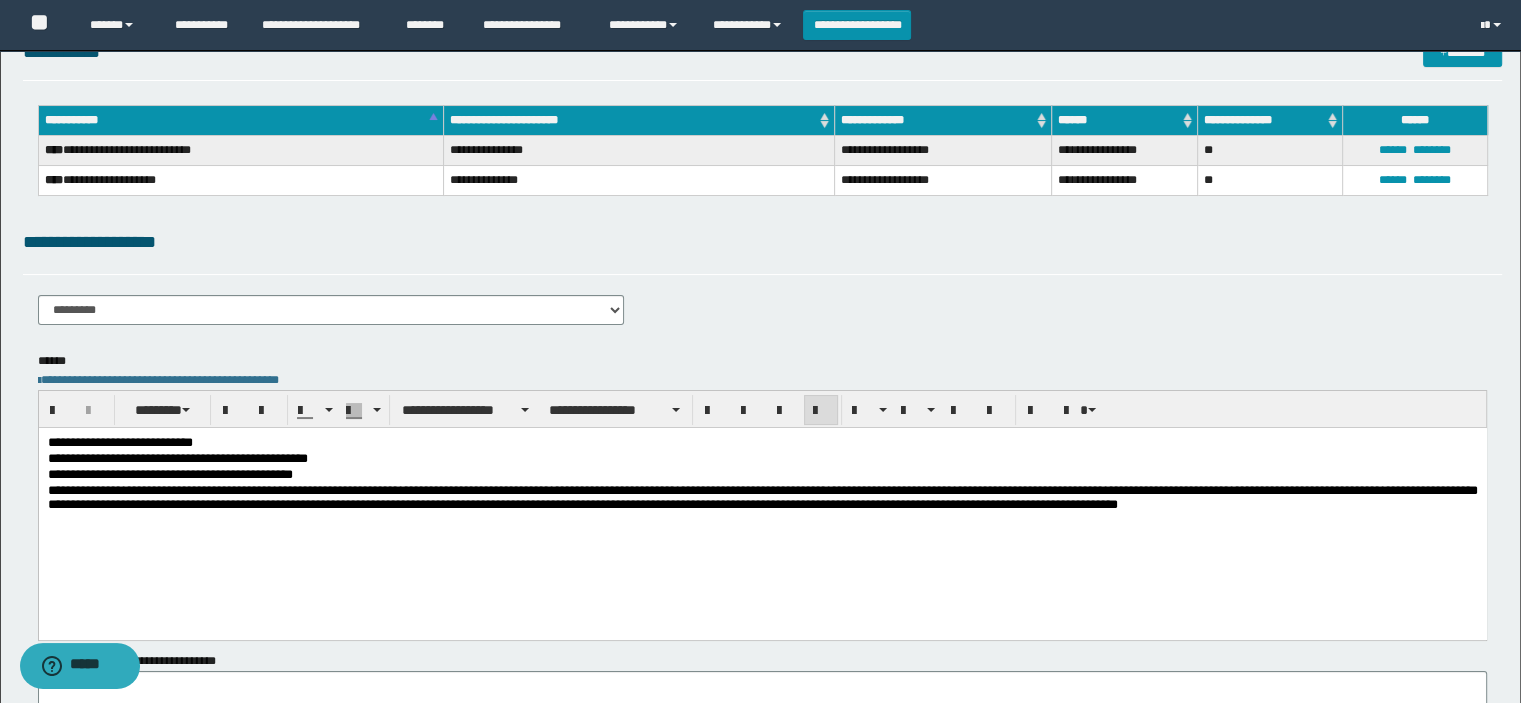 scroll, scrollTop: 0, scrollLeft: 0, axis: both 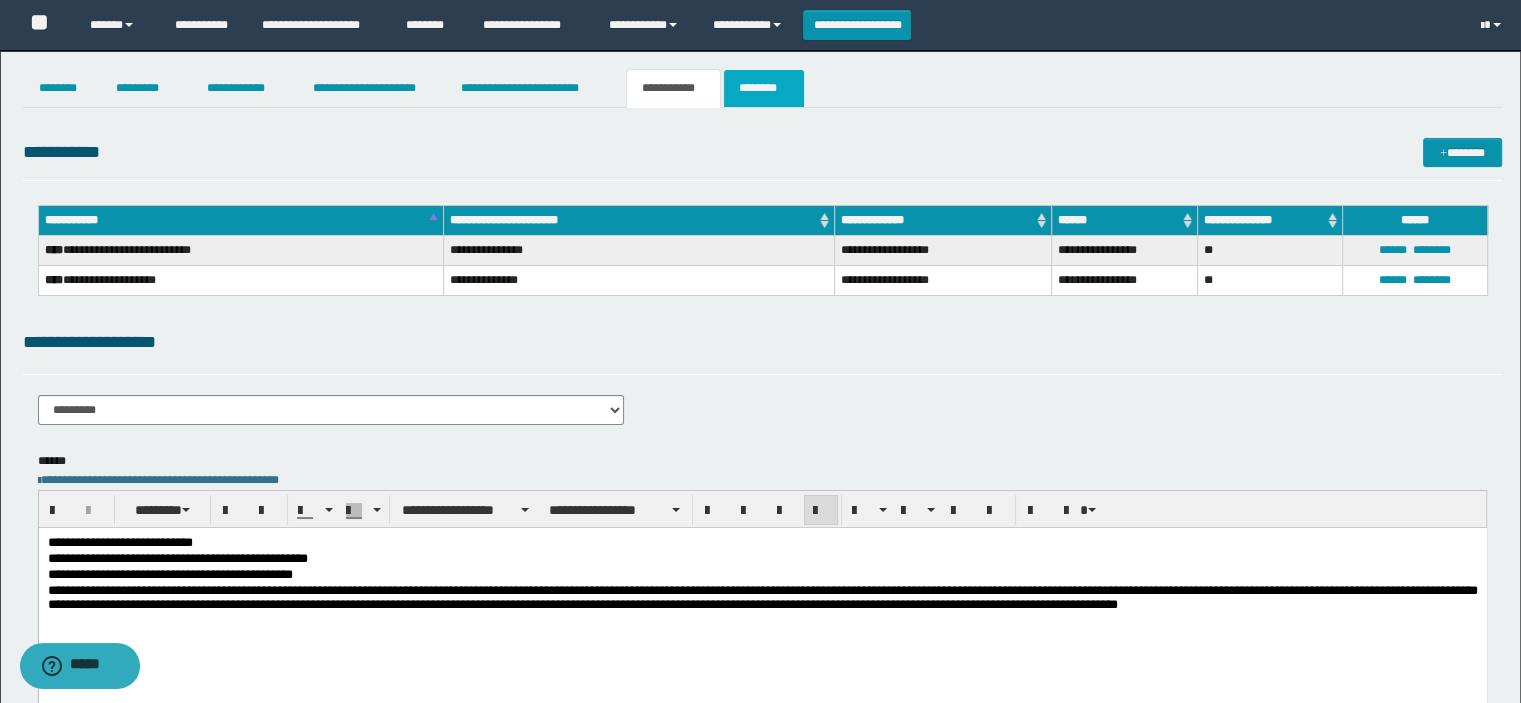 click on "********" at bounding box center (764, 88) 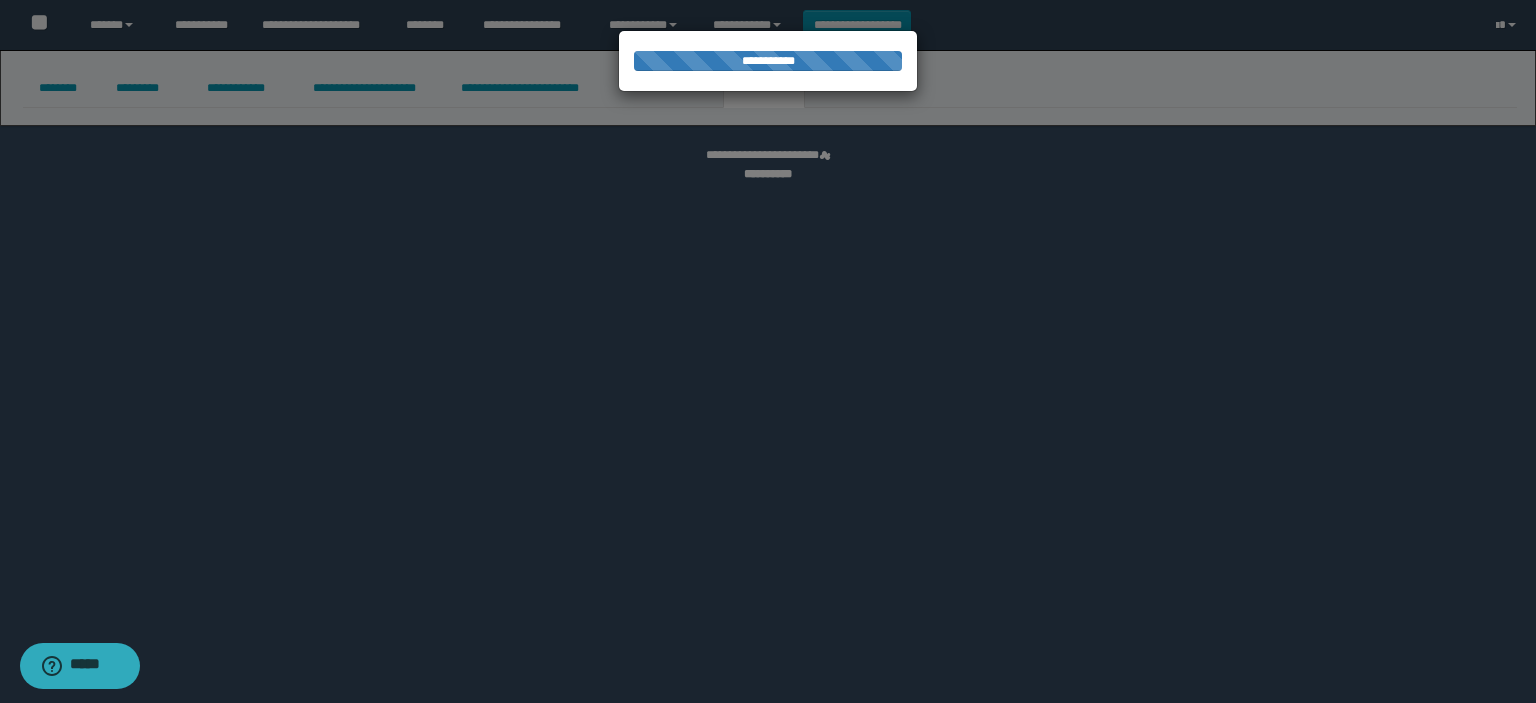 select 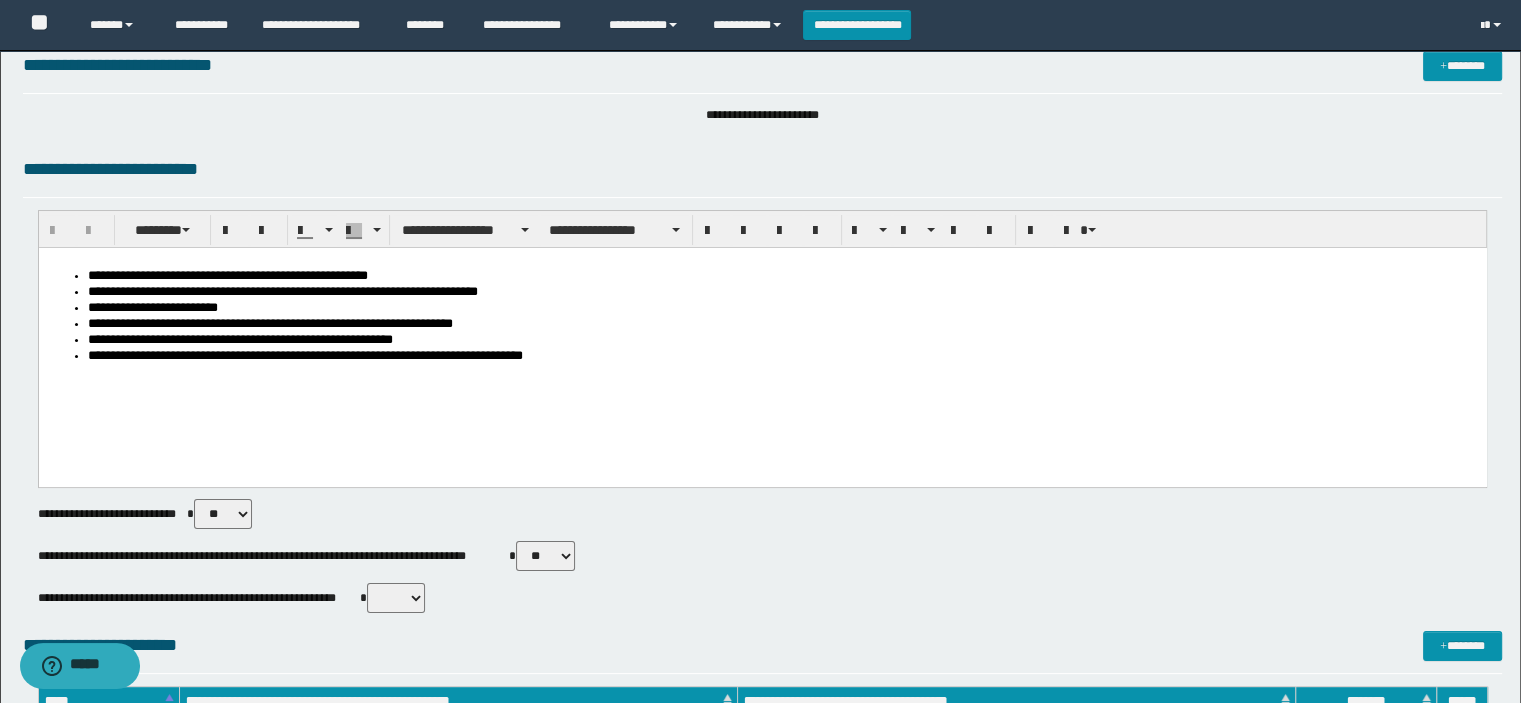 scroll, scrollTop: 300, scrollLeft: 0, axis: vertical 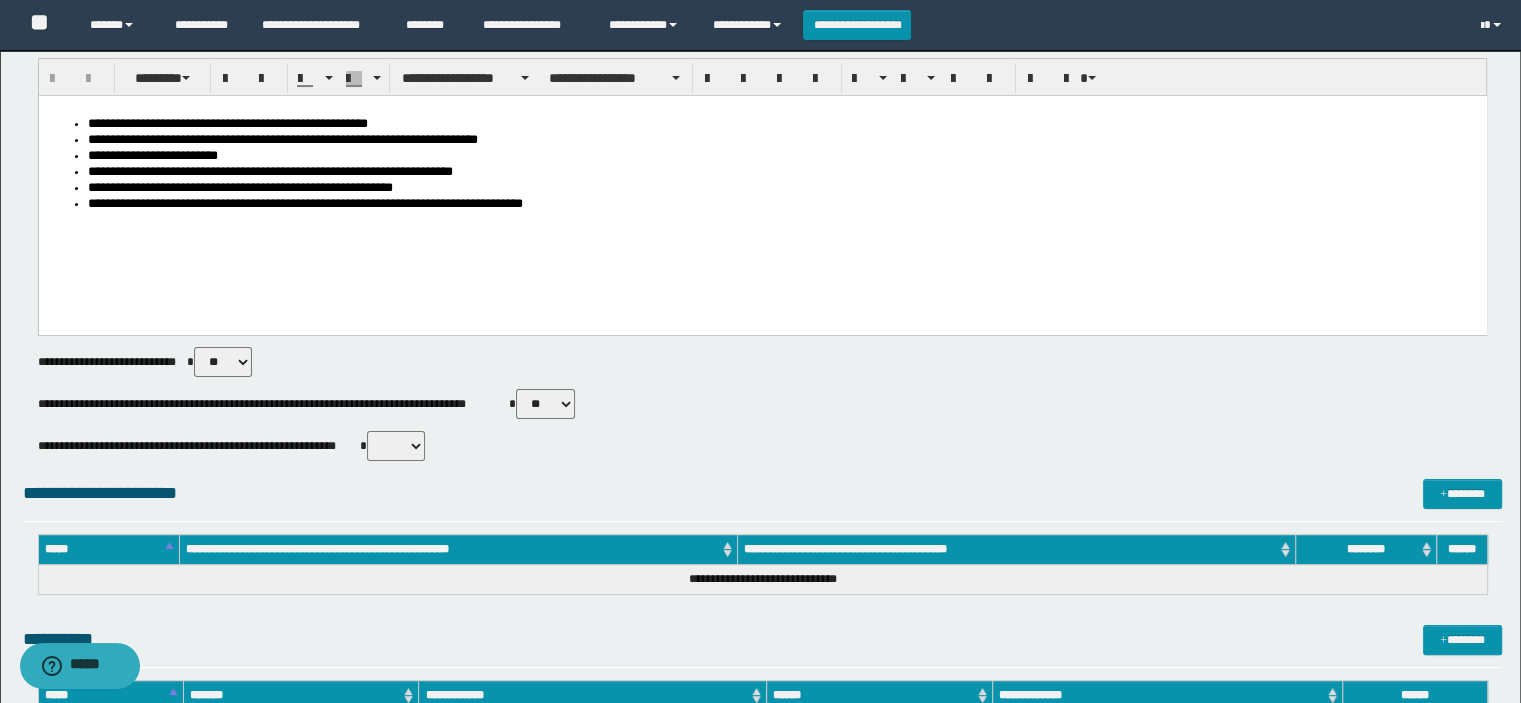 click on "**
**" at bounding box center [545, 404] 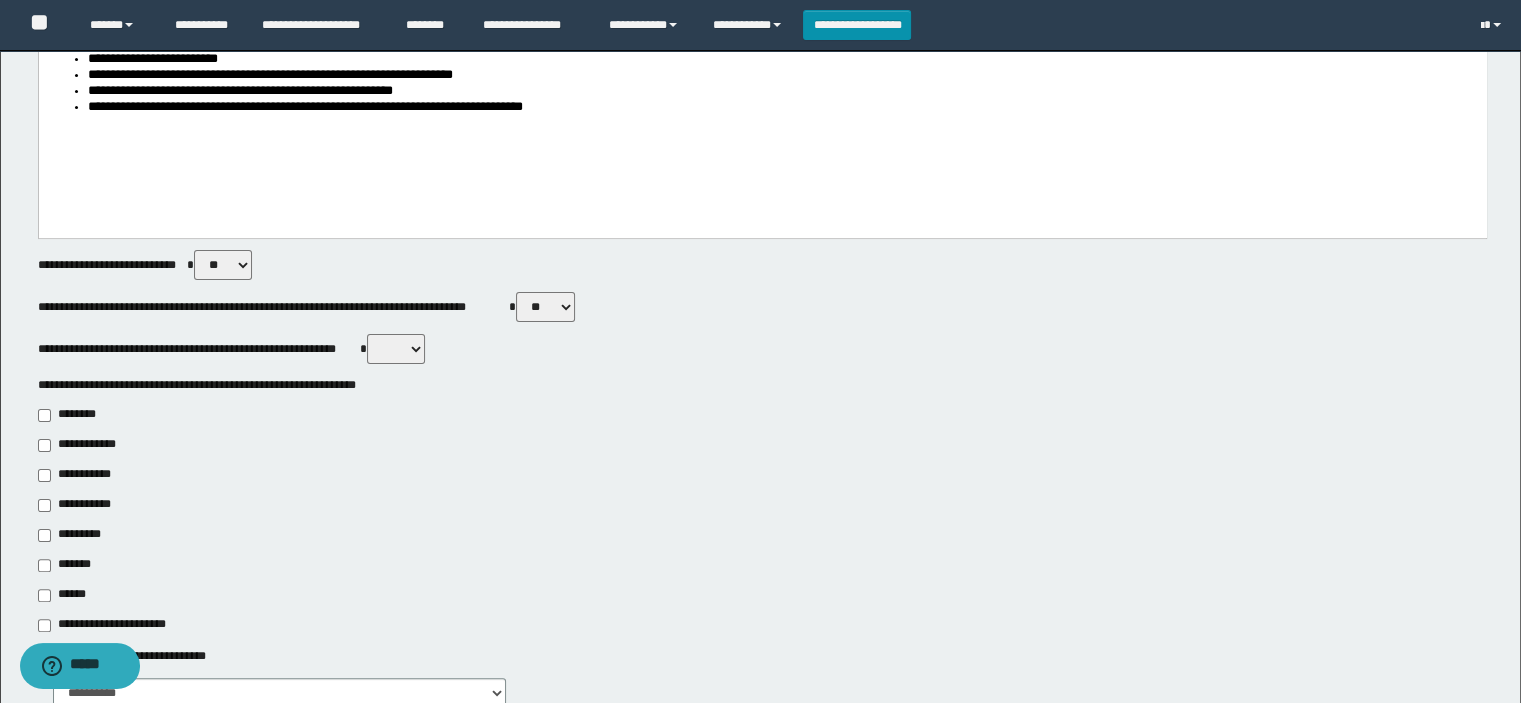 scroll, scrollTop: 400, scrollLeft: 0, axis: vertical 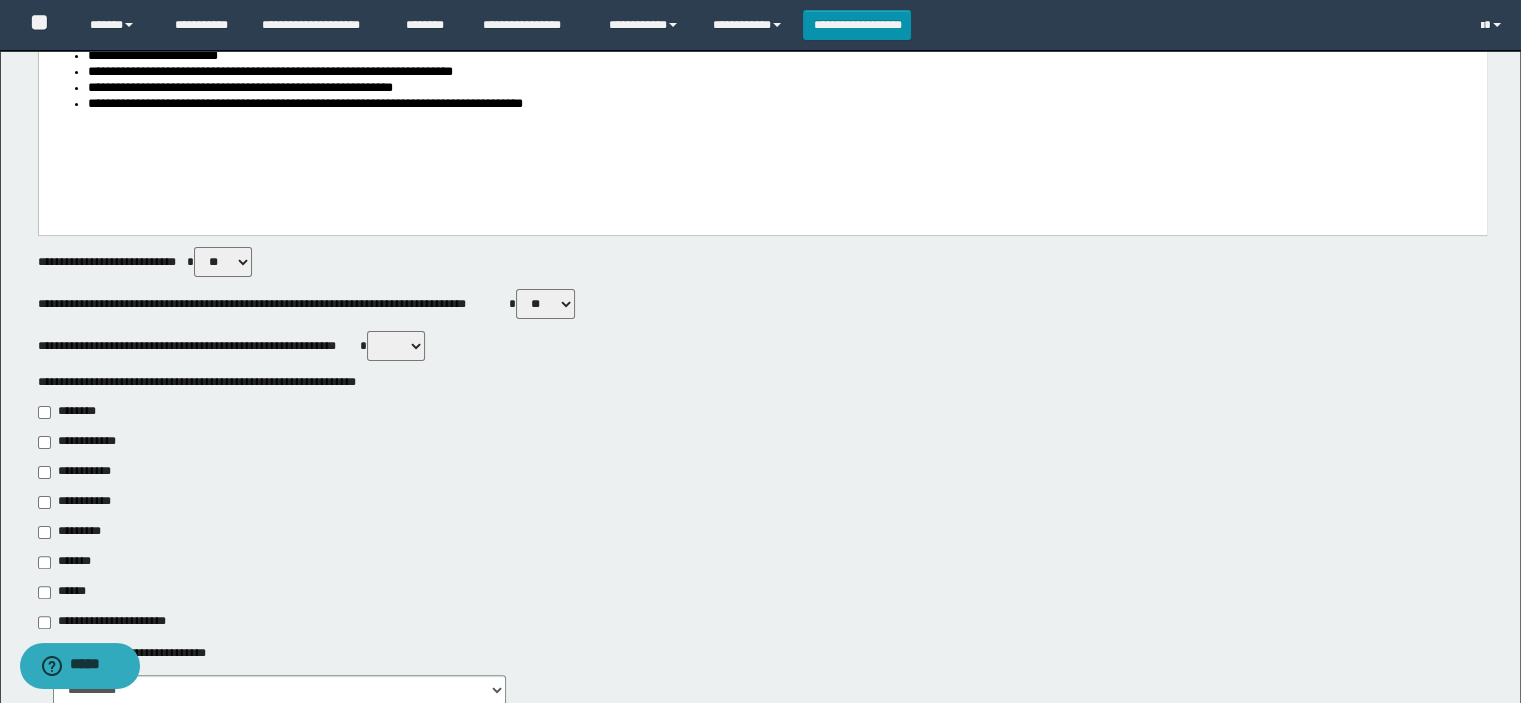 click on "**********" at bounding box center (76, 502) 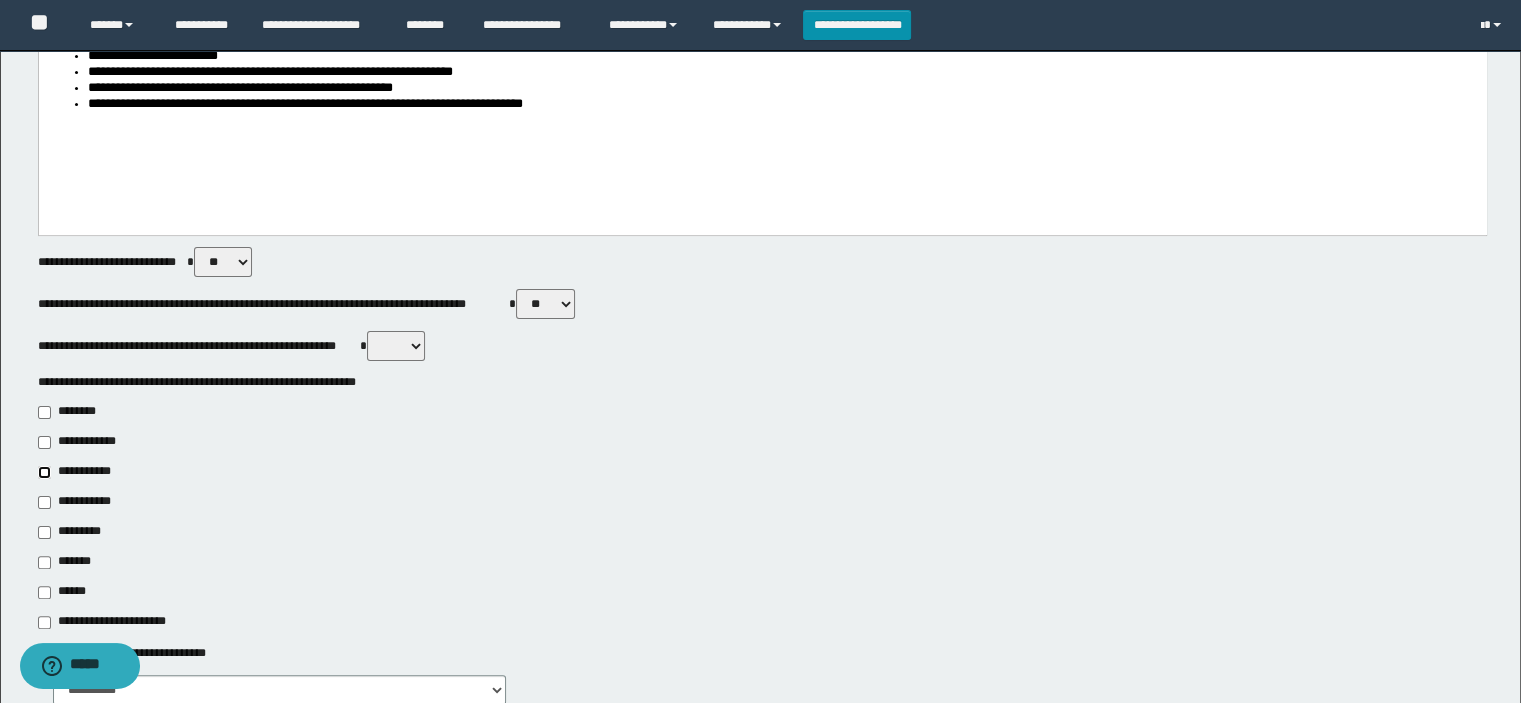 type on "**********" 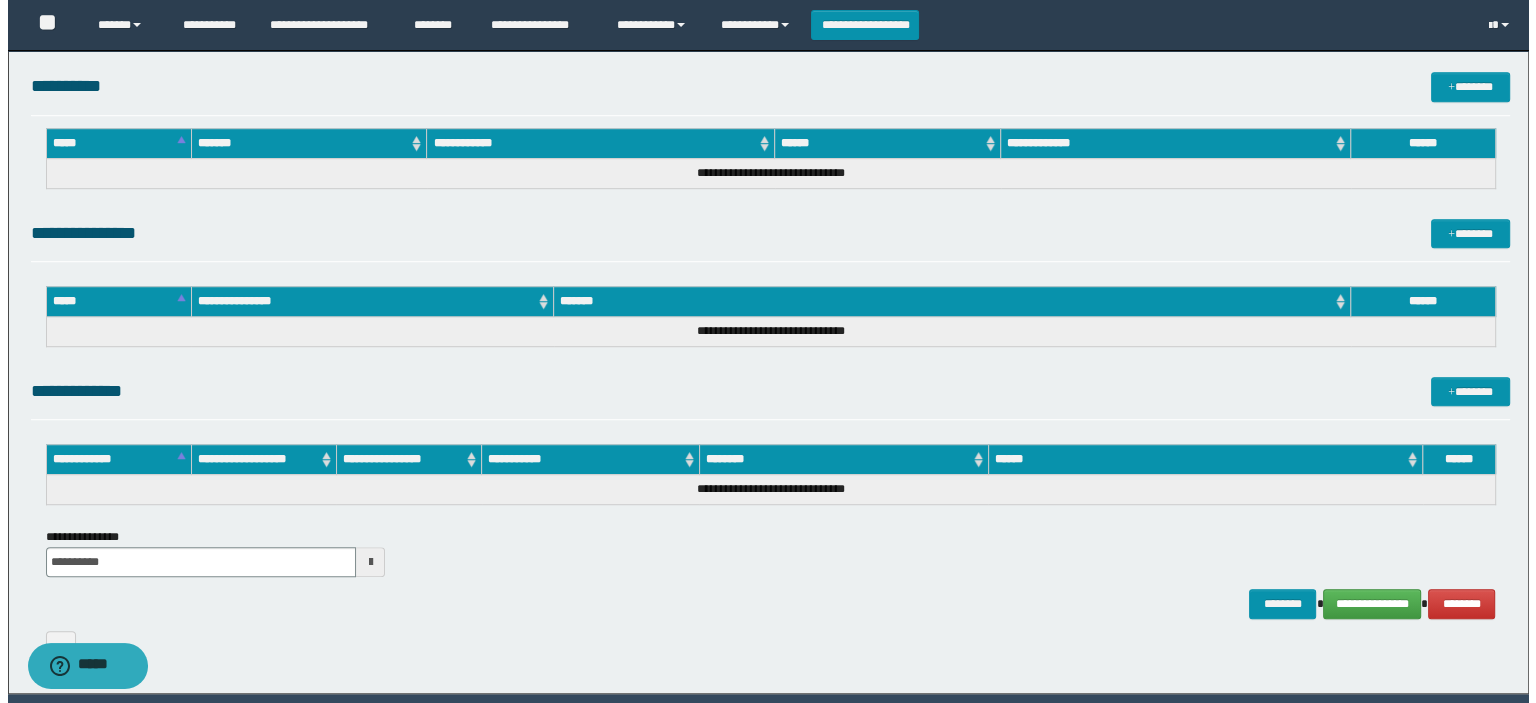 scroll, scrollTop: 1343, scrollLeft: 0, axis: vertical 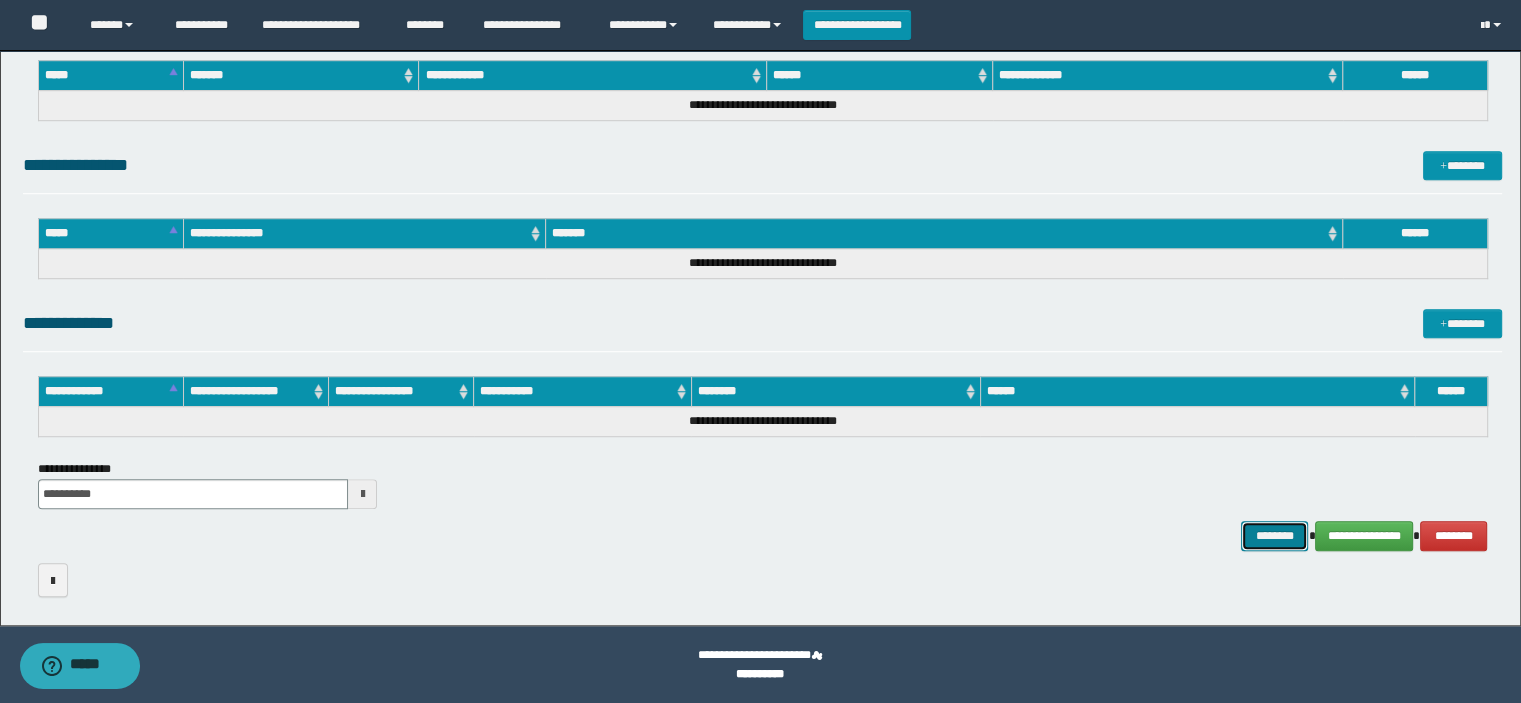 click on "********" at bounding box center (1274, 536) 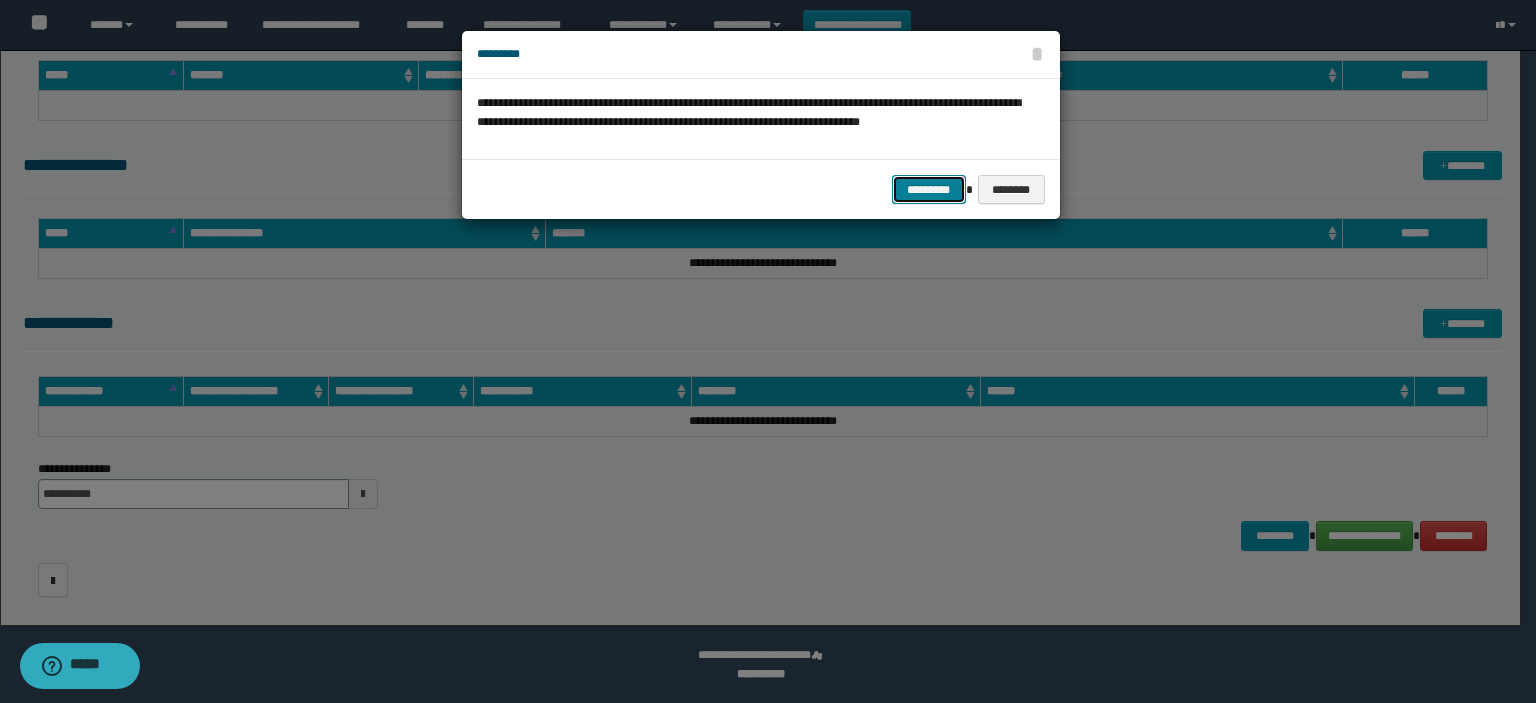 click on "*********" at bounding box center (929, 190) 